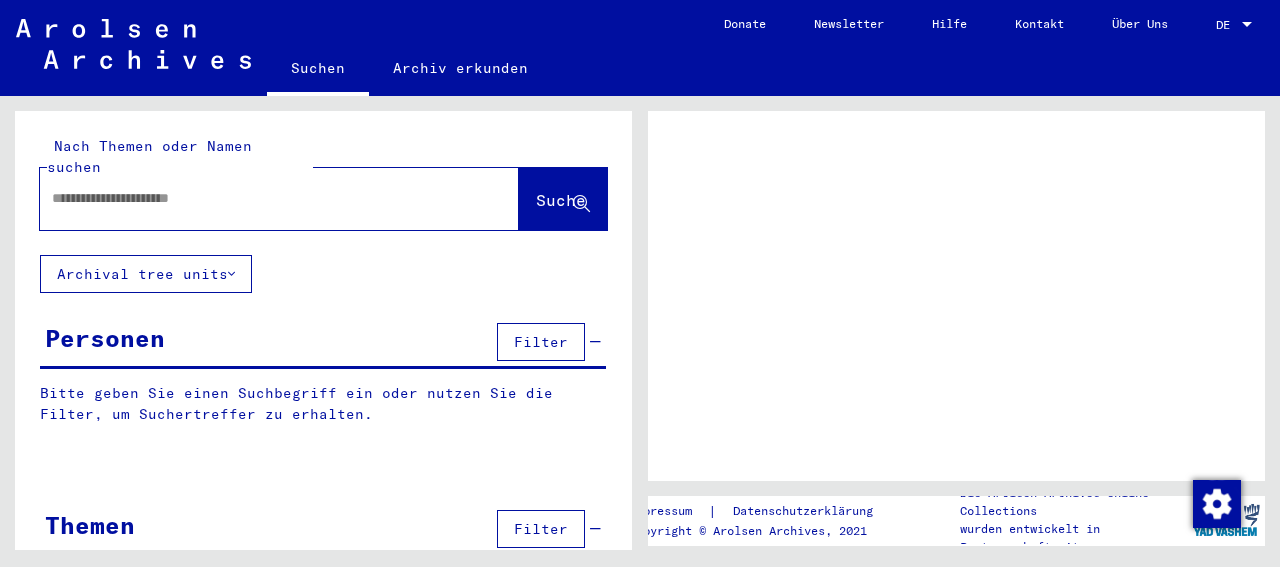 scroll, scrollTop: 0, scrollLeft: 0, axis: both 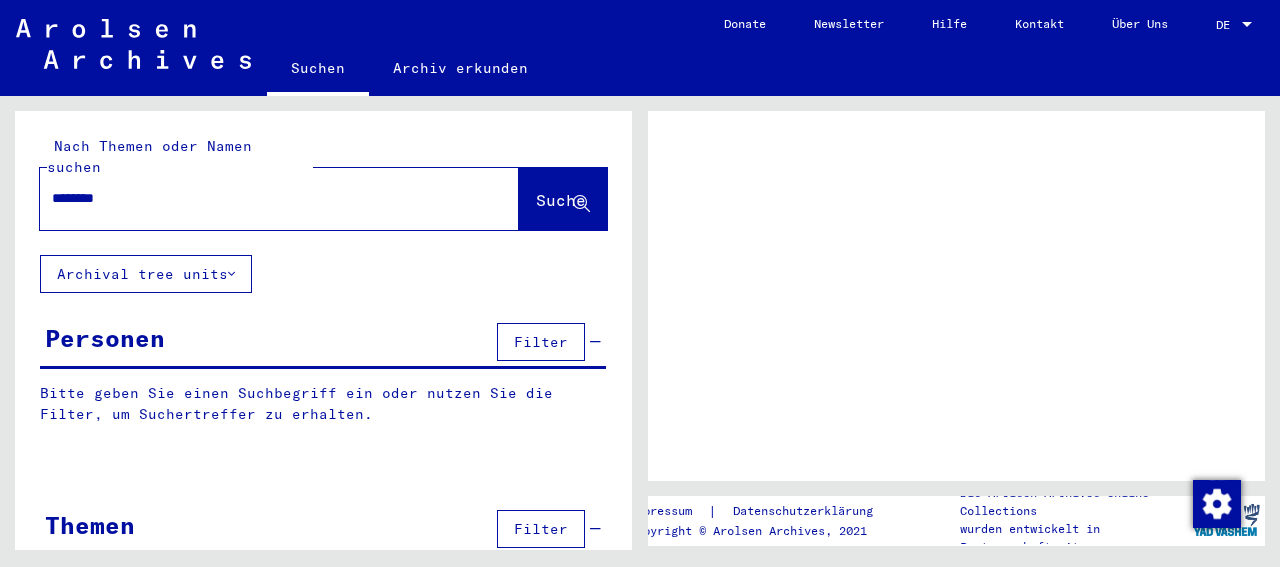 type on "*********" 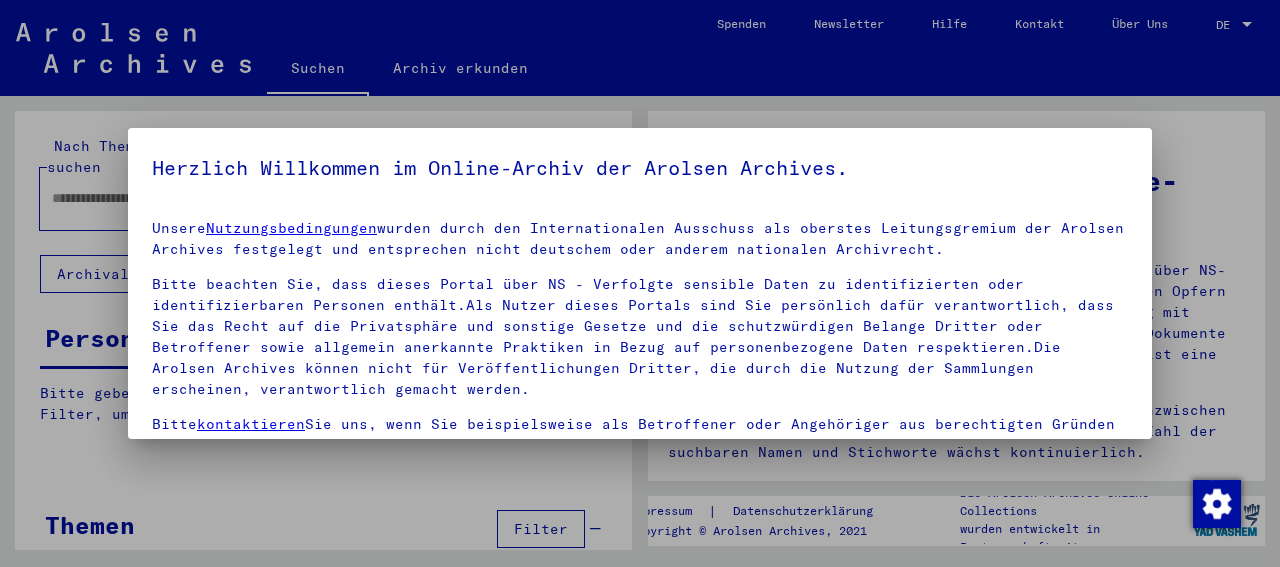 scroll, scrollTop: 176, scrollLeft: 0, axis: vertical 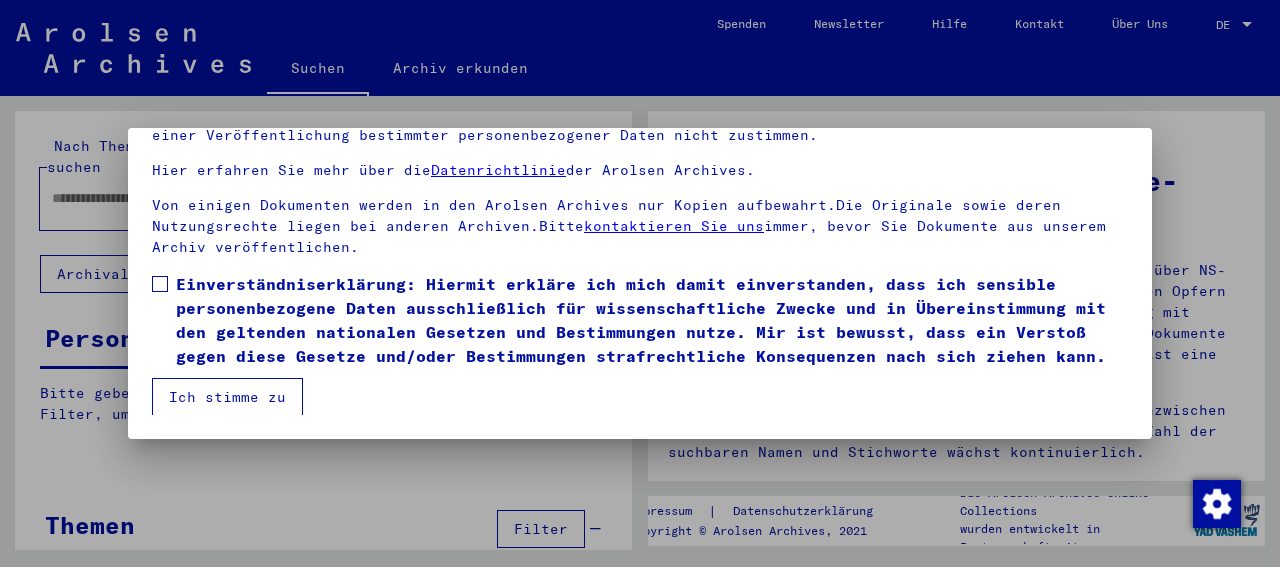 click at bounding box center [160, 284] 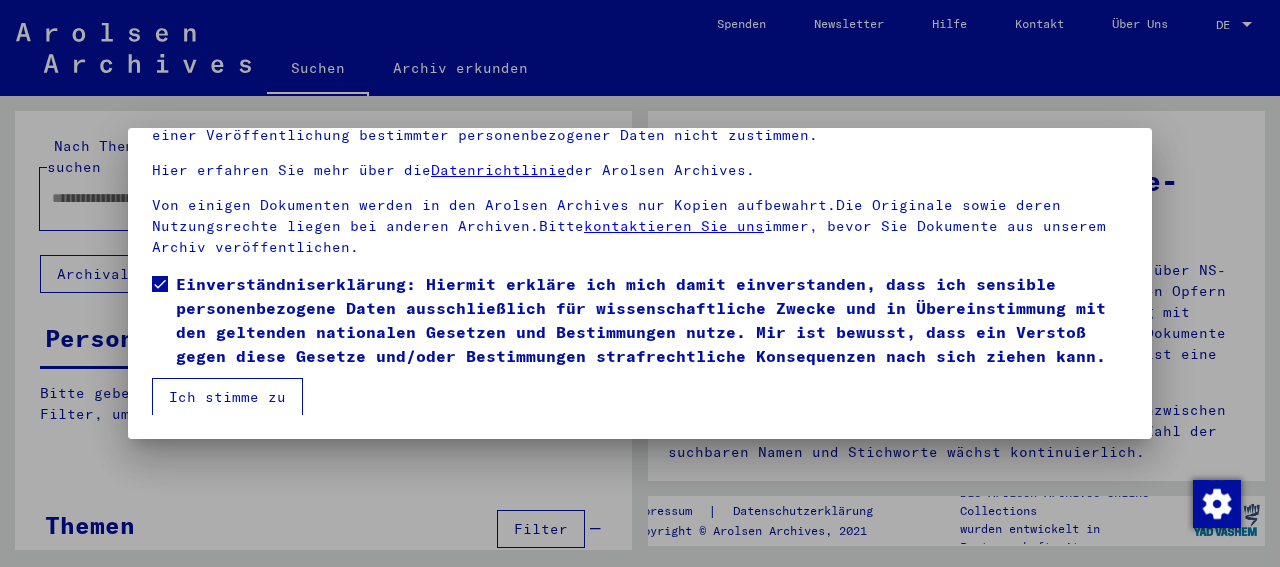 click on "Ich stimme zu" at bounding box center (227, 397) 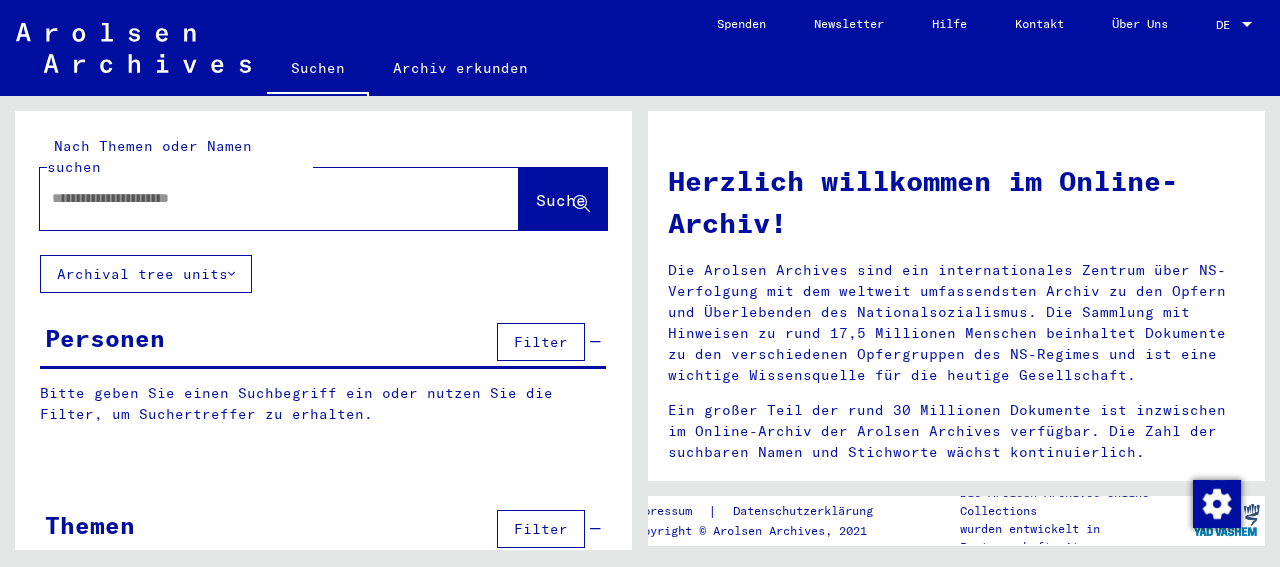click 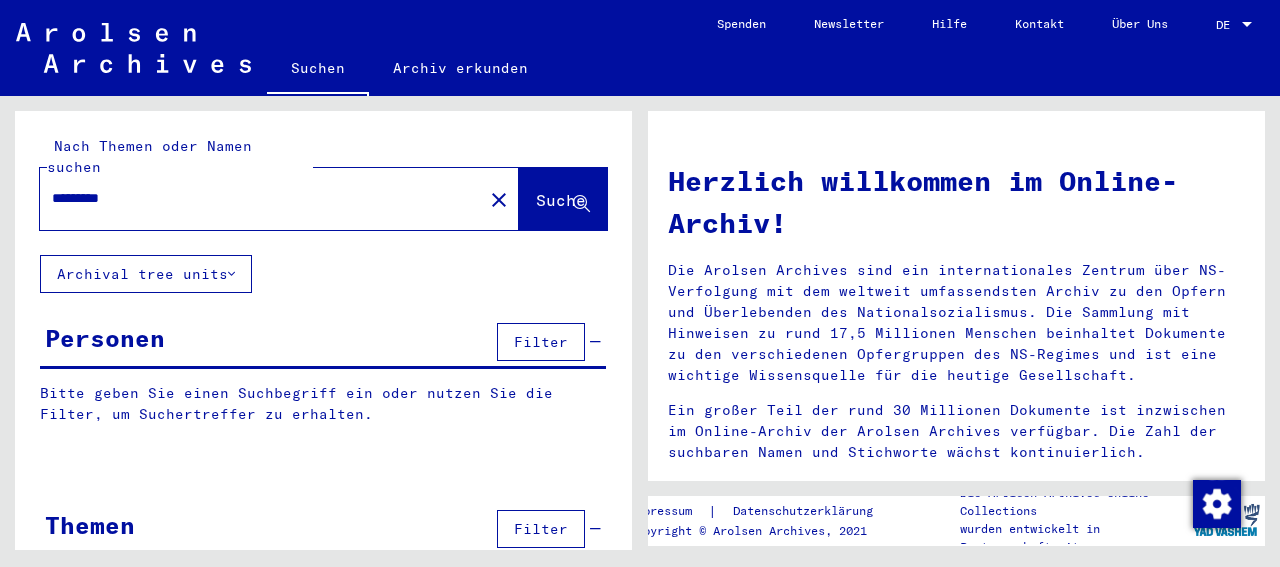 type on "*********" 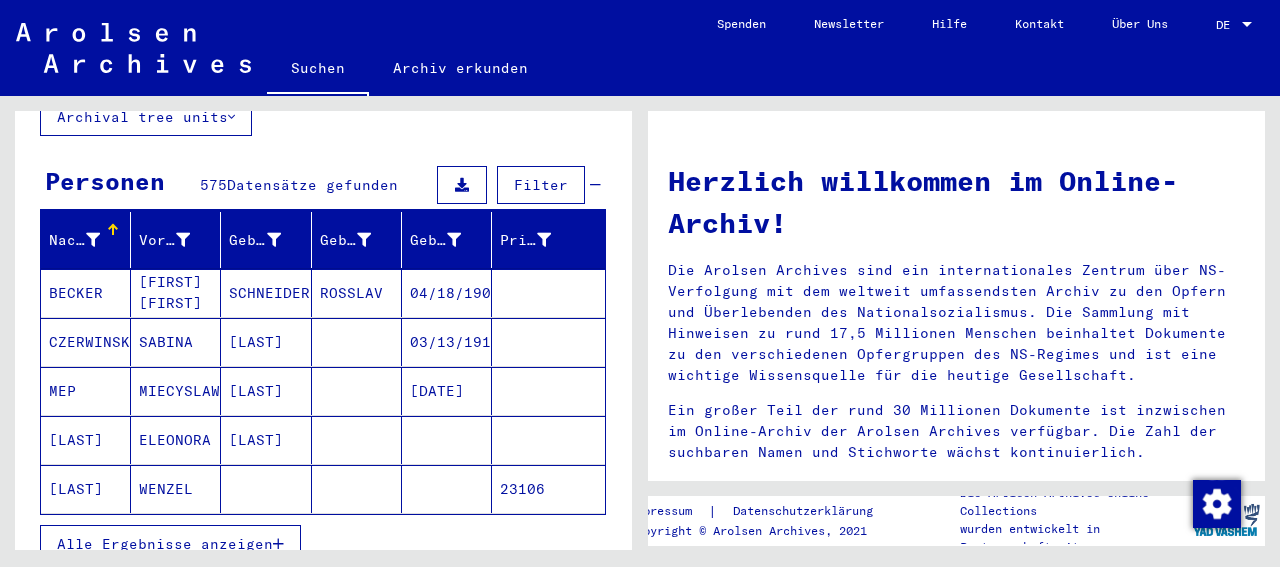 scroll, scrollTop: 208, scrollLeft: 0, axis: vertical 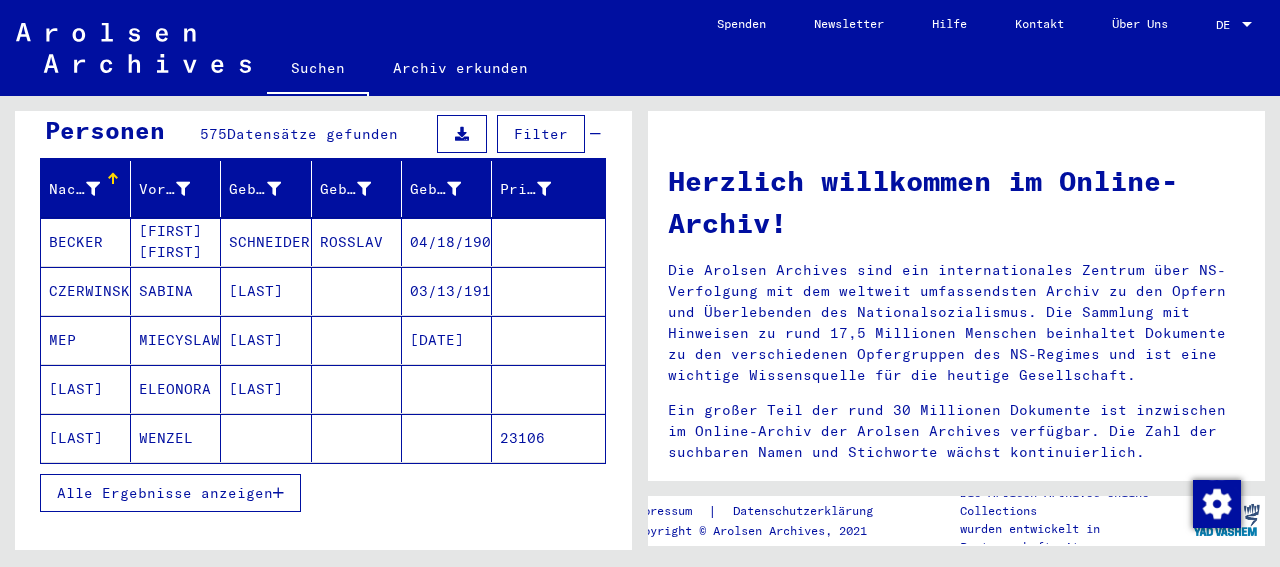 click at bounding box center (278, 493) 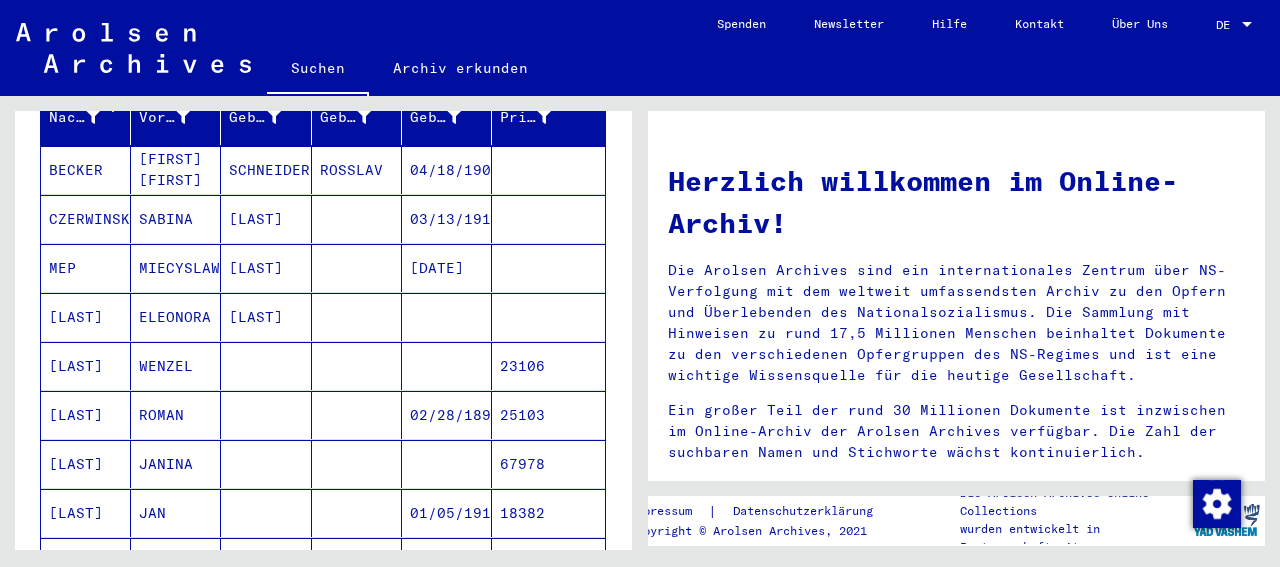 scroll, scrollTop: 312, scrollLeft: 0, axis: vertical 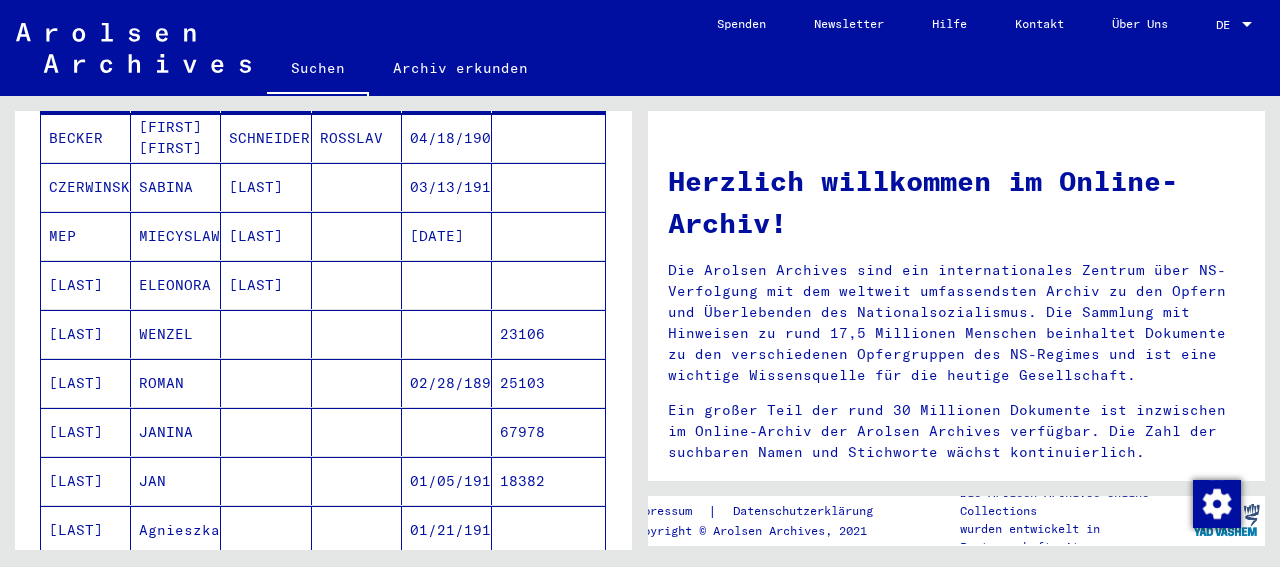 click on "JANINA" at bounding box center (176, 481) 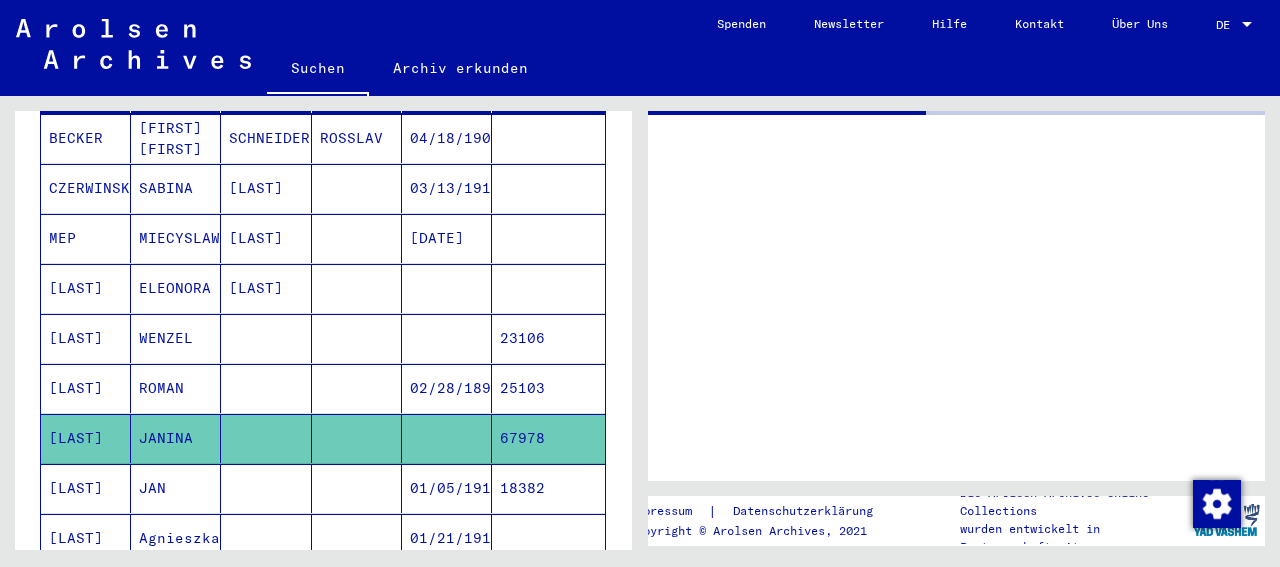 scroll, scrollTop: 312, scrollLeft: 0, axis: vertical 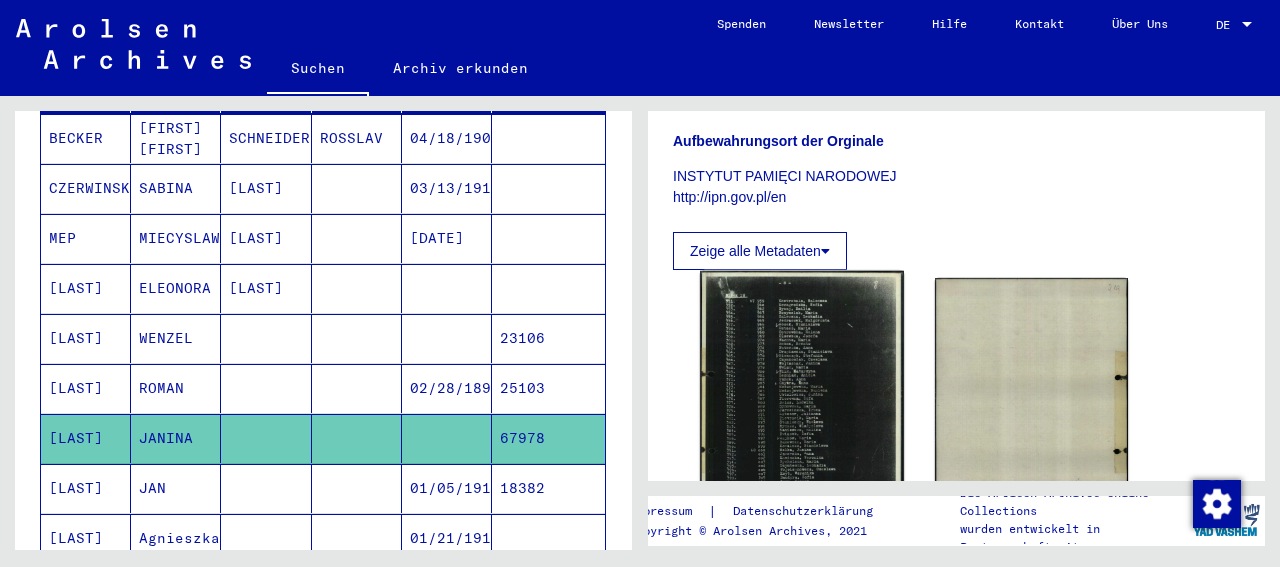 click 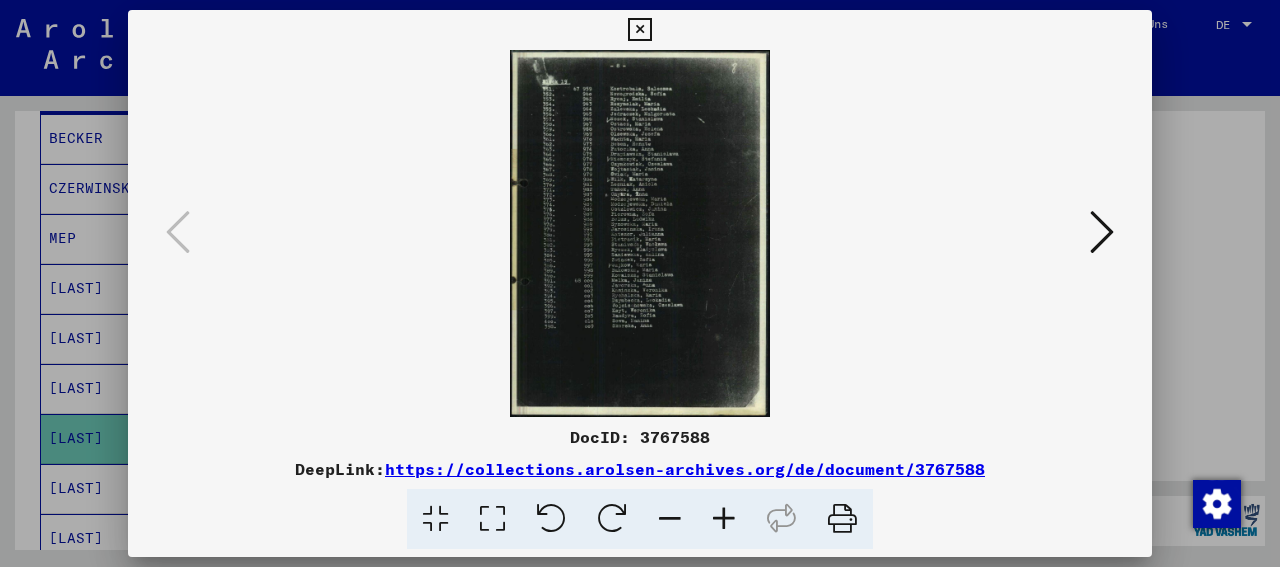 click at bounding box center (640, 233) 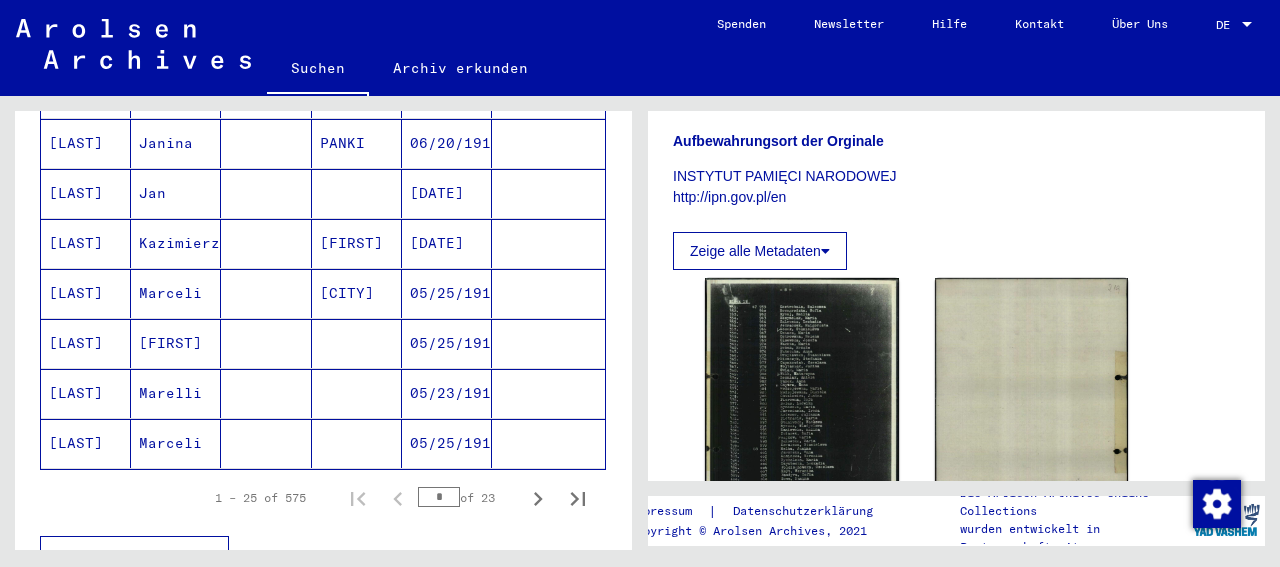 scroll, scrollTop: 1248, scrollLeft: 0, axis: vertical 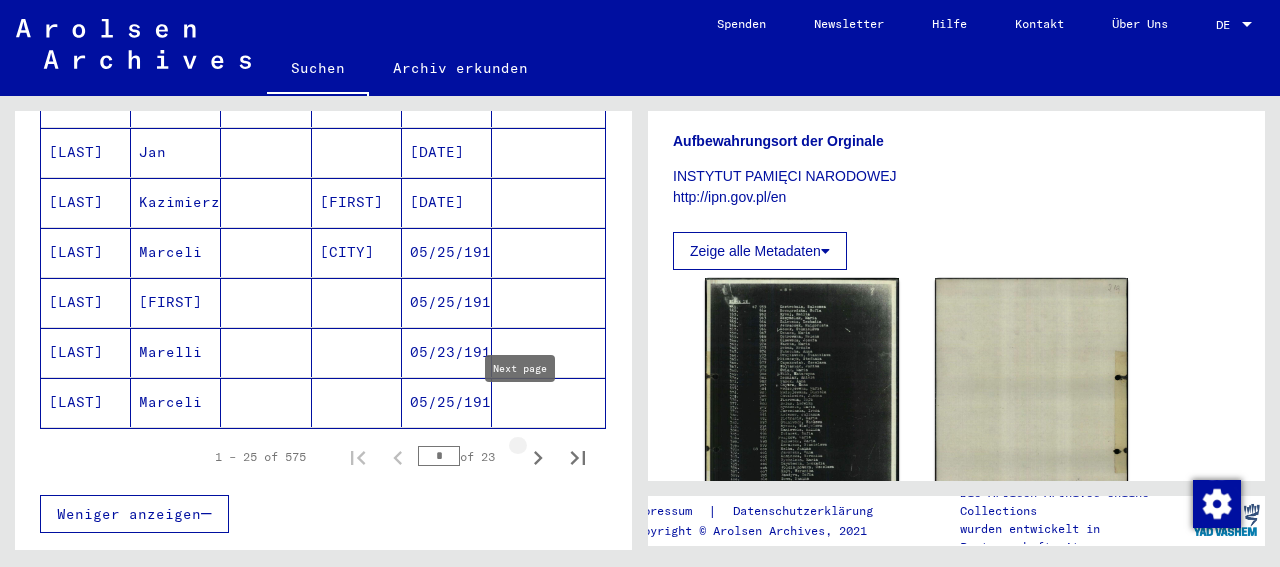 click 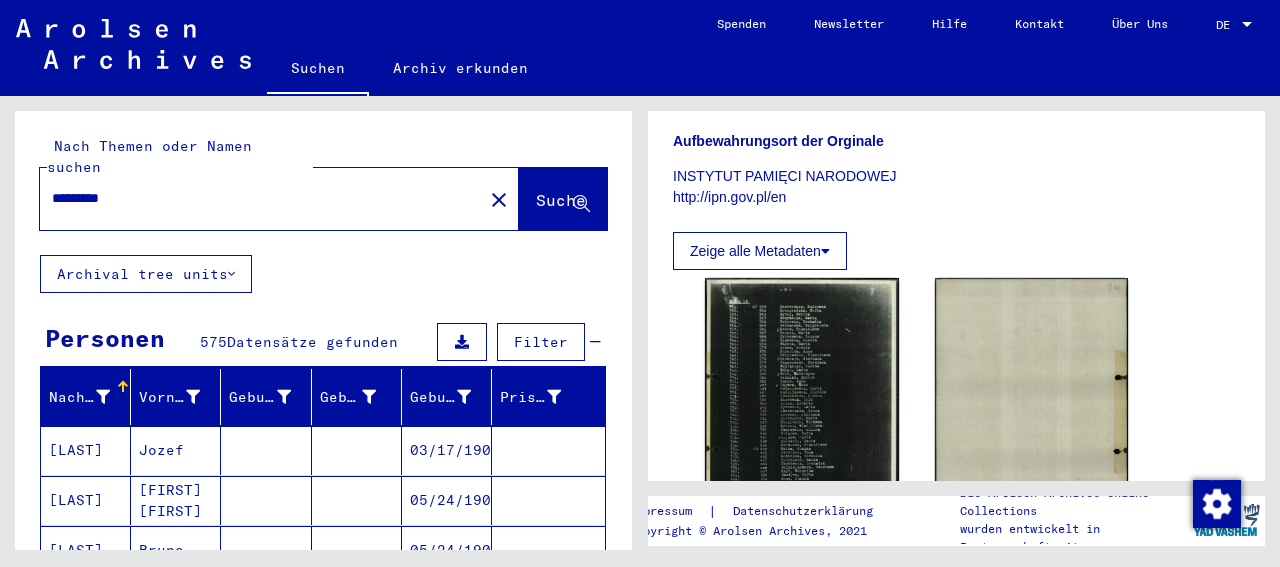 scroll, scrollTop: 0, scrollLeft: 0, axis: both 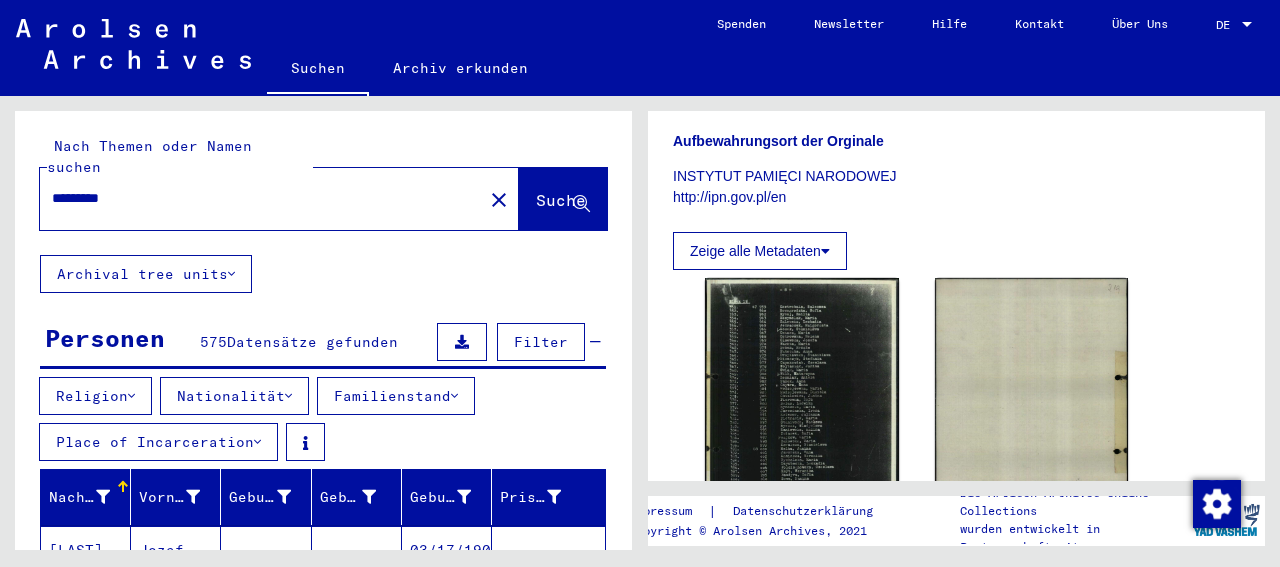 click on "Place of Incarceration" at bounding box center [158, 442] 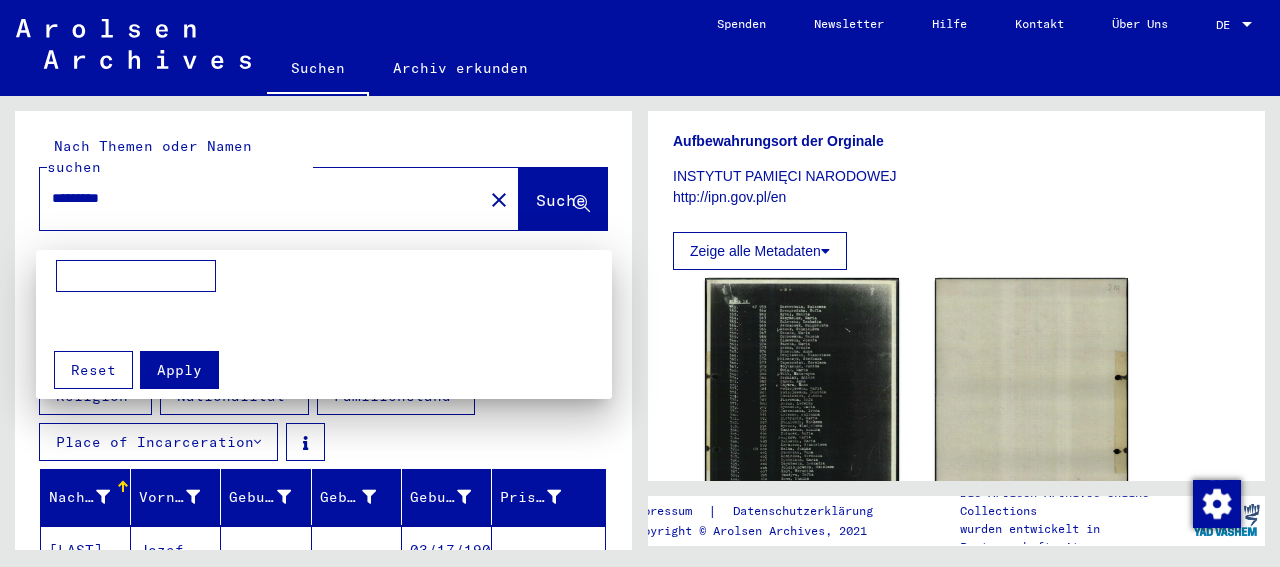 click at bounding box center [640, 283] 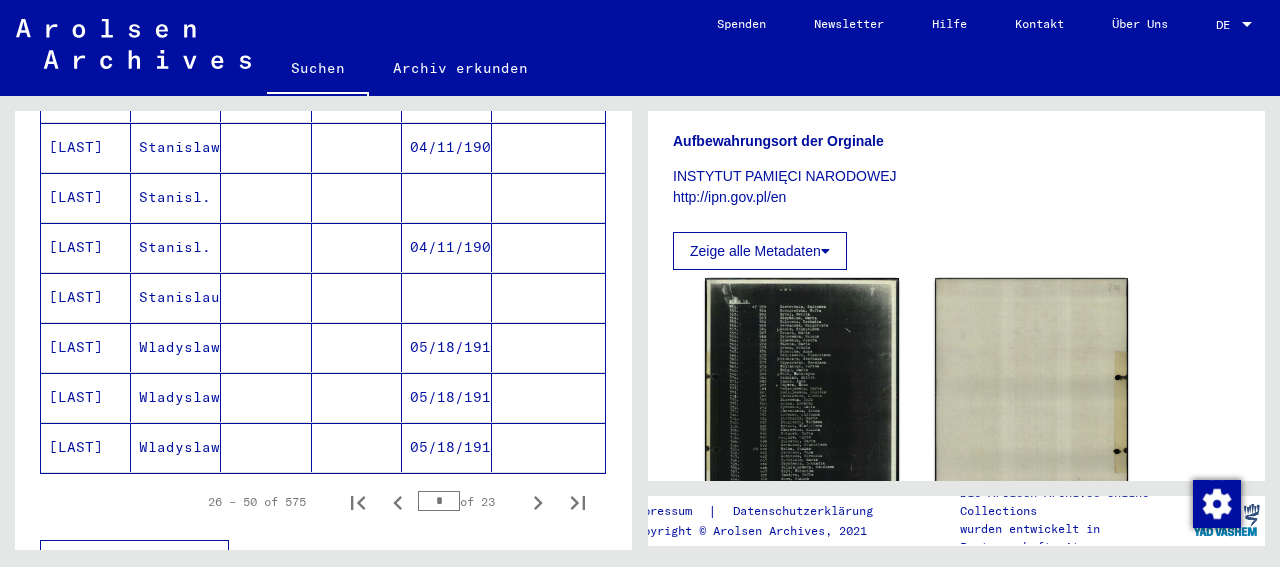 scroll, scrollTop: 1352, scrollLeft: 0, axis: vertical 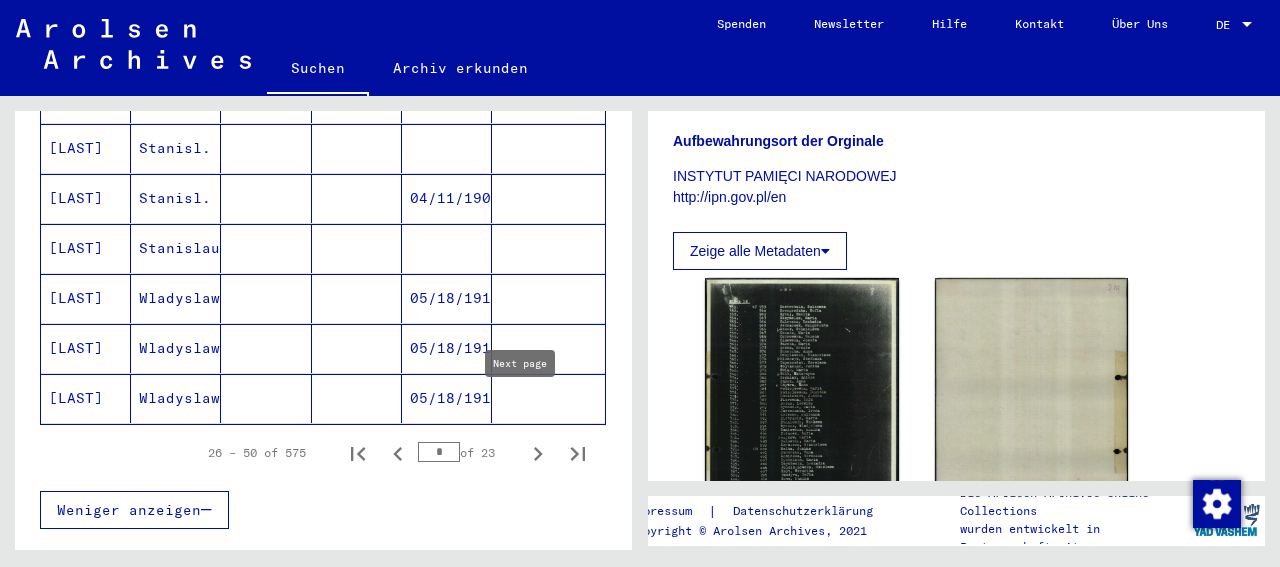 click 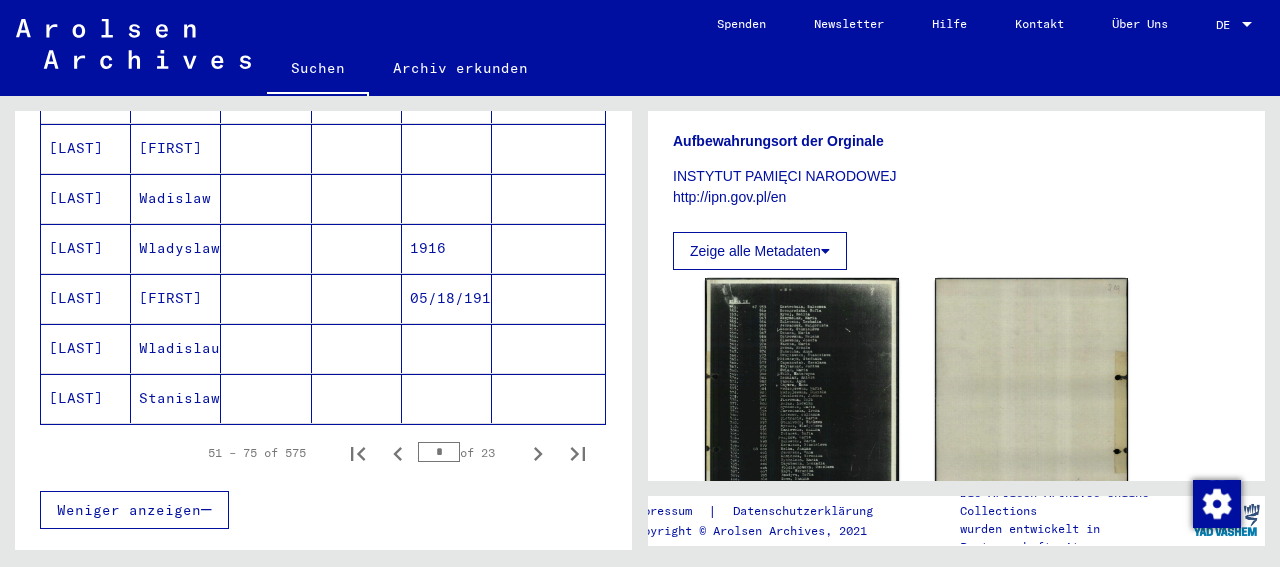 click 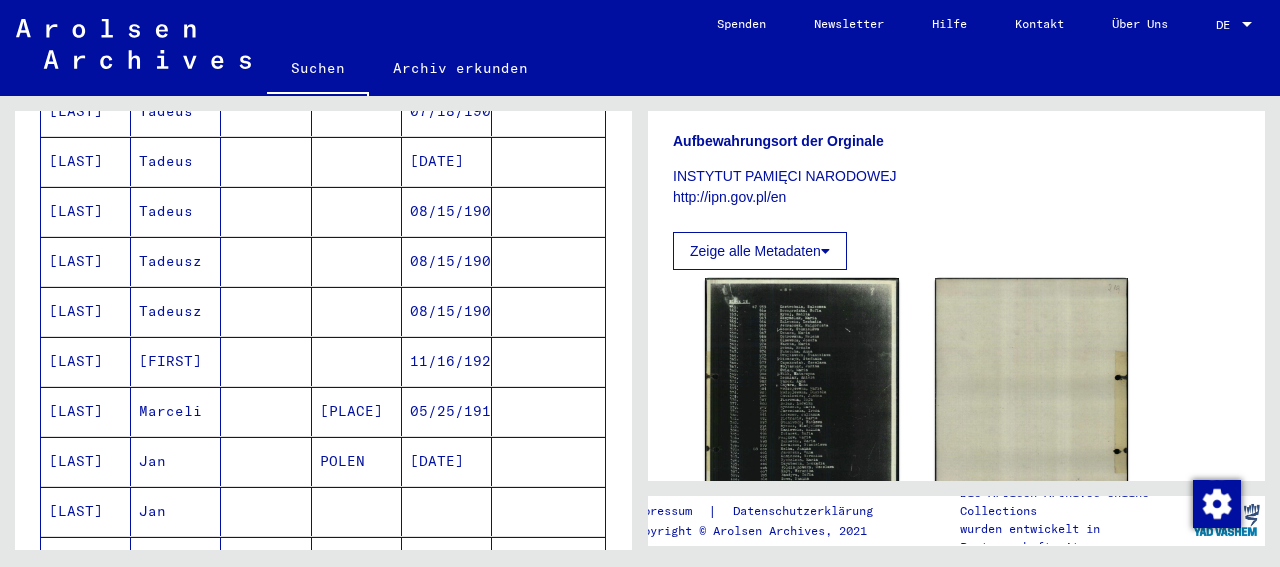 scroll, scrollTop: 1040, scrollLeft: 0, axis: vertical 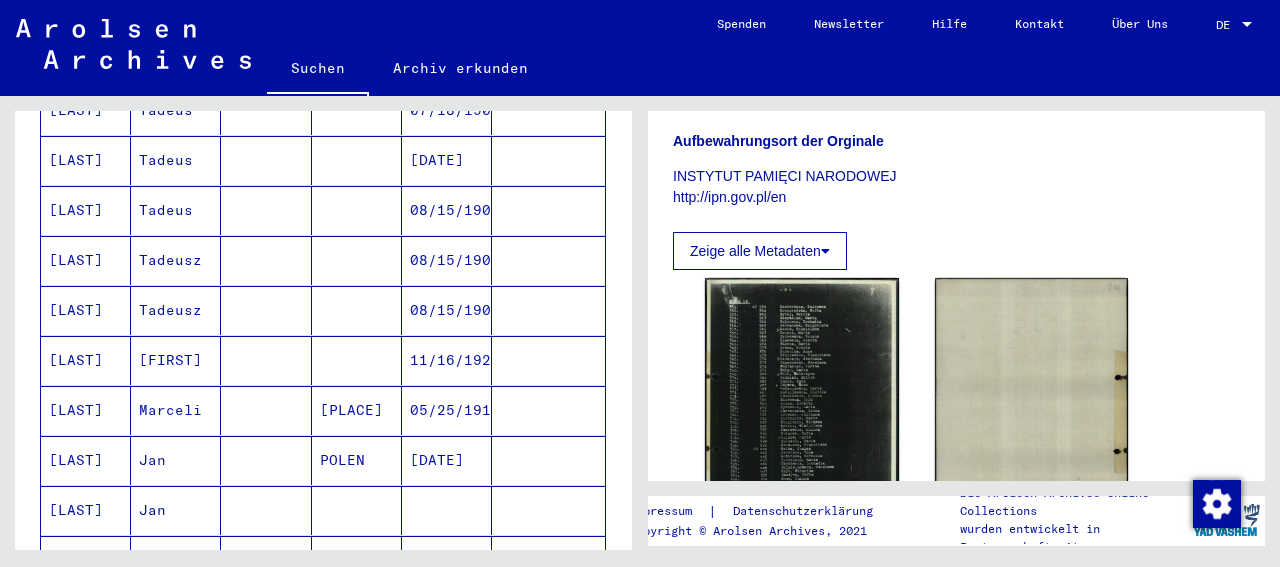 click on "[DATE]" at bounding box center (447, 510) 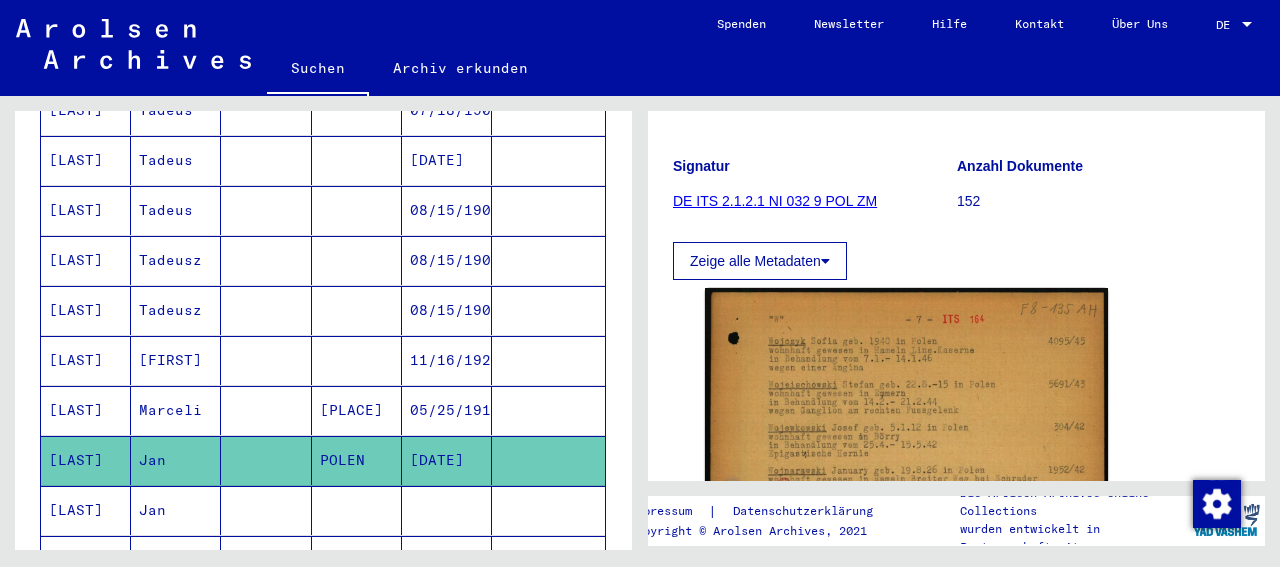 scroll, scrollTop: 312, scrollLeft: 0, axis: vertical 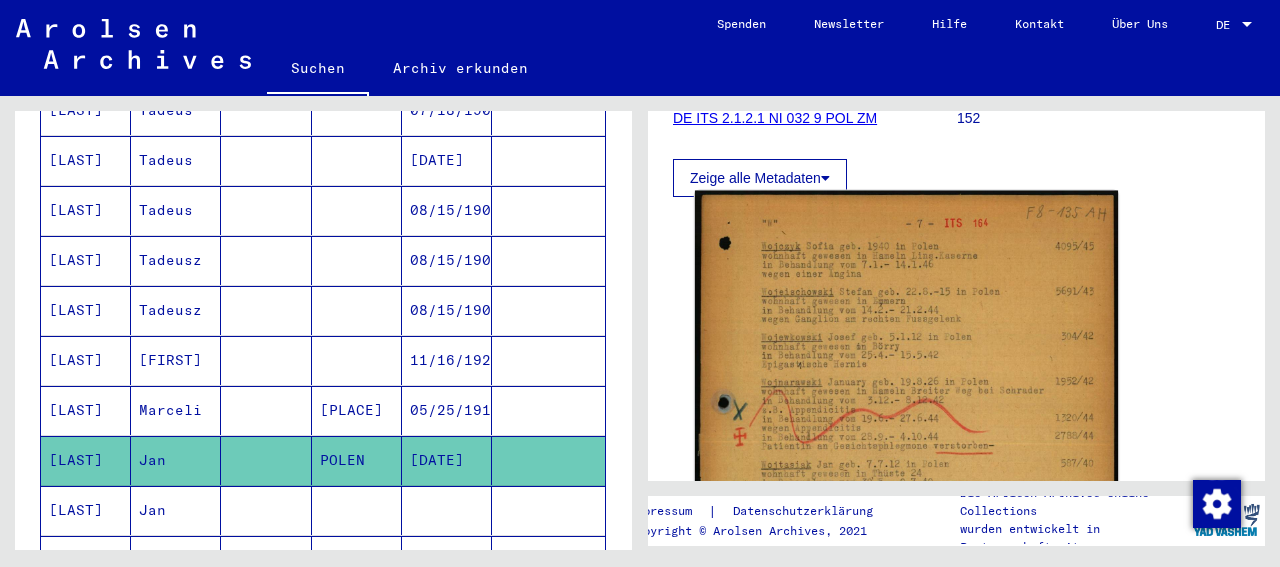 click 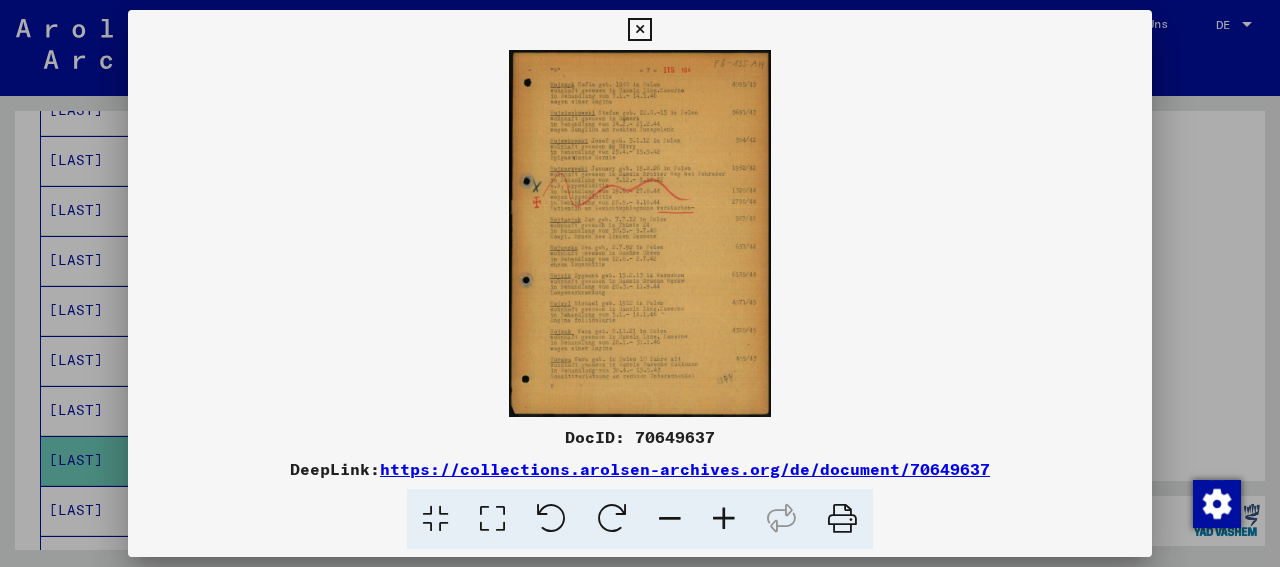 click on "https://collections.arolsen-archives.org/de/document/70649637" at bounding box center (685, 469) 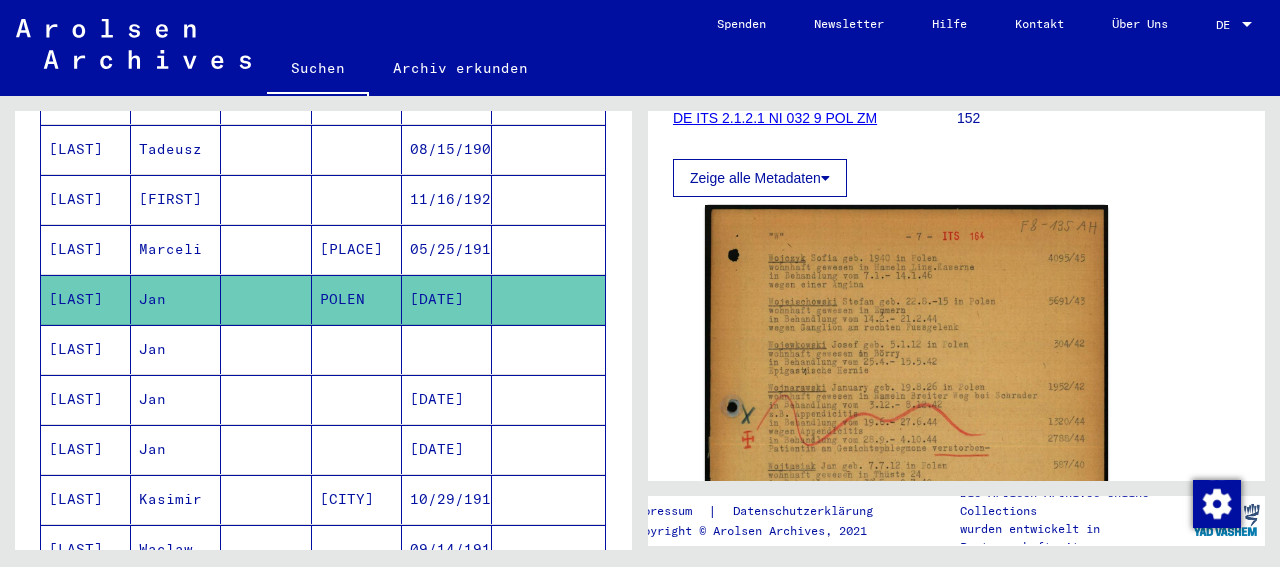 scroll, scrollTop: 1248, scrollLeft: 0, axis: vertical 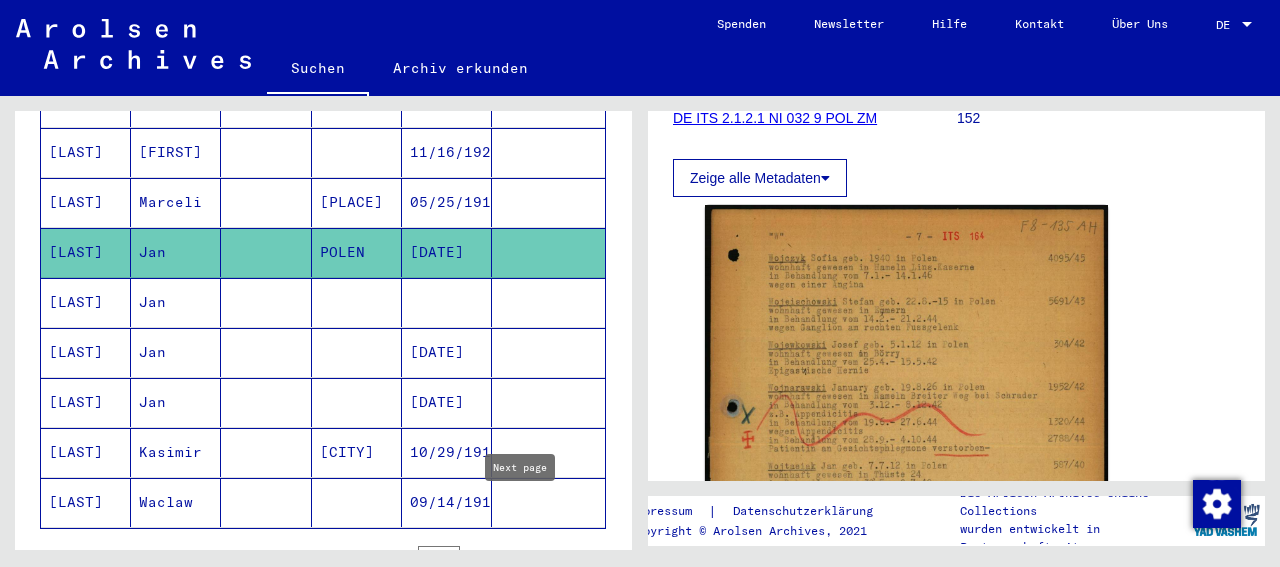 click 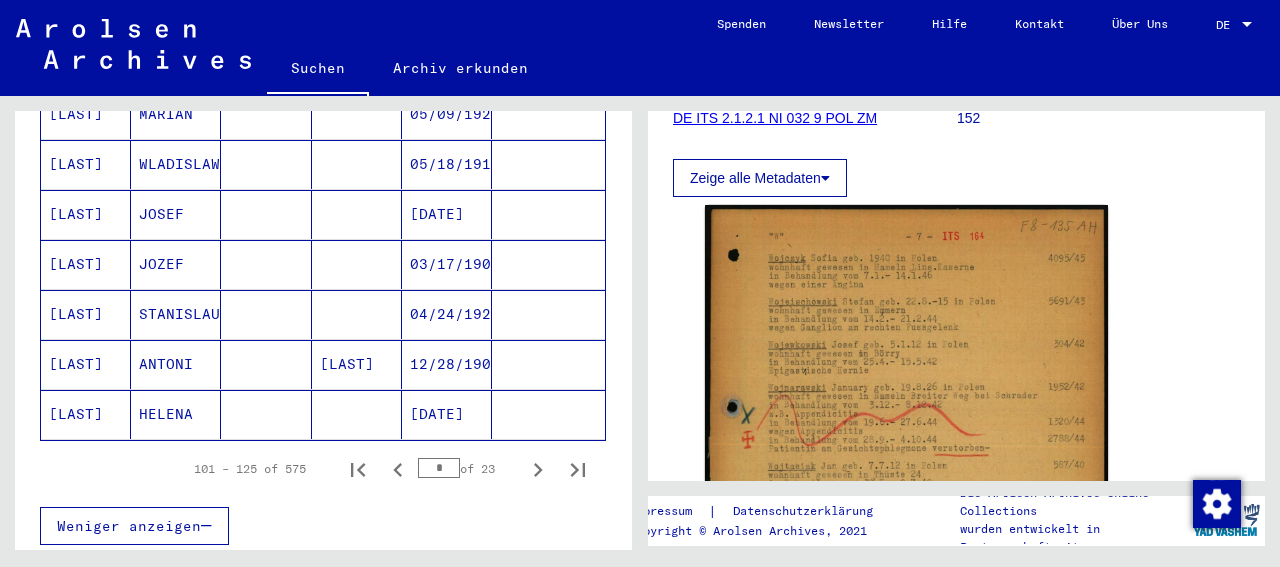 scroll, scrollTop: 1339, scrollLeft: 0, axis: vertical 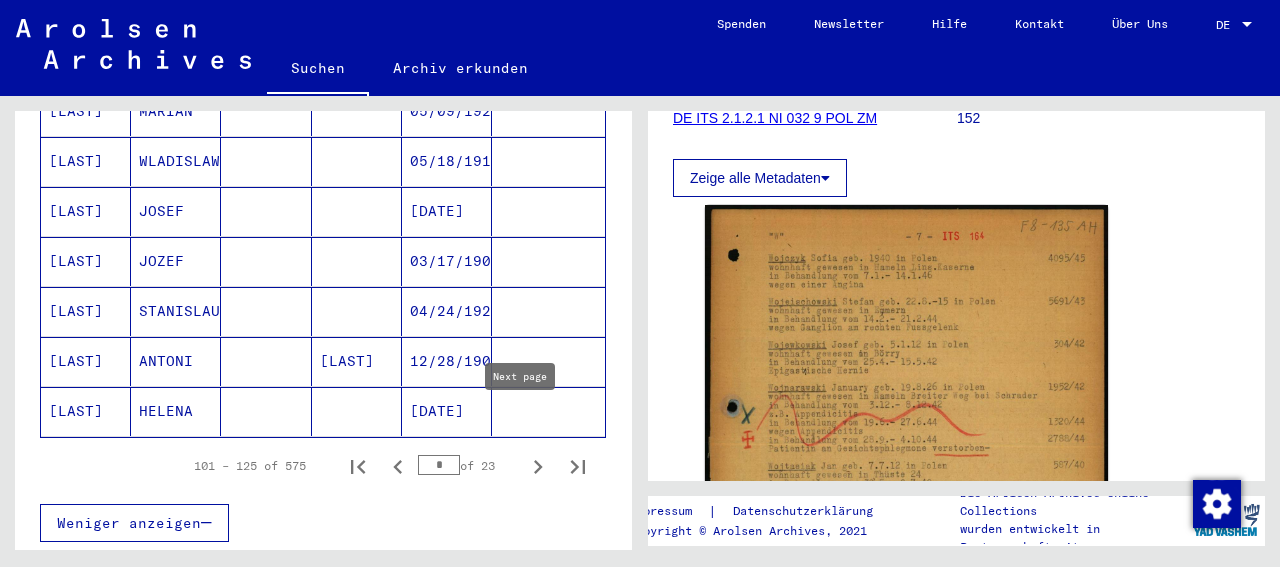 click 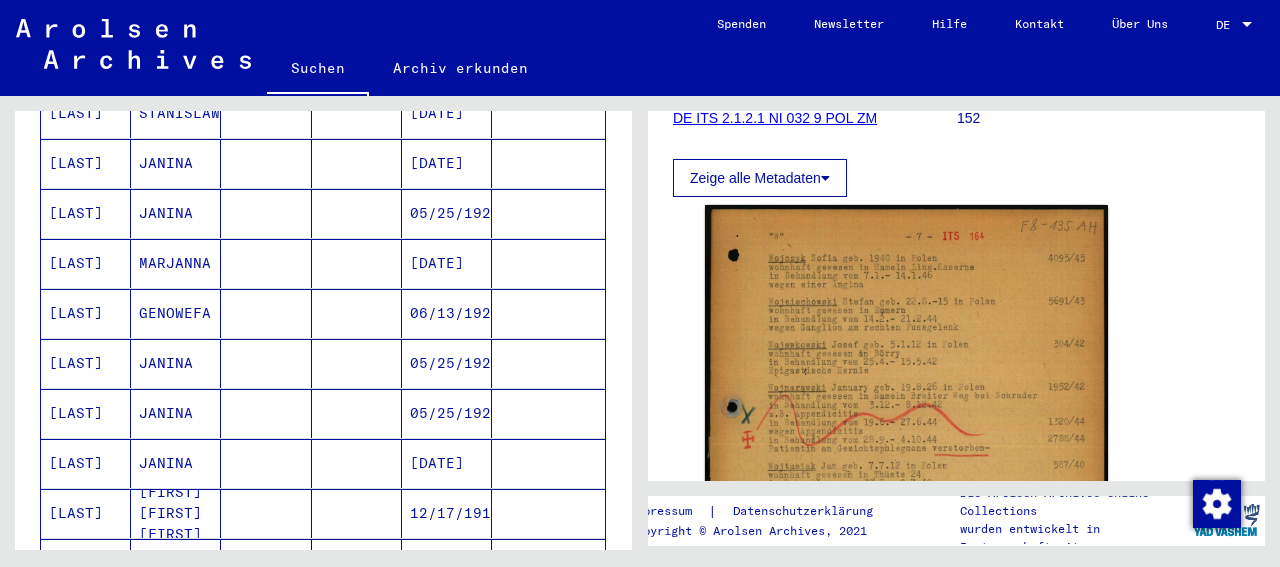 scroll, scrollTop: 0, scrollLeft: 0, axis: both 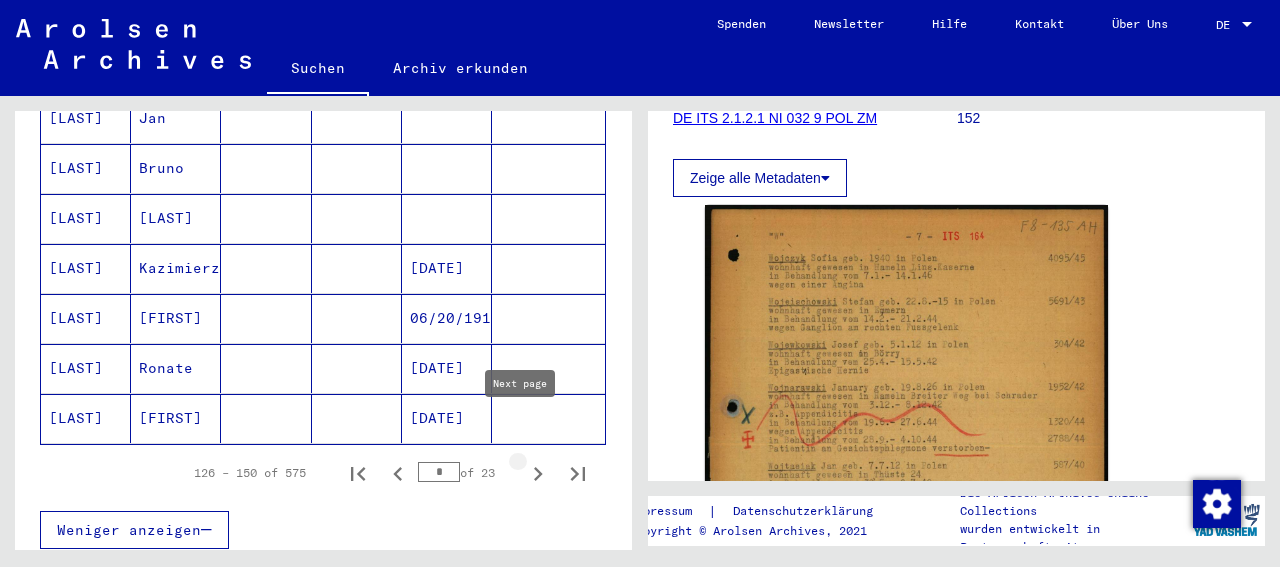 click 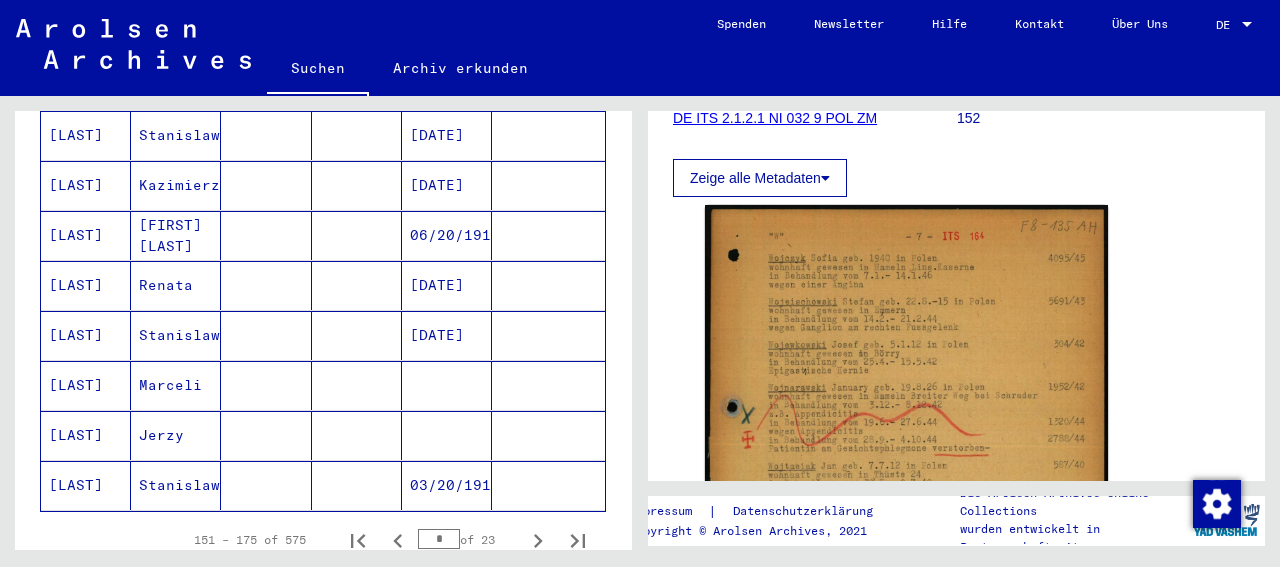 scroll, scrollTop: 1280, scrollLeft: 0, axis: vertical 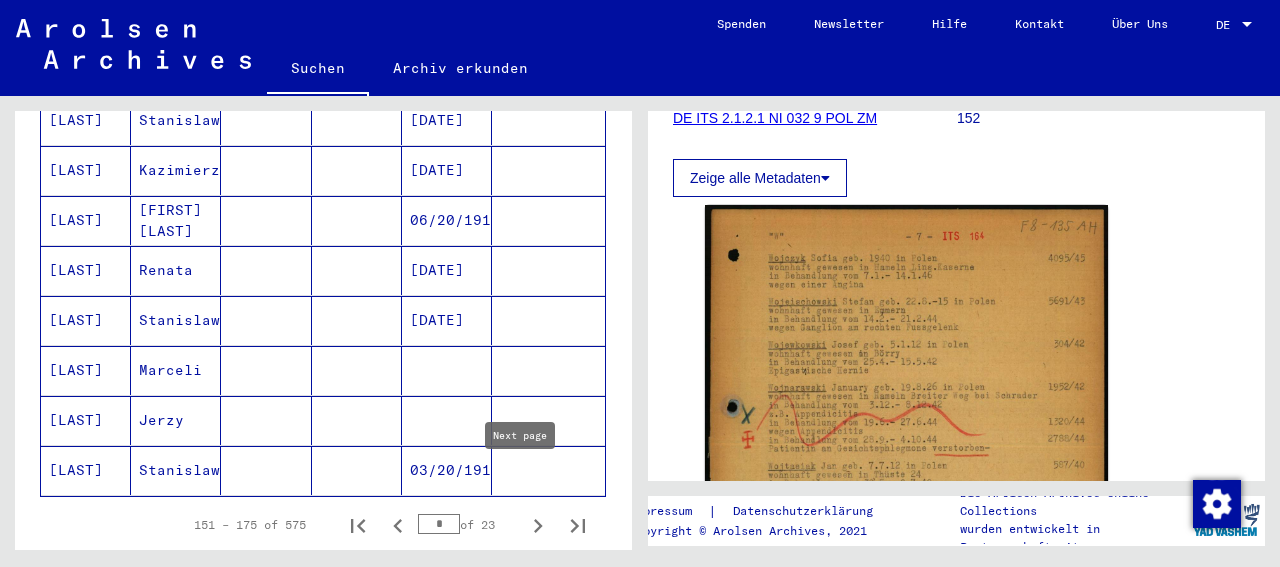 click 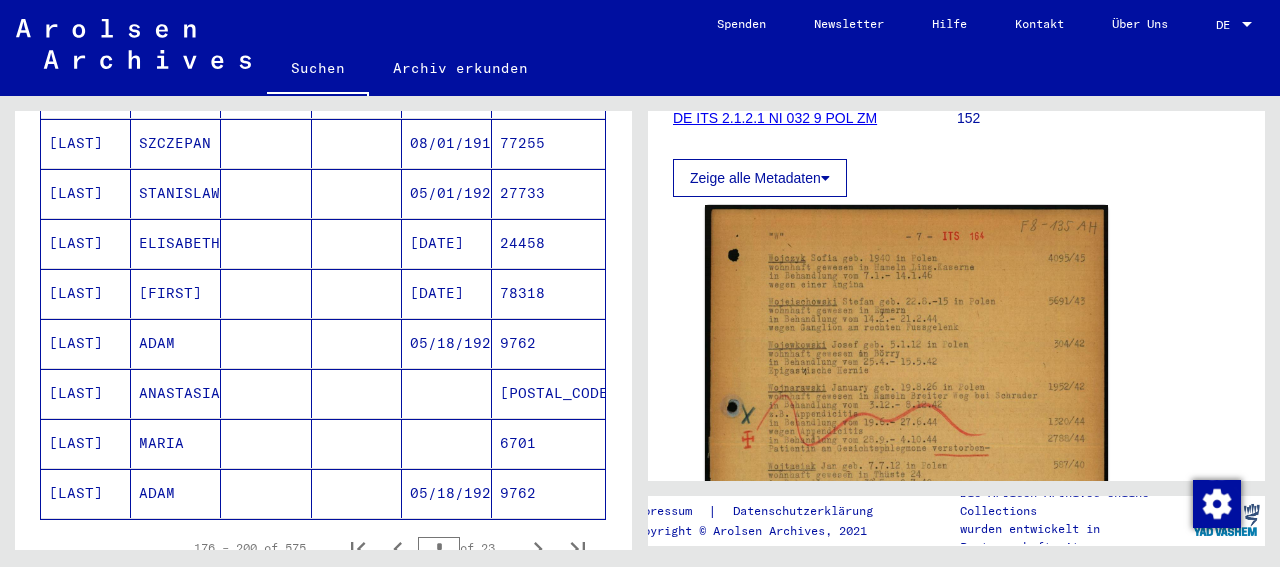scroll, scrollTop: 1261, scrollLeft: 0, axis: vertical 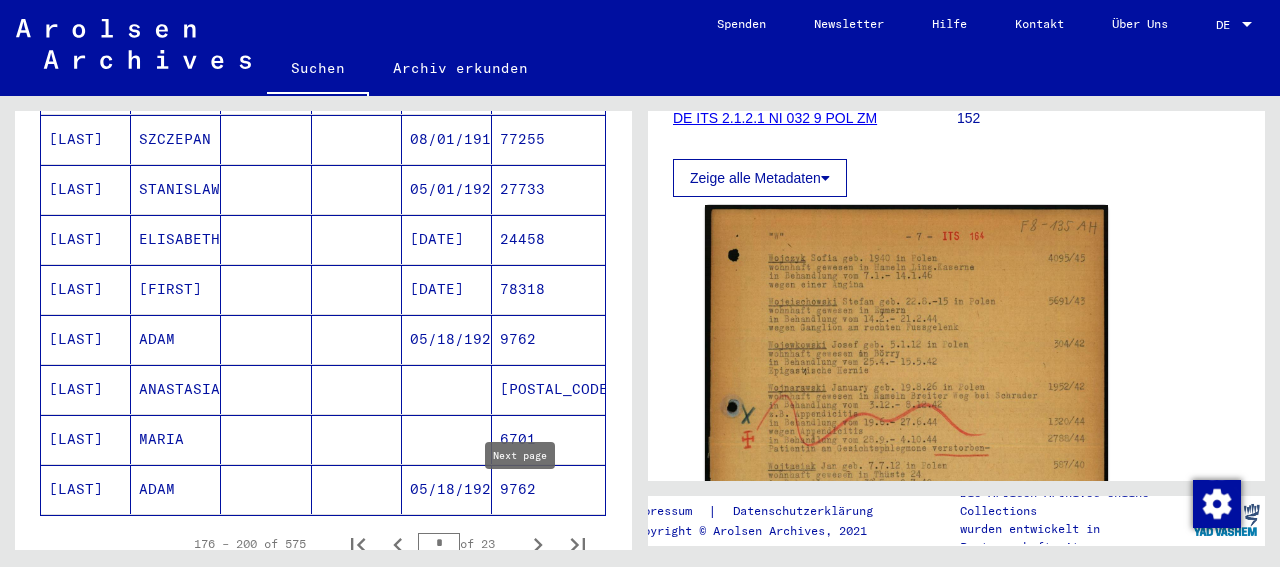 click 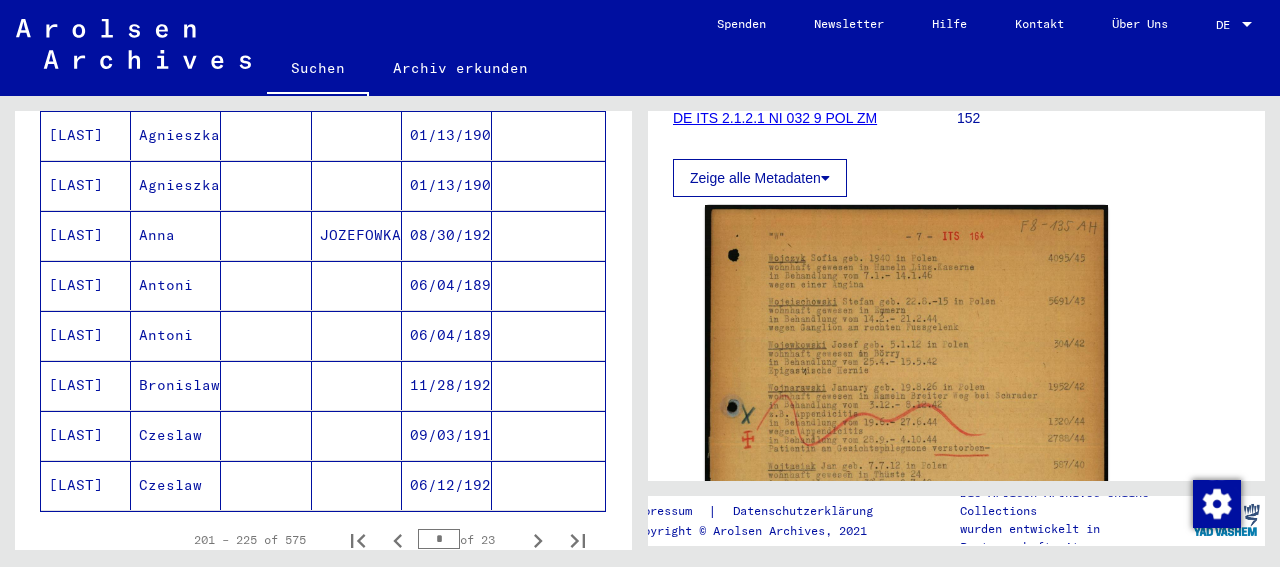 scroll, scrollTop: 1287, scrollLeft: 0, axis: vertical 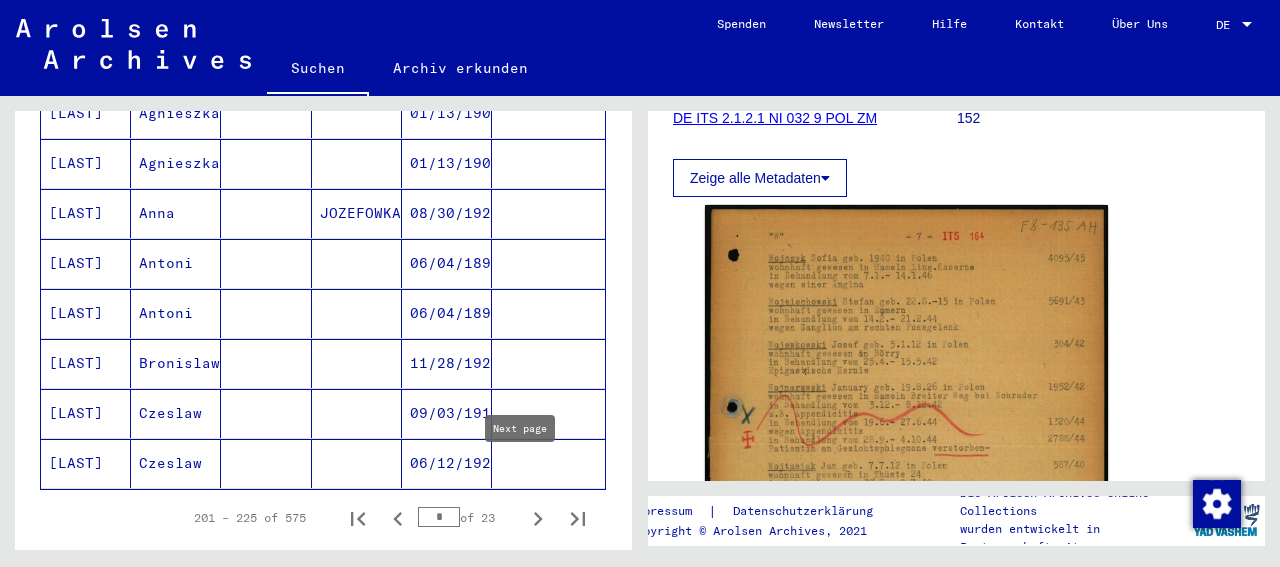 click 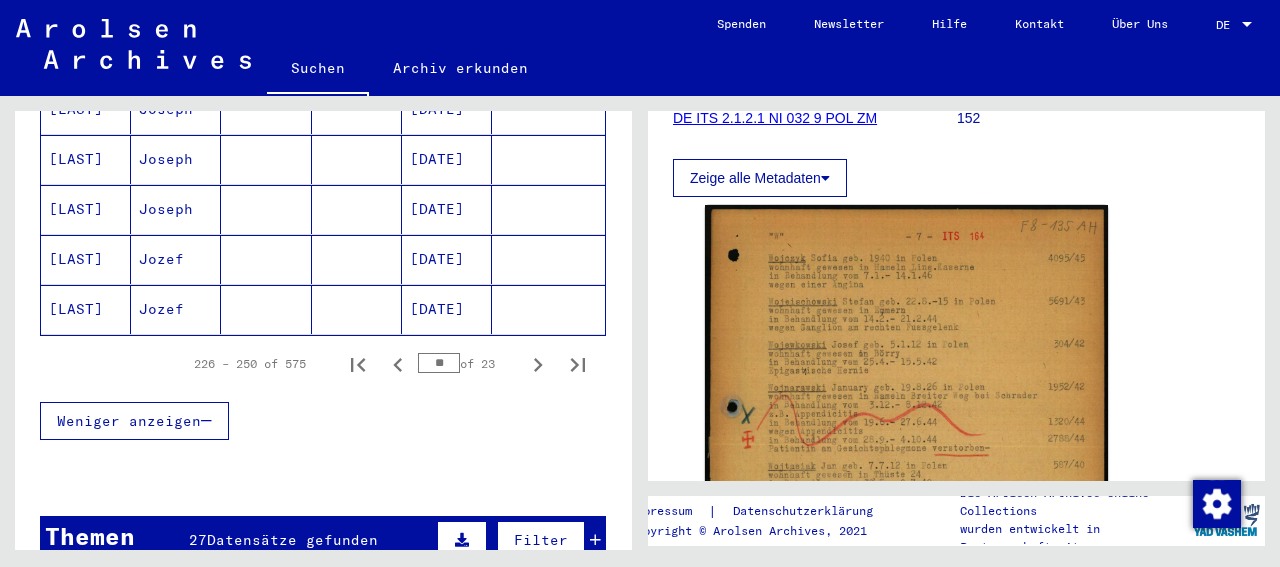 scroll, scrollTop: 1583, scrollLeft: 0, axis: vertical 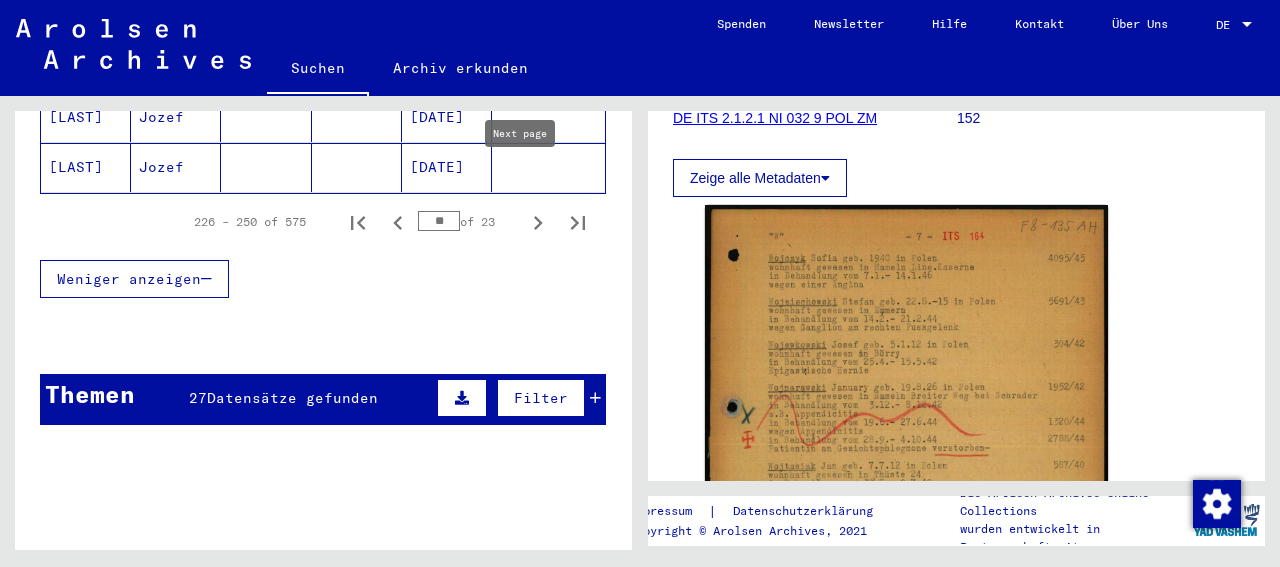 click 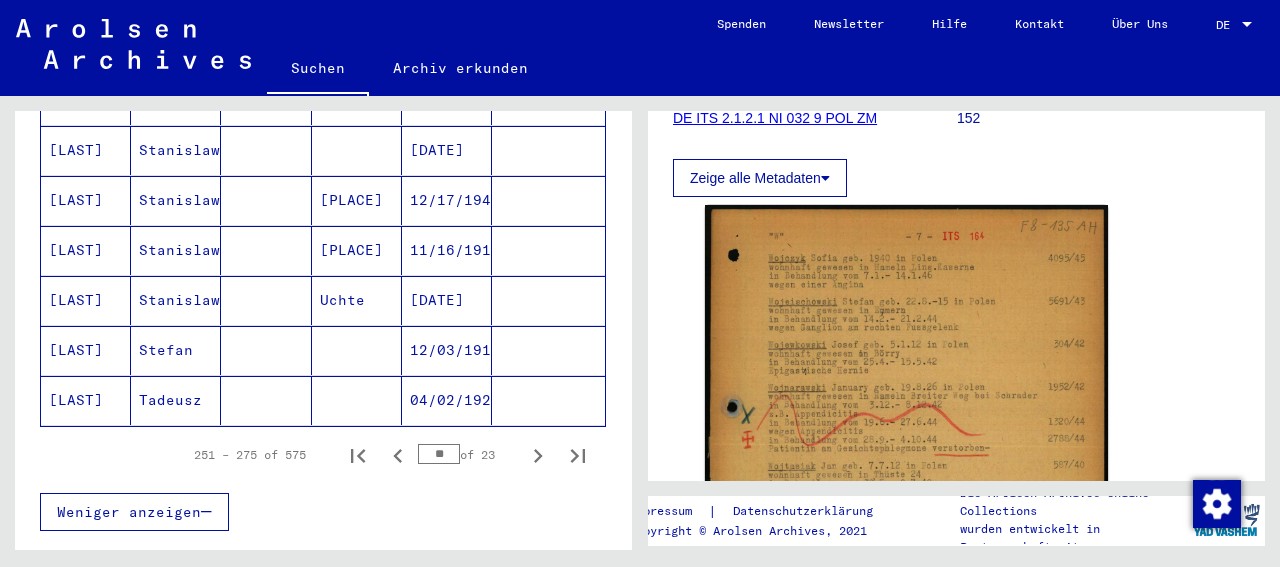 scroll, scrollTop: 1352, scrollLeft: 0, axis: vertical 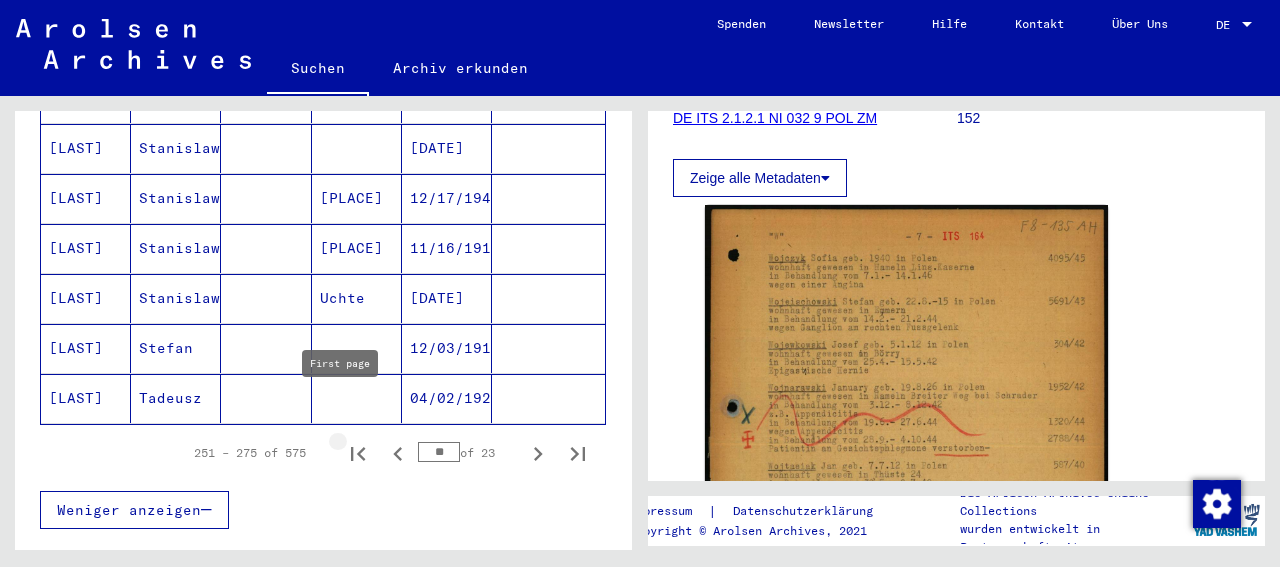 click 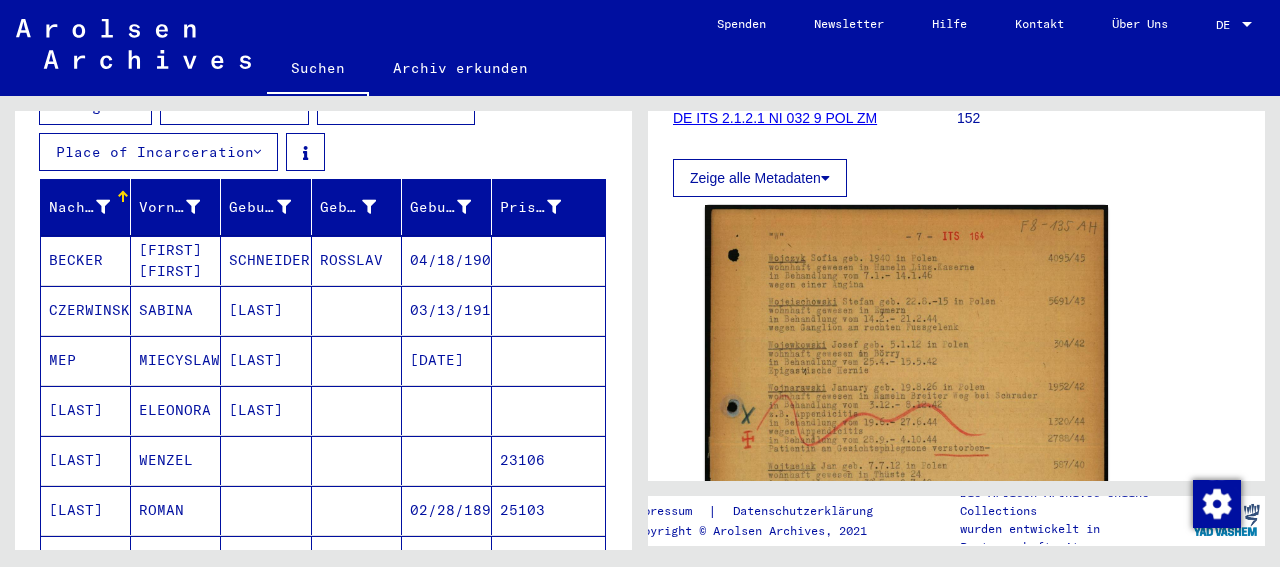 scroll, scrollTop: 104, scrollLeft: 0, axis: vertical 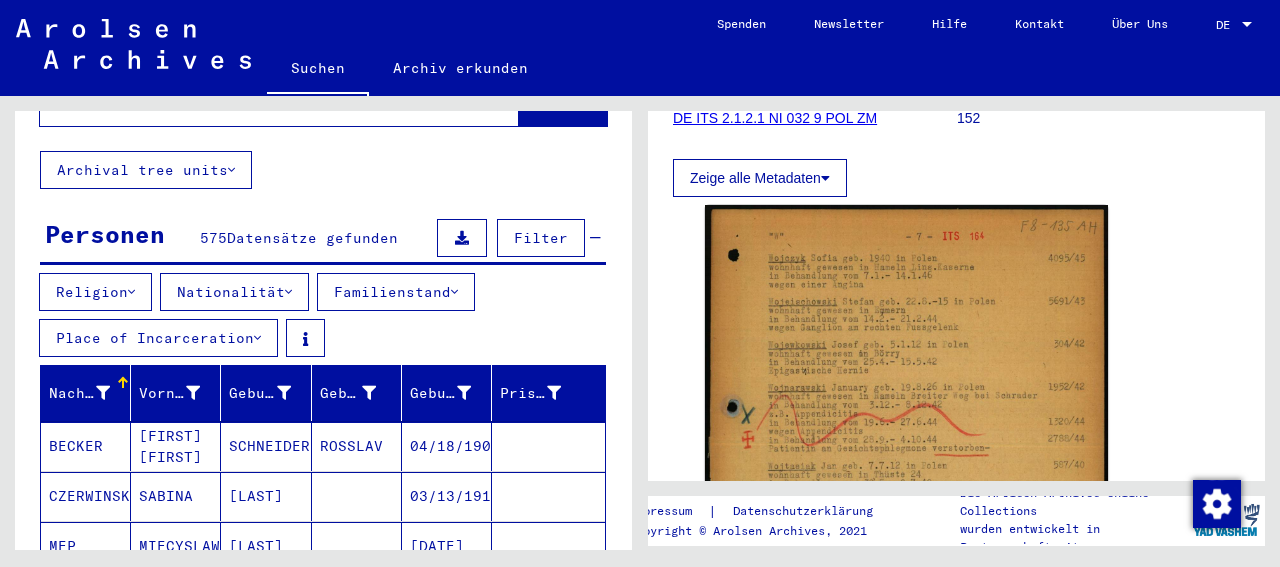 click on "Nachname" at bounding box center [79, 393] 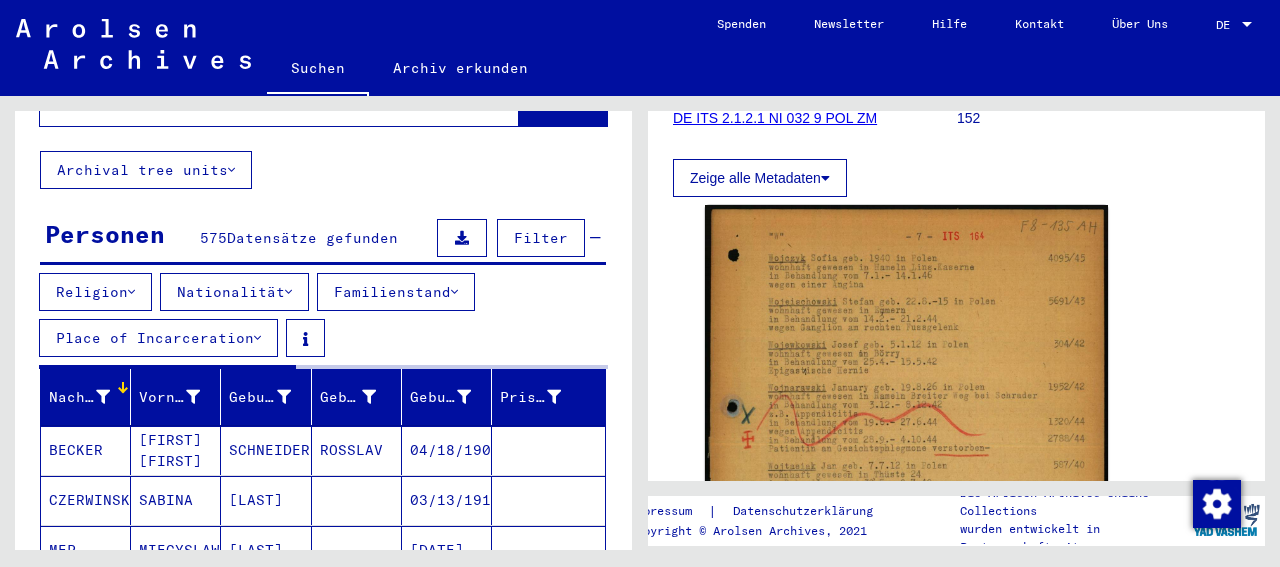 click on "Nachname" at bounding box center (79, 397) 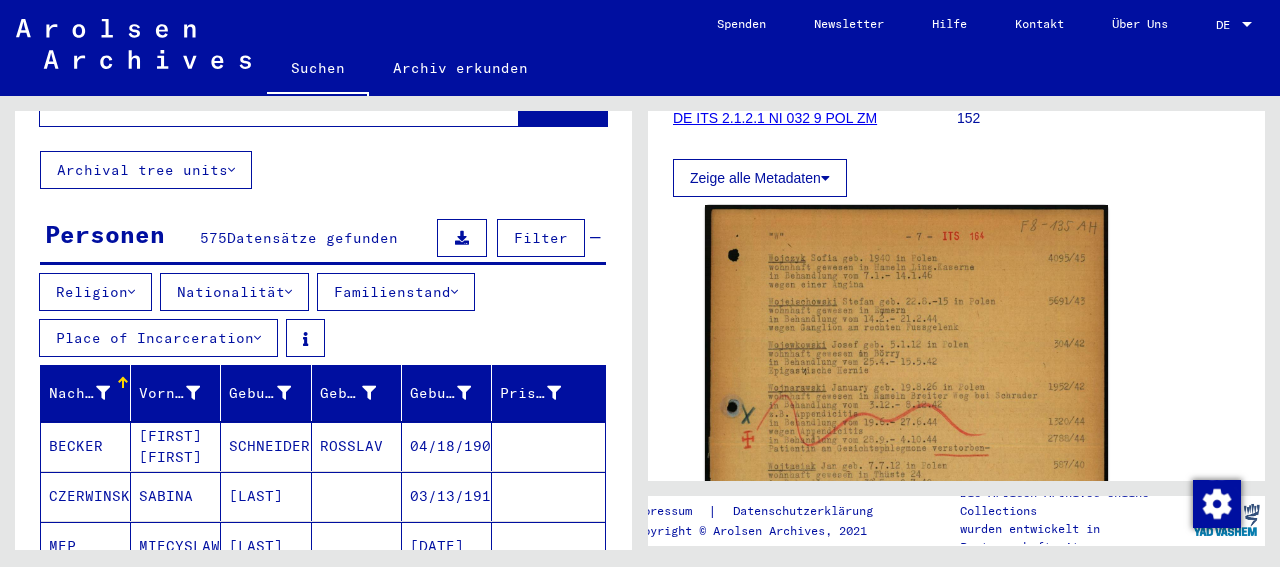 click on "Nachname" at bounding box center (79, 393) 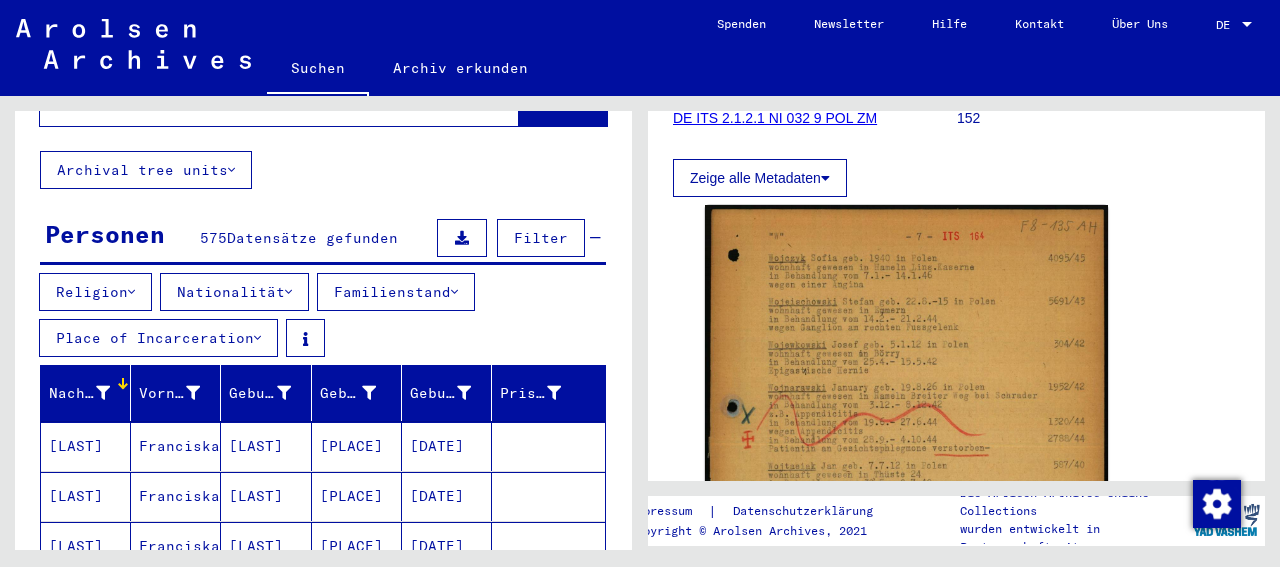 click on "Nachname" at bounding box center (79, 393) 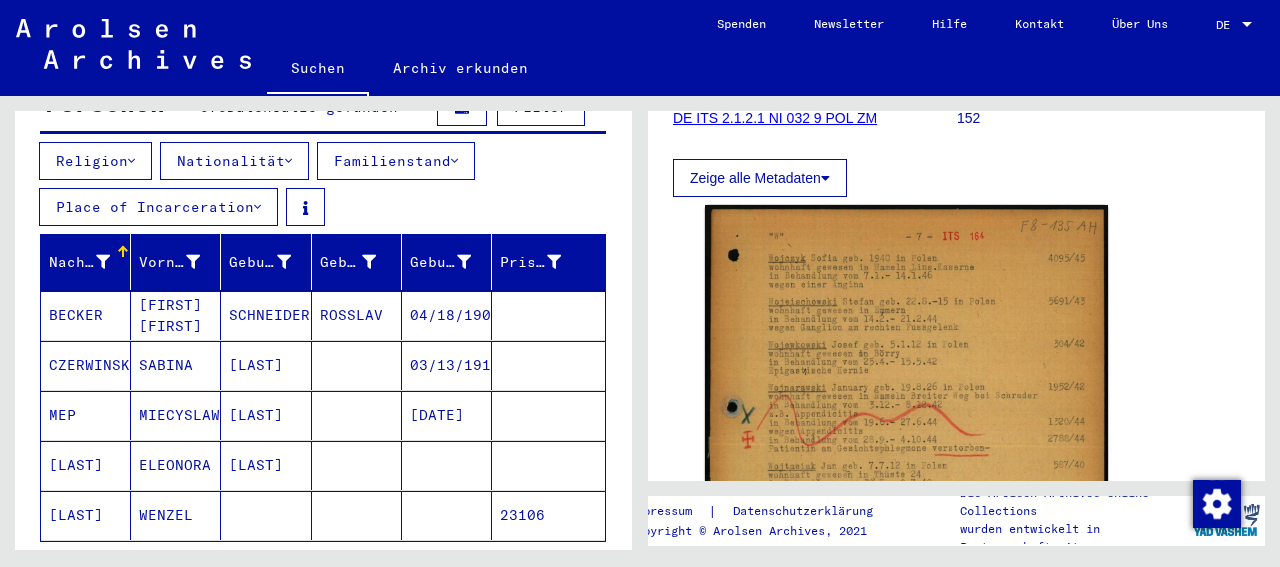 scroll, scrollTop: 312, scrollLeft: 0, axis: vertical 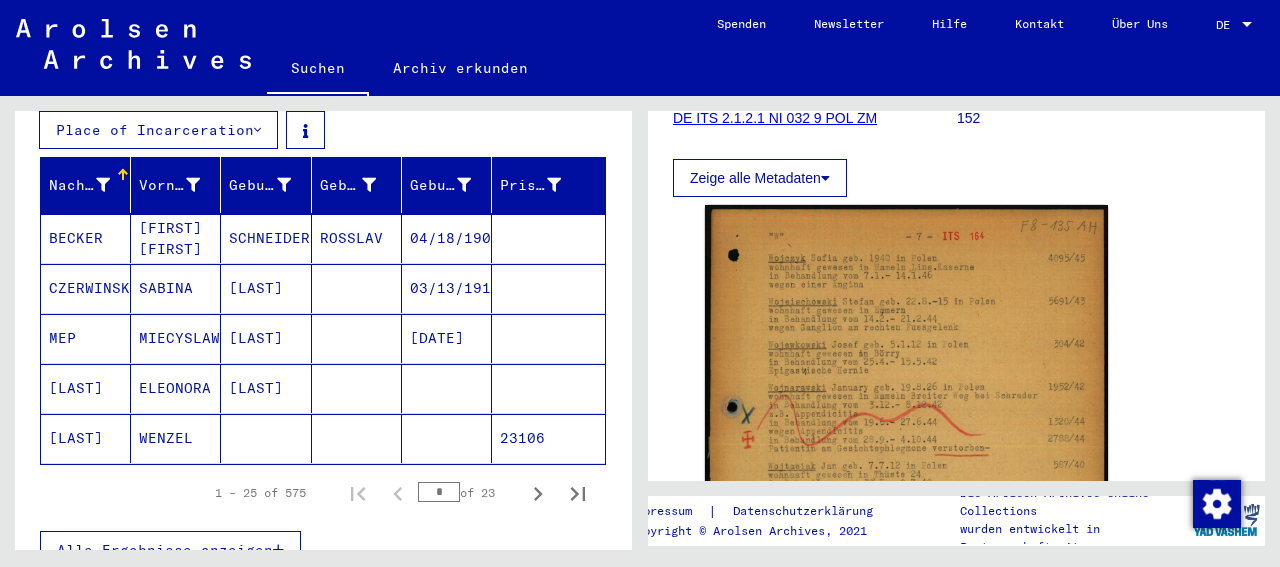 click on "Alle Ergebnisse anzeigen" at bounding box center [165, 550] 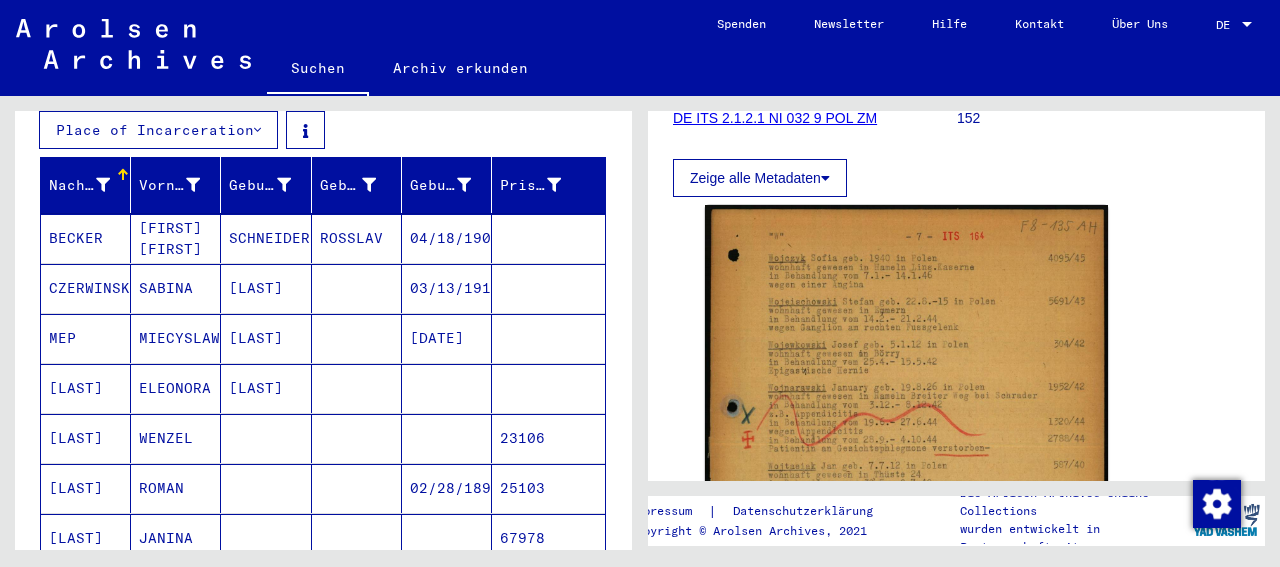 scroll, scrollTop: 0, scrollLeft: 0, axis: both 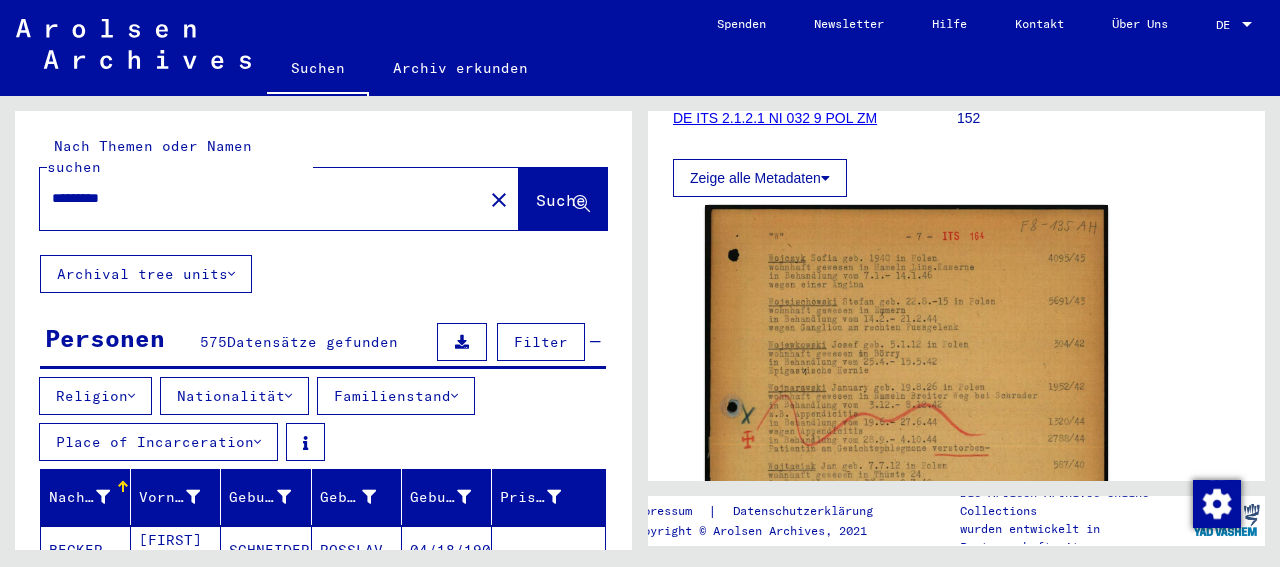 click on "*********" at bounding box center [261, 198] 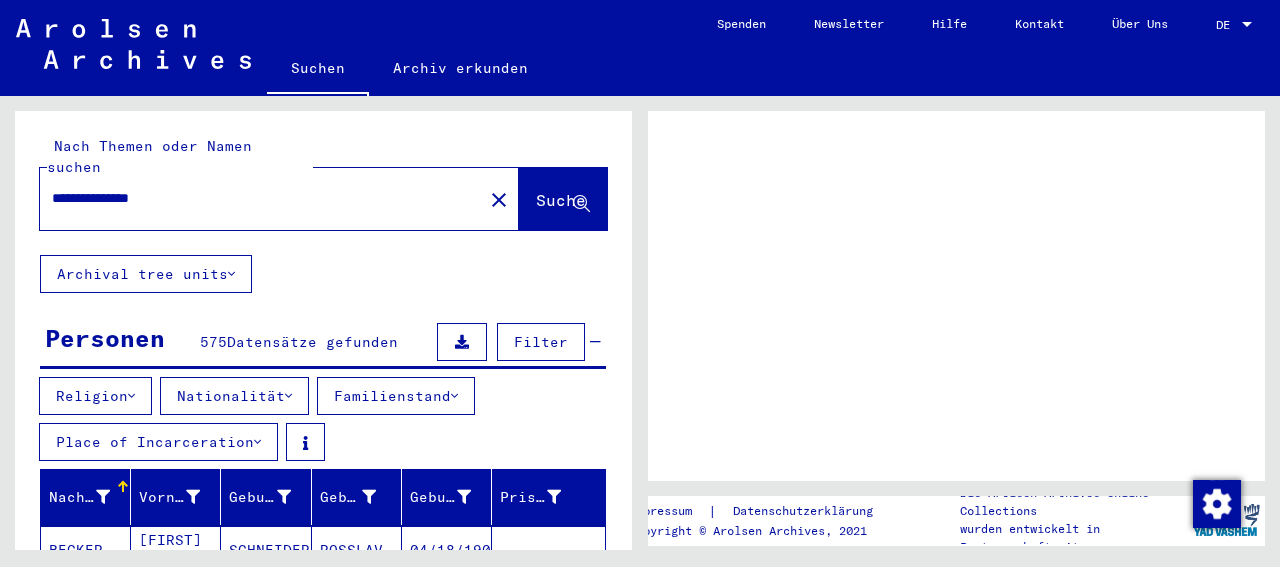 scroll, scrollTop: 0, scrollLeft: 0, axis: both 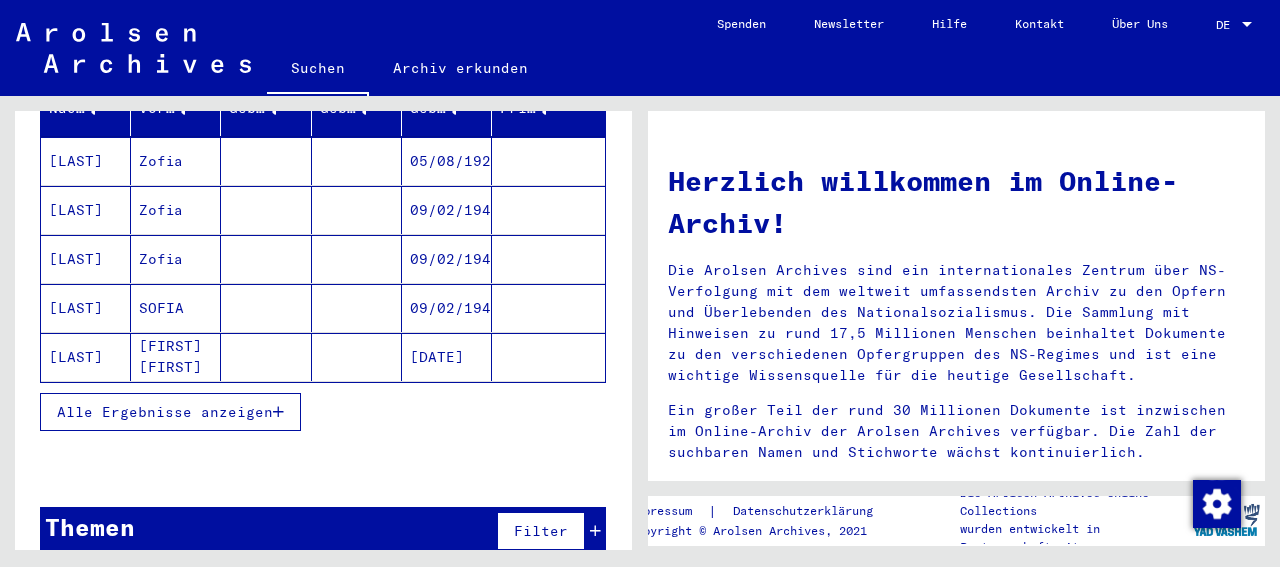 click on "Alle Ergebnisse anzeigen" at bounding box center (170, 412) 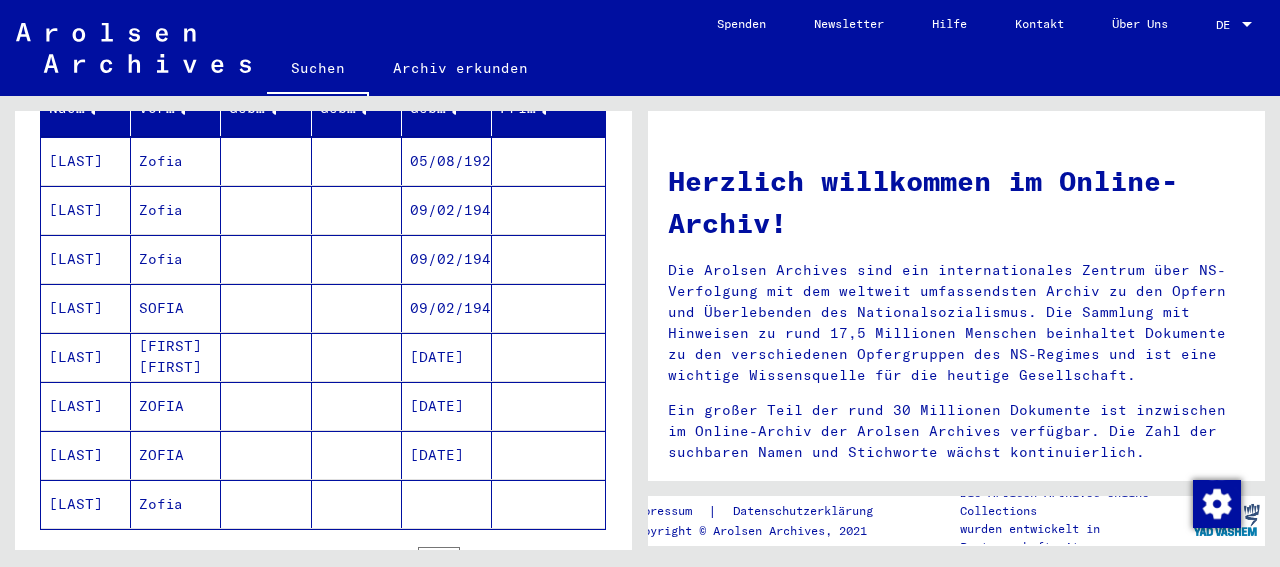scroll, scrollTop: 0, scrollLeft: 0, axis: both 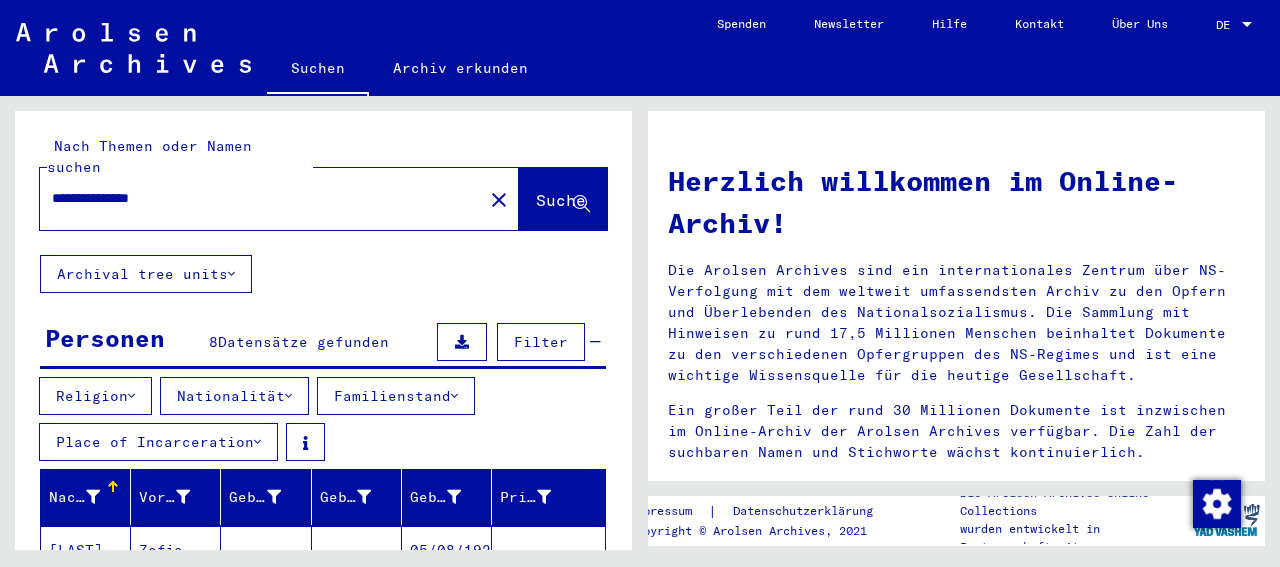 click on "**********" at bounding box center (255, 198) 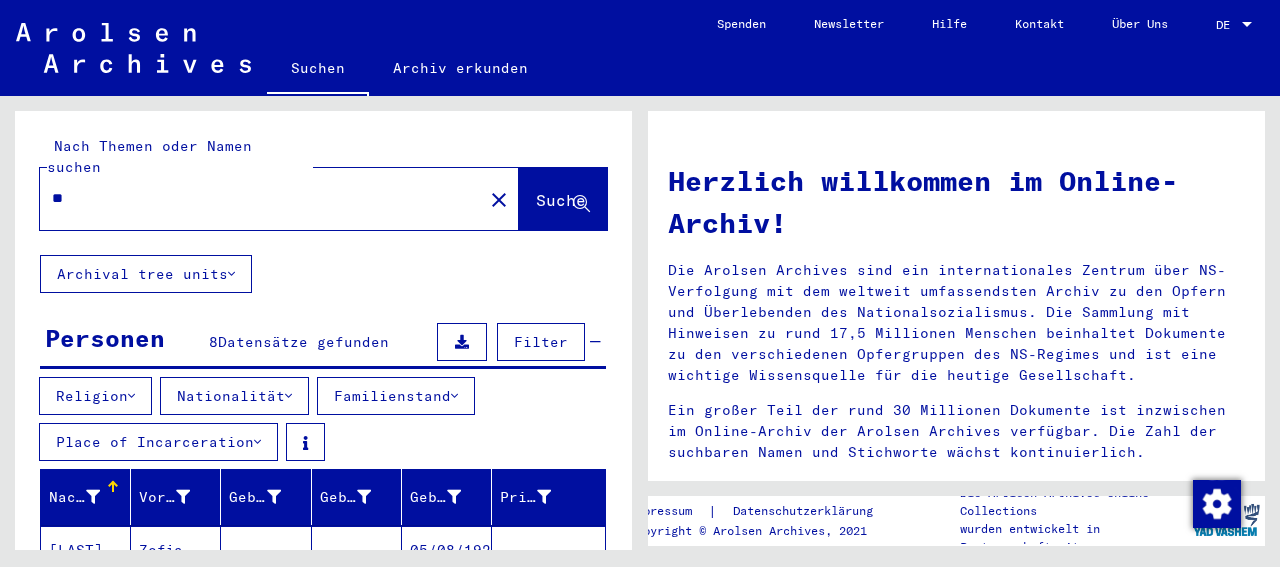 type on "*" 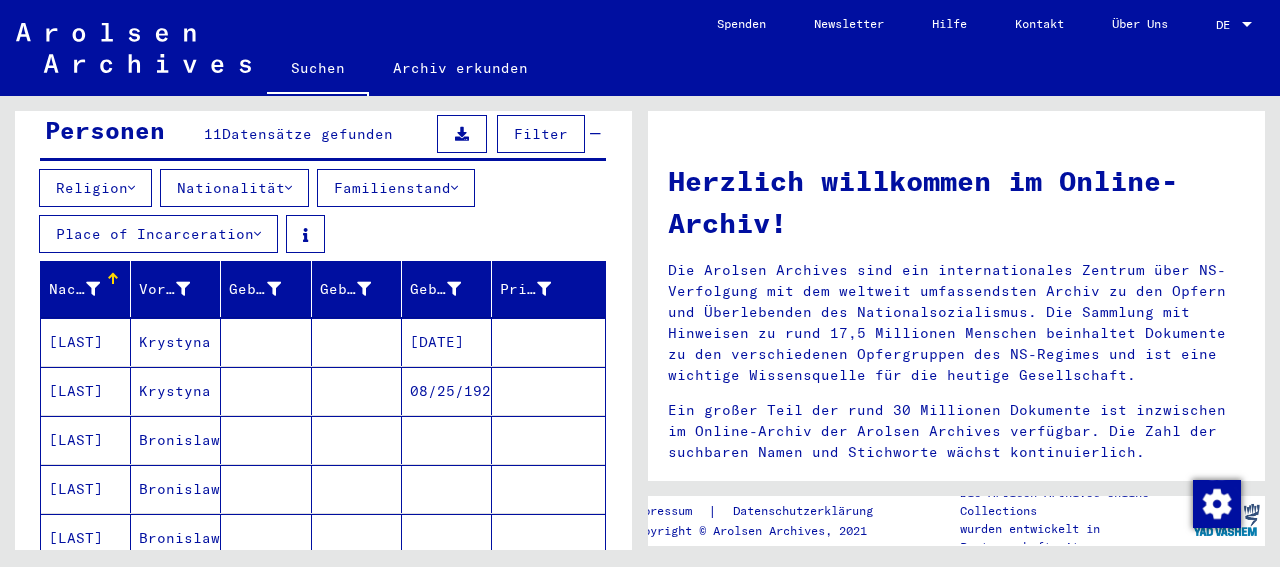 scroll, scrollTop: 312, scrollLeft: 0, axis: vertical 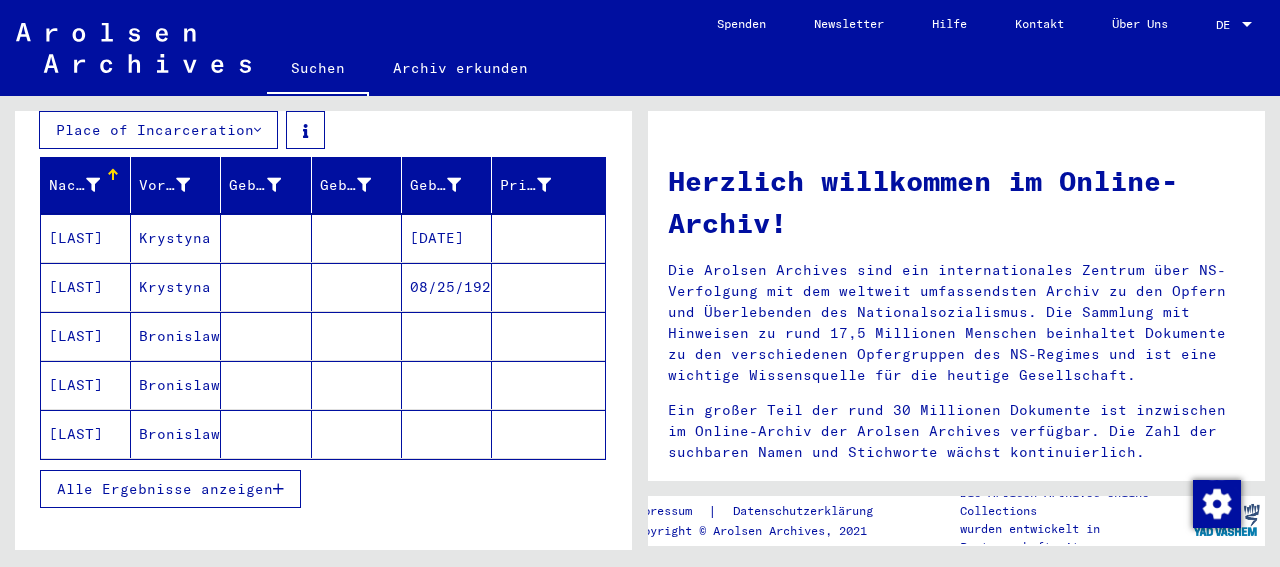 click on "Alle Ergebnisse anzeigen" at bounding box center (165, 489) 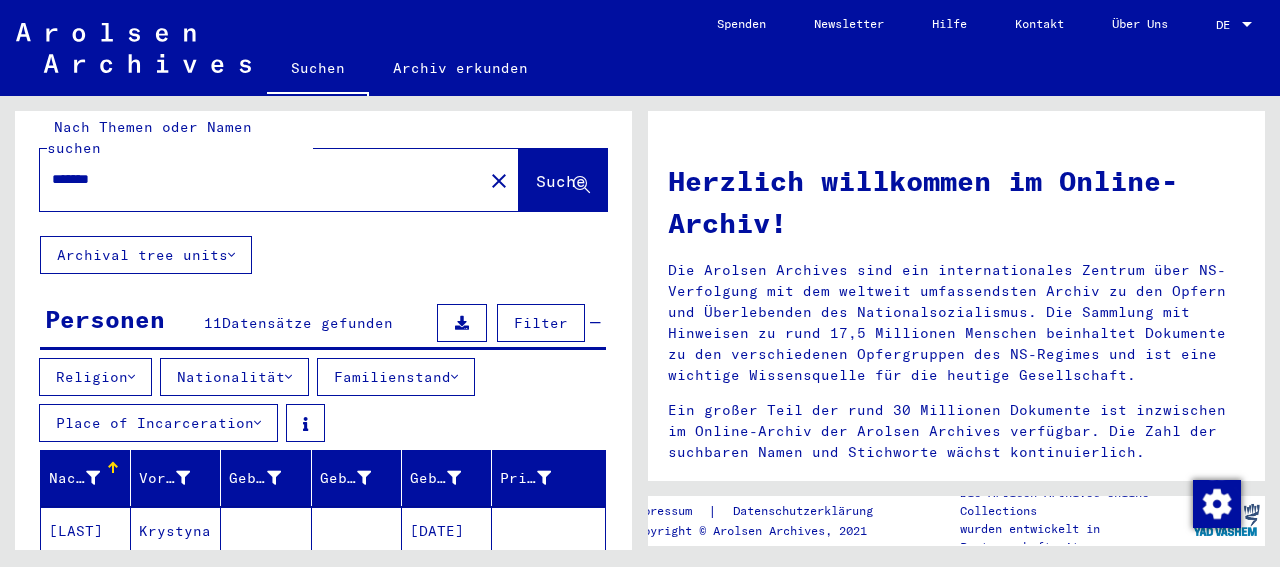 scroll, scrollTop: 0, scrollLeft: 0, axis: both 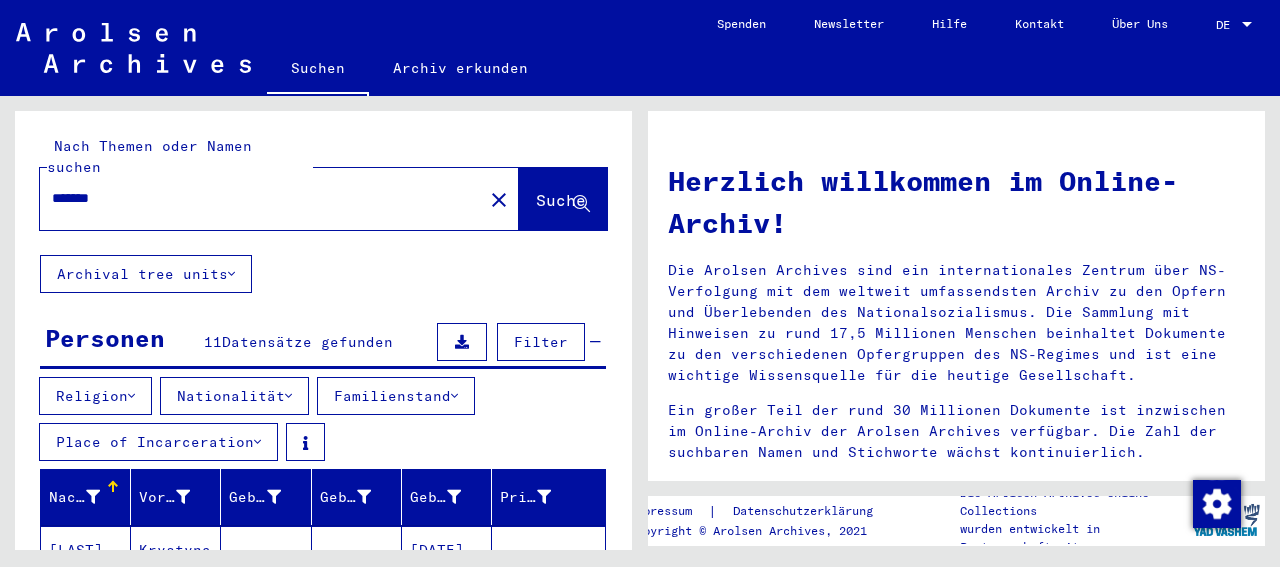 drag, startPoint x: 143, startPoint y: 179, endPoint x: 48, endPoint y: 177, distance: 95.02105 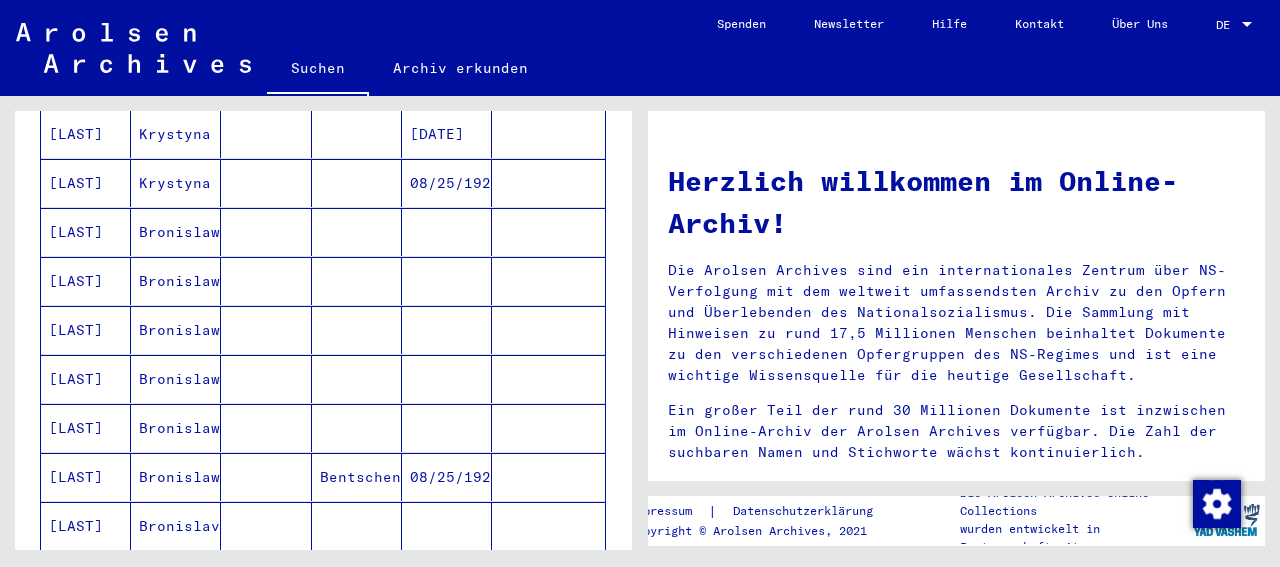 scroll, scrollTop: 312, scrollLeft: 0, axis: vertical 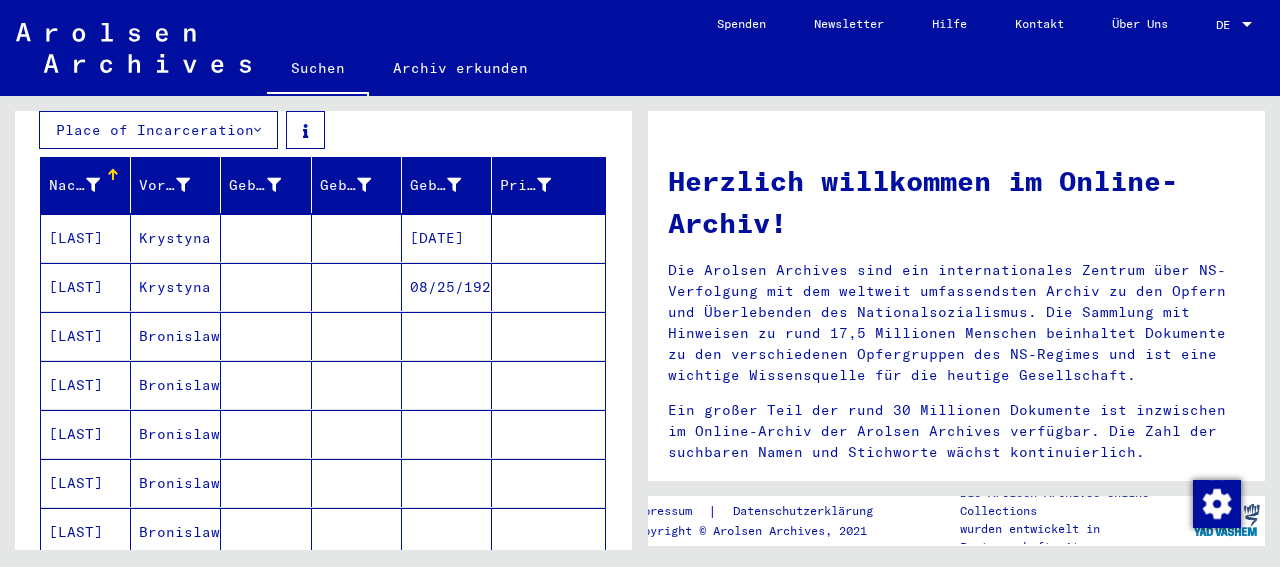 click on "Bronislawa" at bounding box center [176, 385] 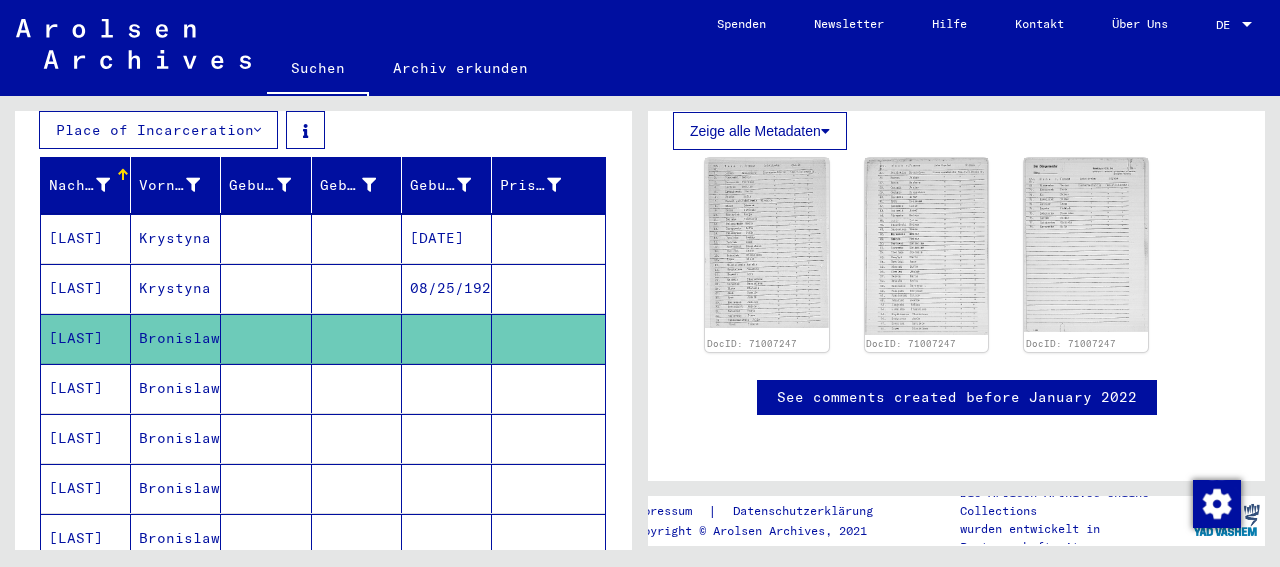 scroll, scrollTop: 624, scrollLeft: 0, axis: vertical 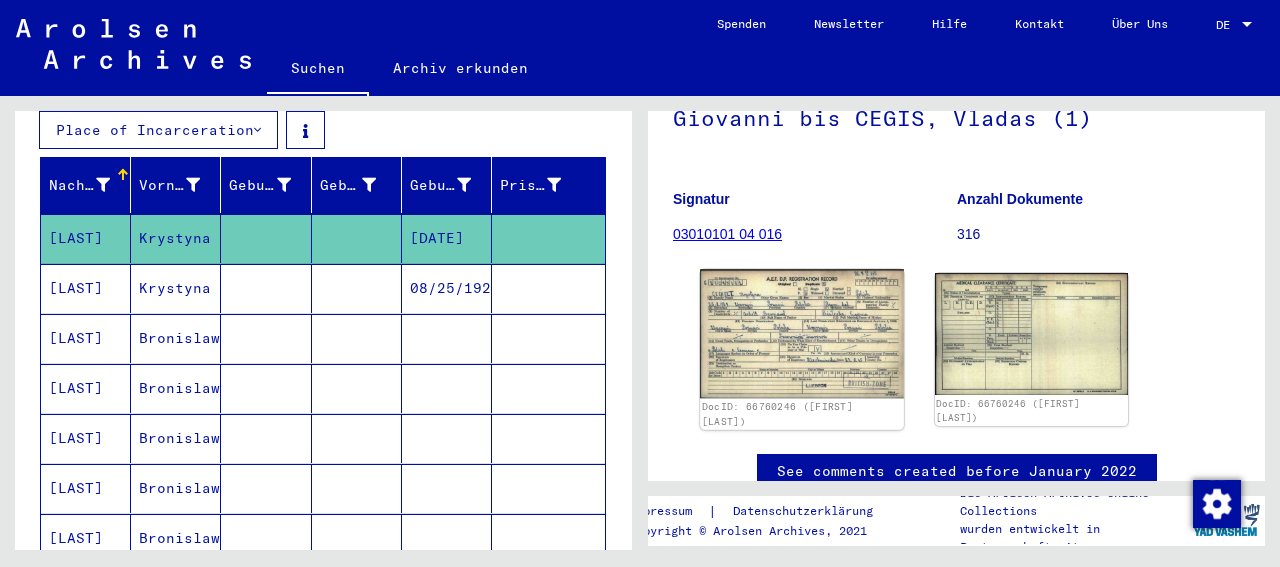 click 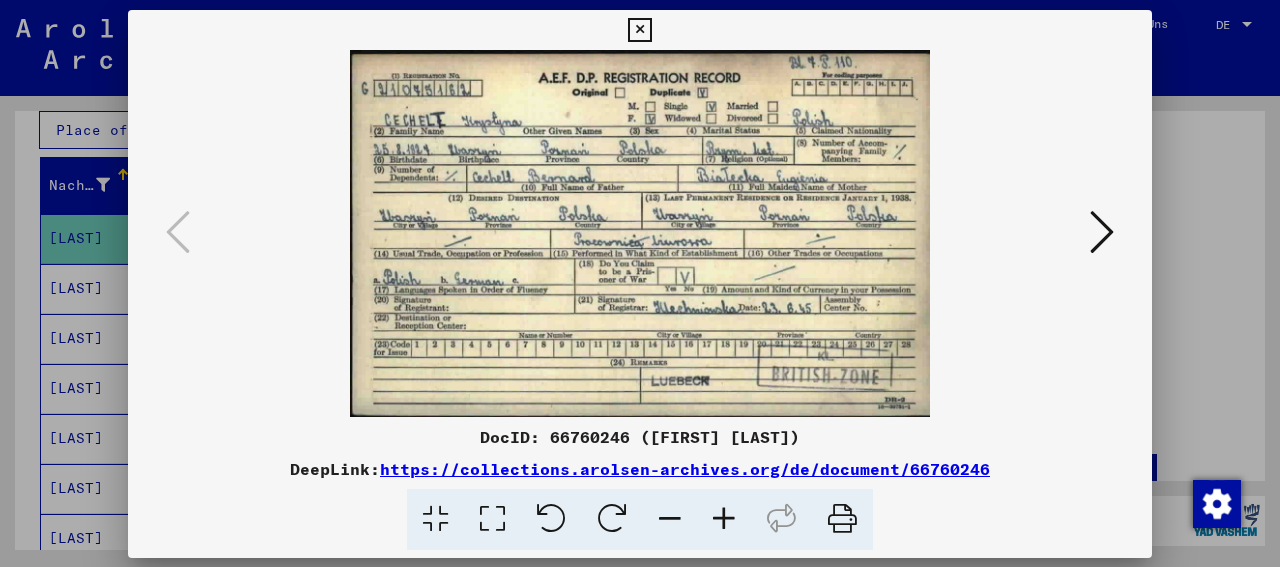 scroll, scrollTop: 208, scrollLeft: 0, axis: vertical 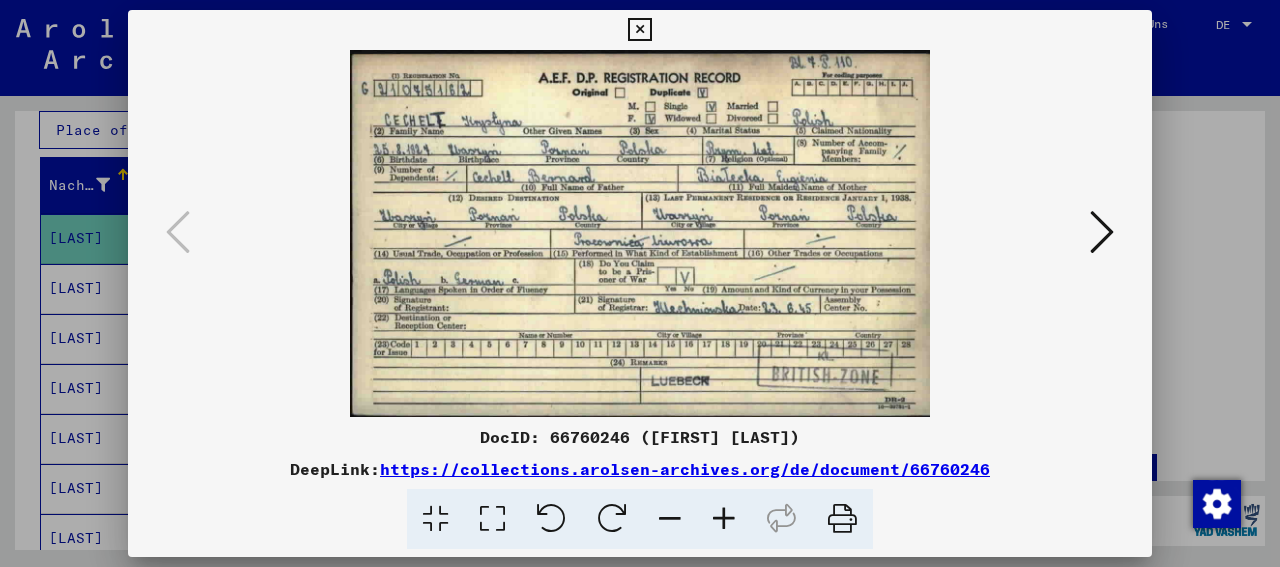 click at bounding box center (1102, 232) 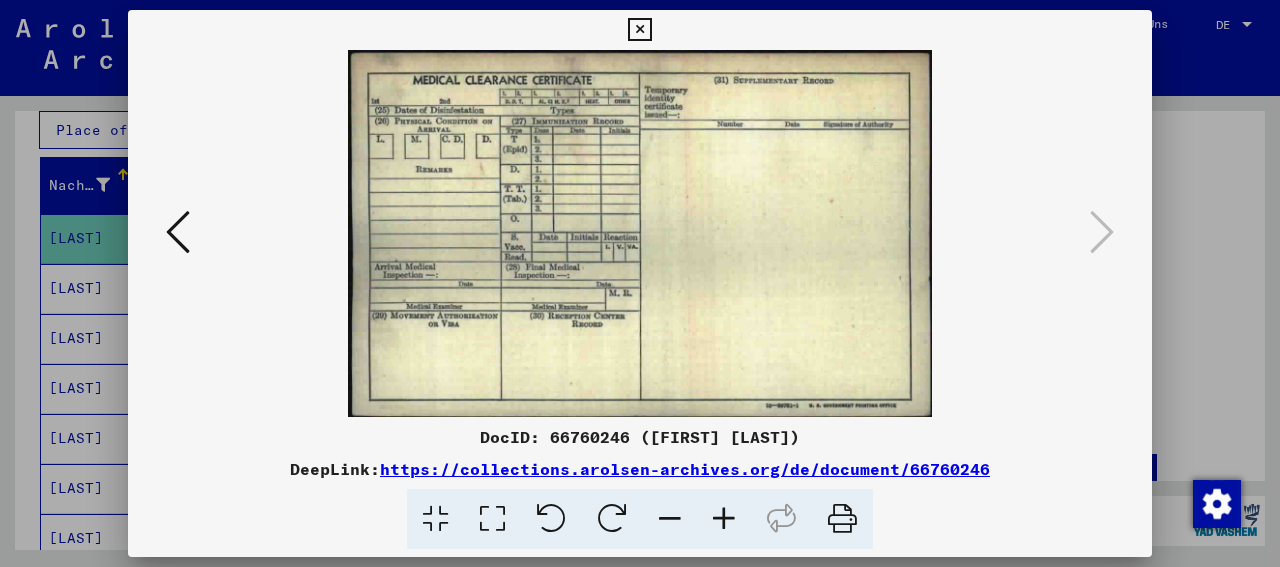 click at bounding box center [639, 30] 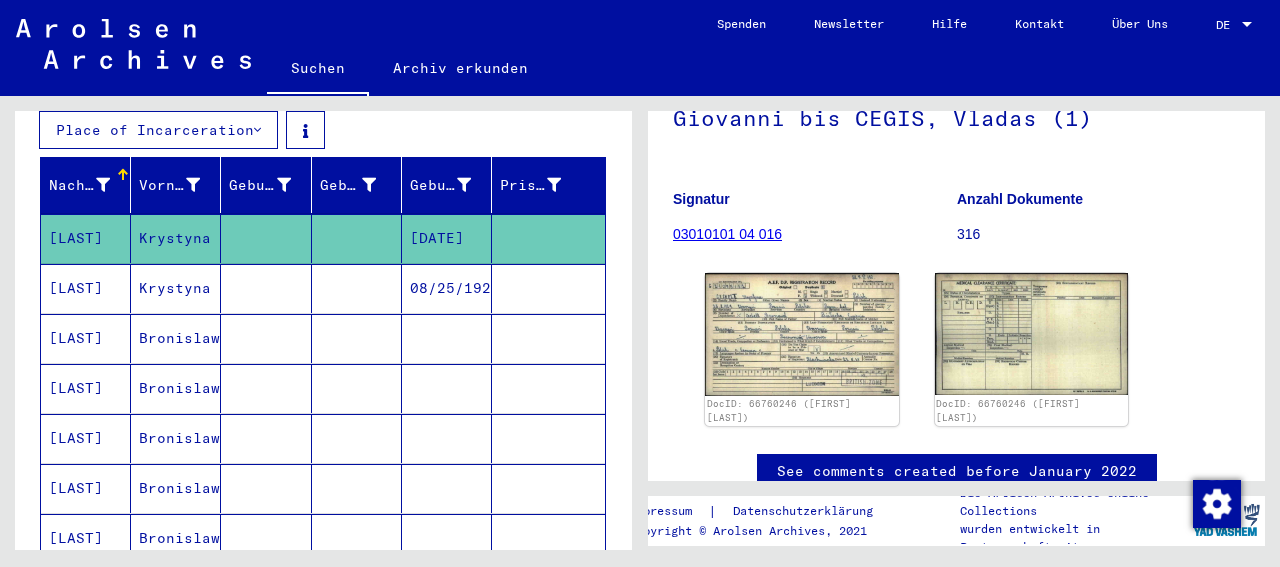 click on "Krystyna" at bounding box center [176, 338] 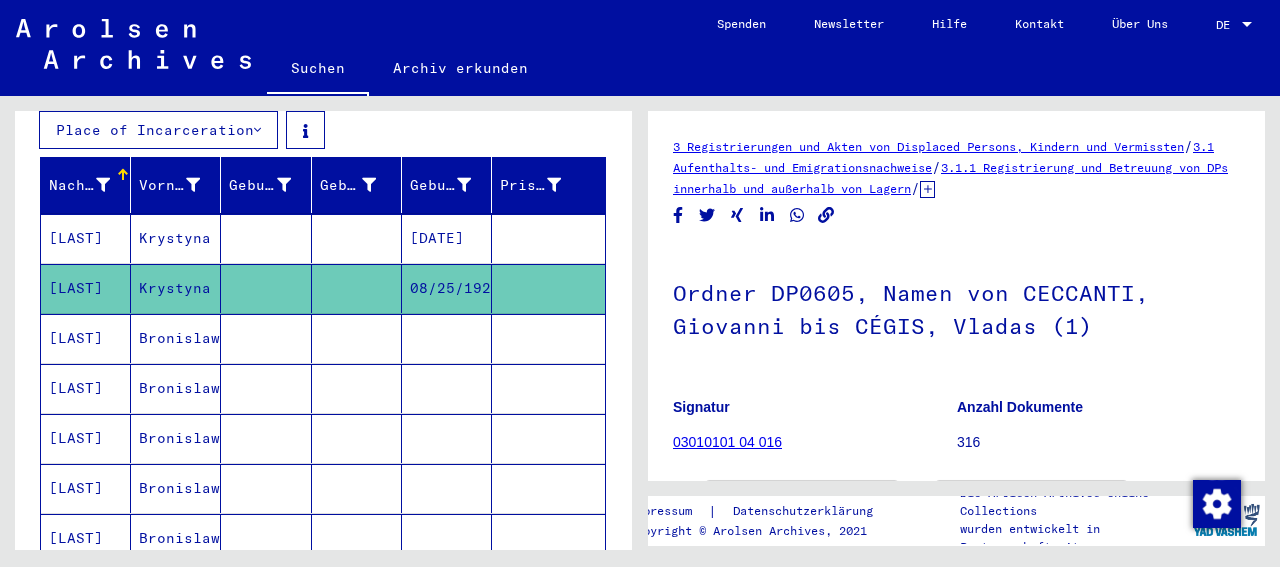 click at bounding box center (266, 388) 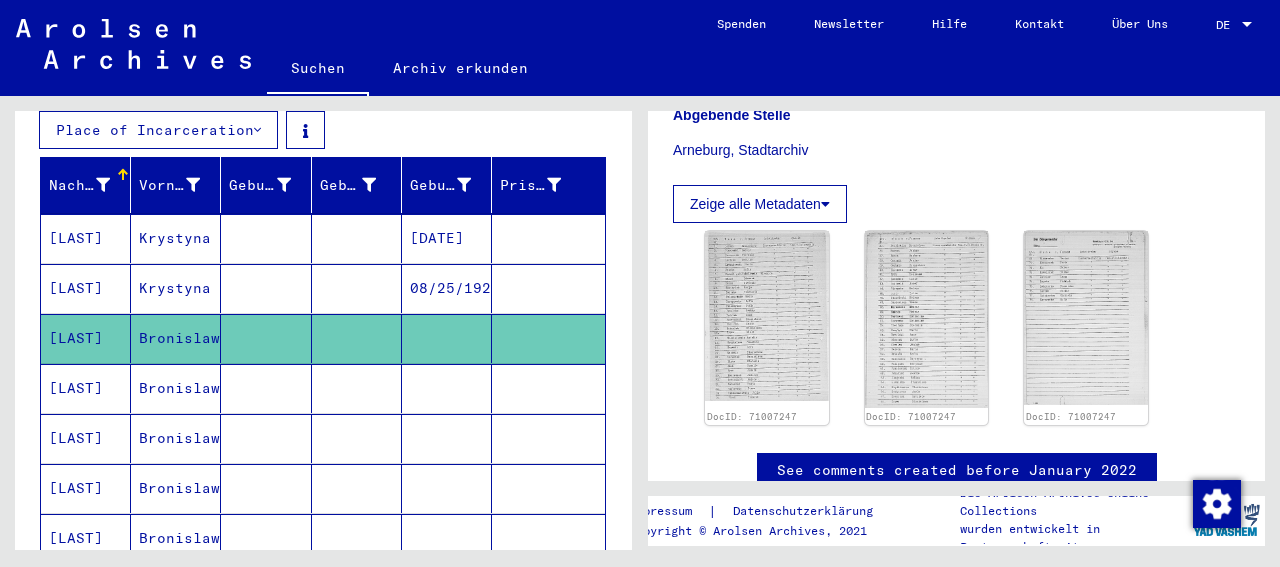scroll, scrollTop: 624, scrollLeft: 0, axis: vertical 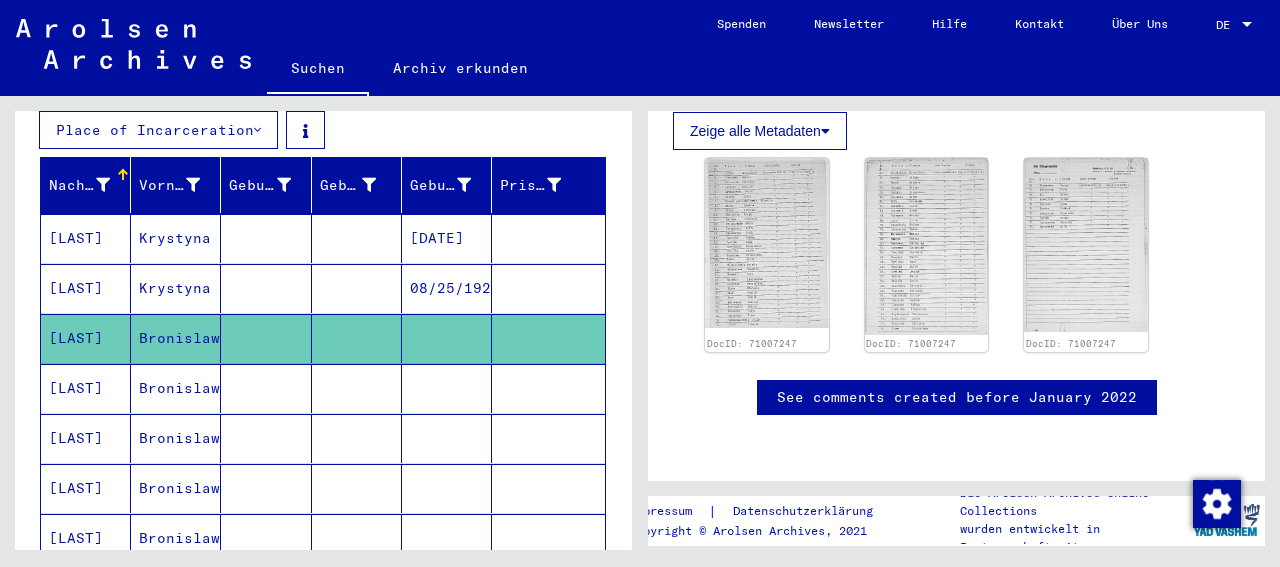 click on "Bronislawa" at bounding box center (176, 438) 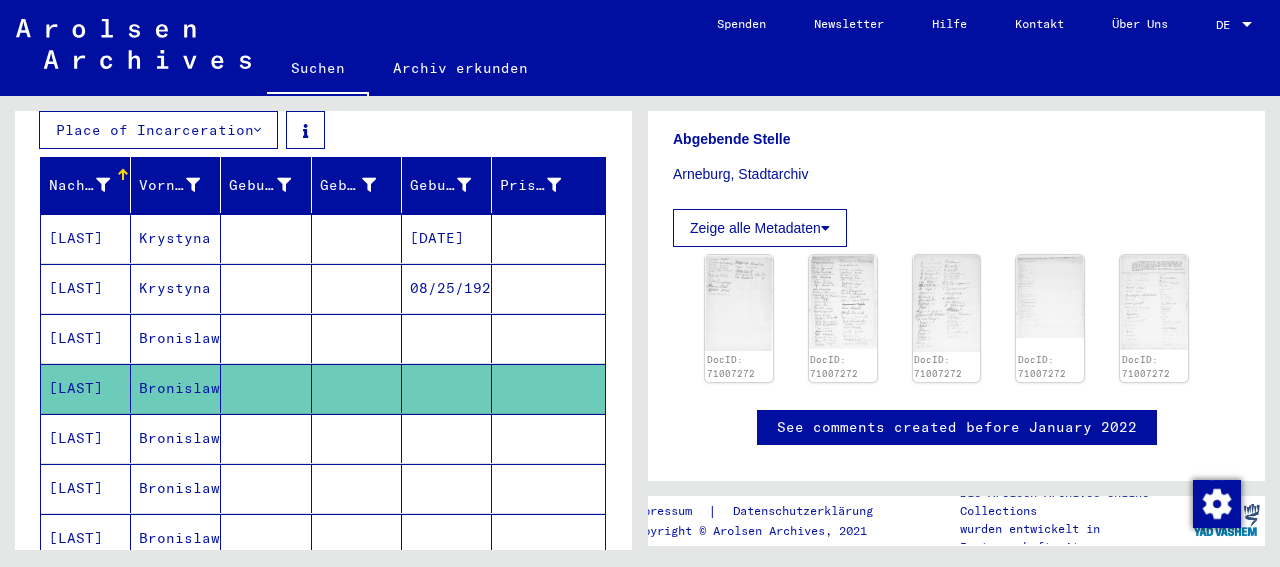 scroll, scrollTop: 520, scrollLeft: 0, axis: vertical 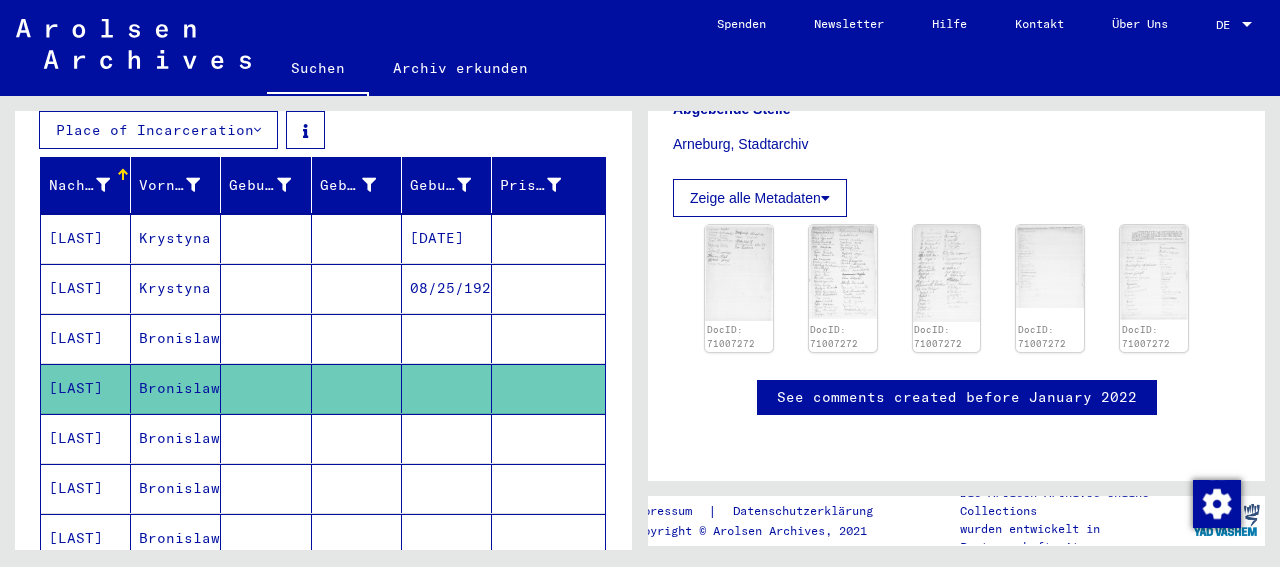 click on "Bronislawa" at bounding box center (176, 488) 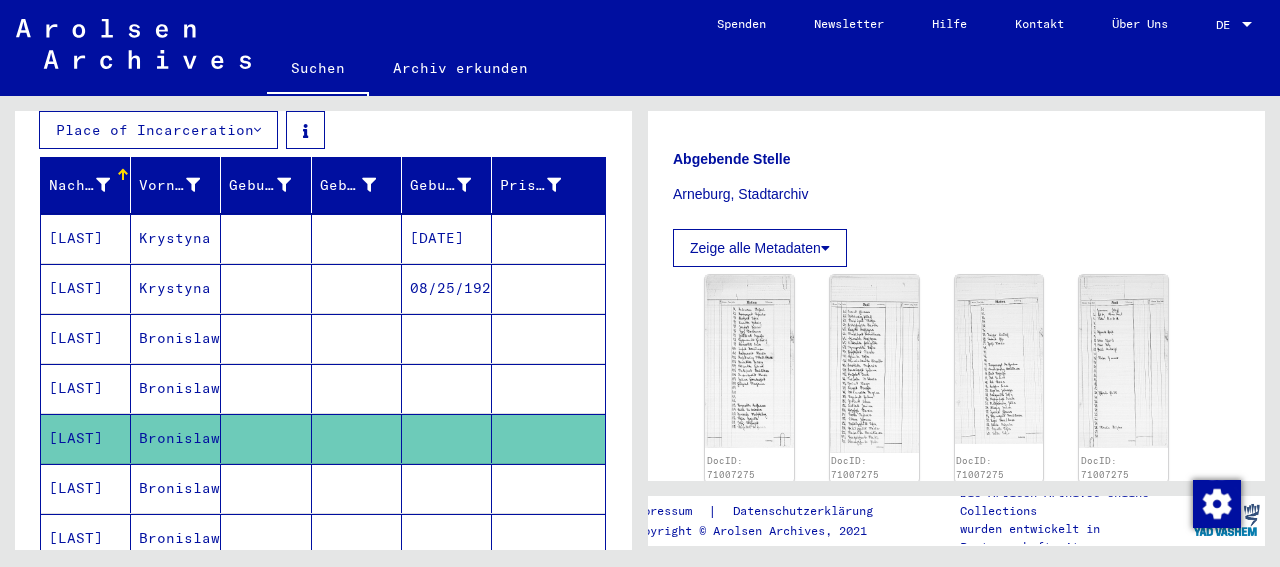 scroll, scrollTop: 416, scrollLeft: 0, axis: vertical 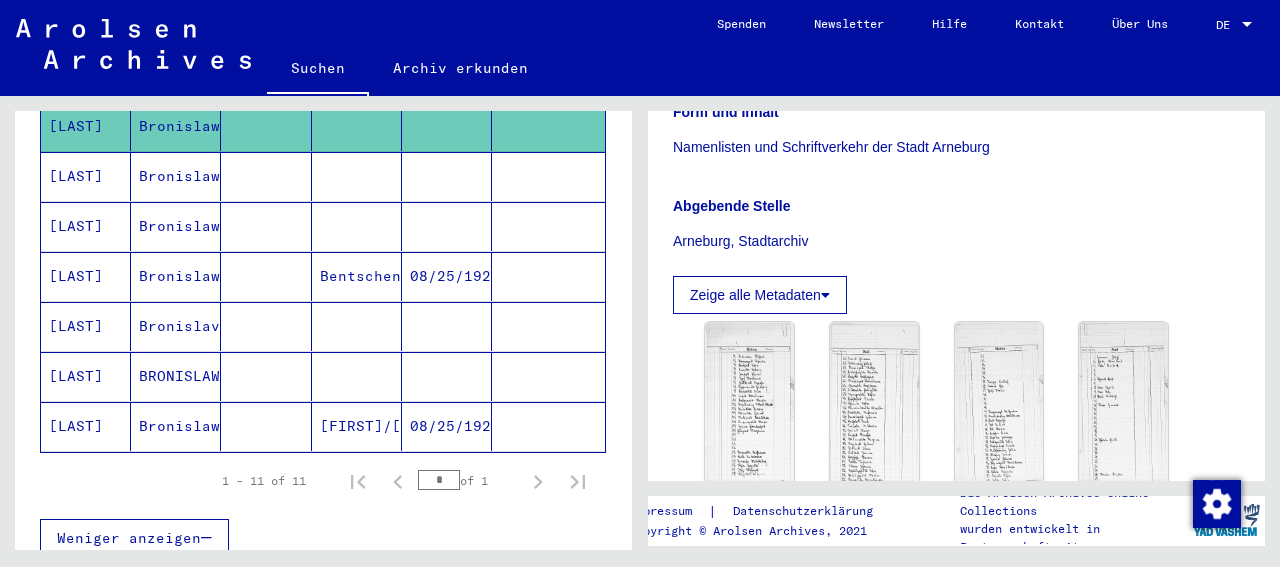 click on "Bronislawa" at bounding box center [176, 326] 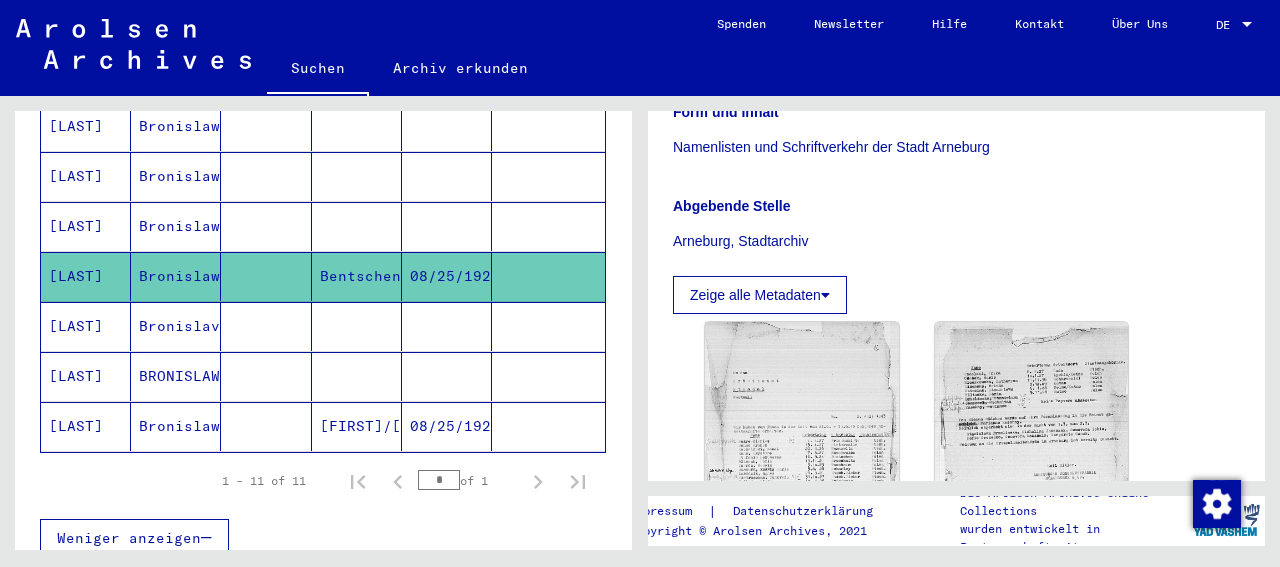 scroll, scrollTop: 624, scrollLeft: 0, axis: vertical 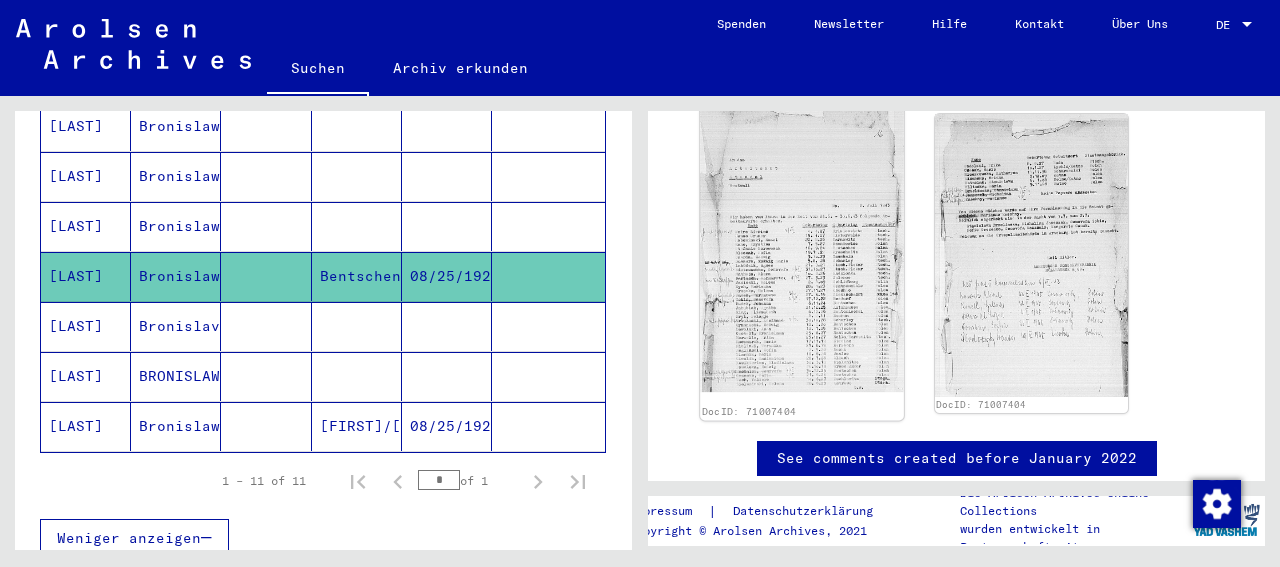 click 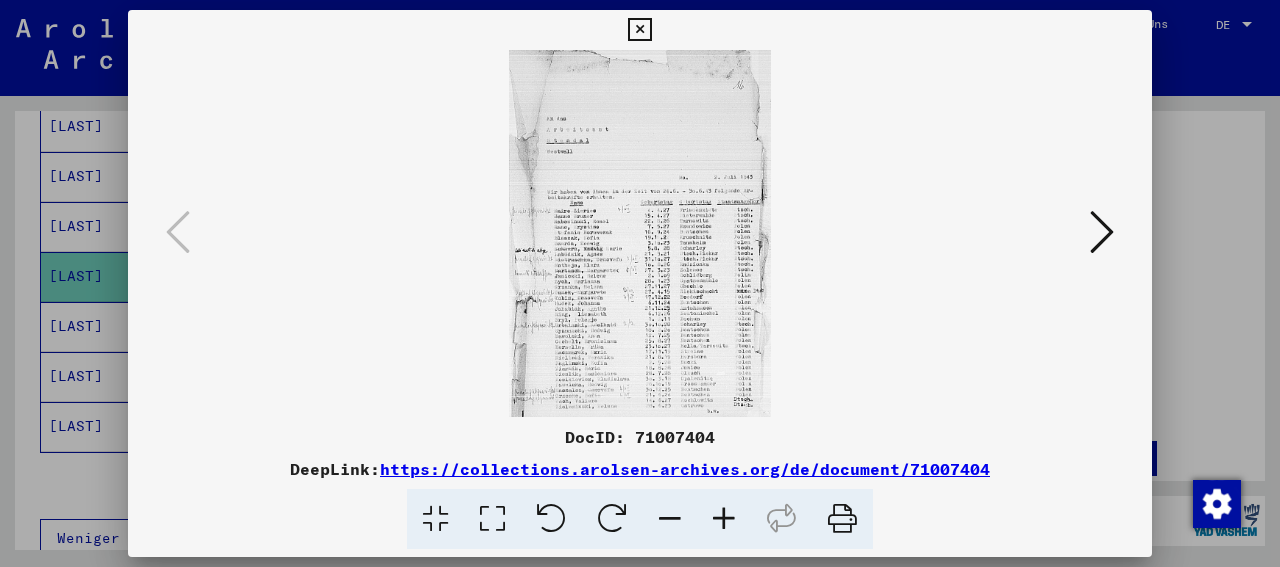 click at bounding box center [724, 519] 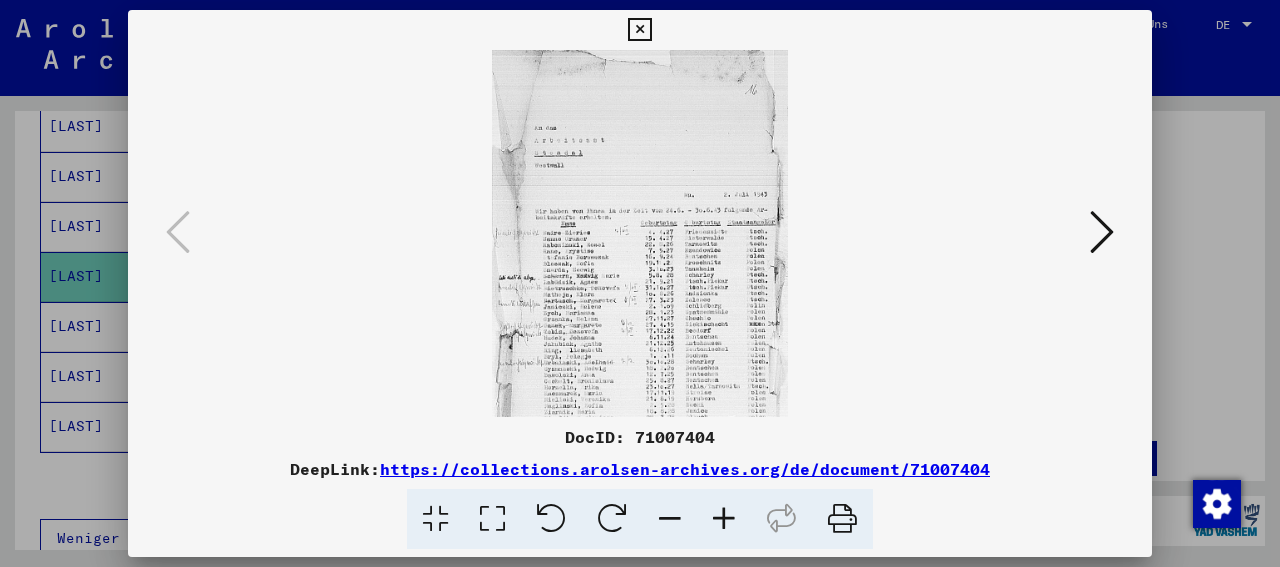 click at bounding box center (724, 519) 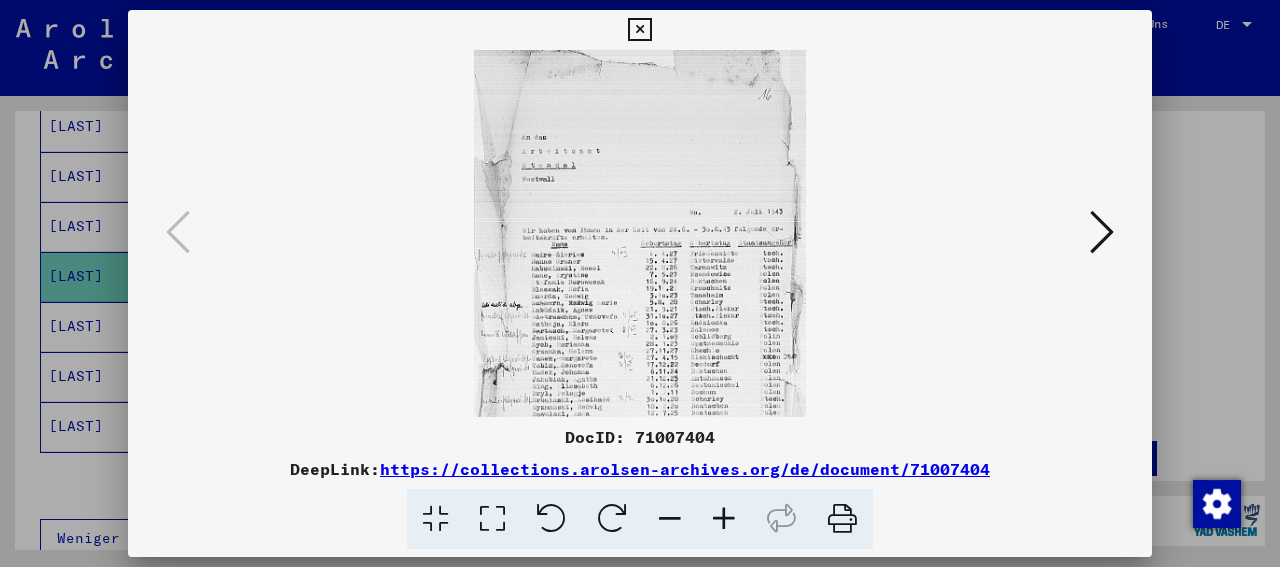 click at bounding box center [724, 519] 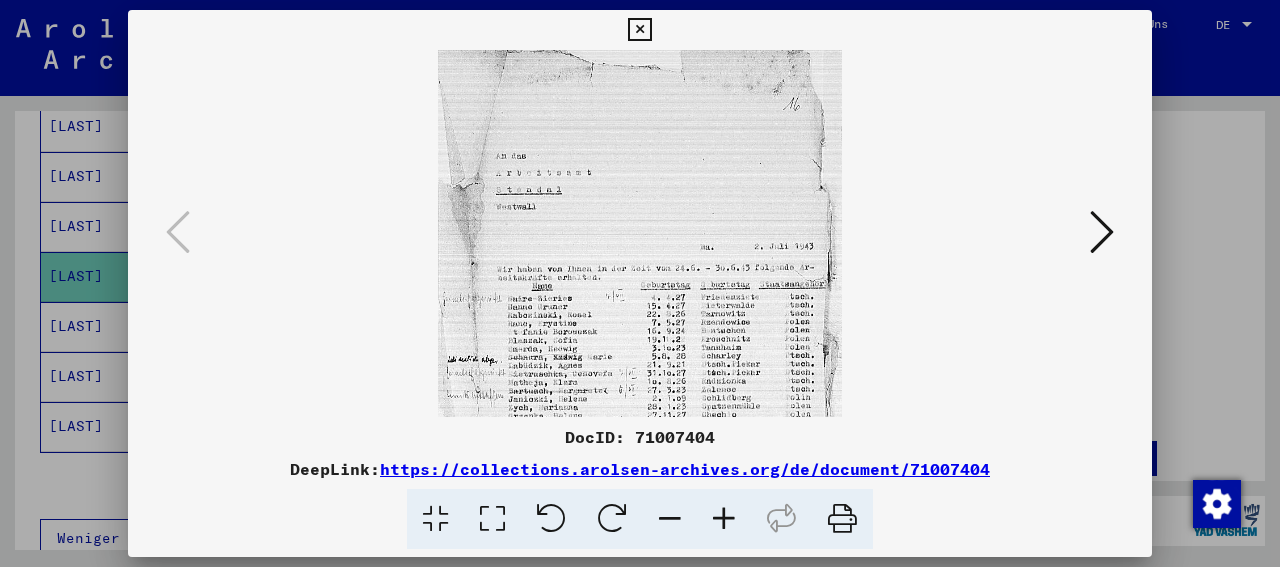 click at bounding box center [724, 519] 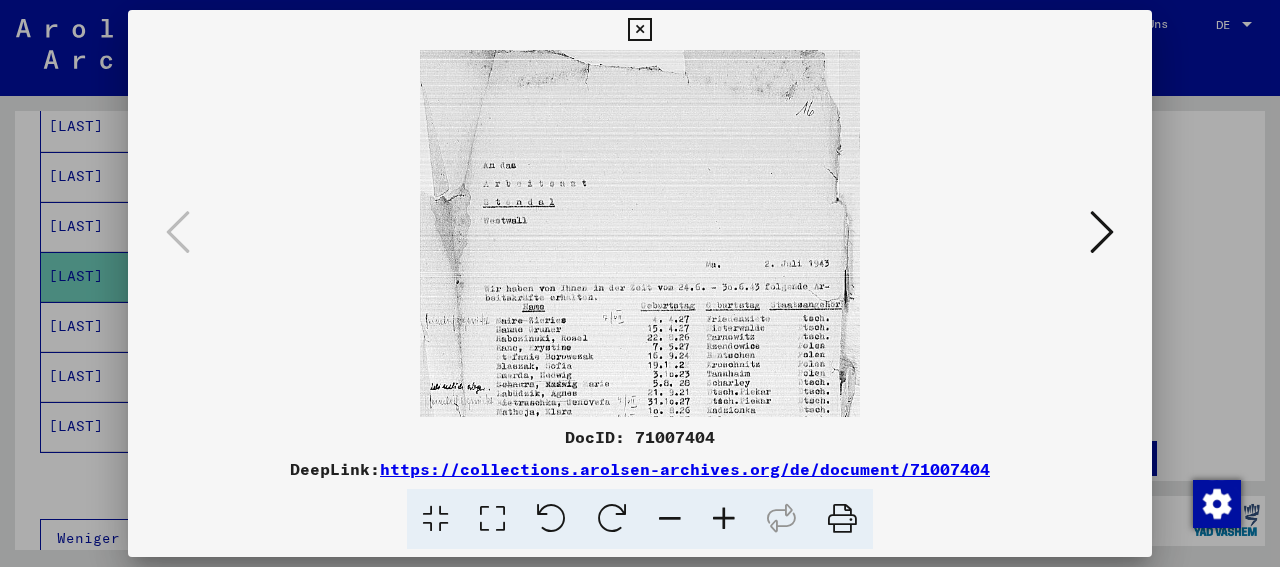 click at bounding box center (724, 519) 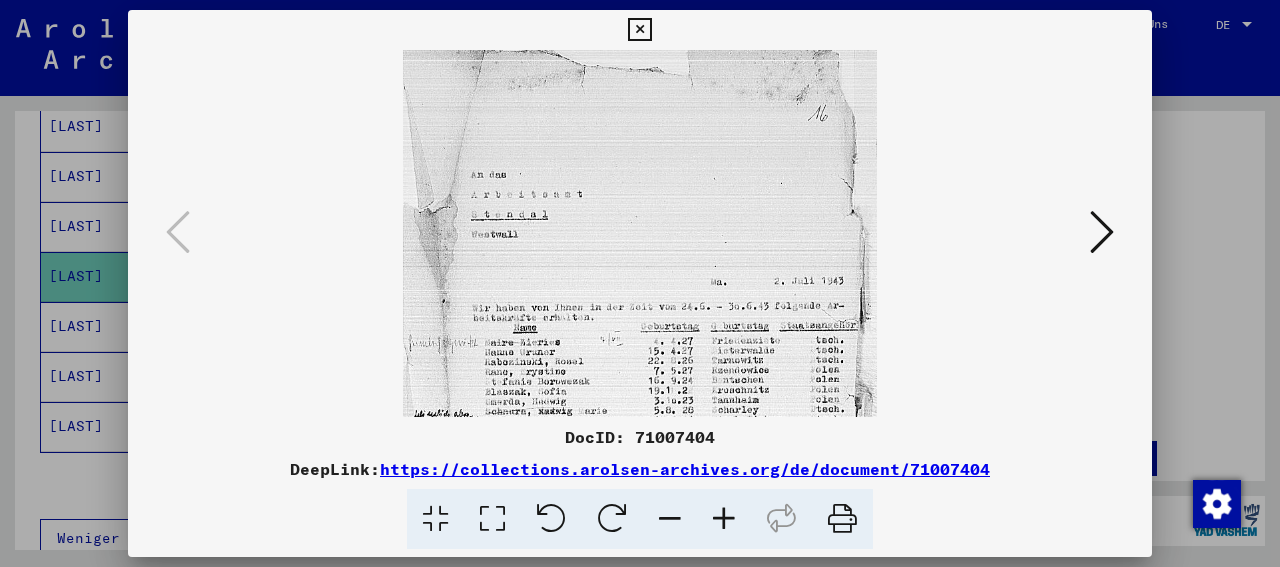 click at bounding box center (639, 30) 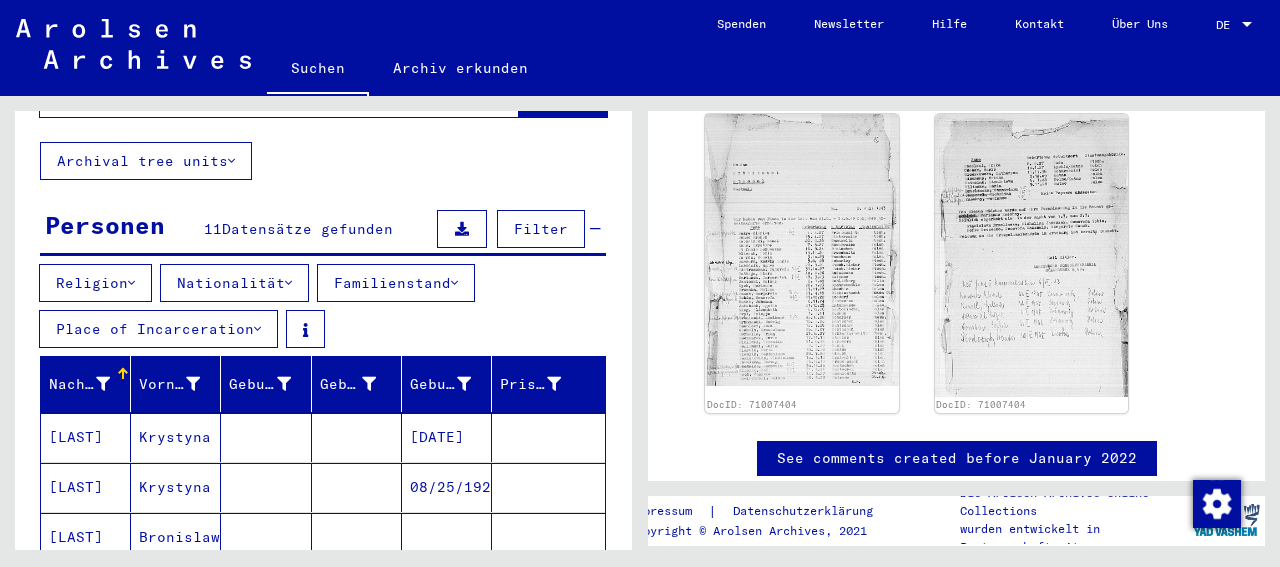 scroll, scrollTop: 0, scrollLeft: 0, axis: both 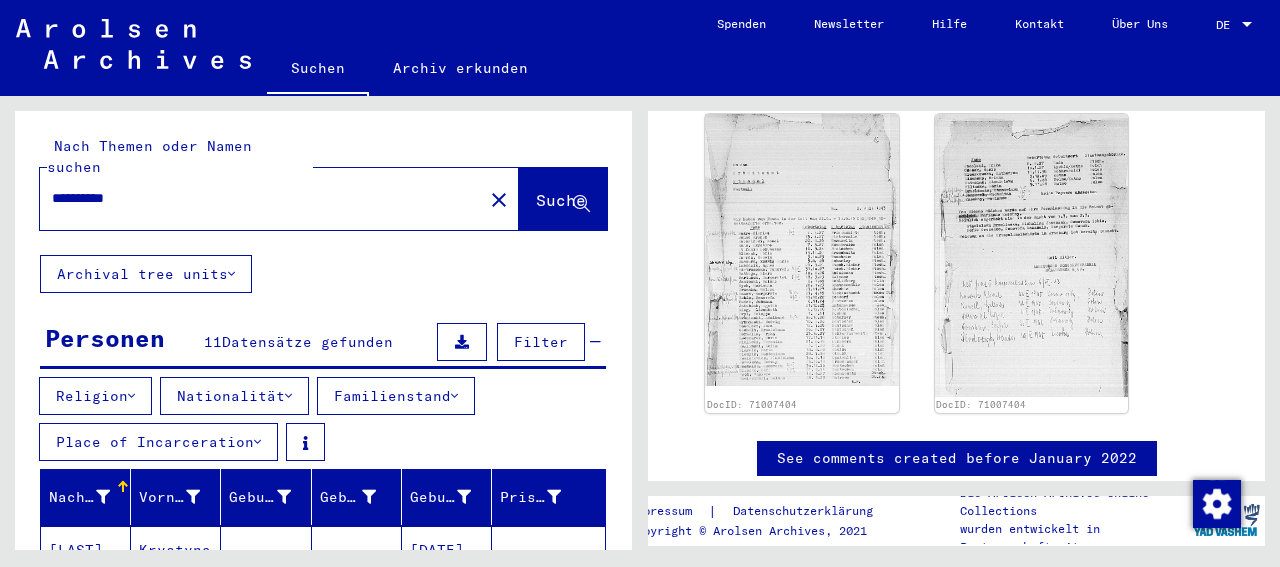 click on "*********" at bounding box center [261, 198] 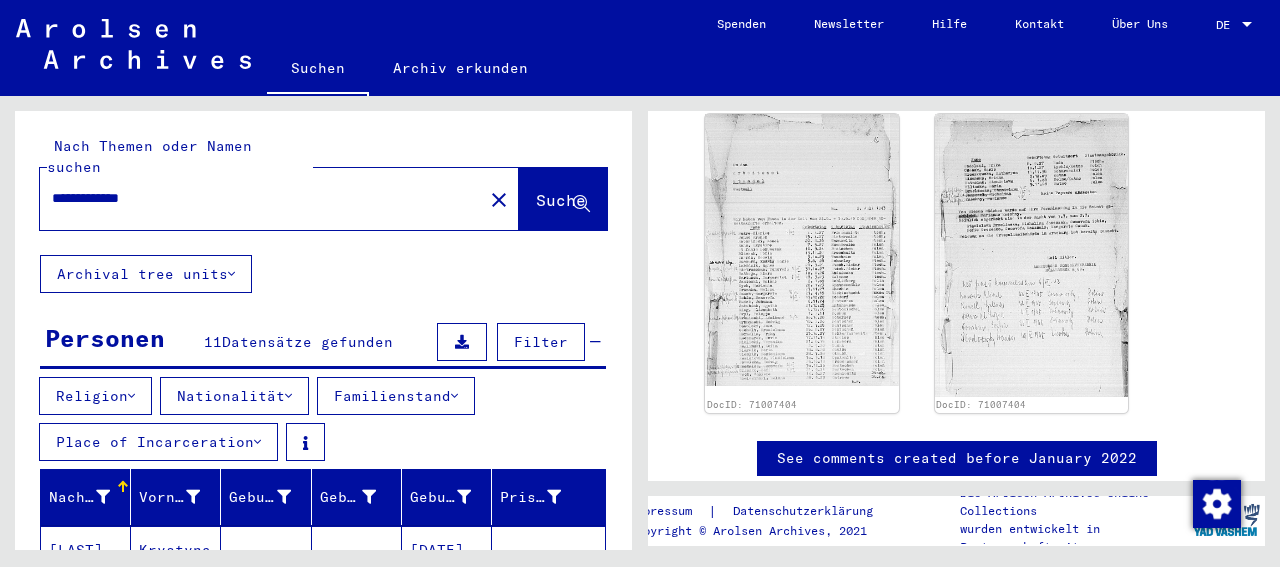 type on "**********" 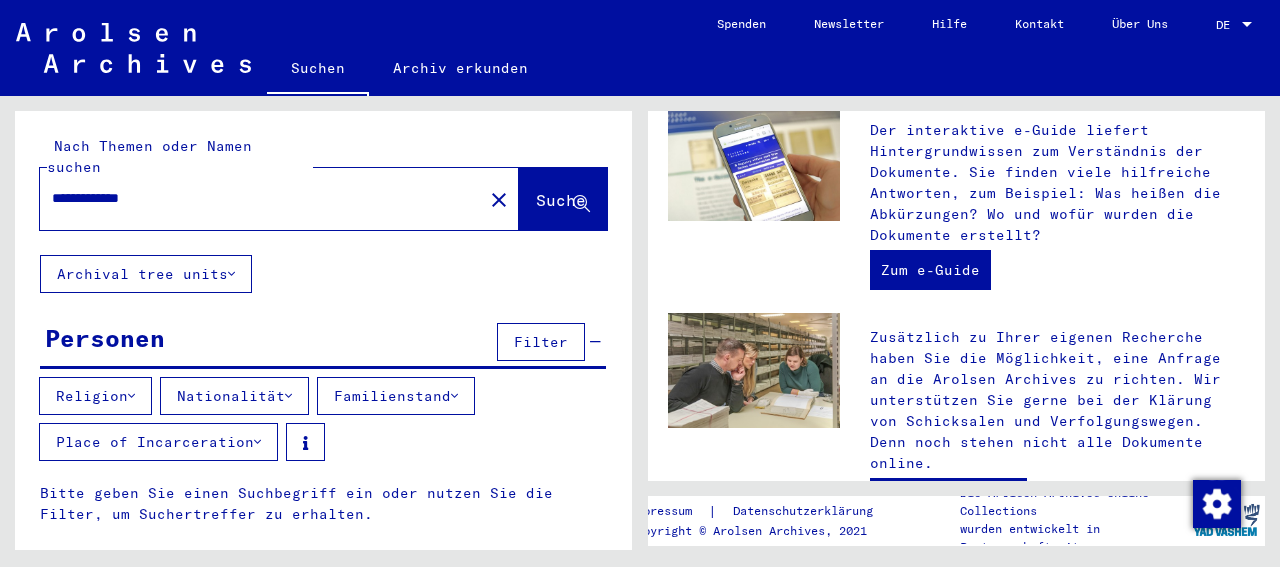 scroll, scrollTop: 0, scrollLeft: 0, axis: both 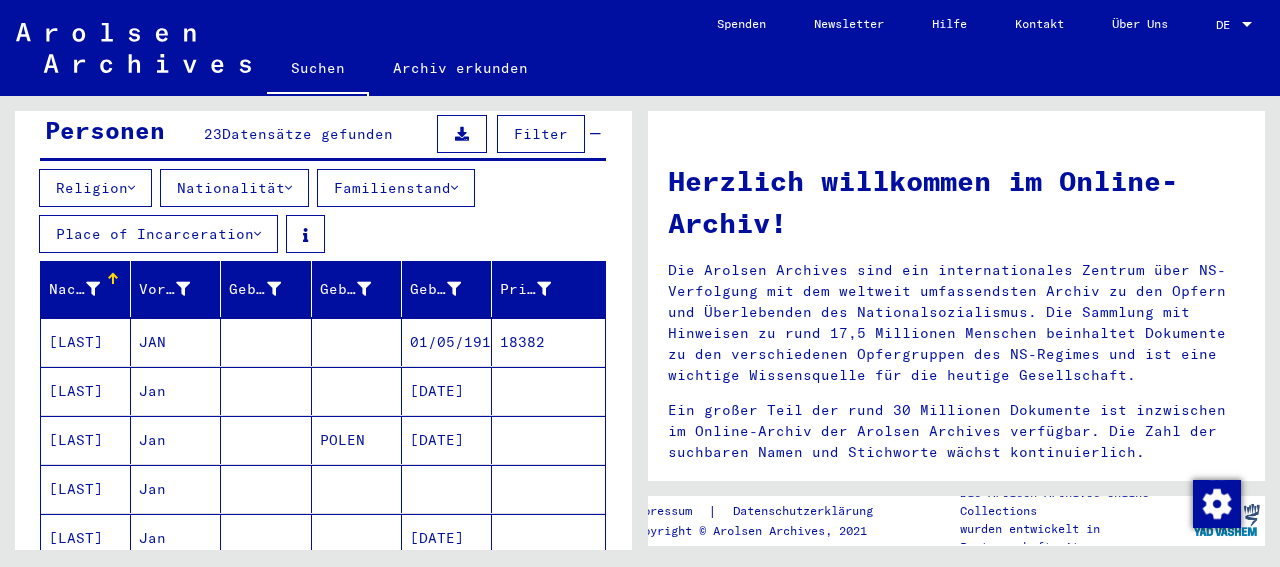 click on "Jan" at bounding box center [176, 489] 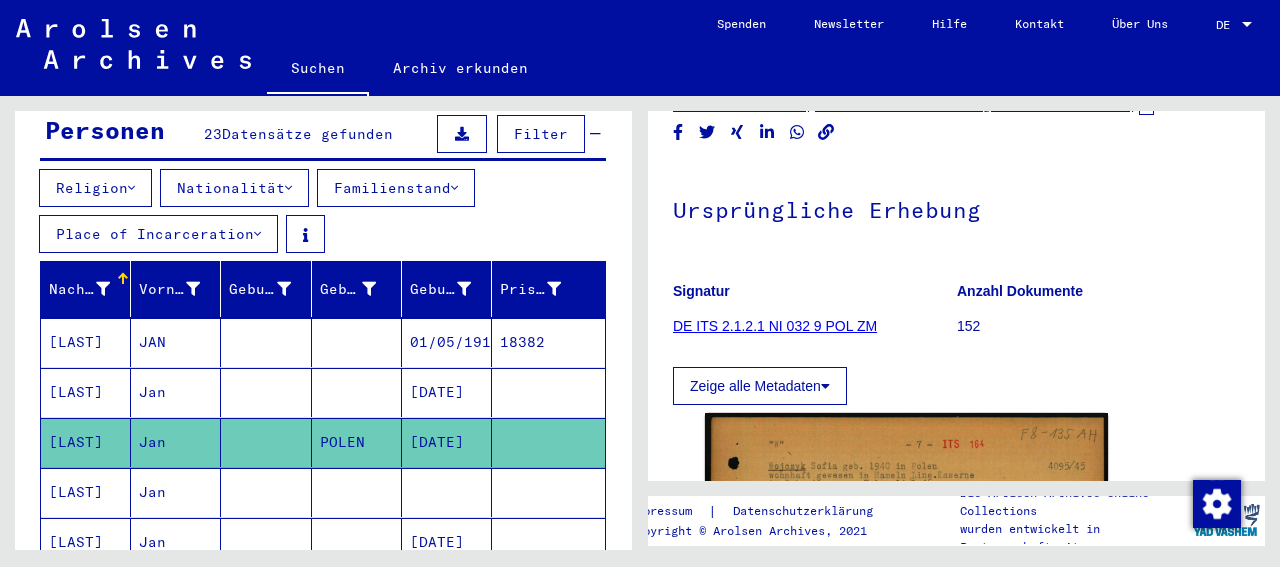 scroll, scrollTop: 312, scrollLeft: 0, axis: vertical 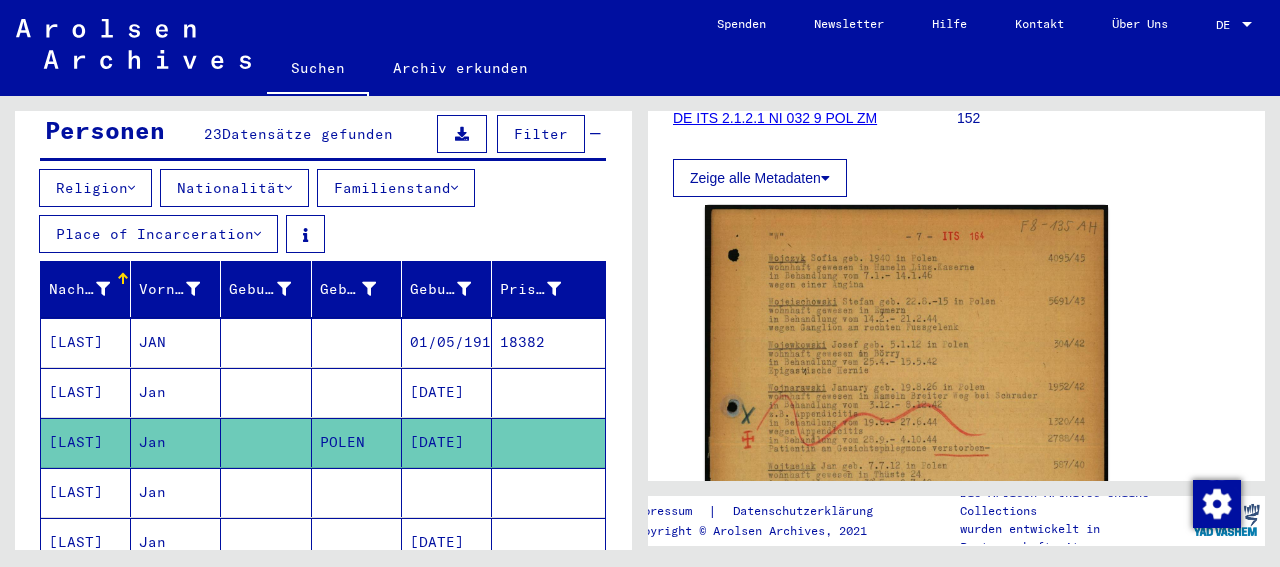 click at bounding box center [266, 392] 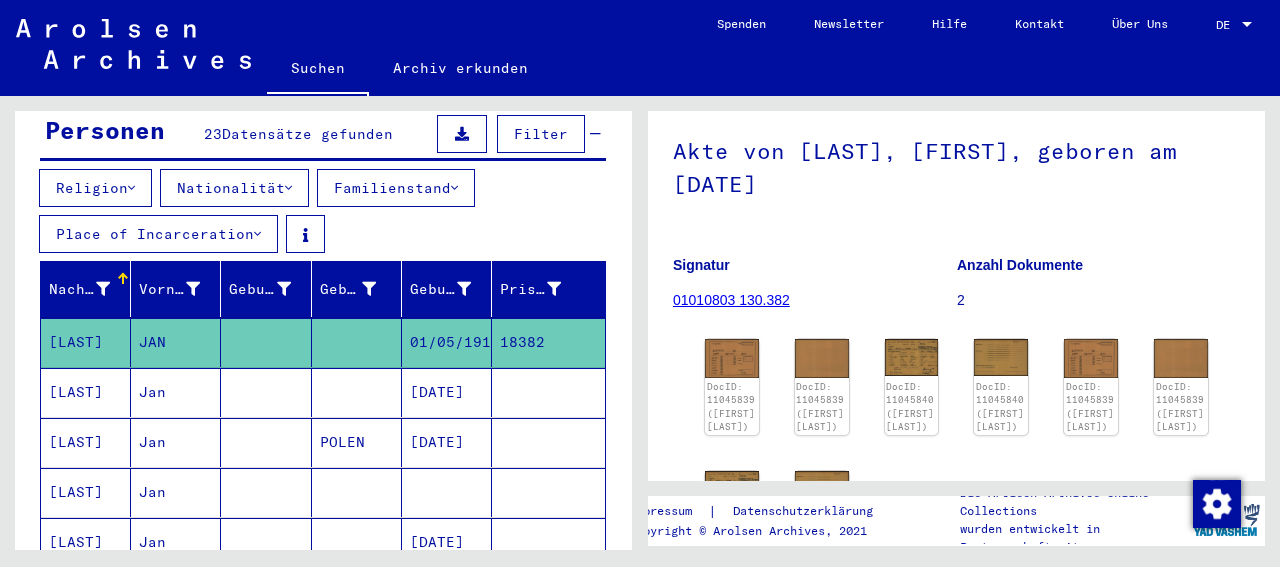scroll, scrollTop: 208, scrollLeft: 0, axis: vertical 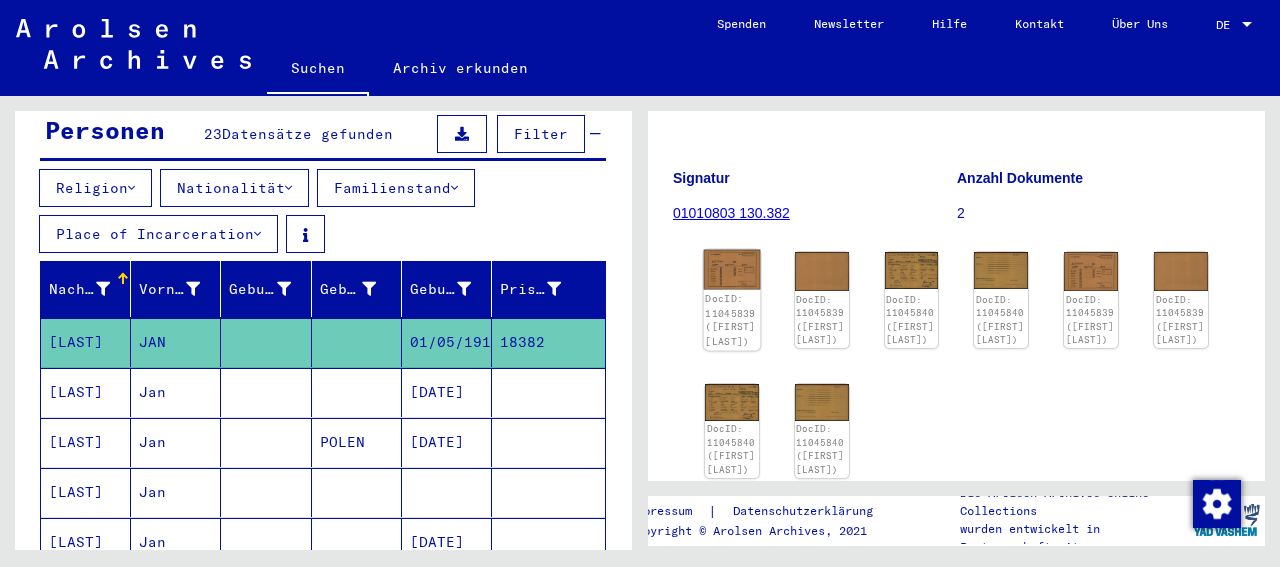click 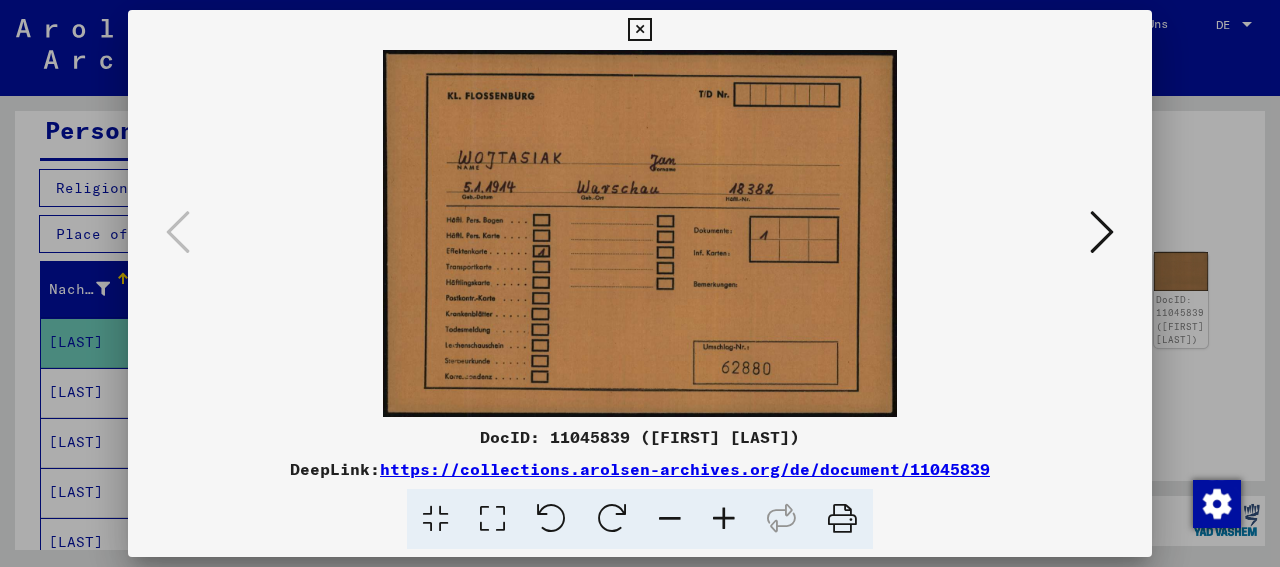 click at bounding box center [1102, 232] 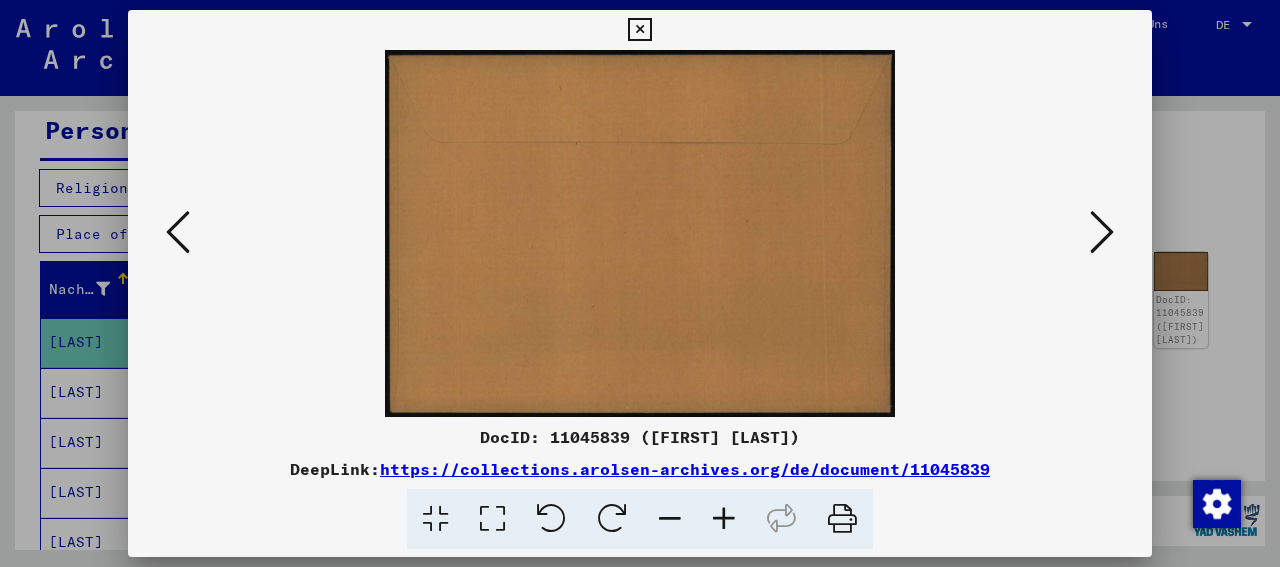 click at bounding box center (1102, 232) 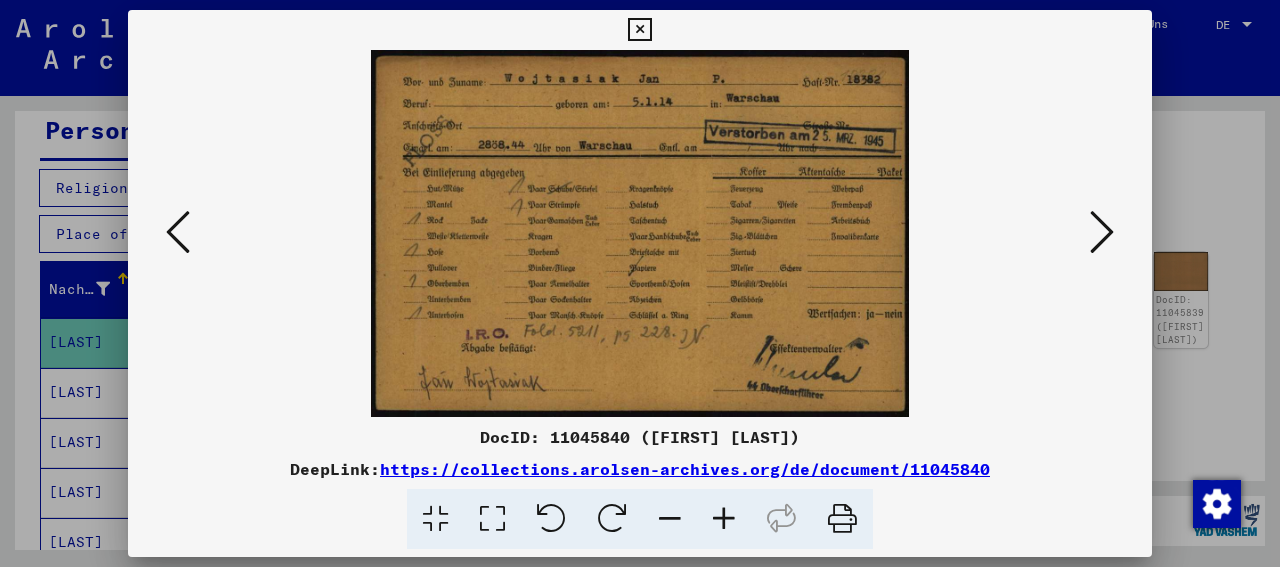 click at bounding box center [1102, 232] 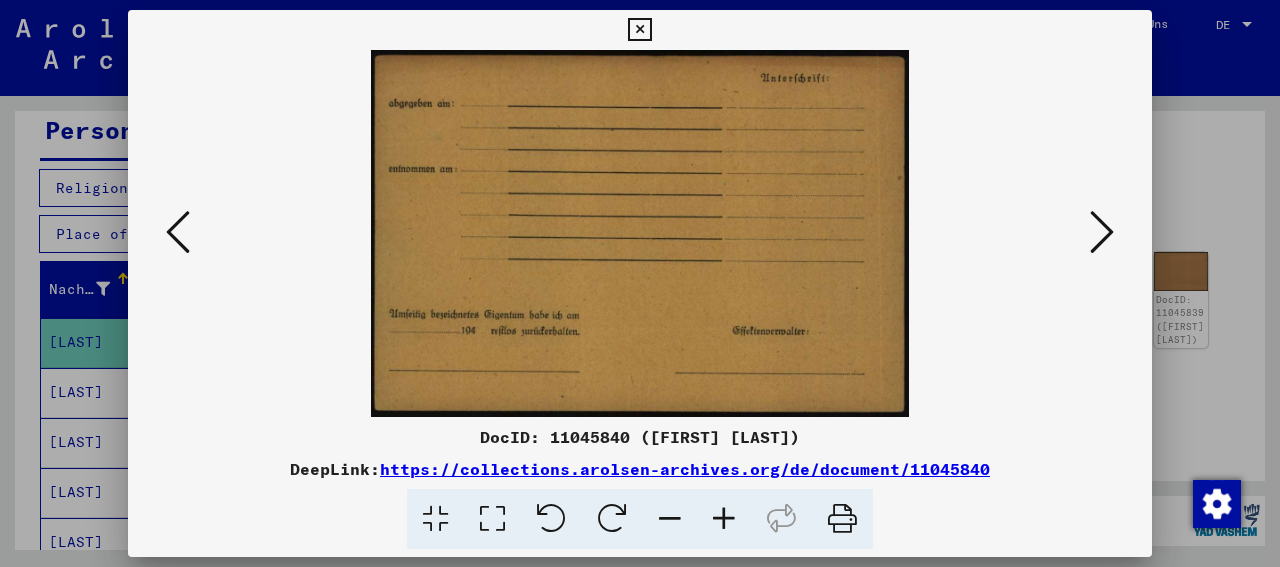 click at bounding box center (1102, 232) 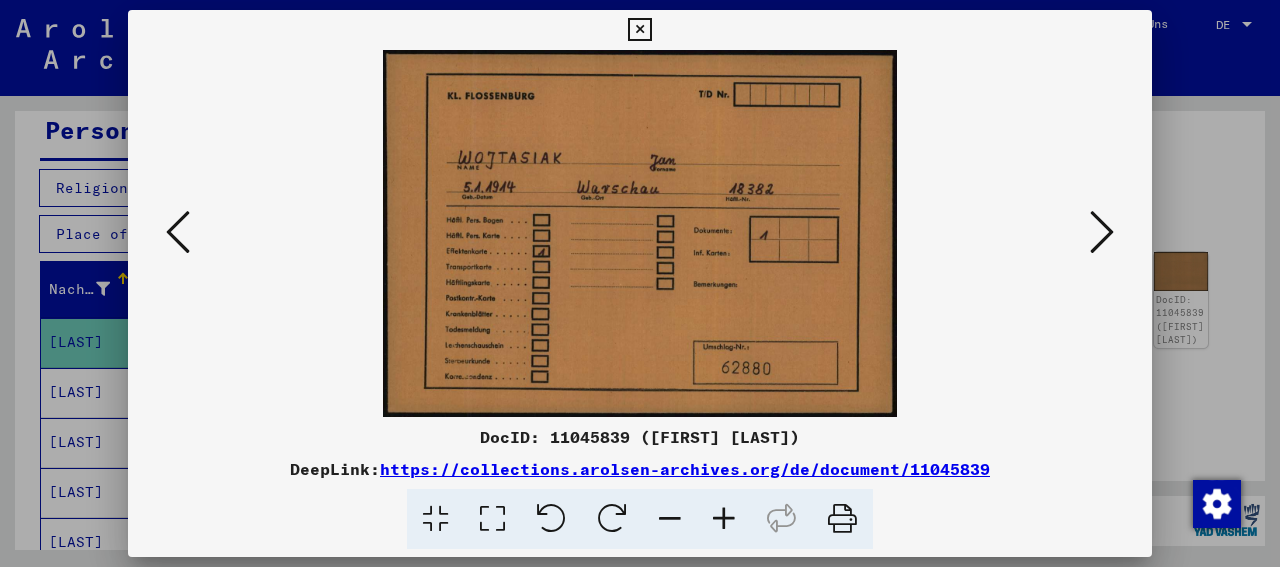 click at bounding box center [1102, 232] 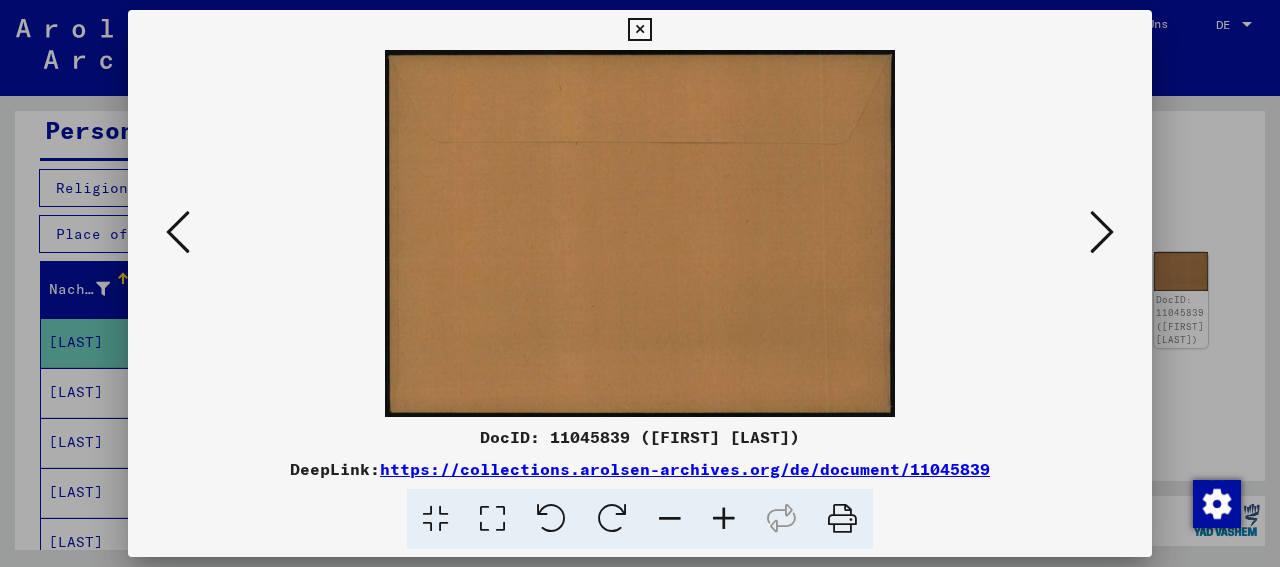 click at bounding box center (1102, 232) 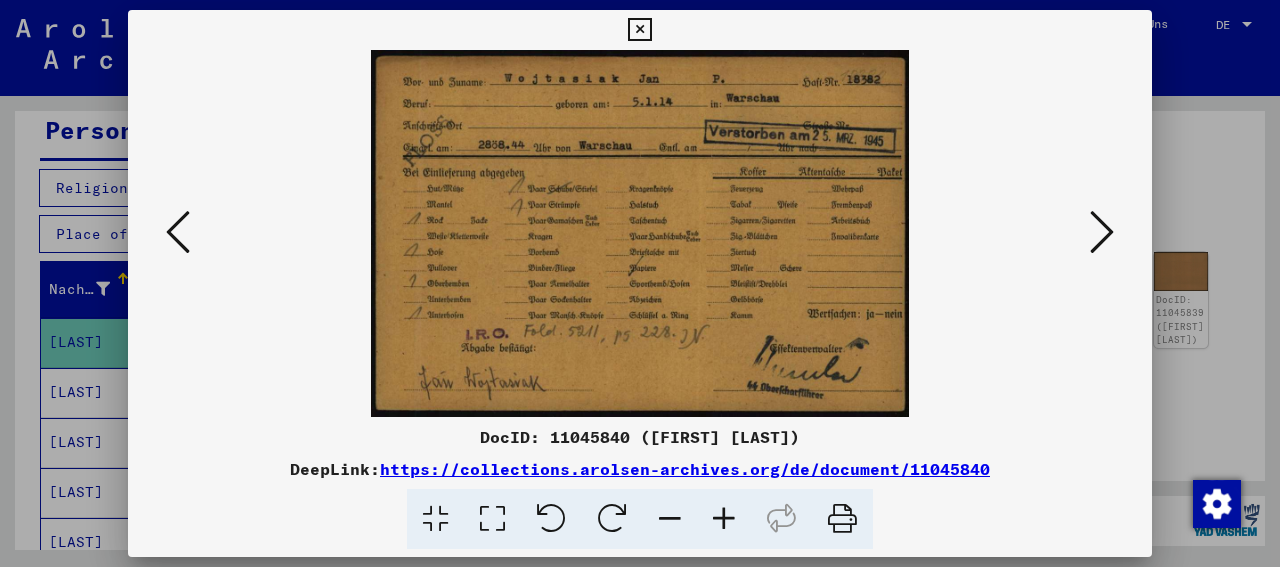 click at bounding box center [1102, 232] 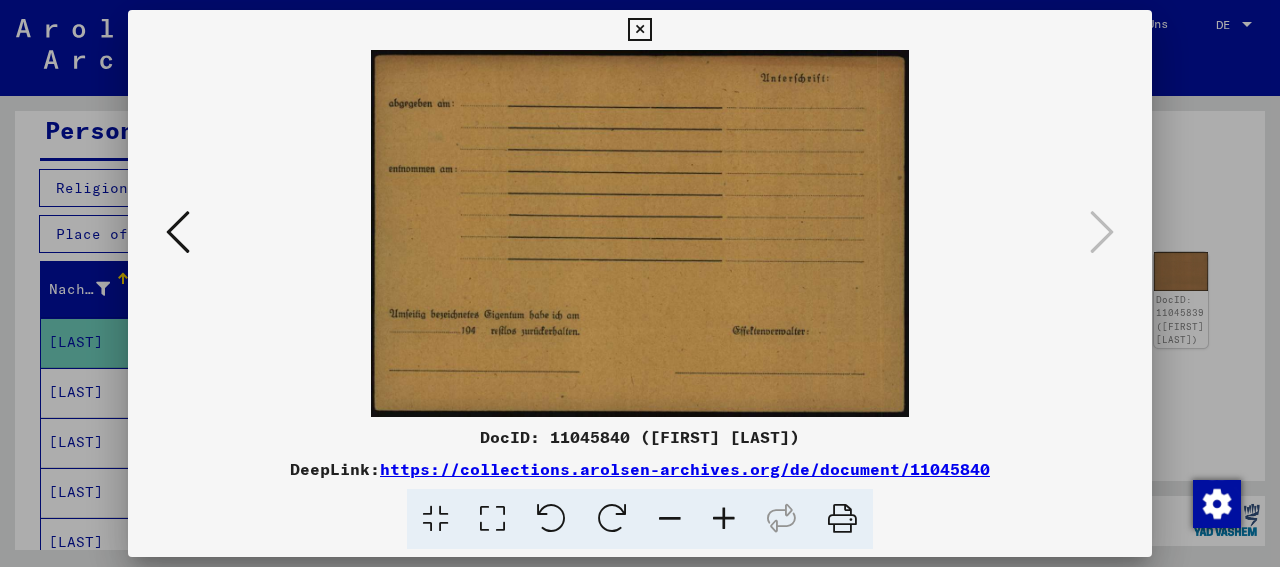 click at bounding box center (639, 30) 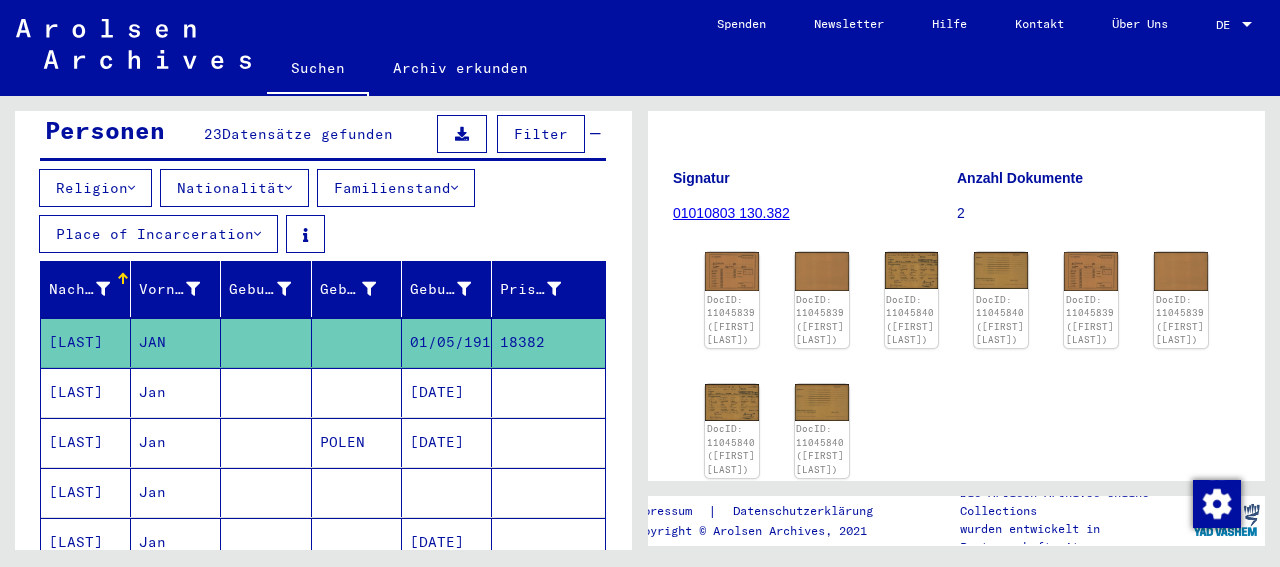 click on "Jan" at bounding box center (176, 442) 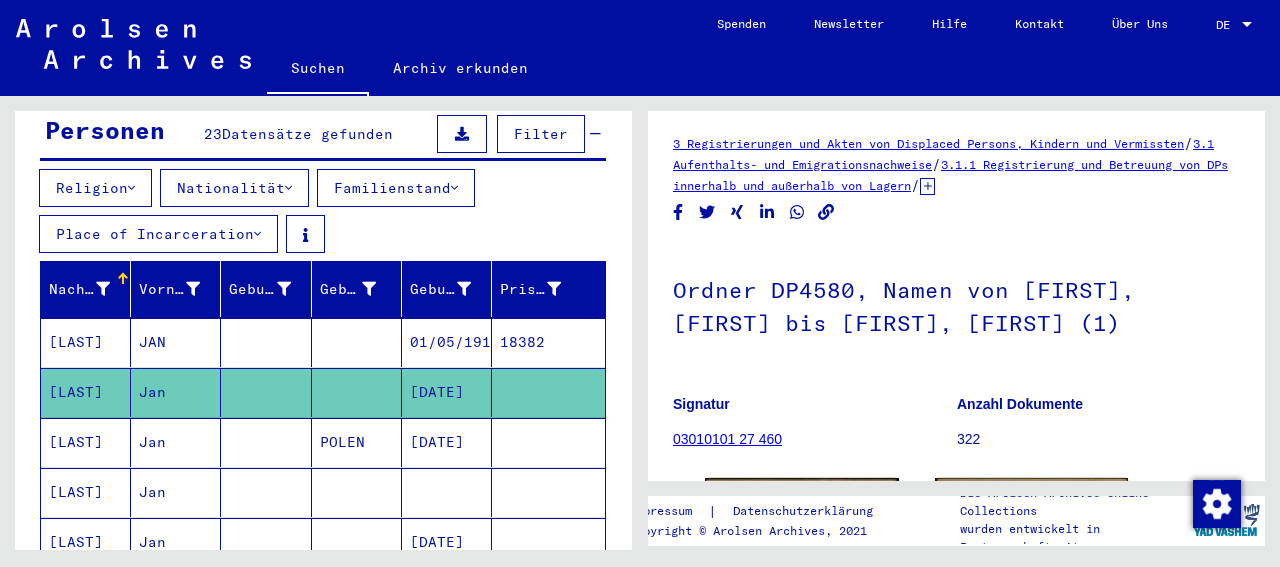 scroll, scrollTop: 0, scrollLeft: 0, axis: both 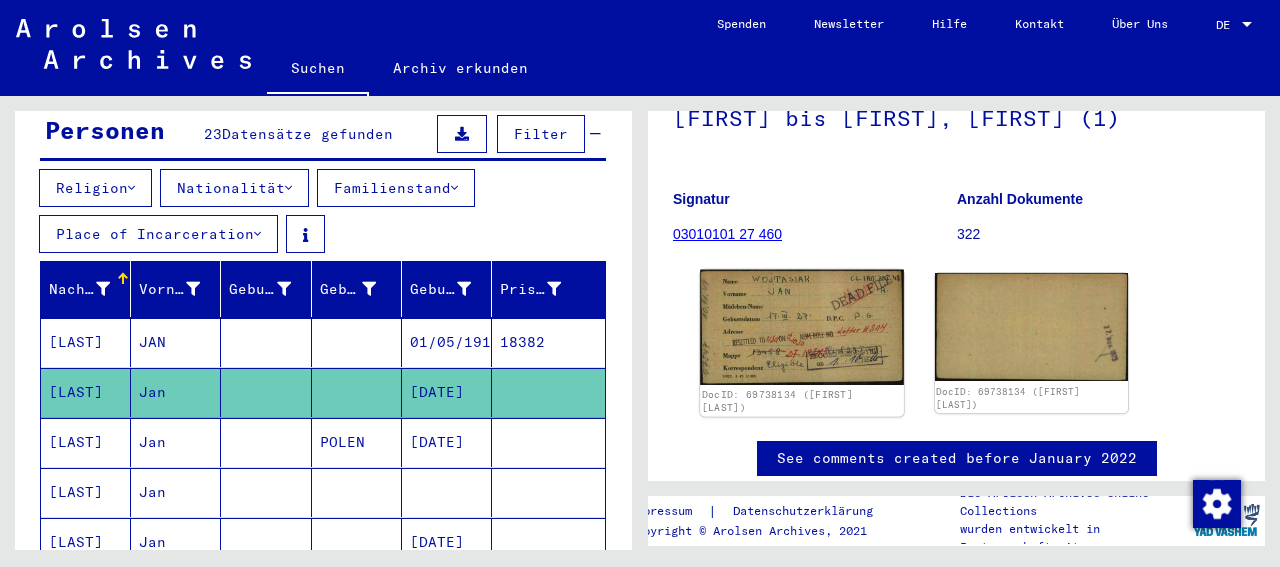 click 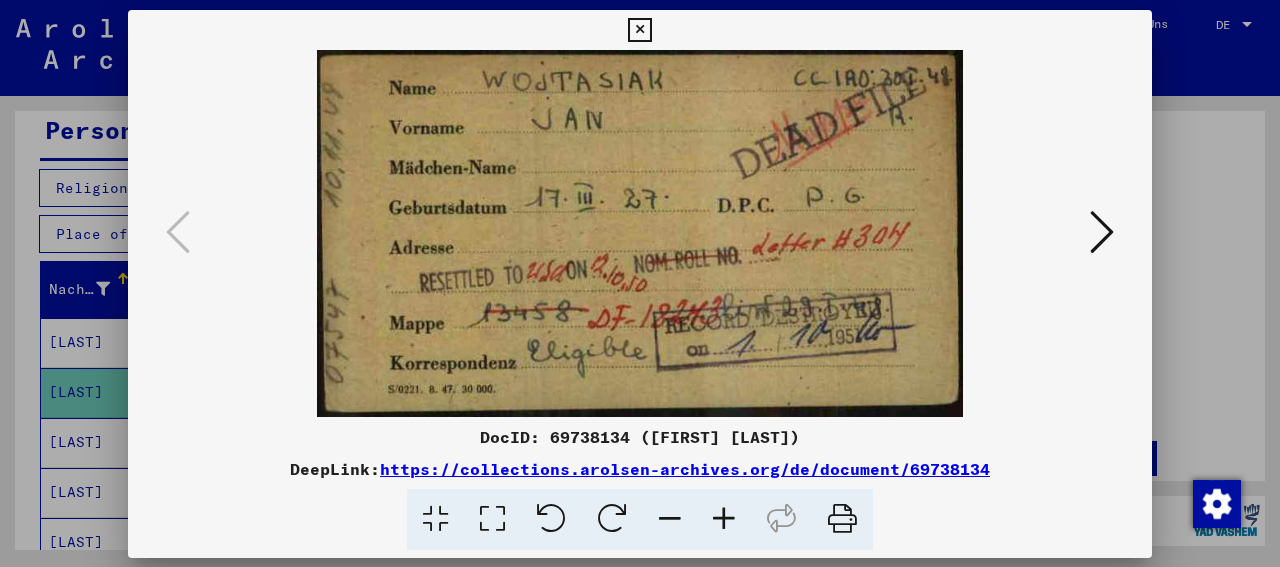 scroll, scrollTop: 208, scrollLeft: 0, axis: vertical 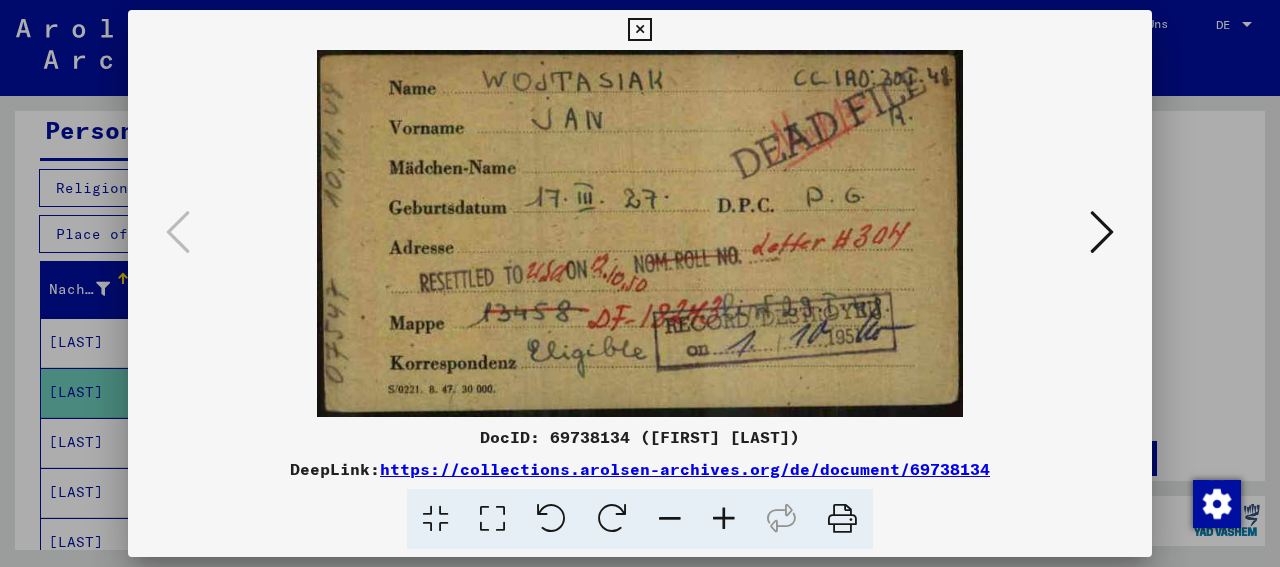 click at bounding box center (1102, 232) 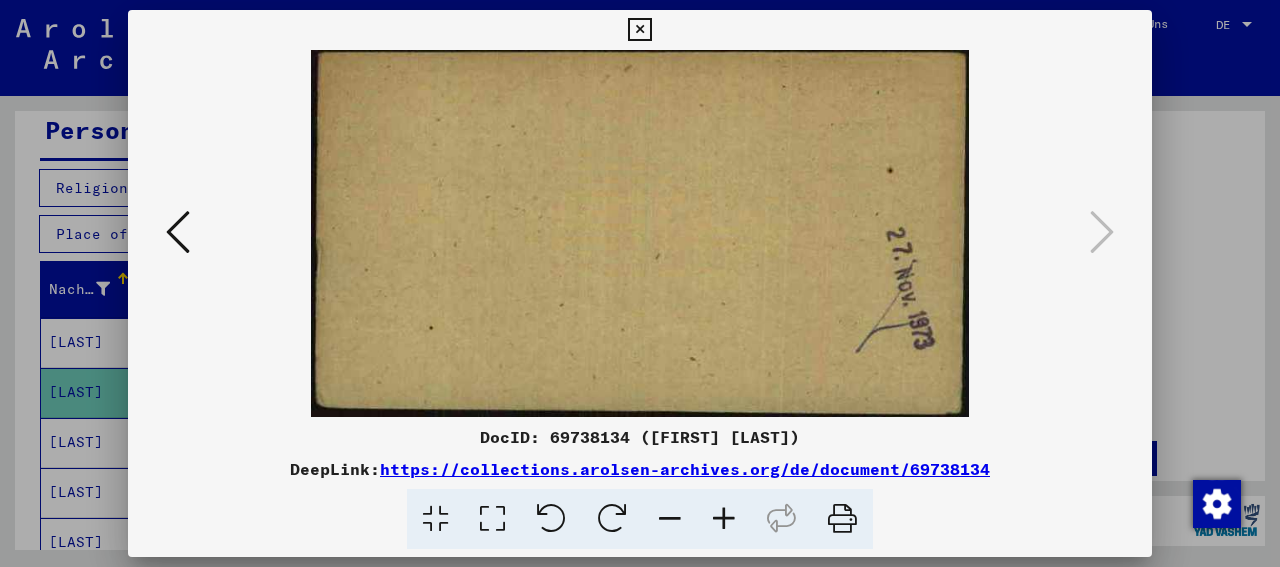 click at bounding box center [639, 30] 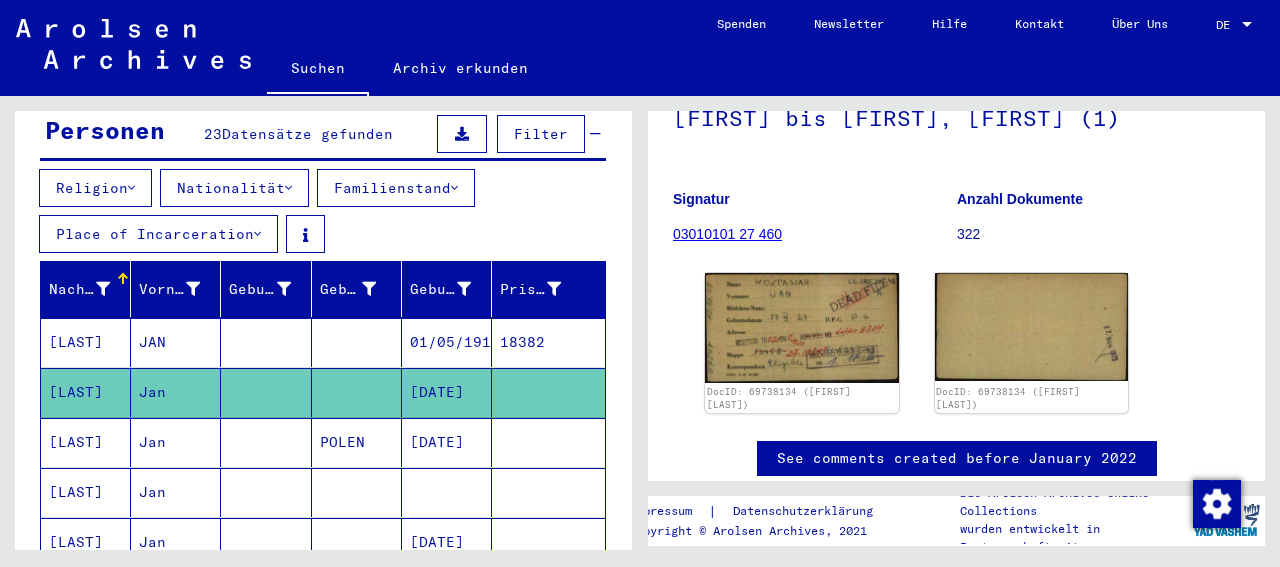 click at bounding box center (266, 492) 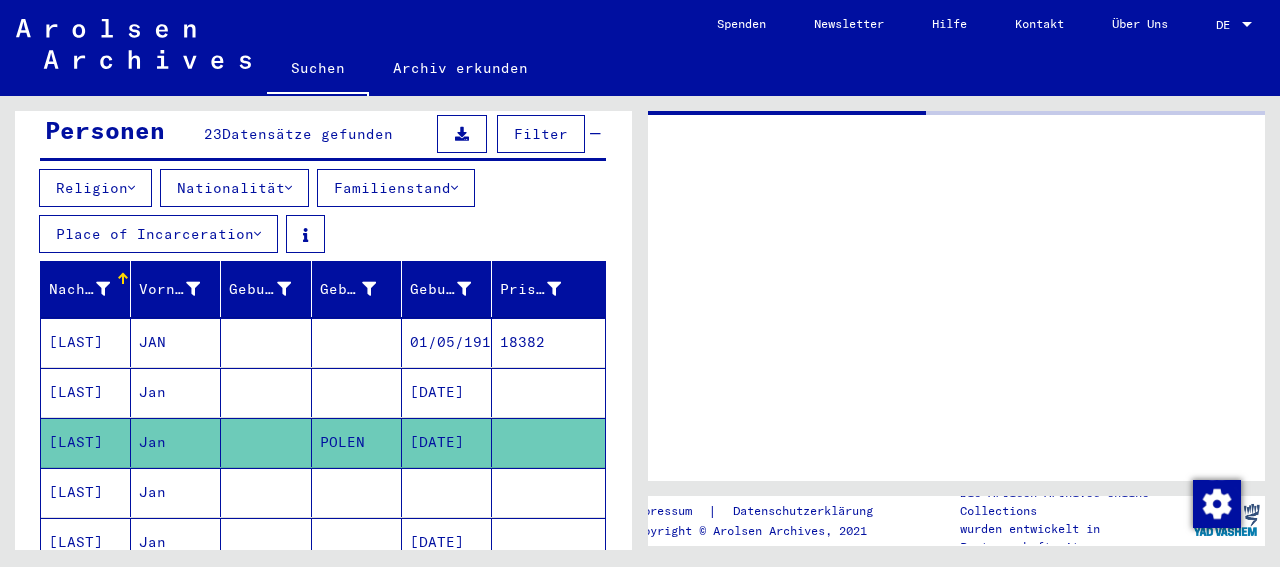 scroll, scrollTop: 0, scrollLeft: 0, axis: both 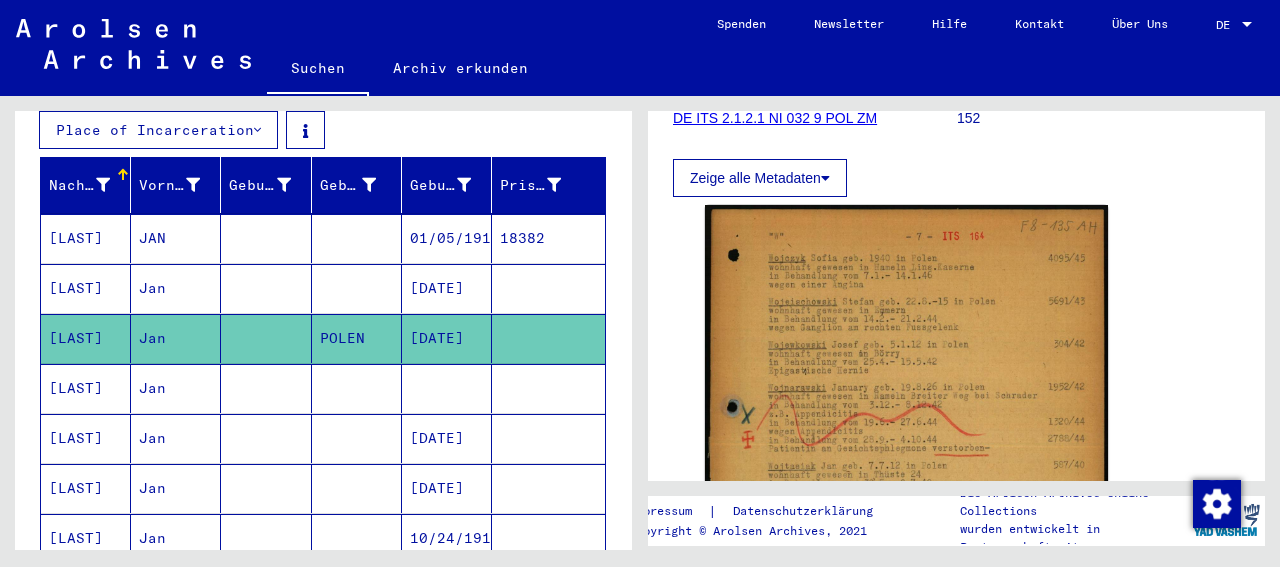 click at bounding box center (266, 438) 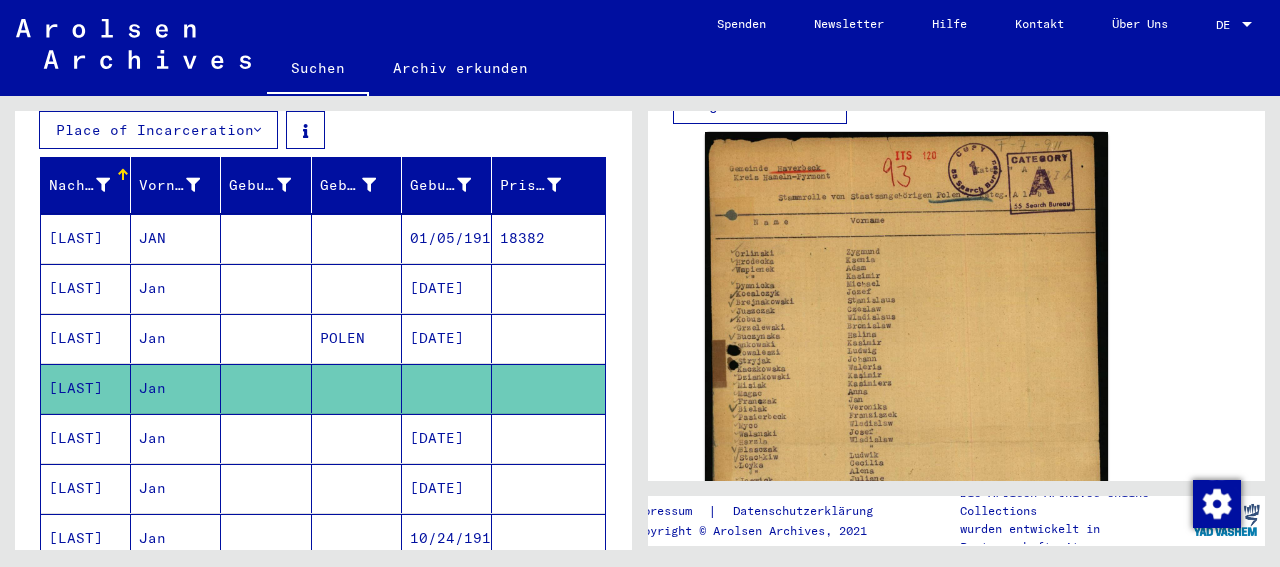 scroll, scrollTop: 416, scrollLeft: 0, axis: vertical 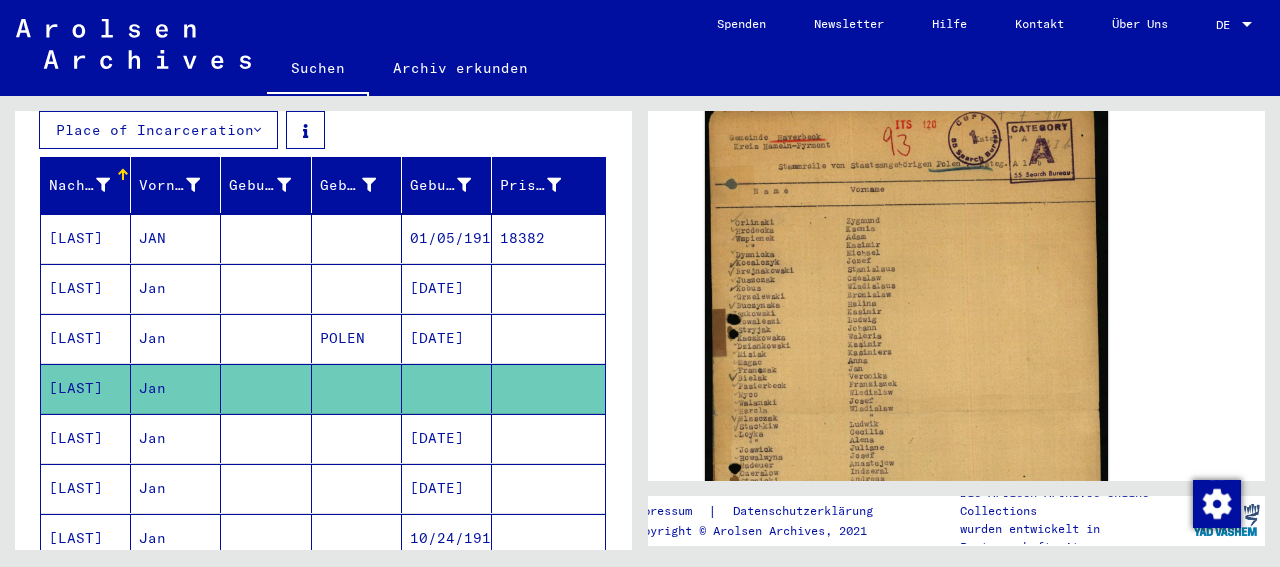click 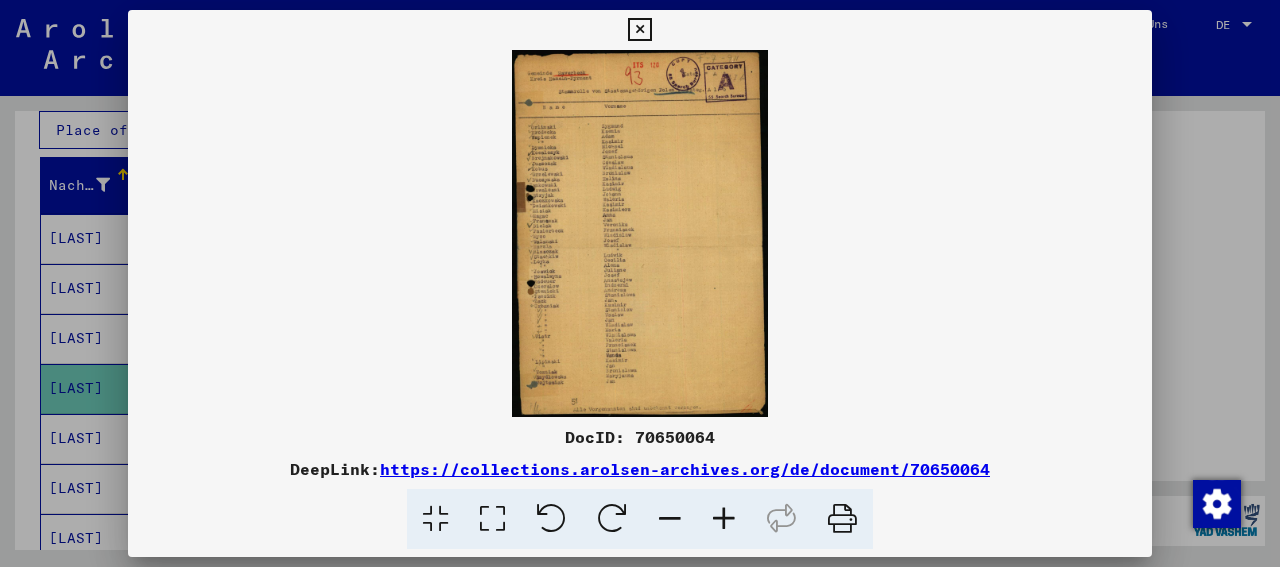 click at bounding box center [724, 519] 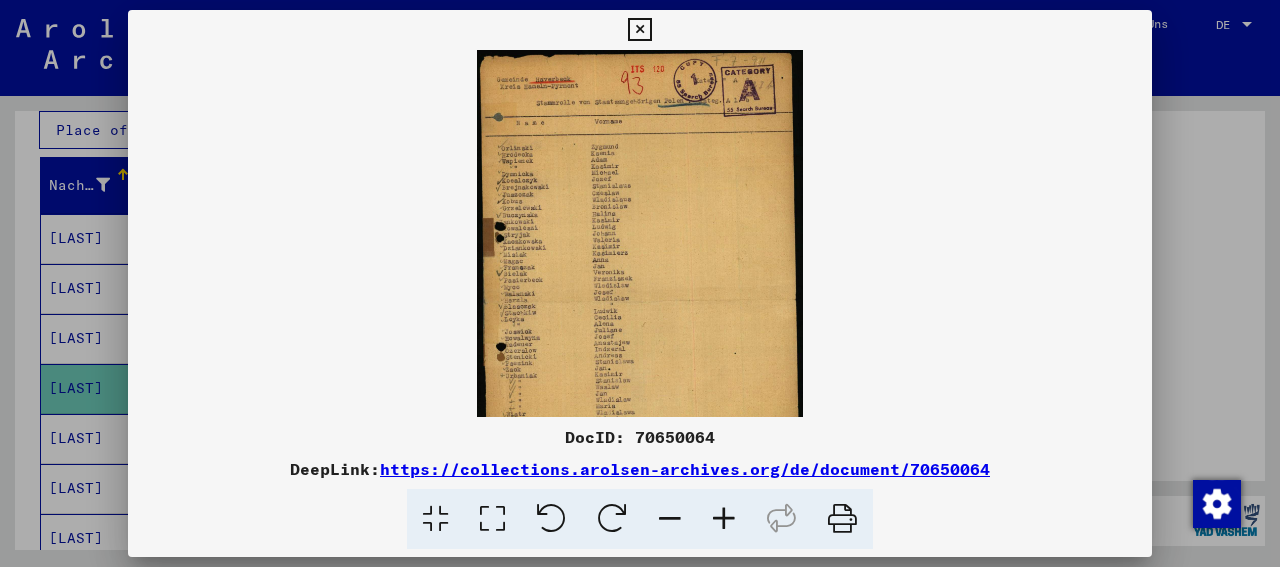 click at bounding box center (724, 519) 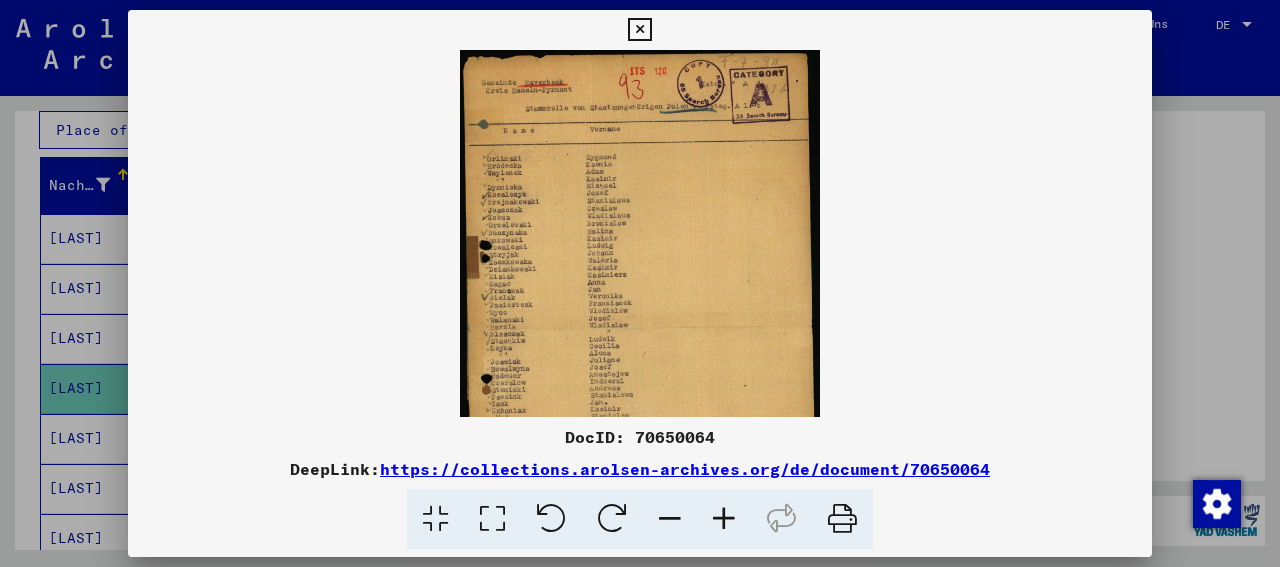 click at bounding box center [724, 519] 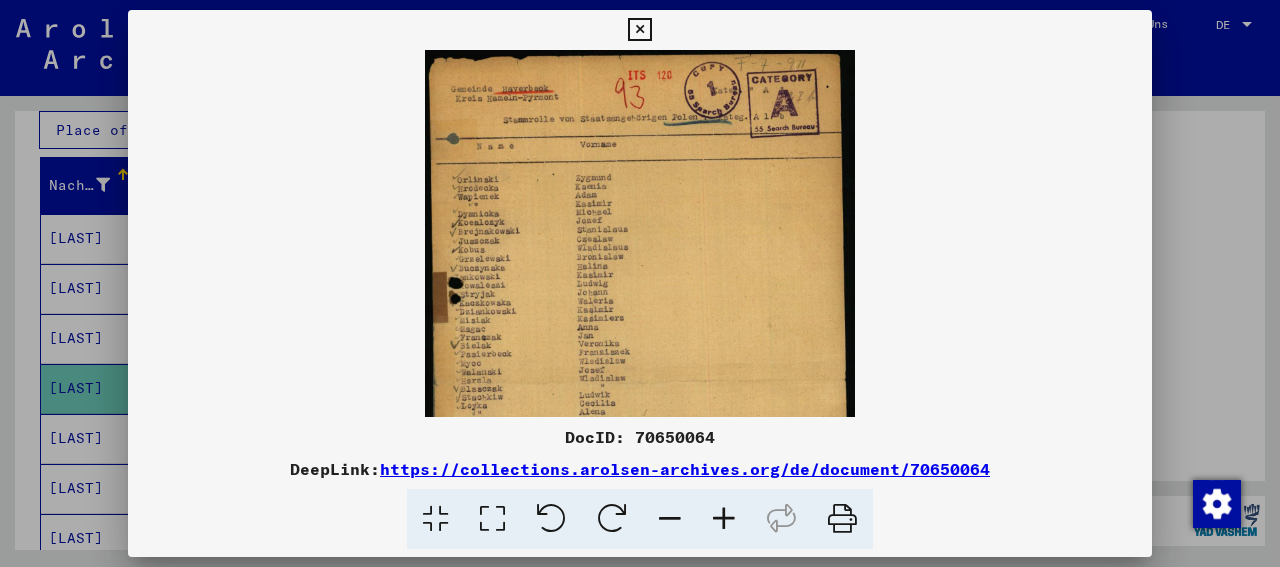 click at bounding box center (724, 519) 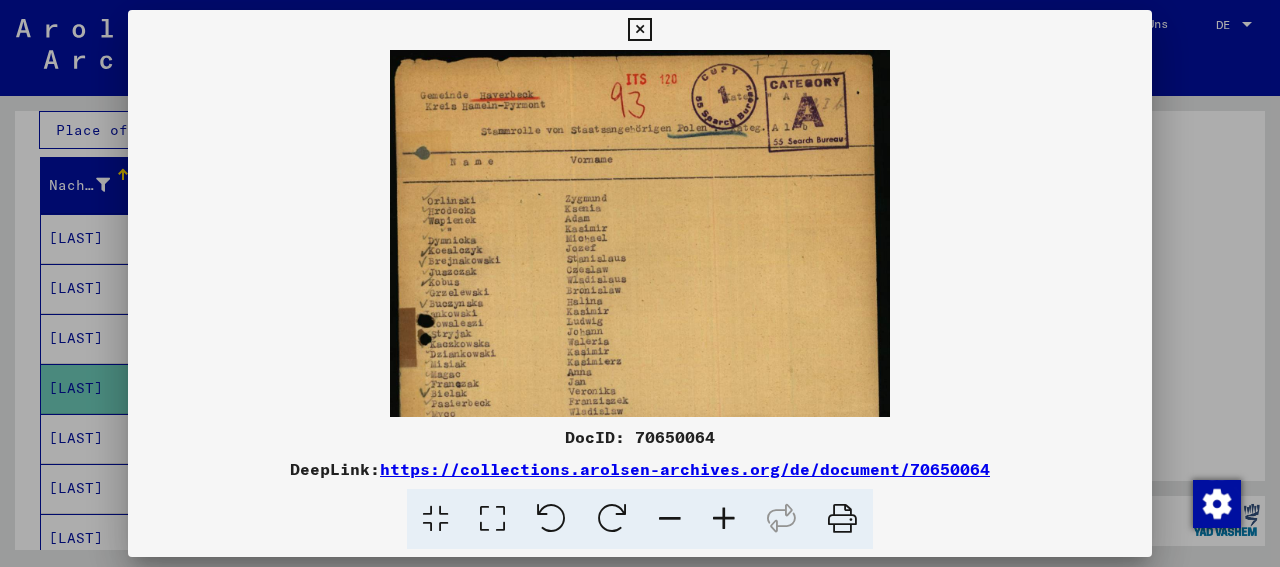 click at bounding box center [724, 519] 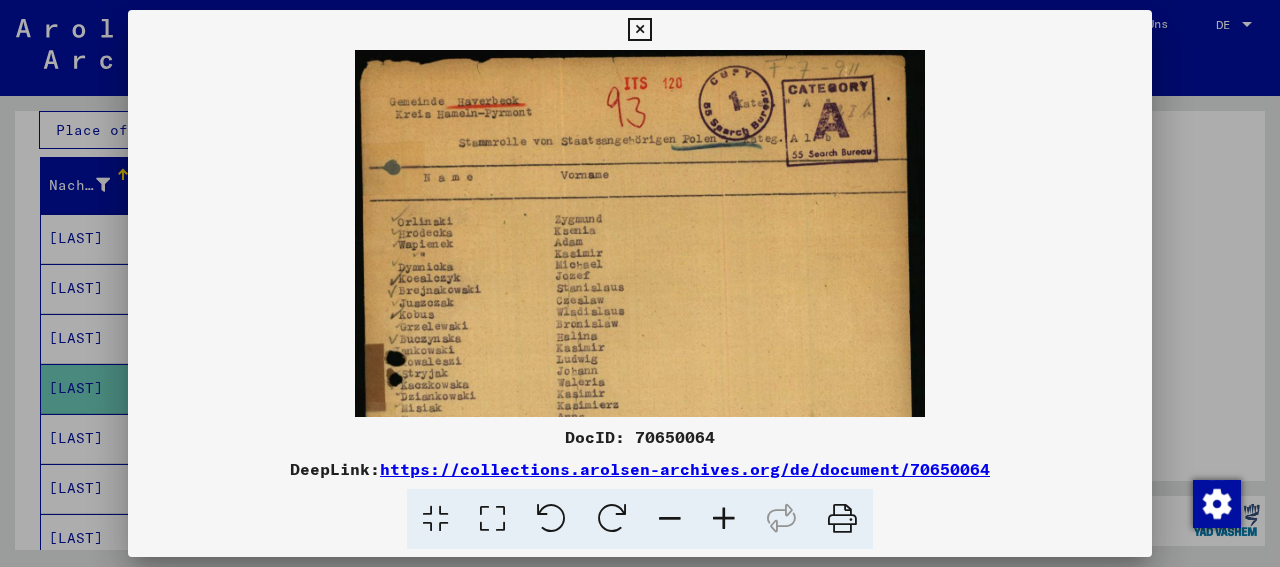 click at bounding box center [724, 519] 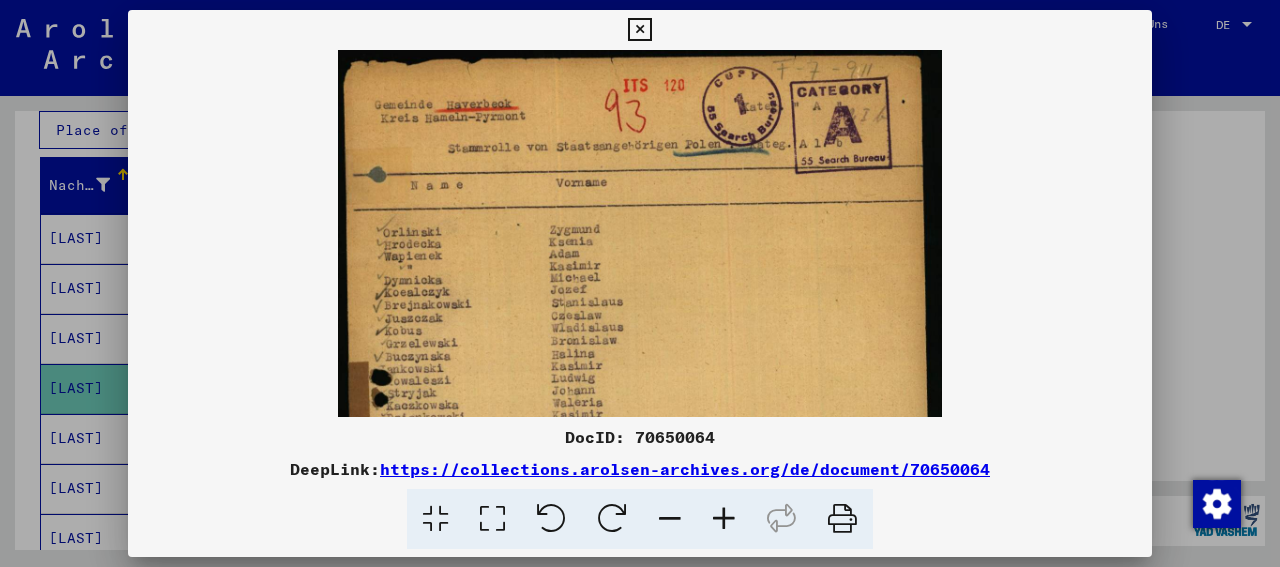 click at bounding box center [724, 519] 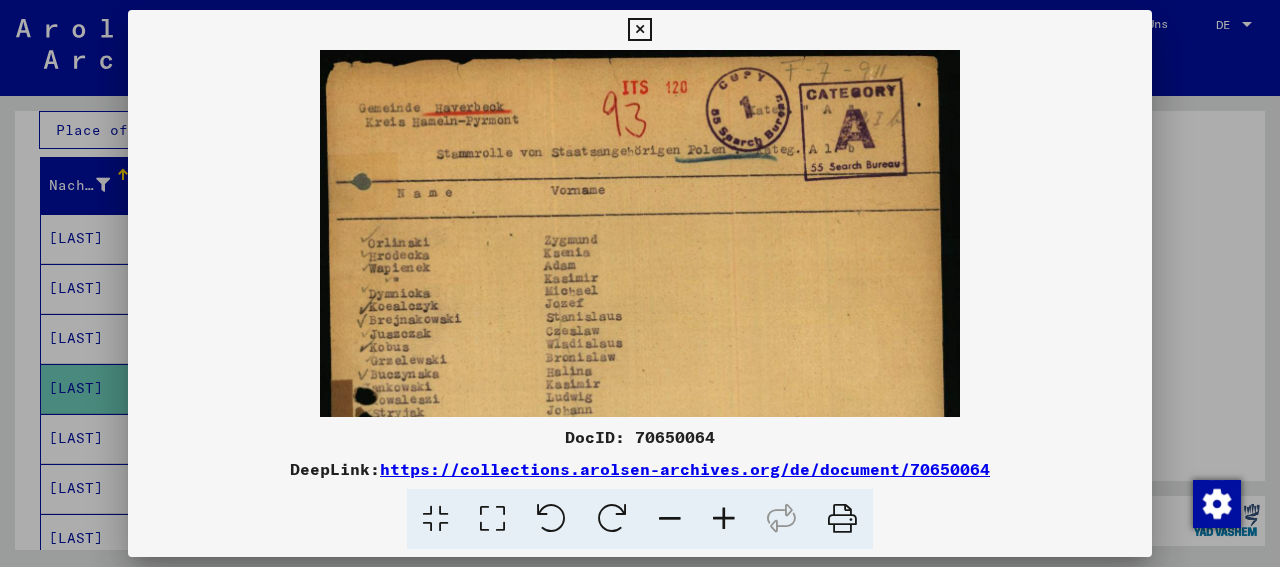 click at bounding box center [724, 519] 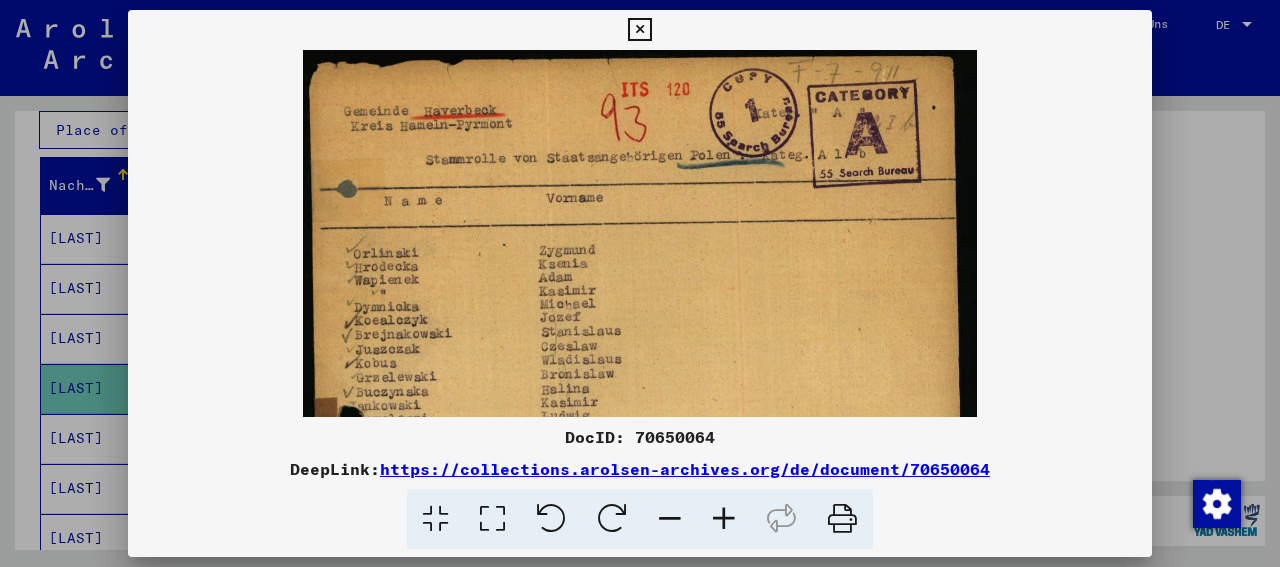click at bounding box center (724, 519) 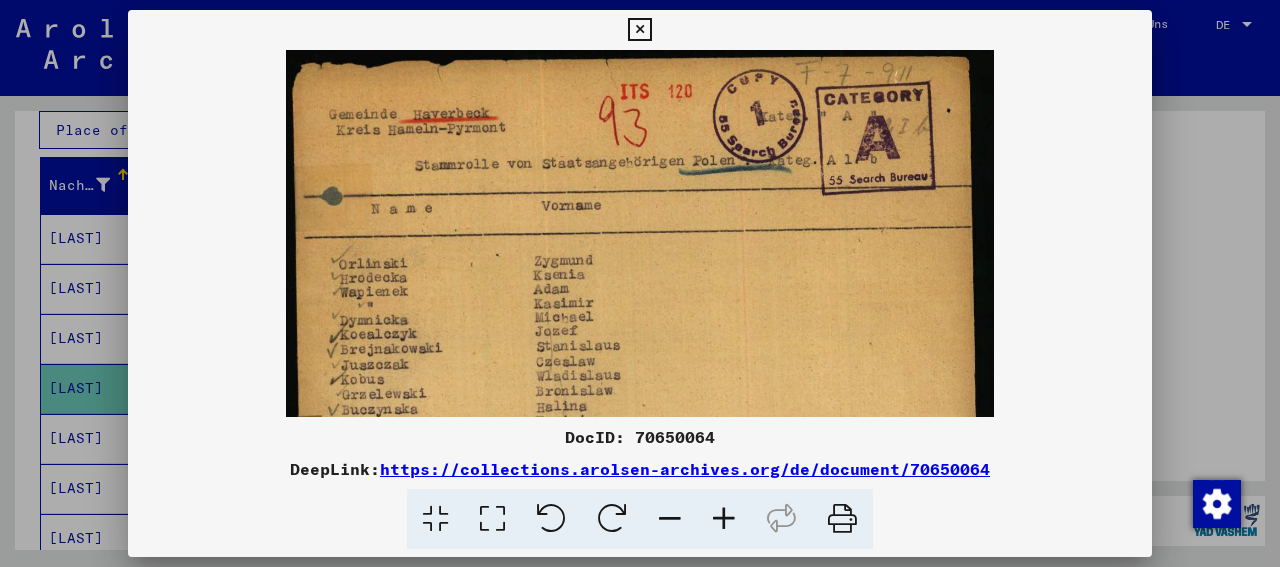 click at bounding box center [640, 558] 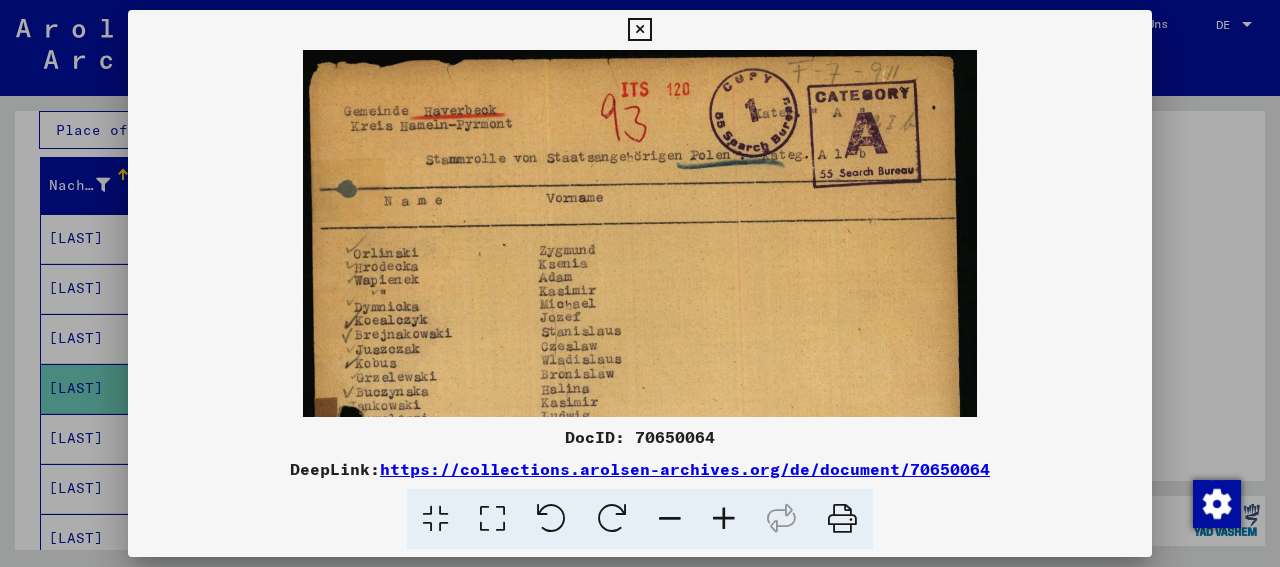 click at bounding box center (670, 519) 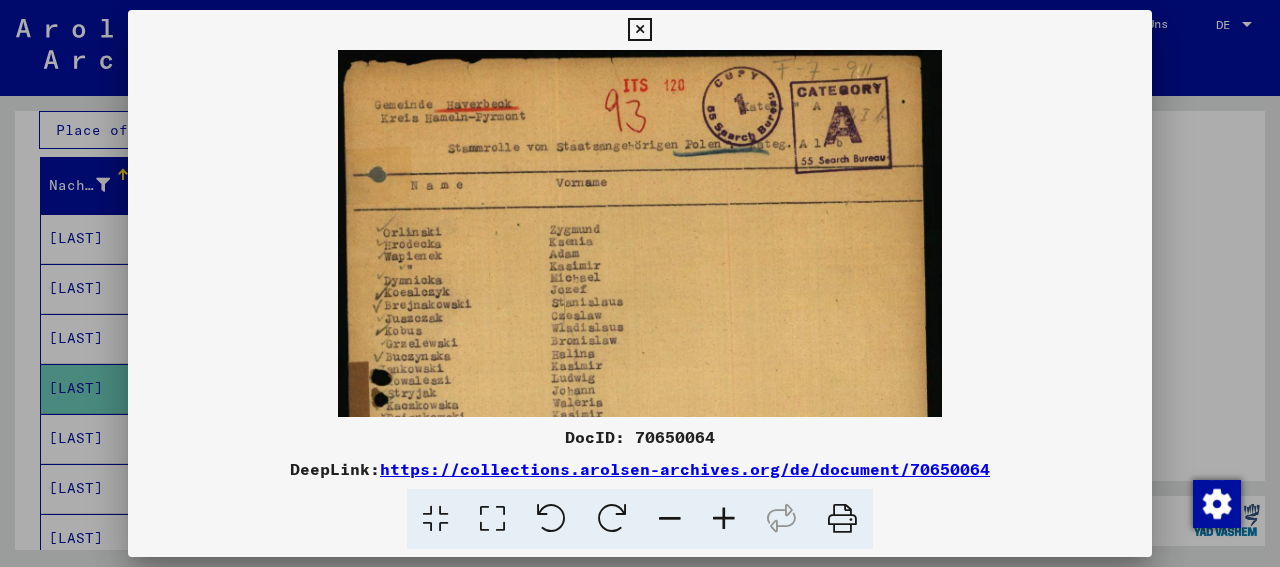 click at bounding box center (670, 519) 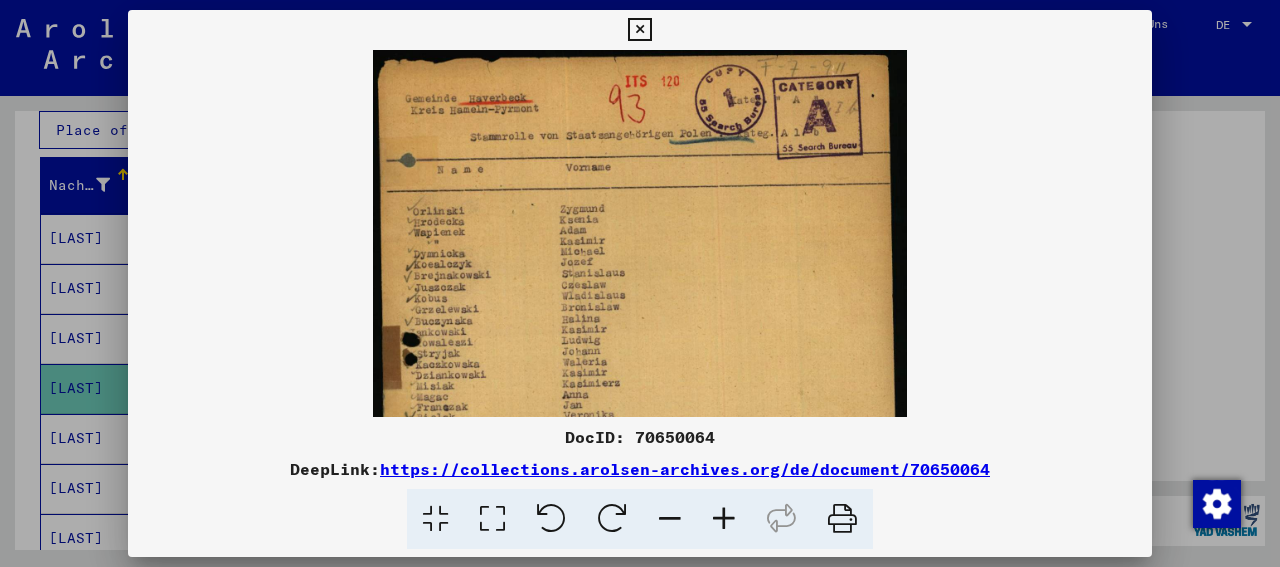 click at bounding box center (670, 519) 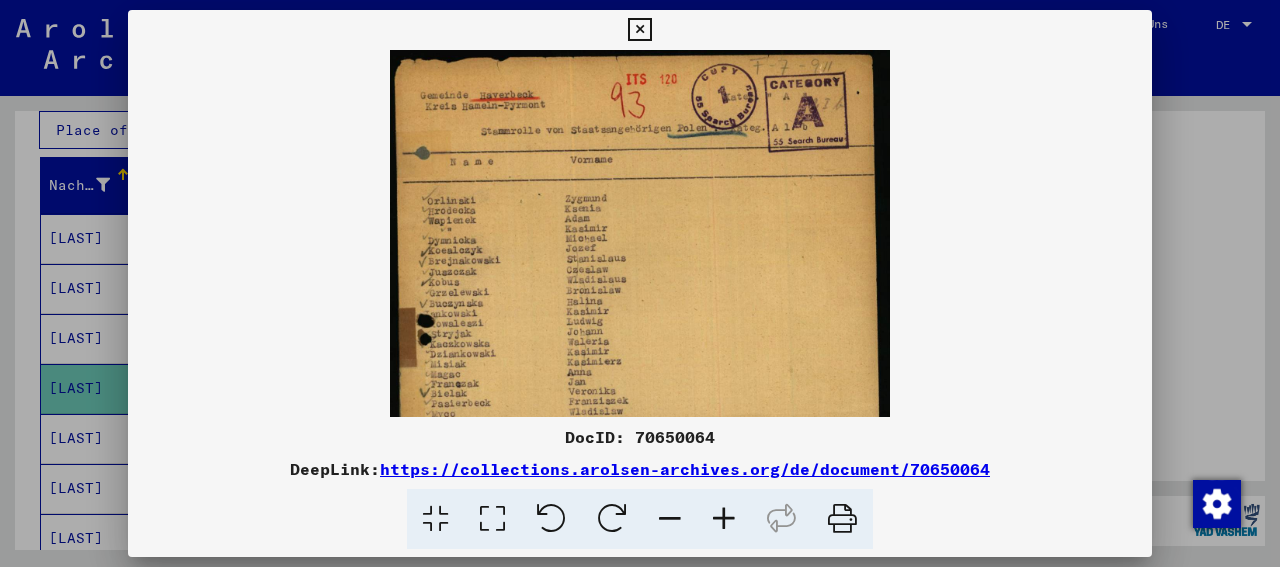 click at bounding box center [670, 519] 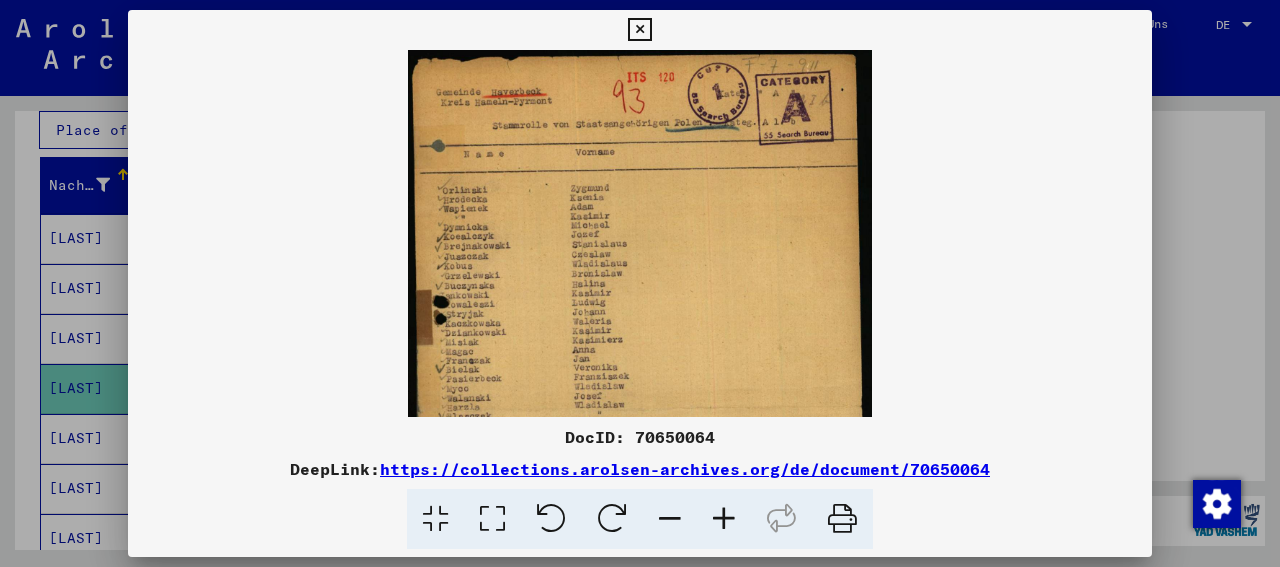click at bounding box center (670, 519) 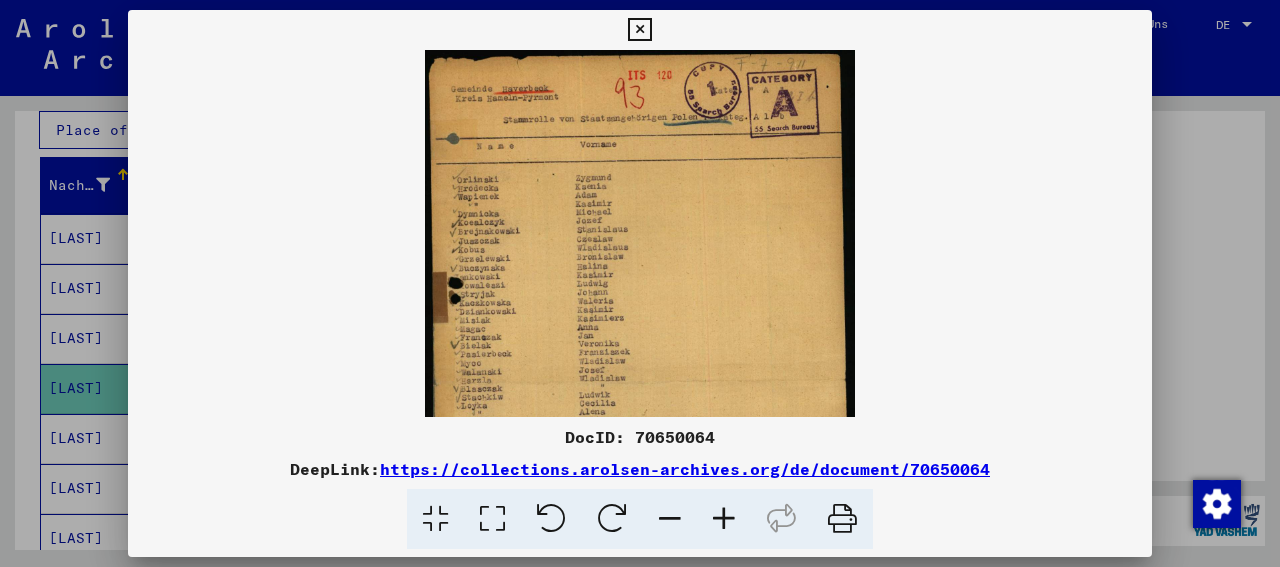 click at bounding box center (670, 519) 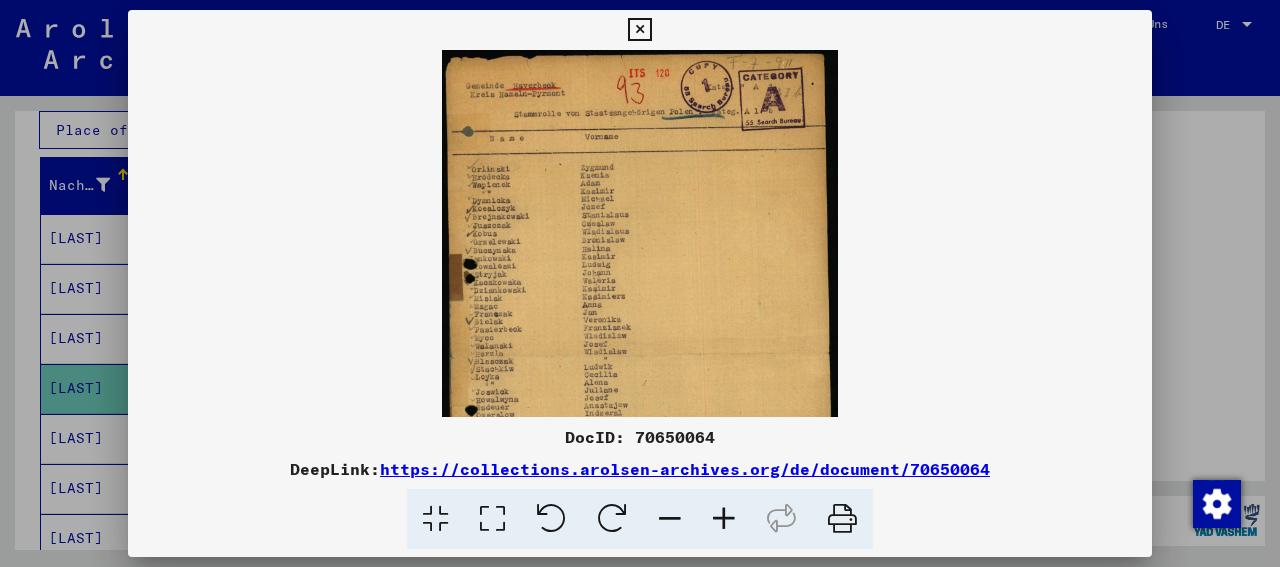 click at bounding box center (670, 519) 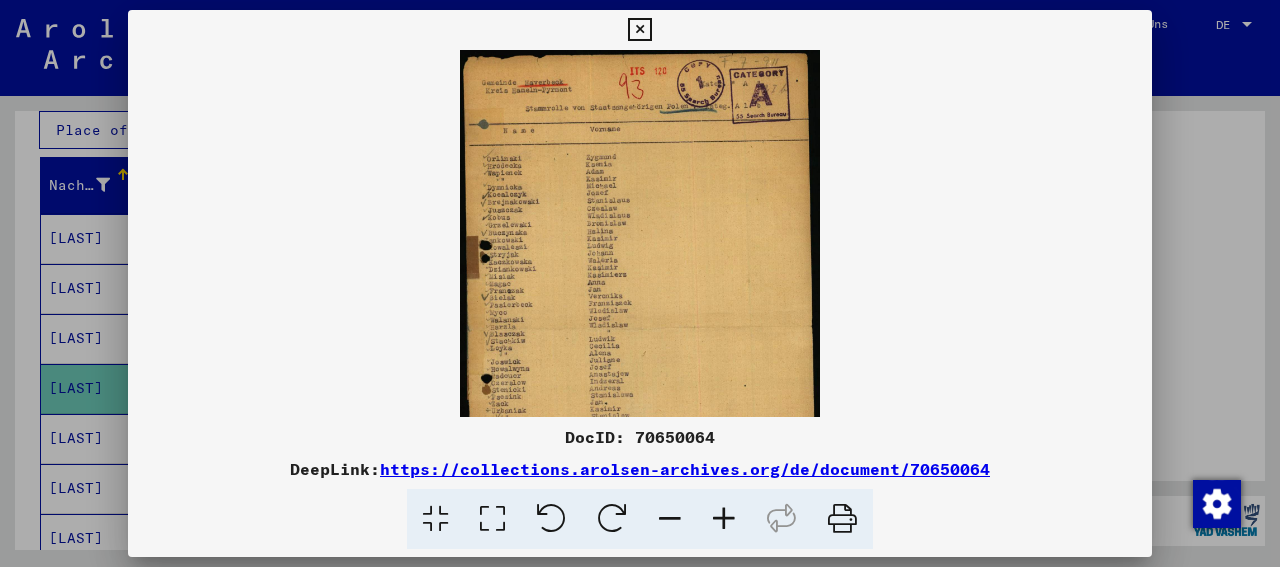 click at bounding box center (670, 519) 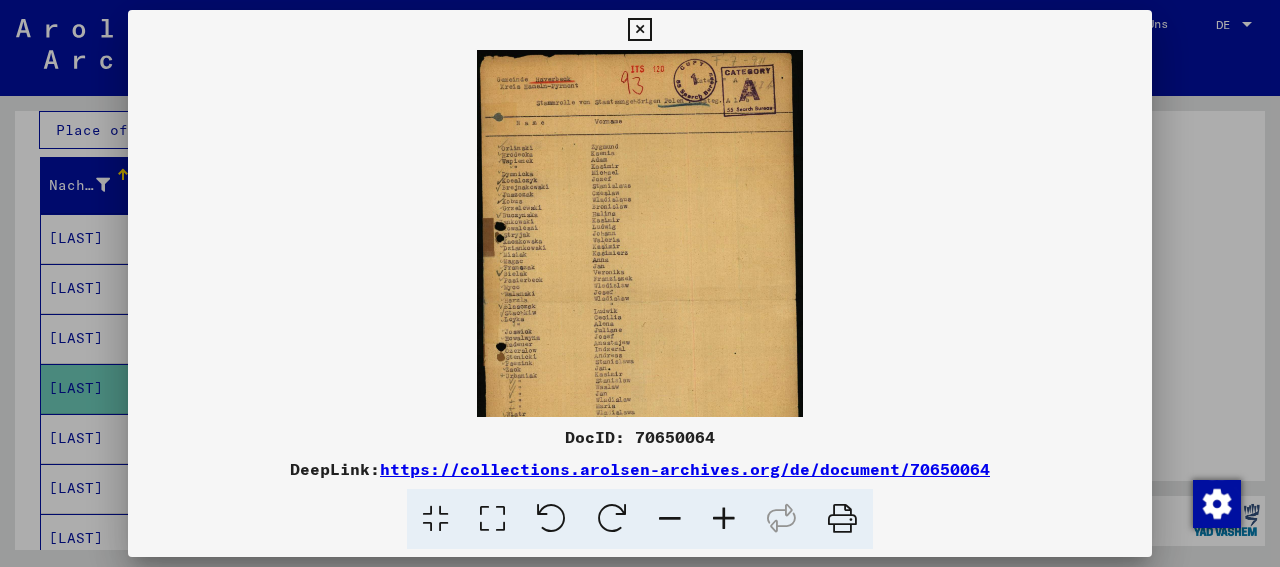 click at bounding box center (670, 519) 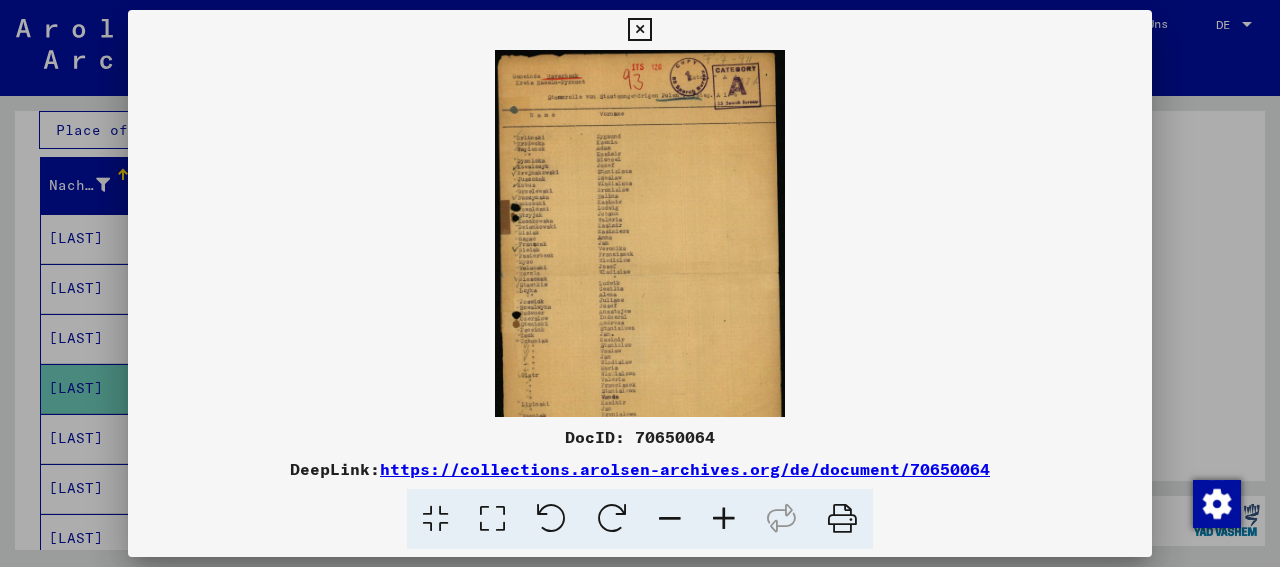 click at bounding box center [670, 519] 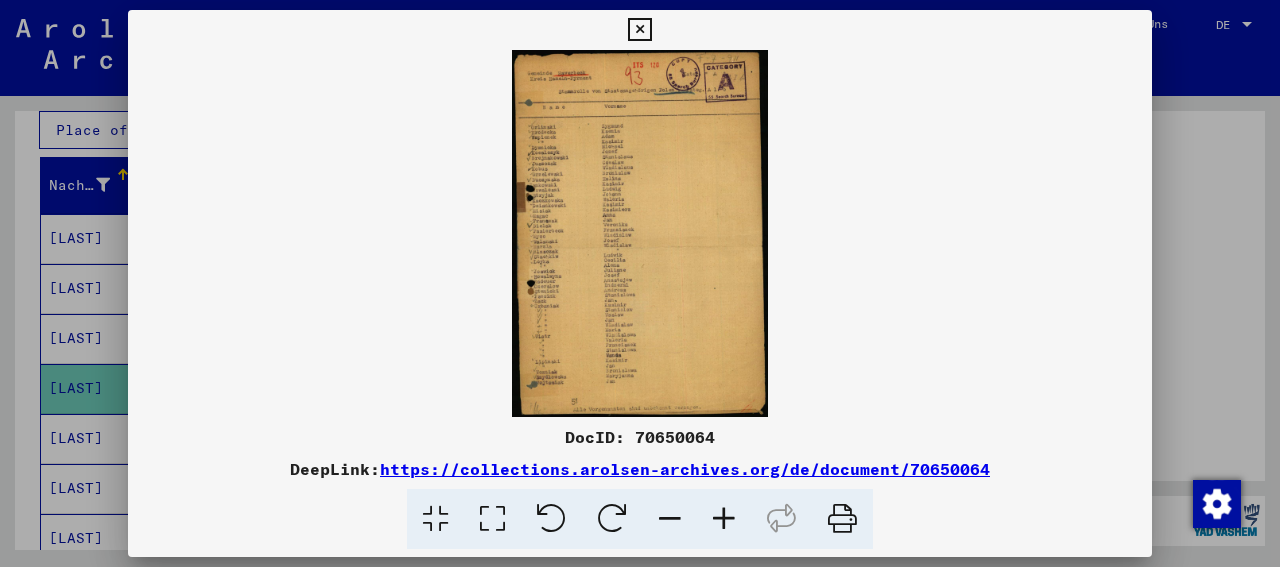 click at bounding box center [670, 519] 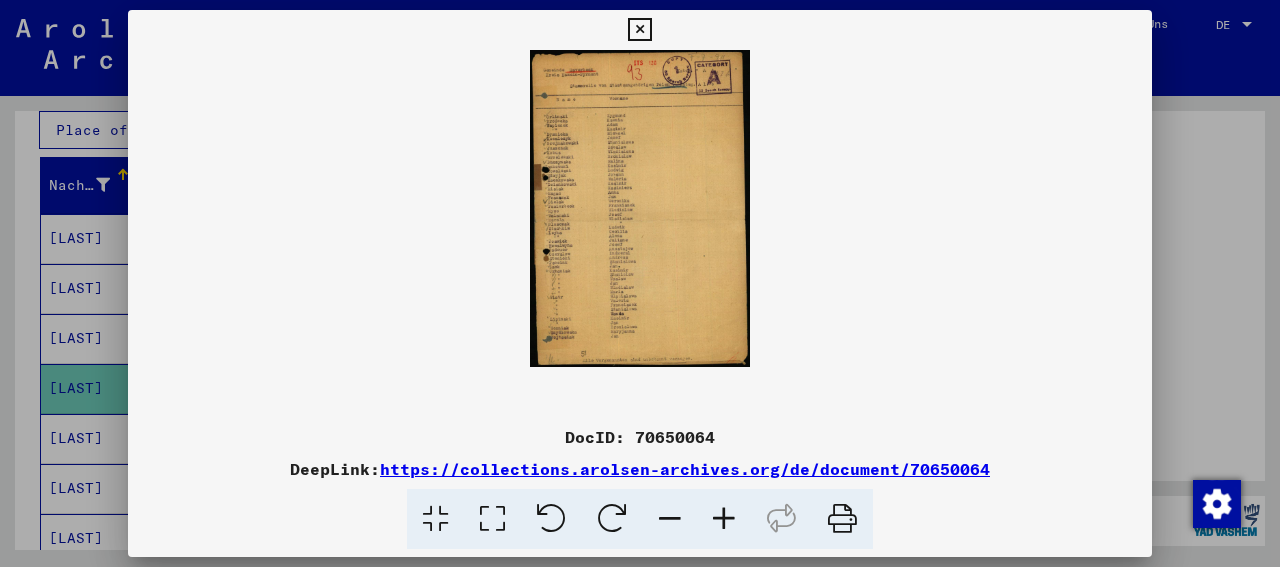 click at bounding box center [640, 208] 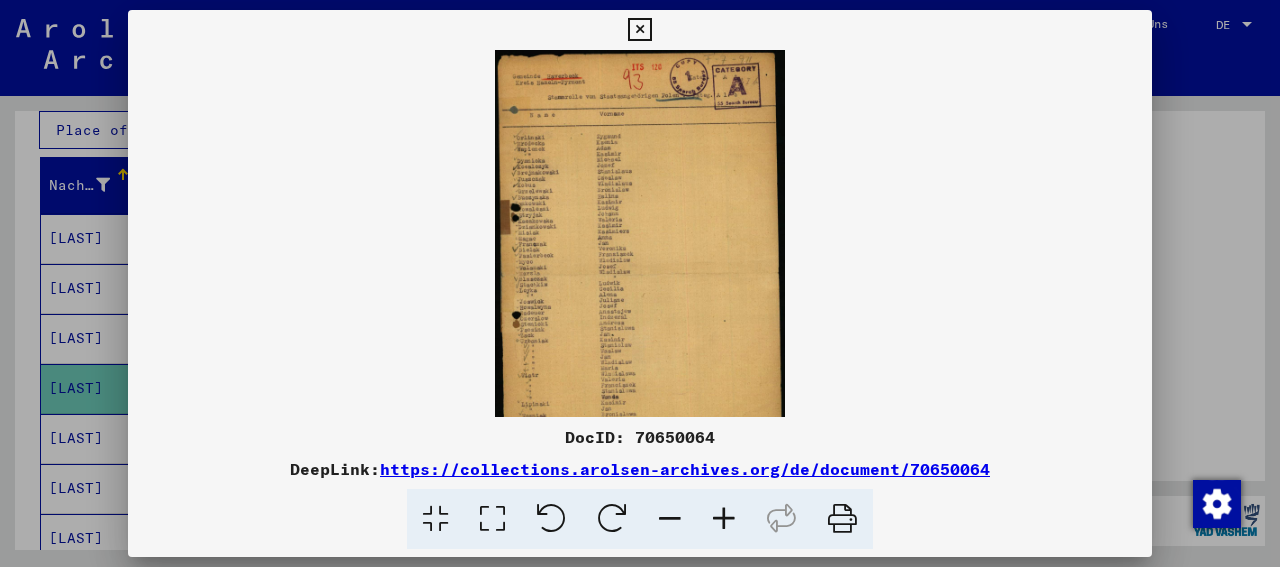 click at bounding box center [724, 519] 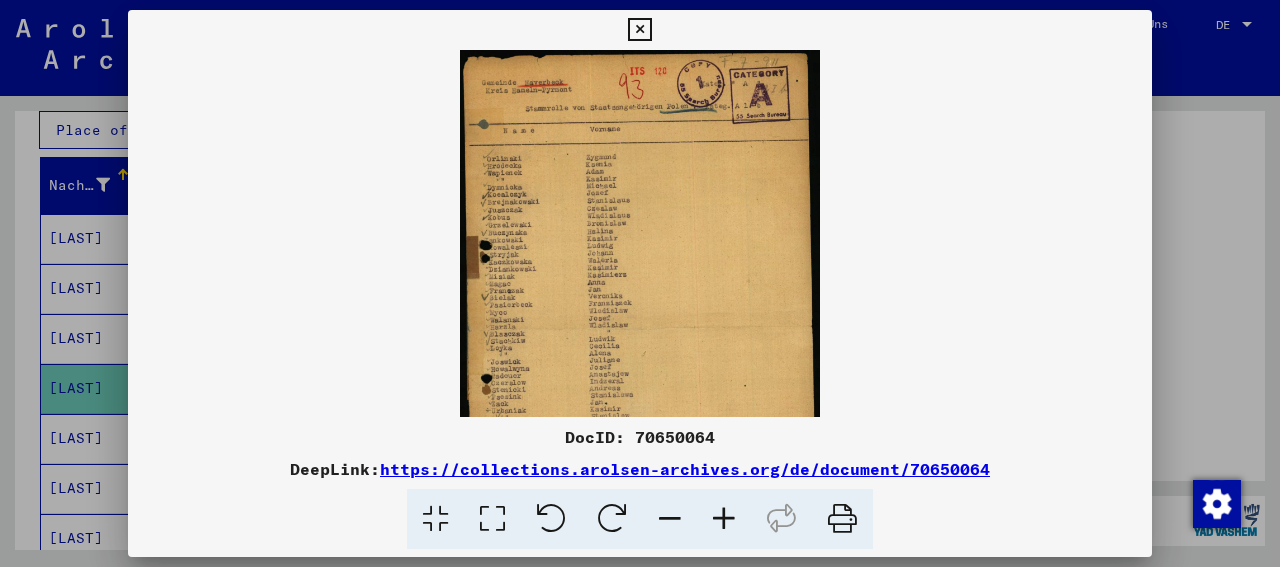 click at bounding box center (724, 519) 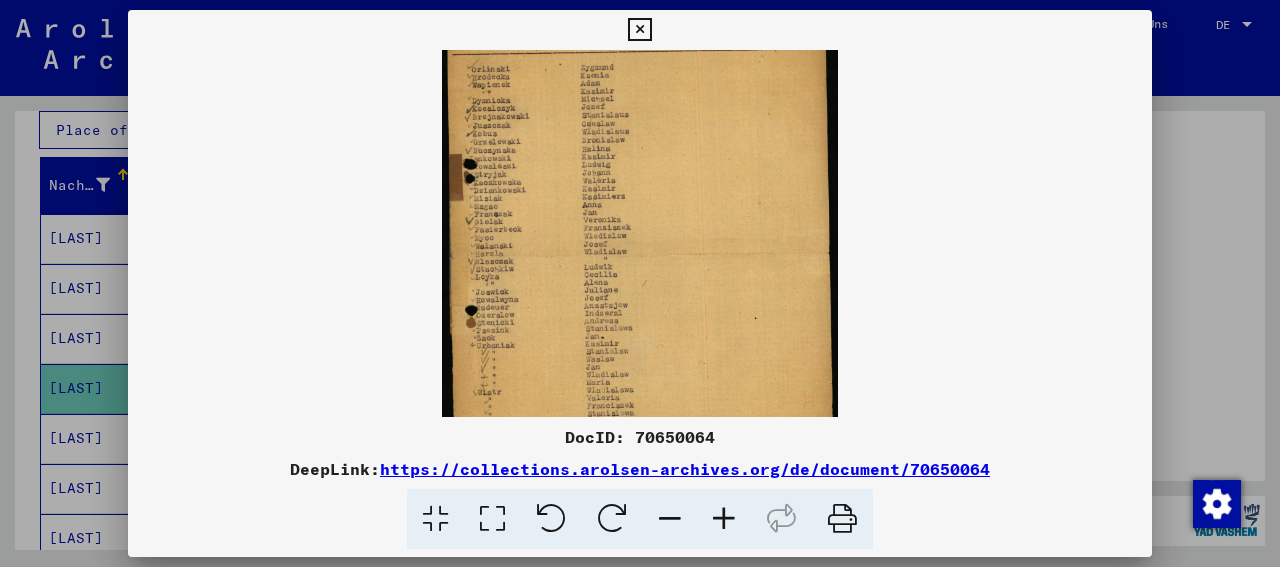 scroll, scrollTop: 200, scrollLeft: 0, axis: vertical 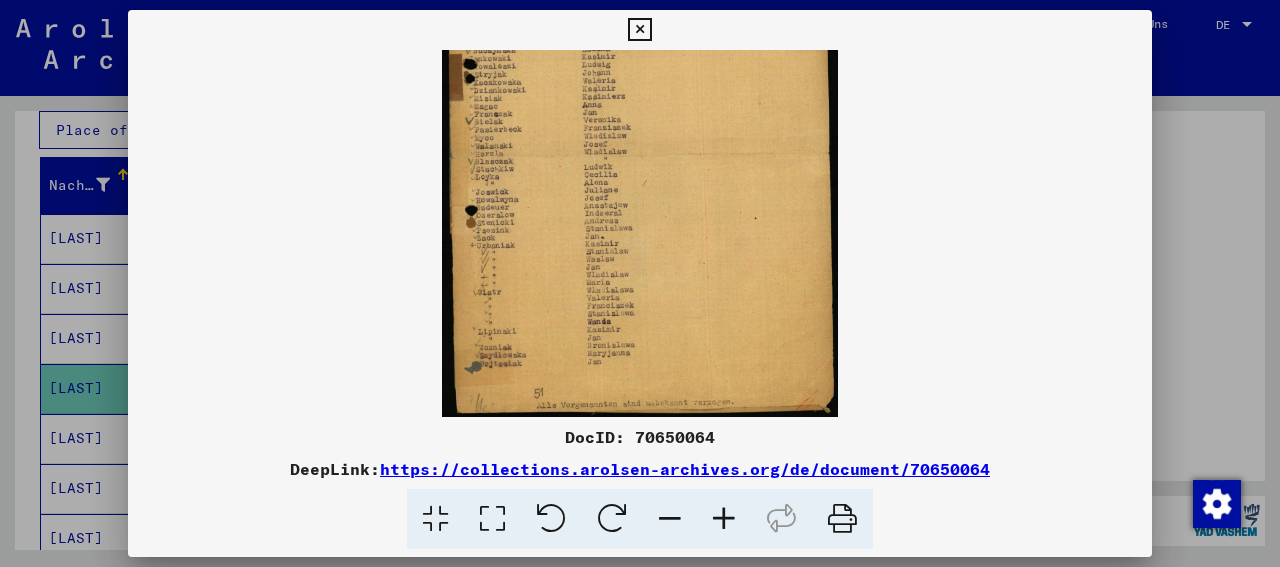 drag, startPoint x: 675, startPoint y: 390, endPoint x: 677, endPoint y: 48, distance: 342.00586 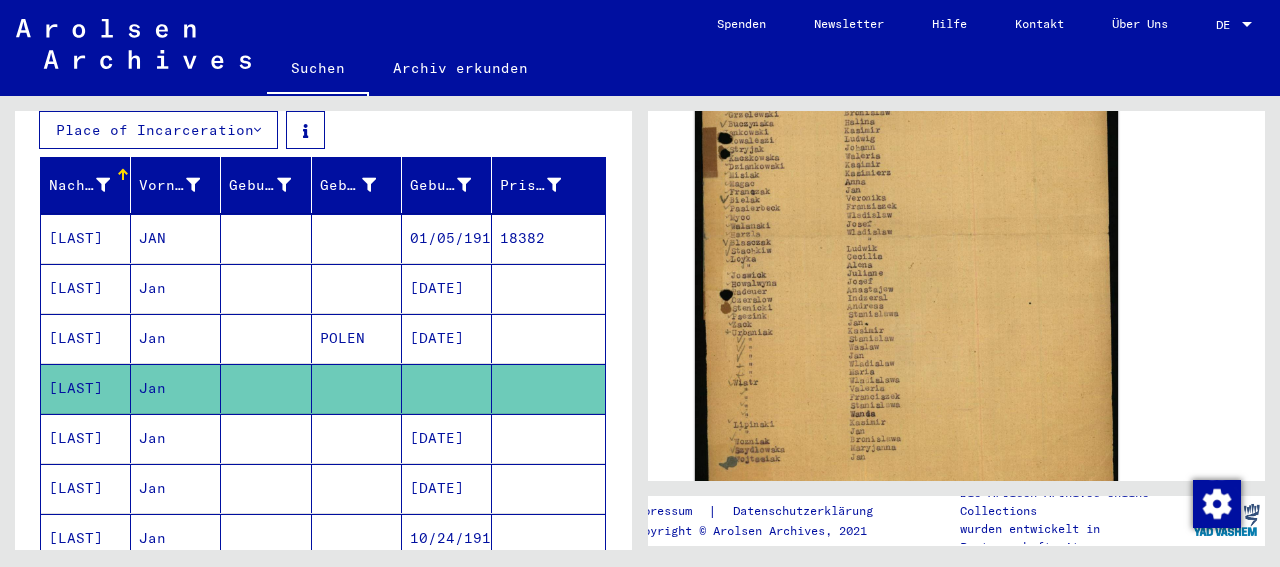 scroll, scrollTop: 832, scrollLeft: 0, axis: vertical 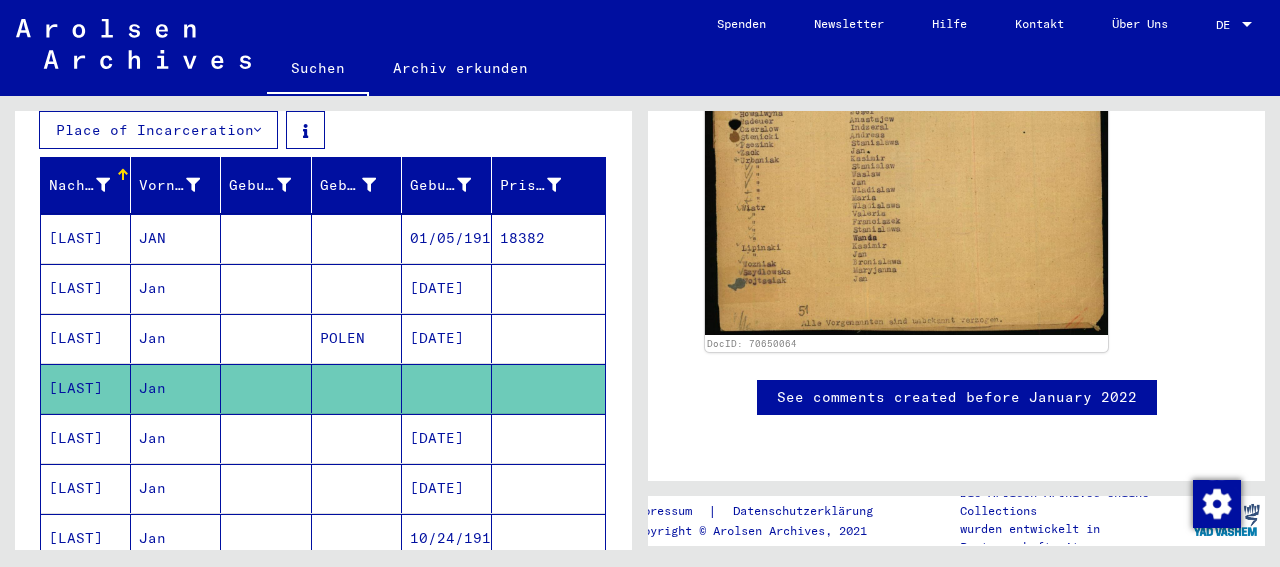 click at bounding box center (266, 488) 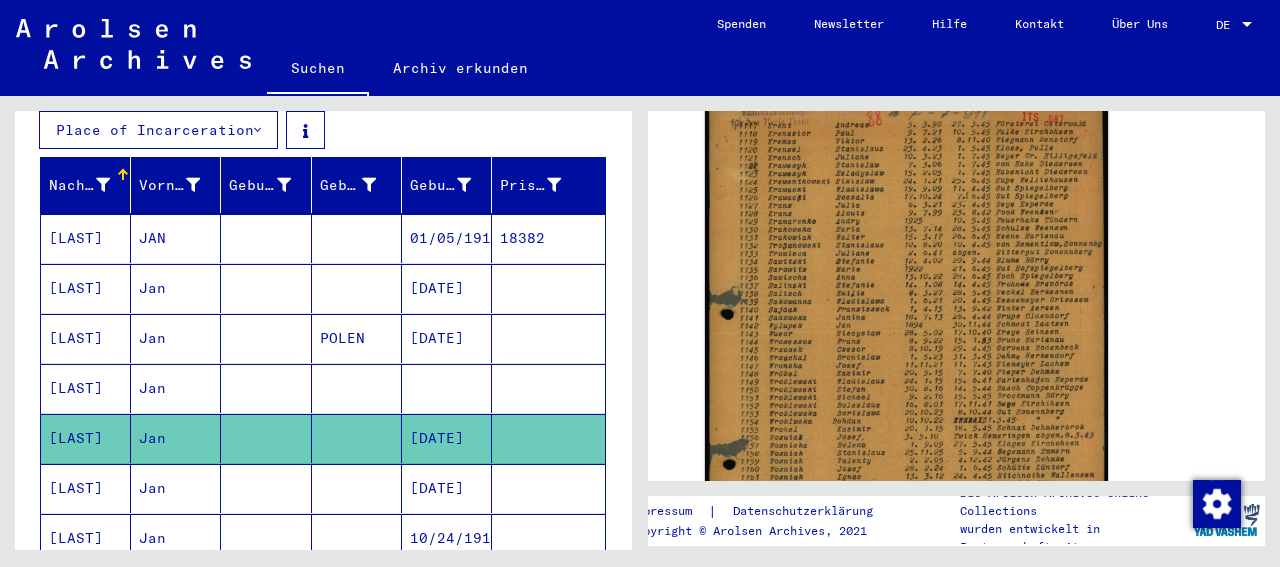 scroll, scrollTop: 312, scrollLeft: 0, axis: vertical 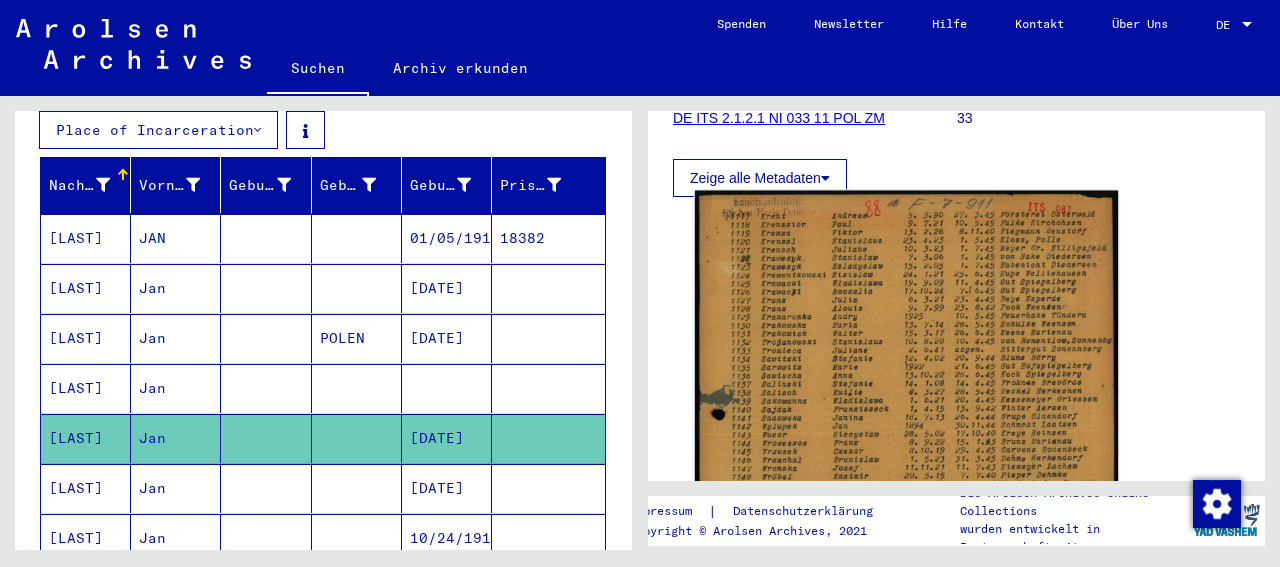 click 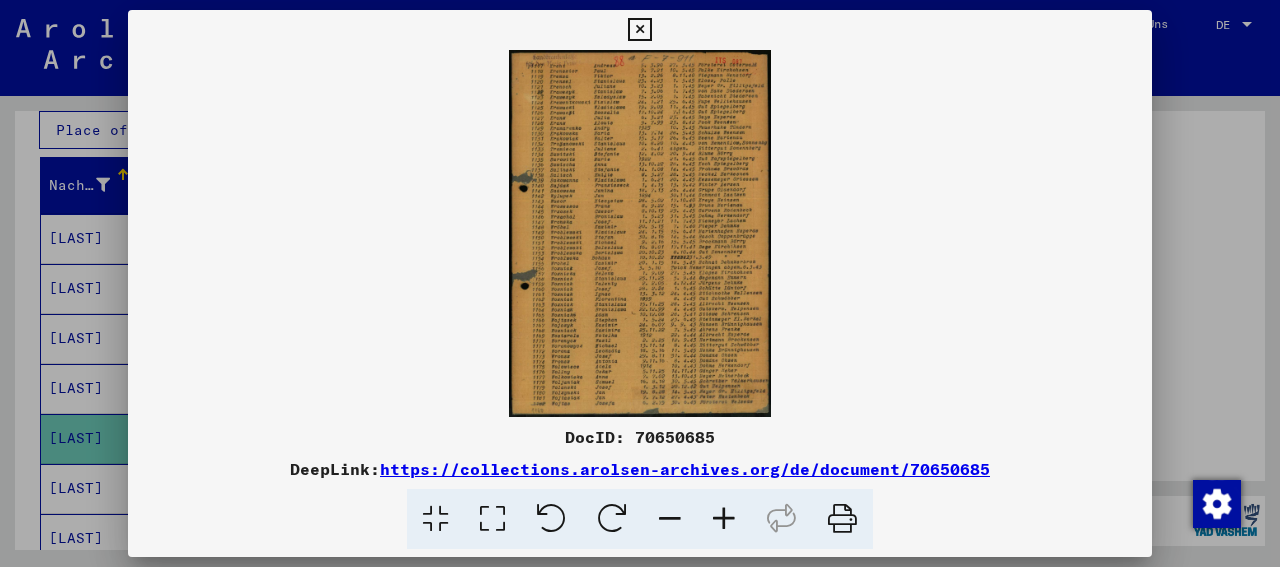 click at bounding box center [724, 519] 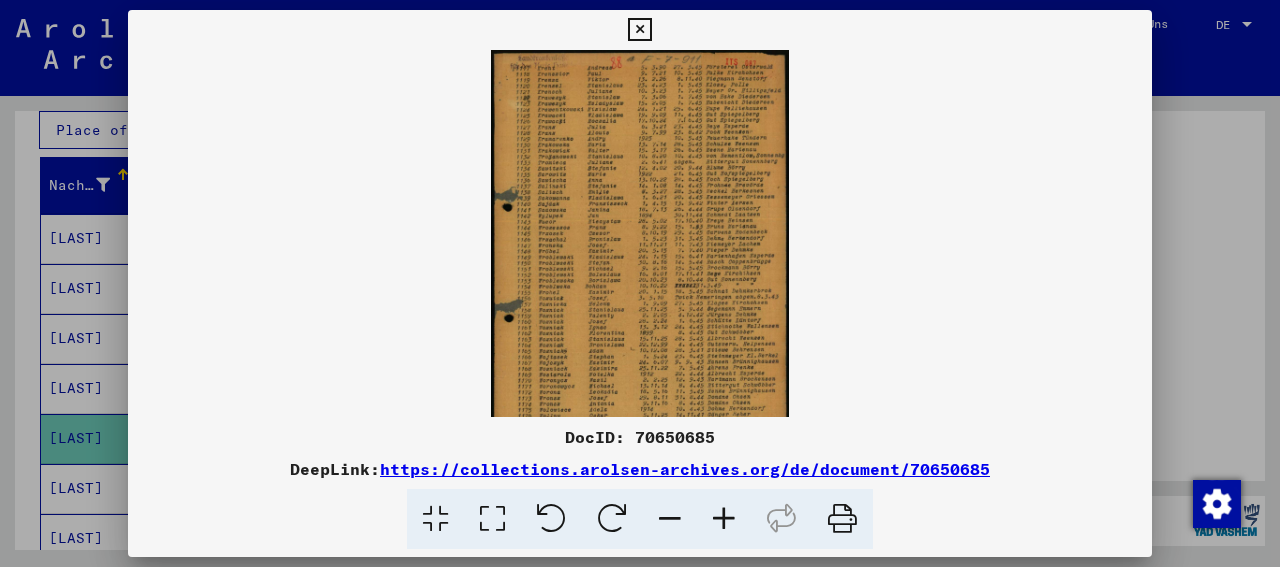 click at bounding box center [724, 519] 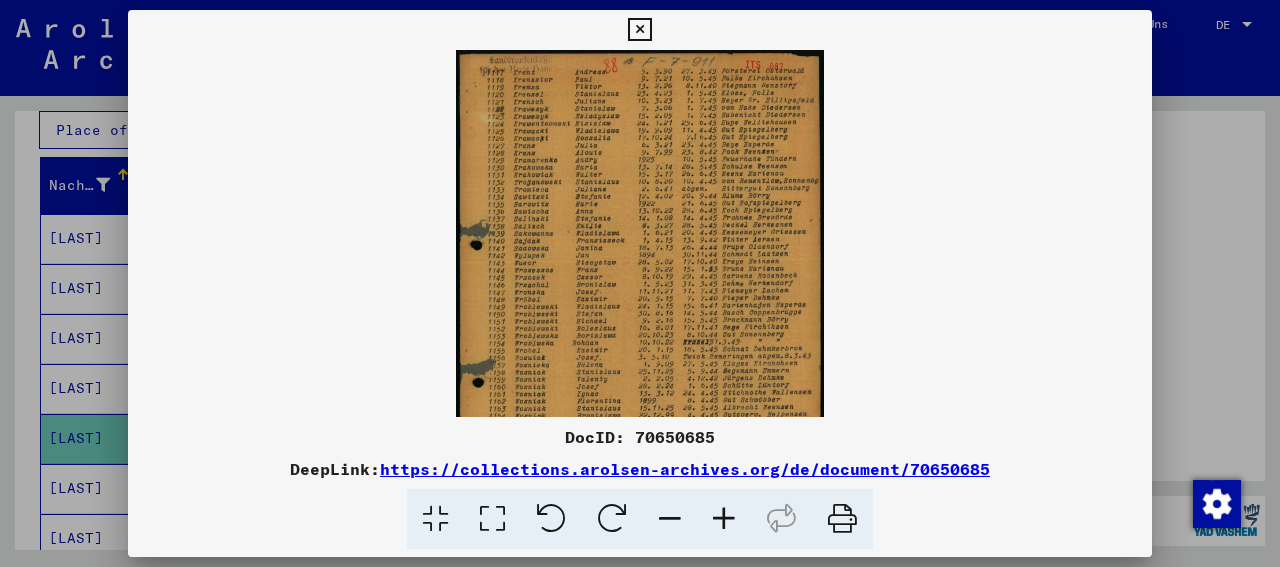 click at bounding box center (724, 519) 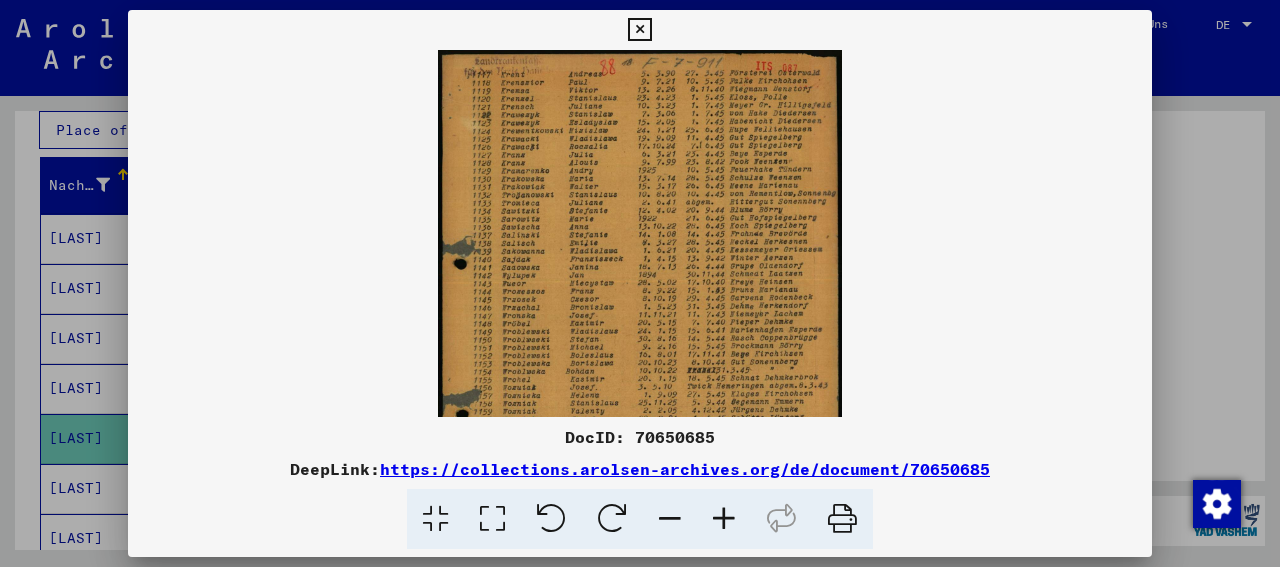 click at bounding box center (724, 519) 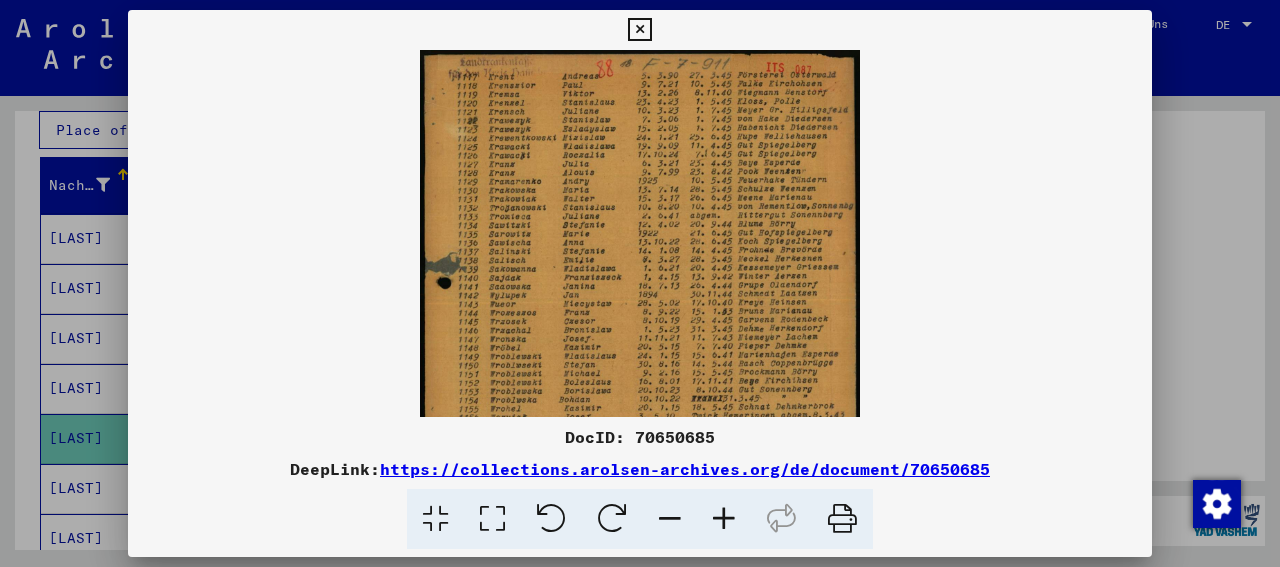 click at bounding box center [724, 519] 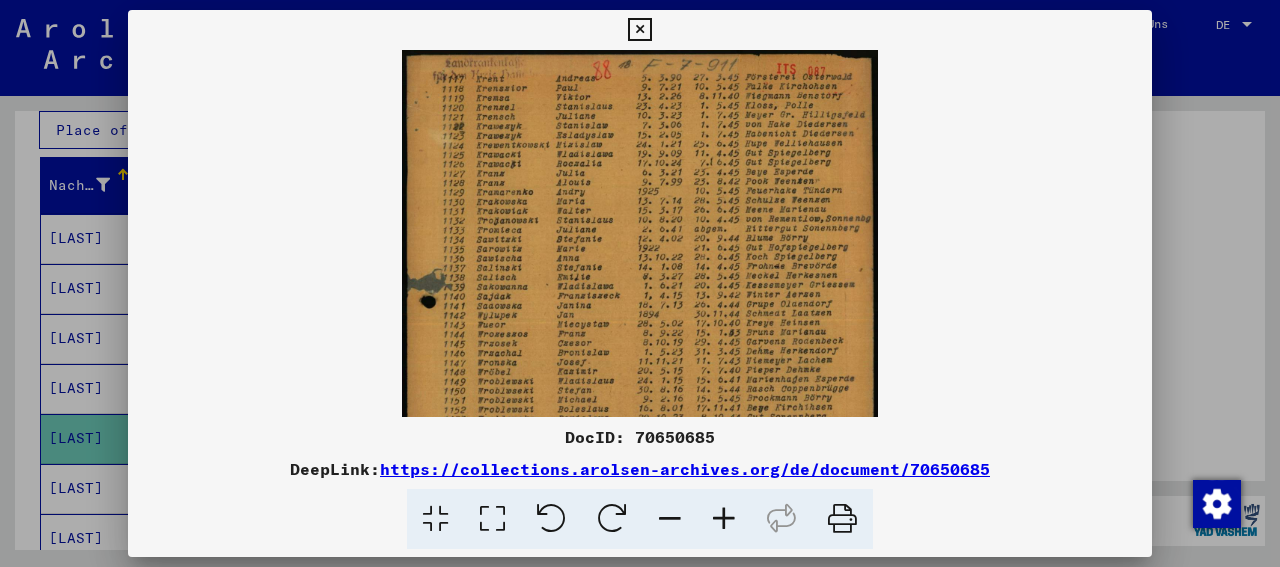 click at bounding box center [724, 519] 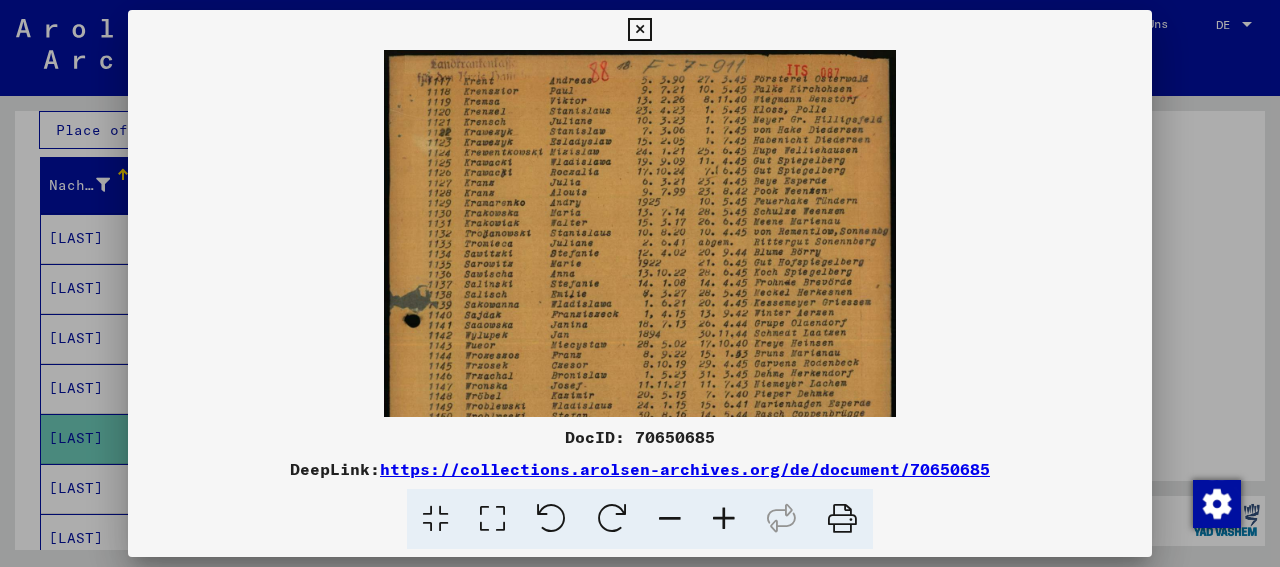 click at bounding box center (724, 519) 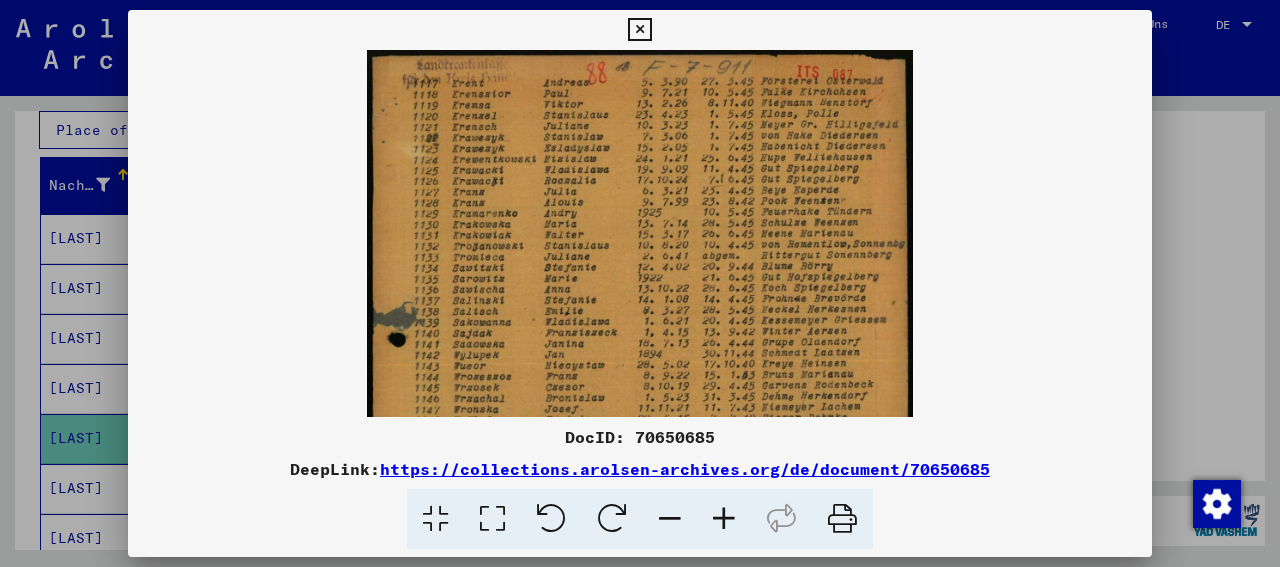 click at bounding box center [724, 519] 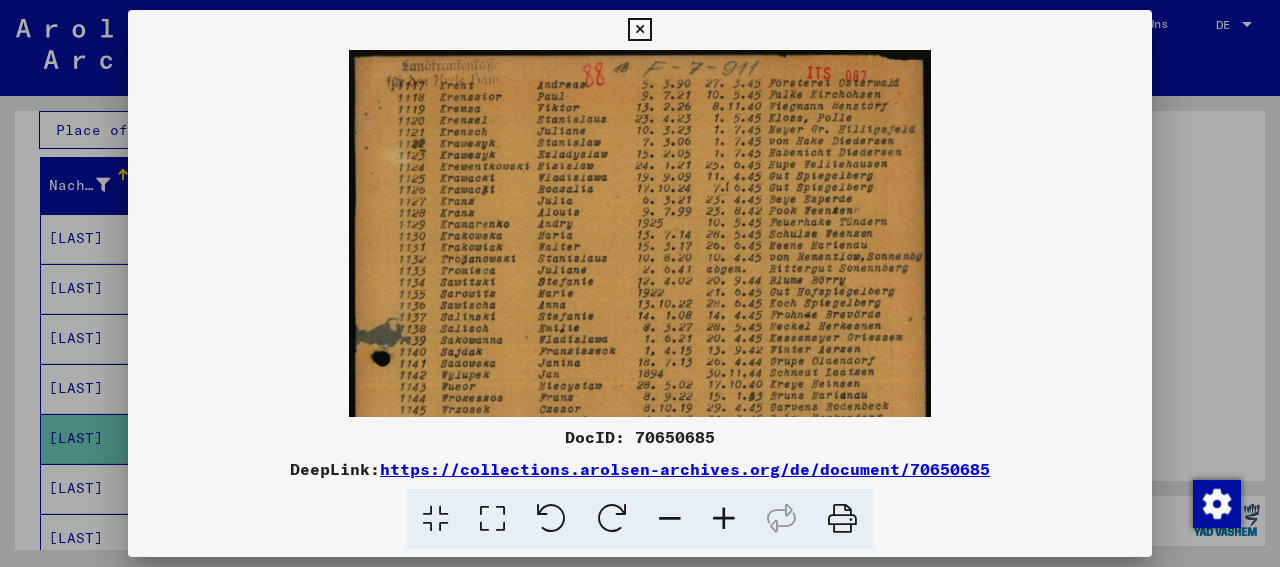 click at bounding box center [724, 519] 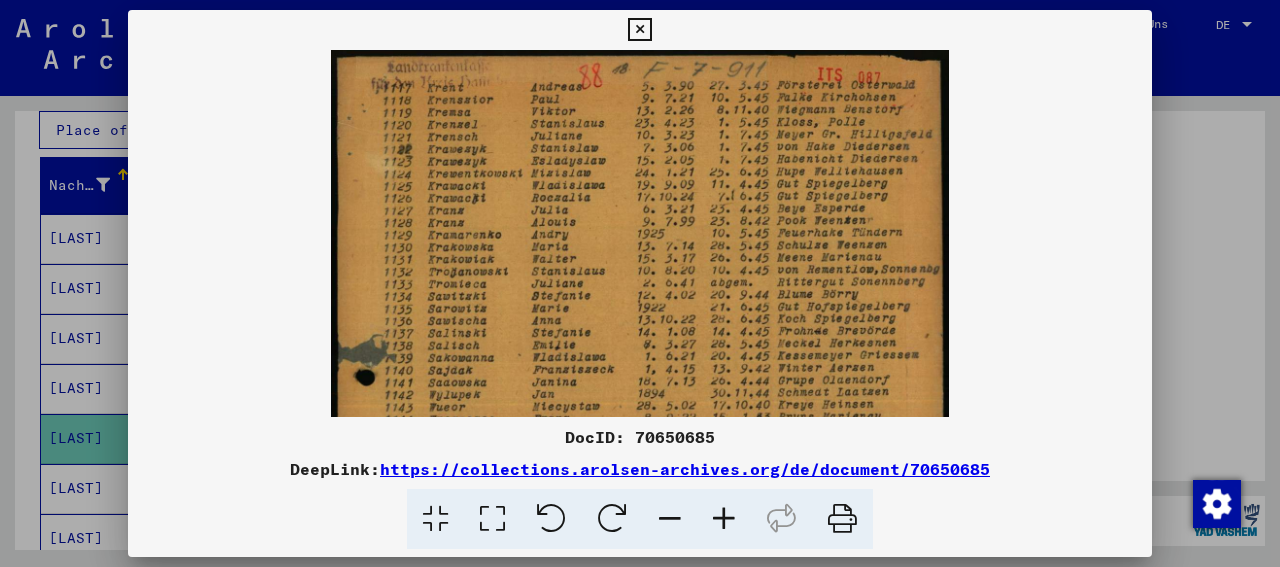 click at bounding box center (724, 519) 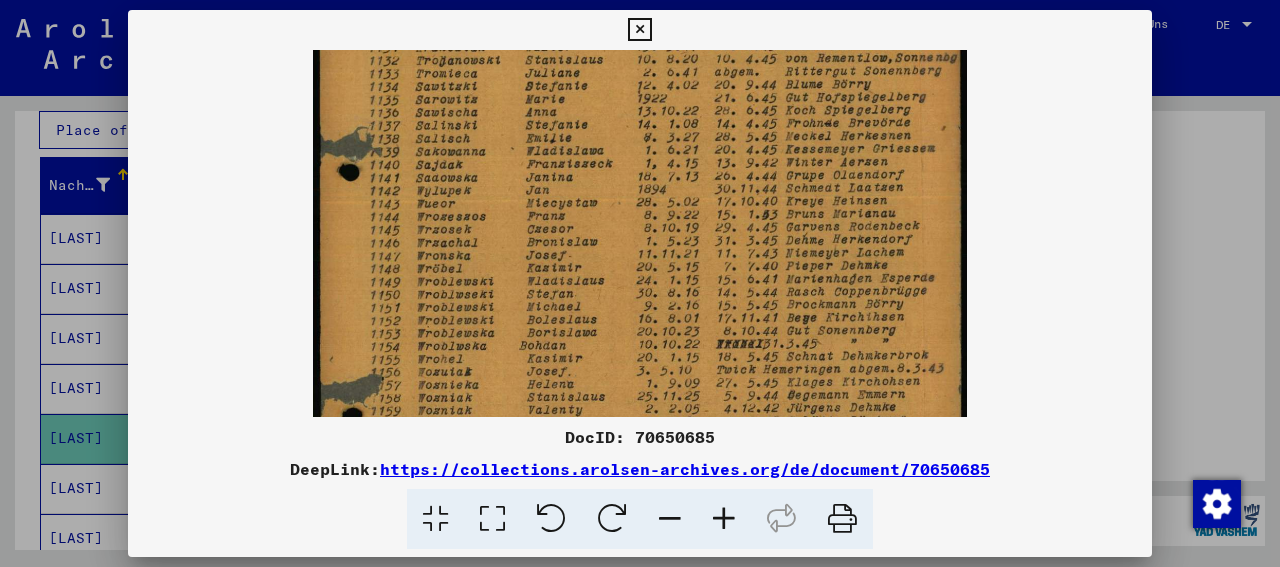 scroll, scrollTop: 230, scrollLeft: 0, axis: vertical 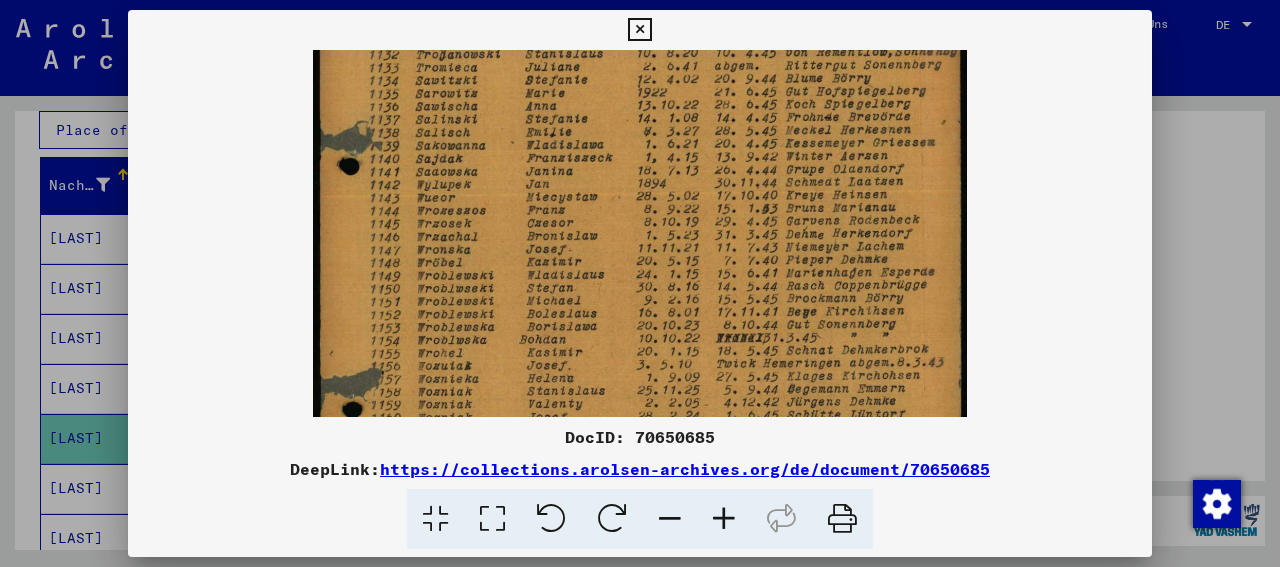 drag, startPoint x: 755, startPoint y: 384, endPoint x: 797, endPoint y: 154, distance: 233.80333 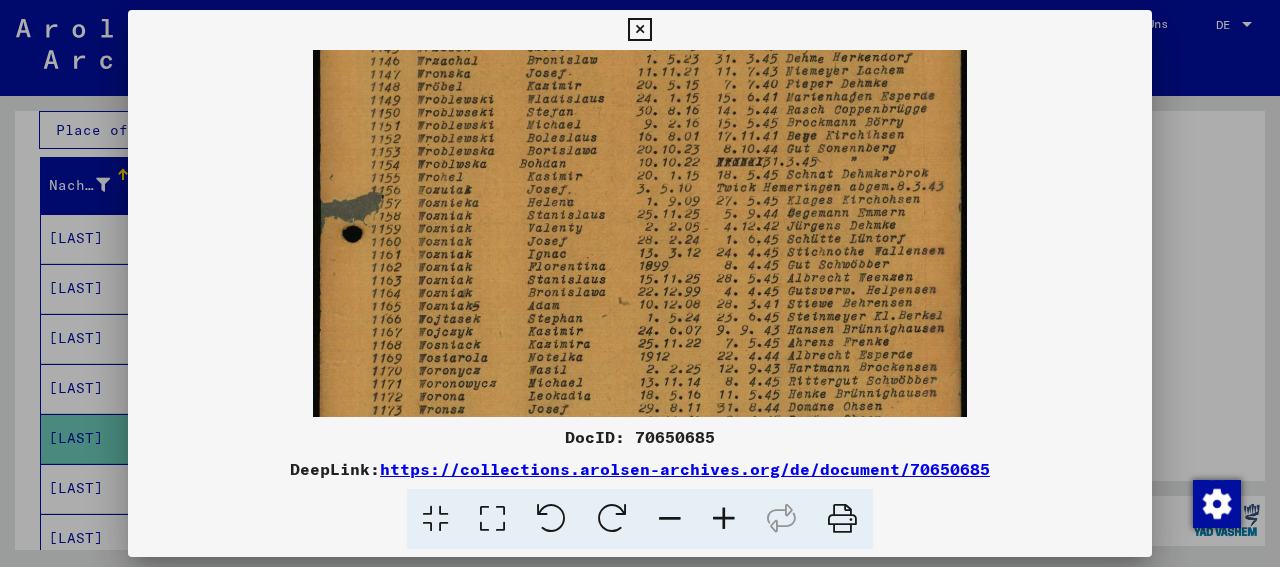 scroll, scrollTop: 407, scrollLeft: 0, axis: vertical 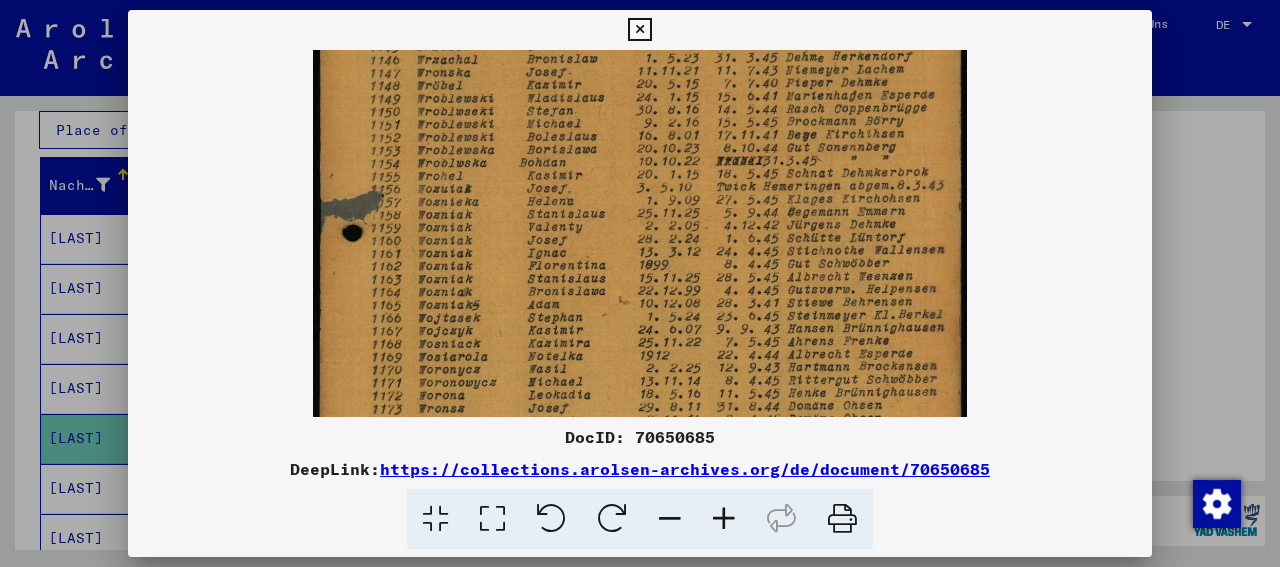 drag, startPoint x: 758, startPoint y: 358, endPoint x: 777, endPoint y: 181, distance: 178.01685 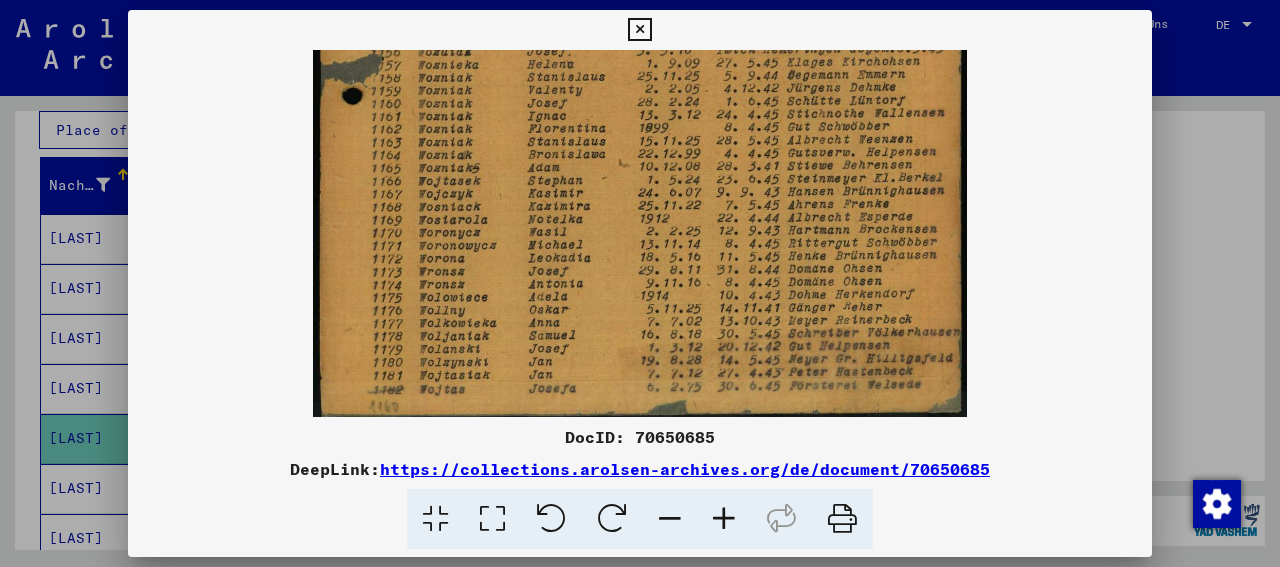 scroll, scrollTop: 550, scrollLeft: 0, axis: vertical 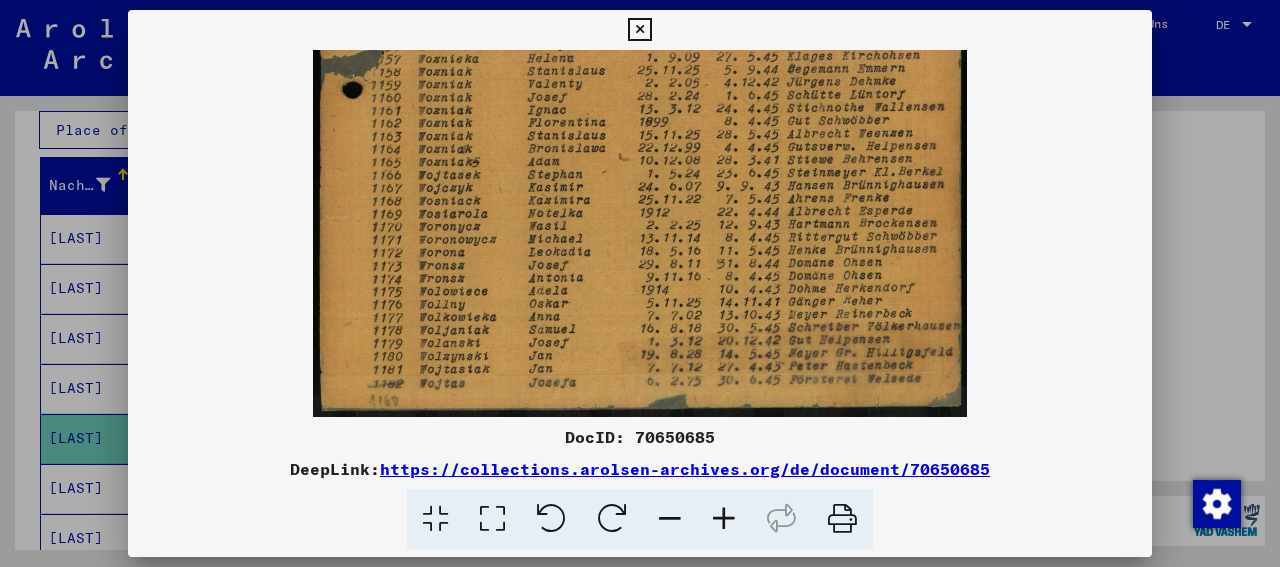 drag, startPoint x: 752, startPoint y: 333, endPoint x: 772, endPoint y: 187, distance: 147.3635 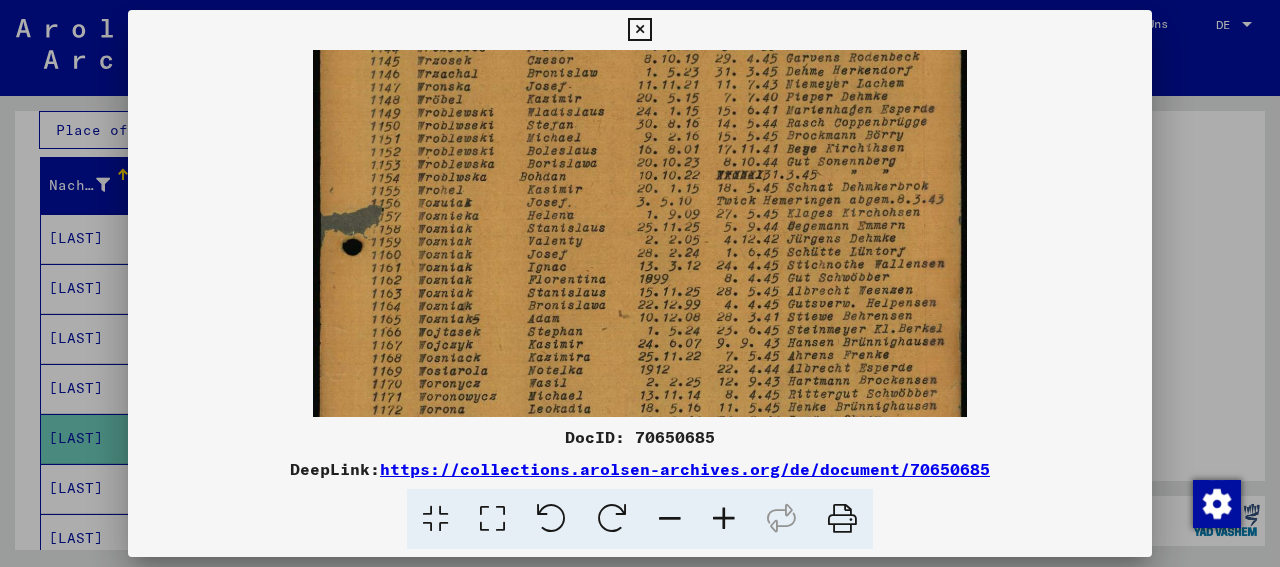drag, startPoint x: 872, startPoint y: 443, endPoint x: 871, endPoint y: 453, distance: 10.049875 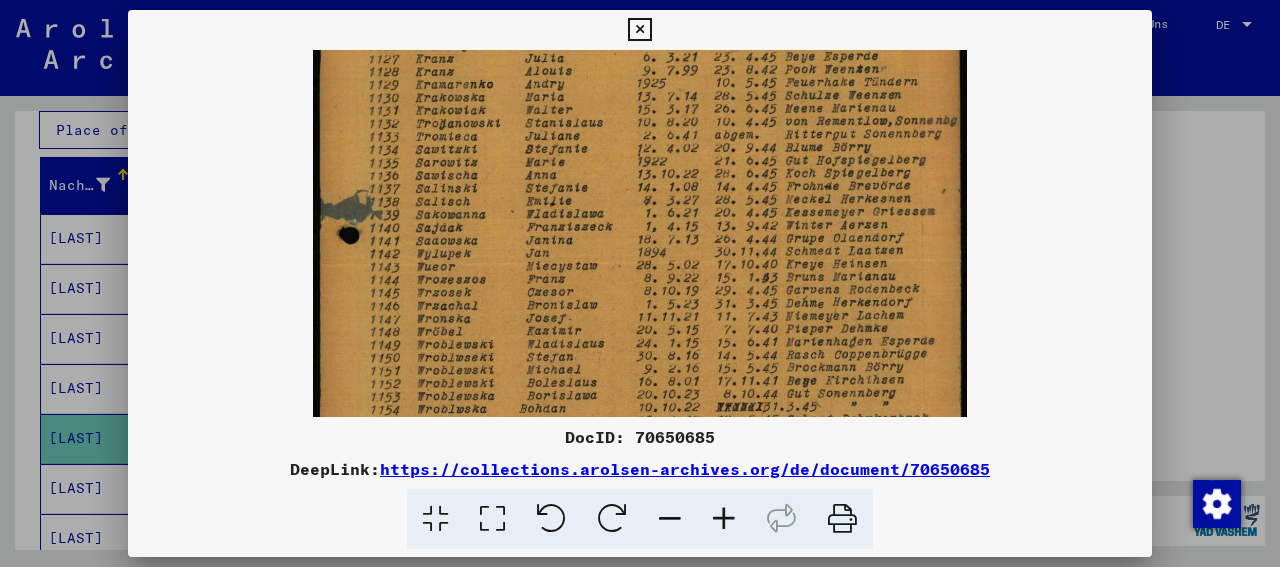 drag, startPoint x: 841, startPoint y: 253, endPoint x: 844, endPoint y: 300, distance: 47.095646 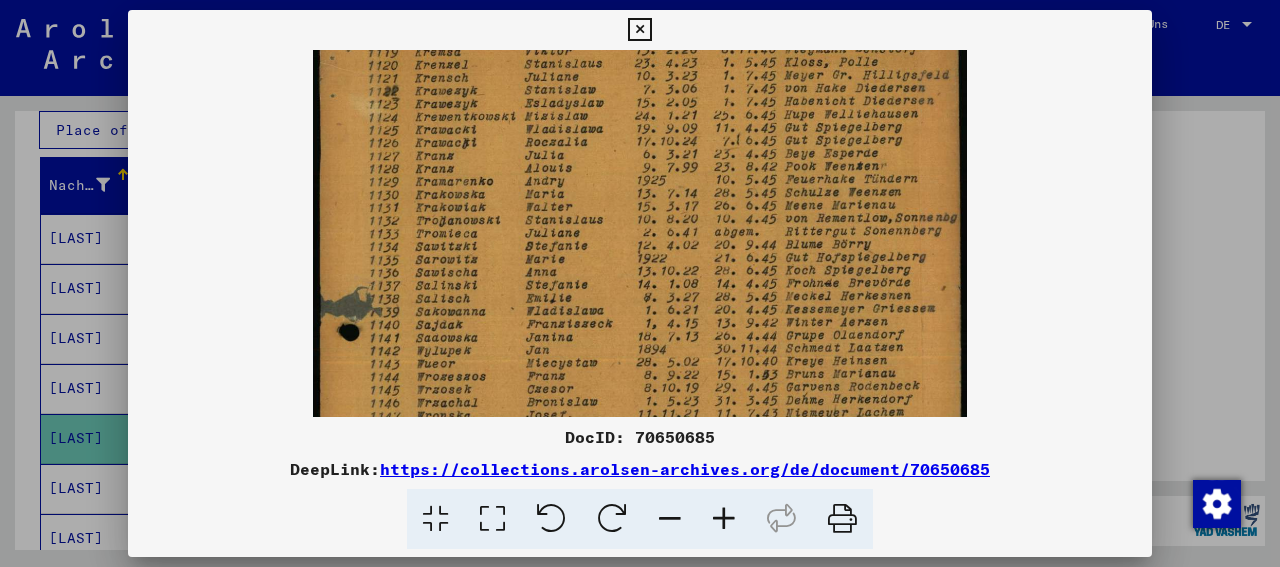 scroll, scrollTop: 0, scrollLeft: 0, axis: both 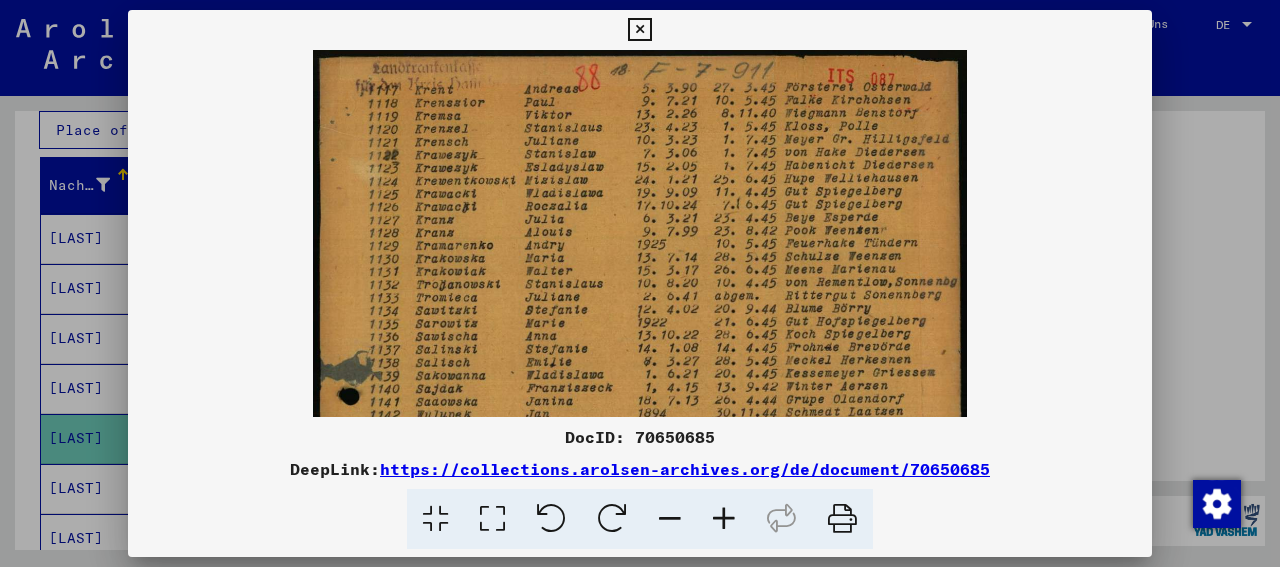 drag, startPoint x: 851, startPoint y: 171, endPoint x: 863, endPoint y: 391, distance: 220.32703 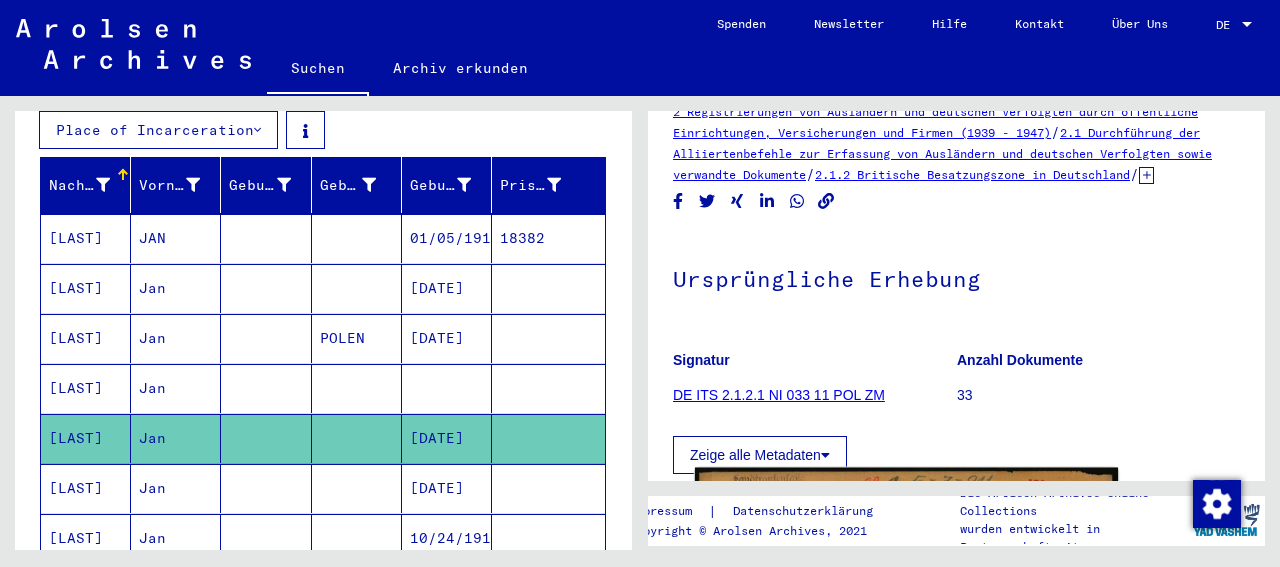 scroll, scrollTop: 0, scrollLeft: 0, axis: both 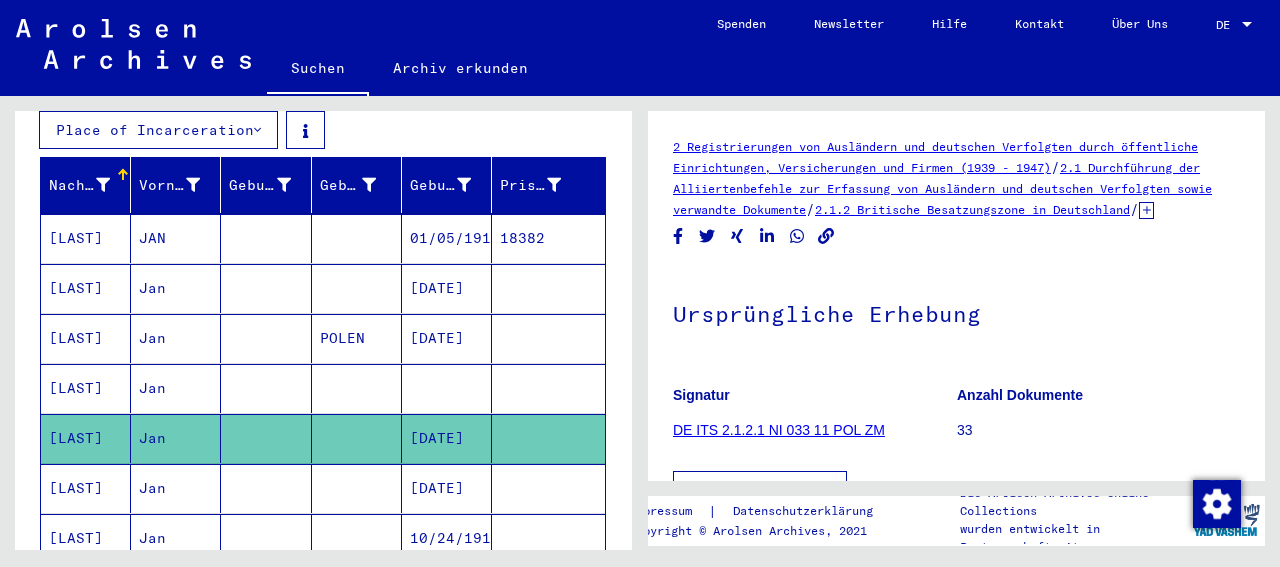 click on "DE ITS 2.1.2.1 NI 033 11 POL ZM" 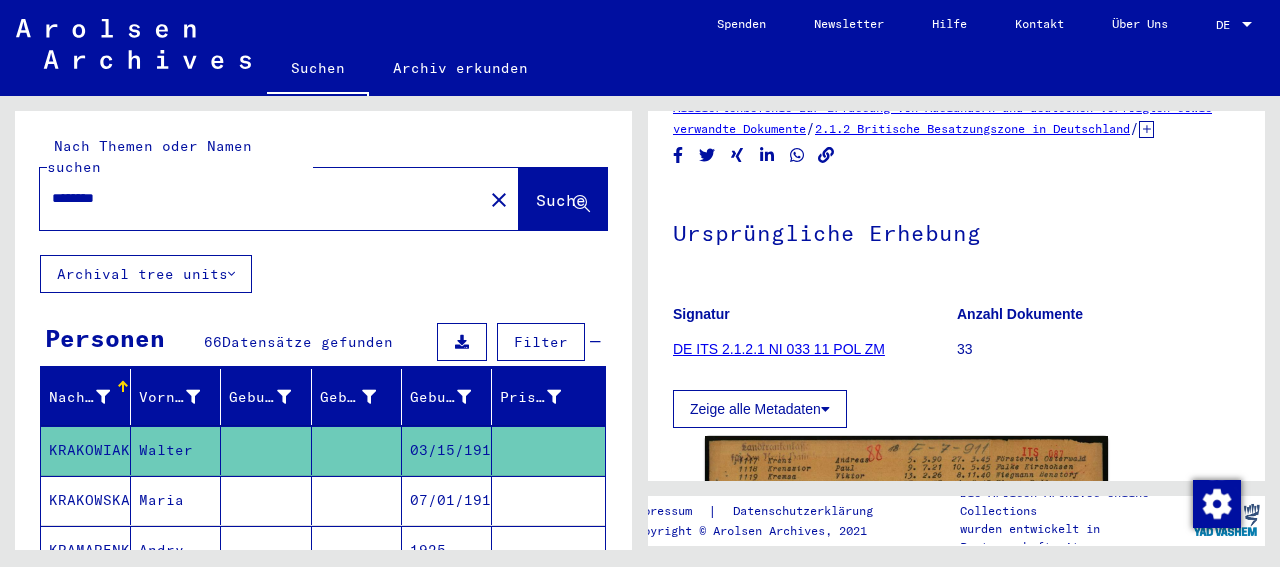 scroll, scrollTop: 0, scrollLeft: 0, axis: both 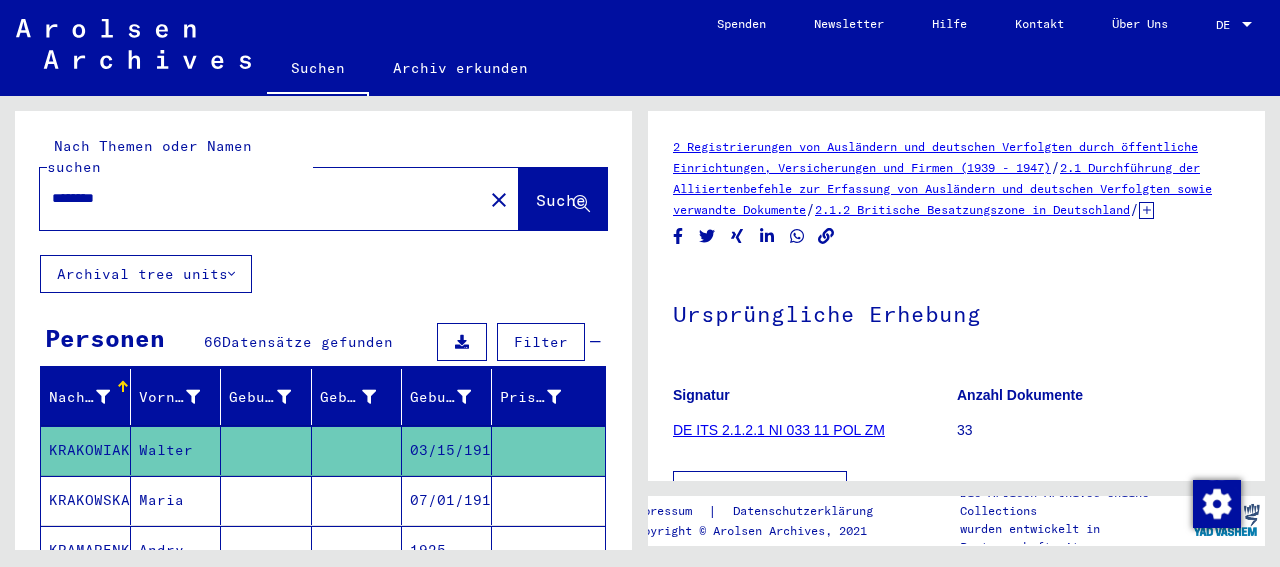click on "2 Registrierungen von Ausländern und deutschen Verfolgten durch öffentliche Einrichtungen, Versicherungen und Firmen (1939 - 1947)" 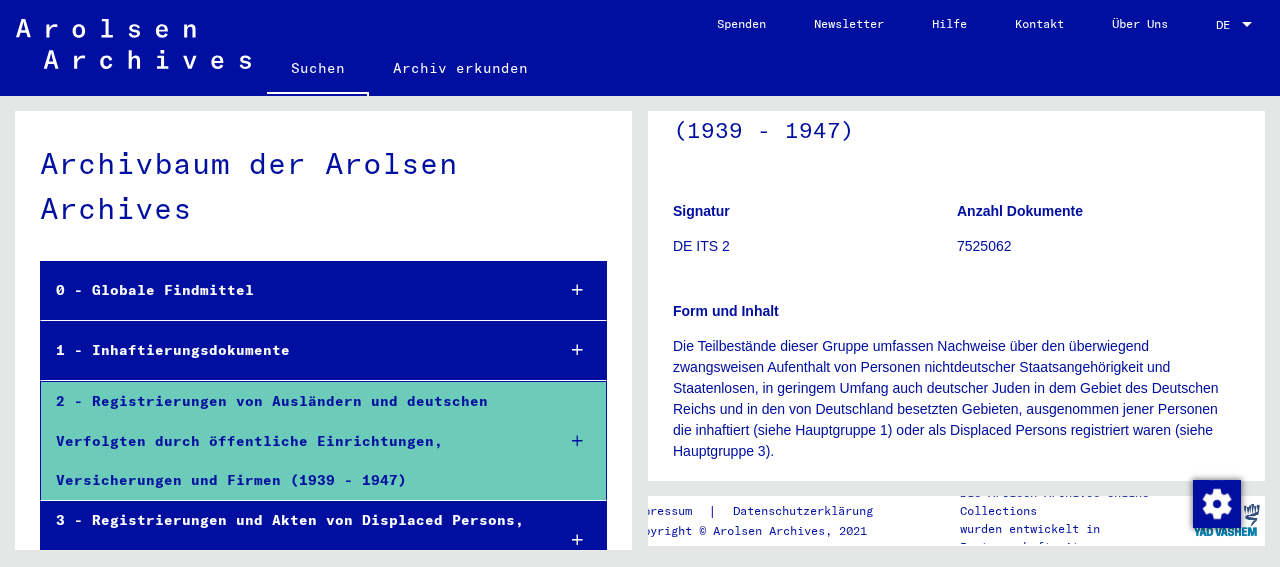 scroll, scrollTop: 312, scrollLeft: 0, axis: vertical 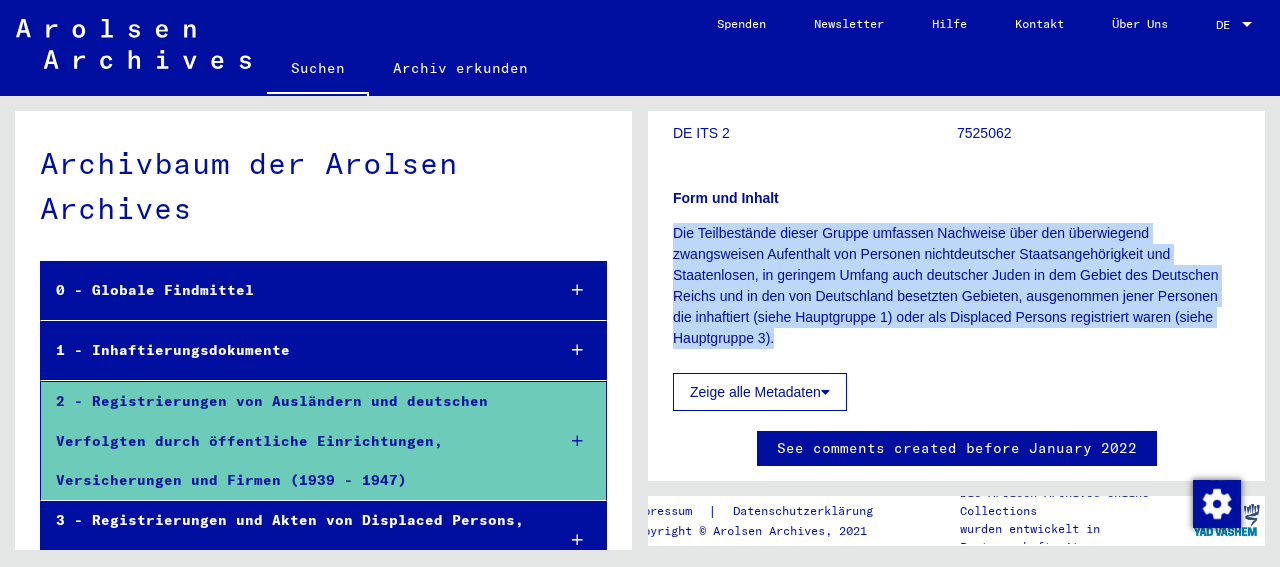 drag, startPoint x: 776, startPoint y: 343, endPoint x: 659, endPoint y: 233, distance: 160.58954 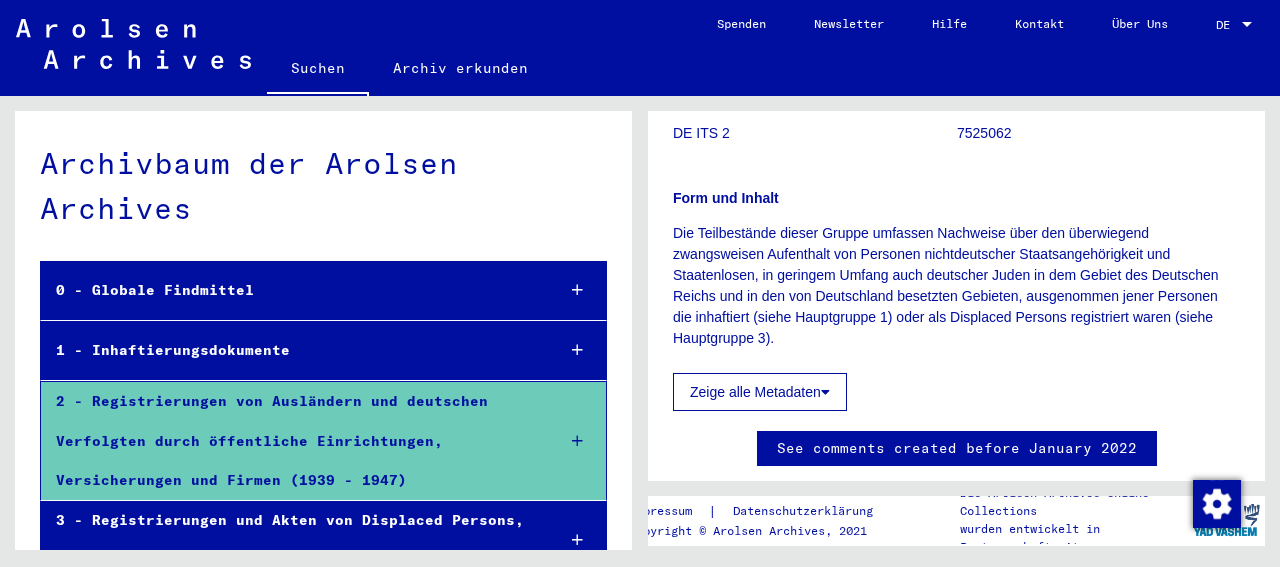 click on "Signatur DE ITS 2 Anzahl Dokumente 7525062 Form und Inhalt Die Teilbestände dieser Gruppe umfassen Nachweise über den überwiegend      zwangsweisen Aufenthalt von Personen nichtdeutscher Staatsangehörigkeit      und Staatenlosen, in geringem Umfang auch deutscher Juden in dem Gebiet      des Deutschen Reichs und in den von Deutschland besetzten Gebieten,      ausgenommen jener Personen die inhaftiert (siehe Hauptgruppe 1) oder als      Displaced Persons registriert waren (siehe Hauptgruppe 3). Zeige alle Metadaten" 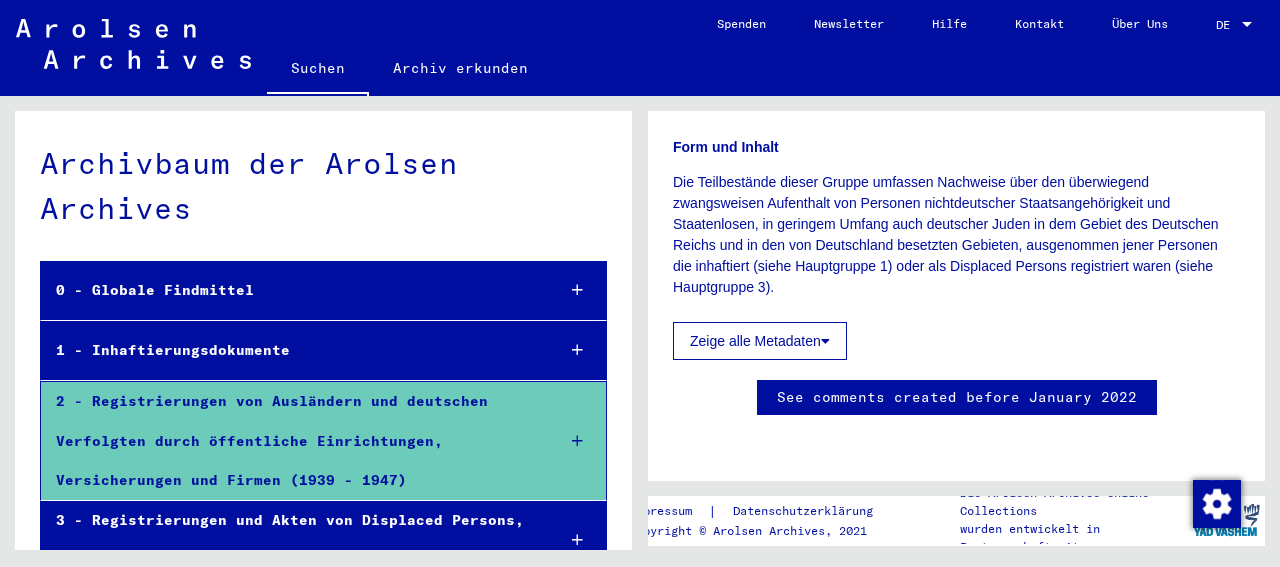 scroll, scrollTop: 416, scrollLeft: 0, axis: vertical 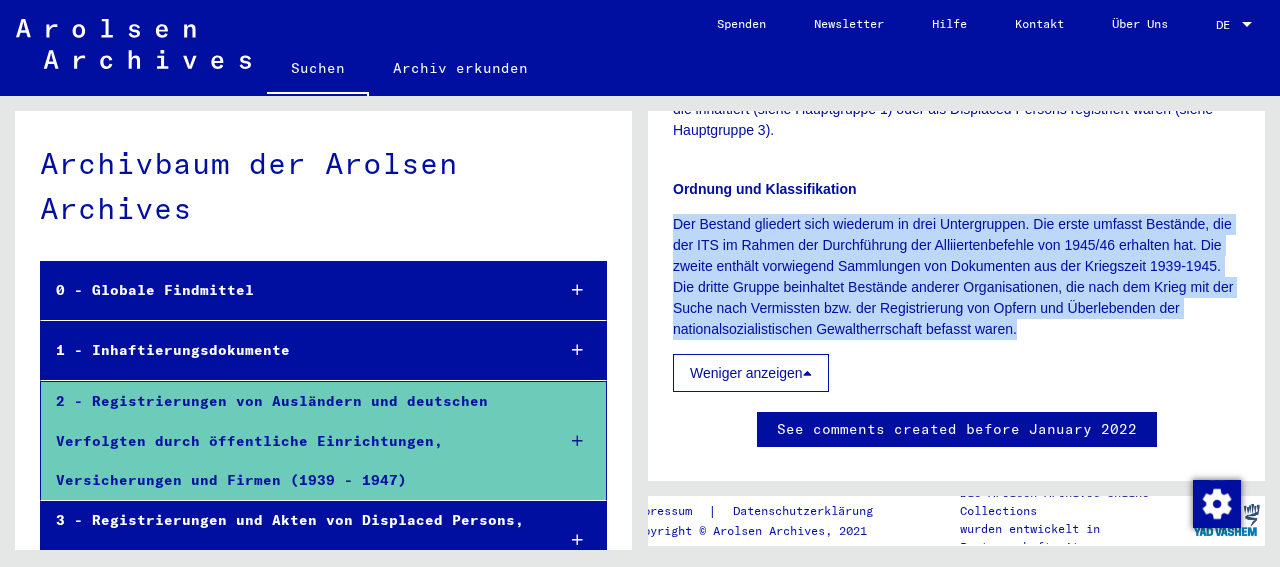 drag, startPoint x: 674, startPoint y: 221, endPoint x: 1216, endPoint y: 335, distance: 553.8592 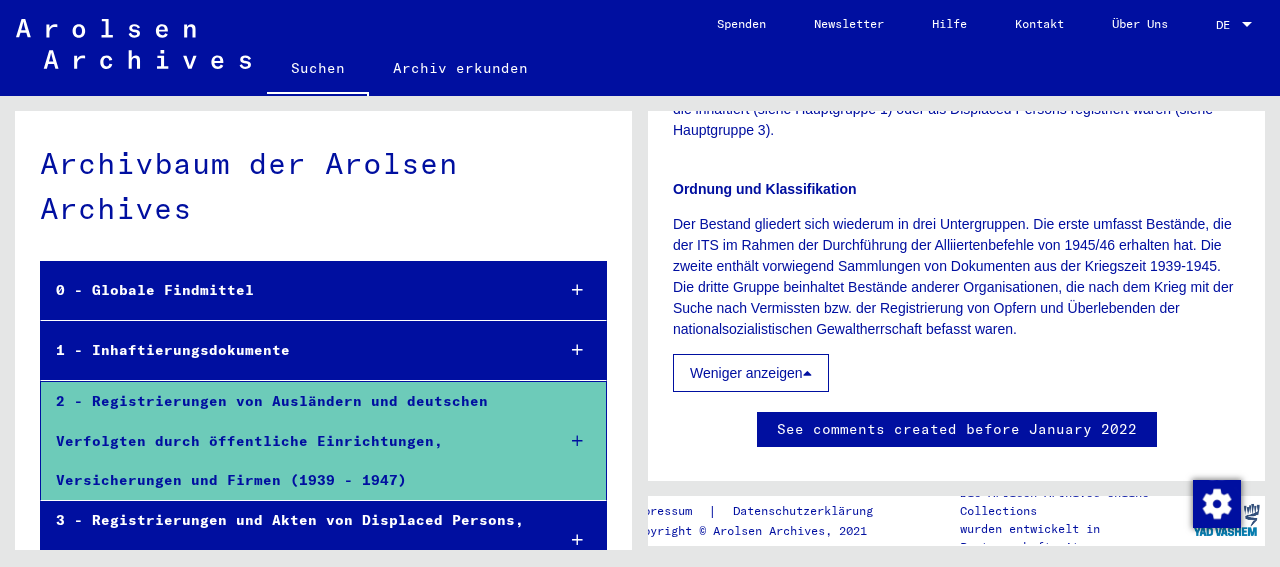 click on "Ordnung und Klassifikation Der Bestand gliedert sich wiederum in drei Untergruppen. Die erste umfasst      Bestände, die der ITS im Rahmen der Durchführung der Alliiertenbefehle von      1945/46 erhalten hat. Die zweite enthält vorwiegend Sammlungen von      Dokumenten aus der Kriegszeit 1939-1945. Die dritte Gruppe beinhaltet      Bestände anderer Organisationen, die nach dem Krieg mit der Suche nach      Vermissten bzw. der Registrierung von Opfern und Überlebenden der      nationalsozialistischen Gewaltherrschaft befasst waren. Weniger anzeigen" at bounding box center (956, 273) 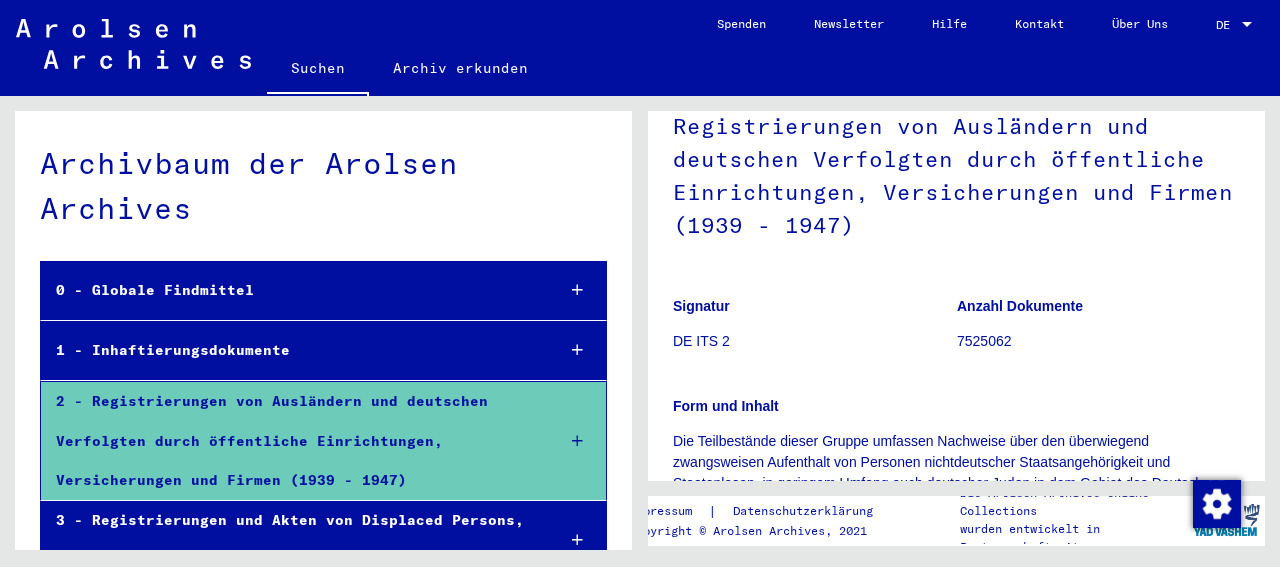 scroll, scrollTop: 0, scrollLeft: 0, axis: both 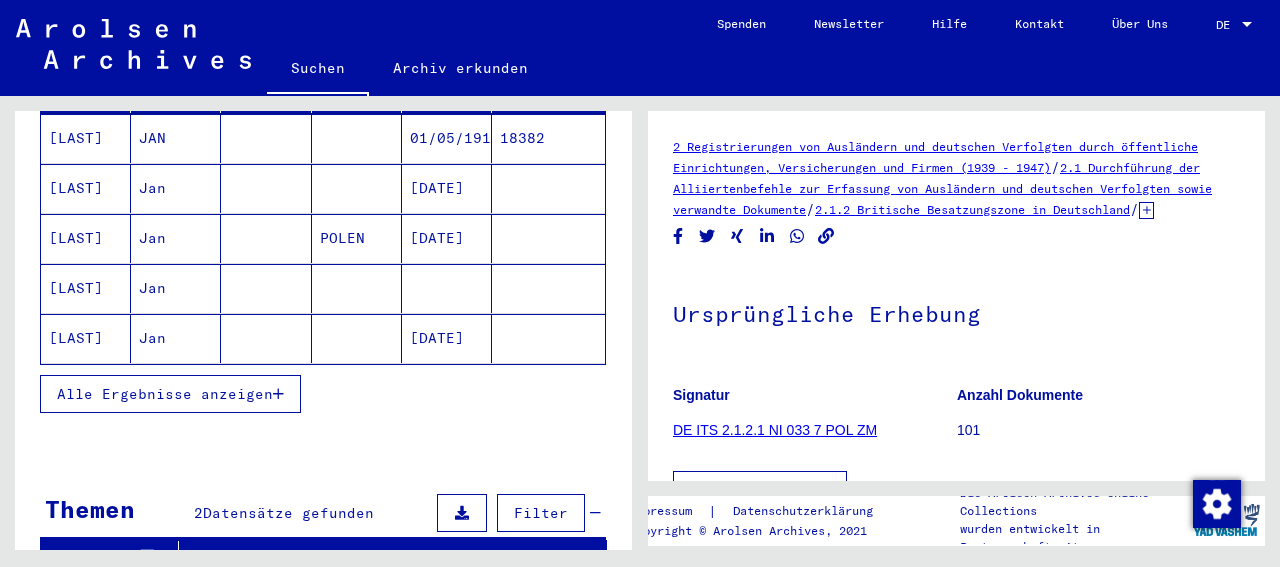 click on "POLEN" at bounding box center [357, 288] 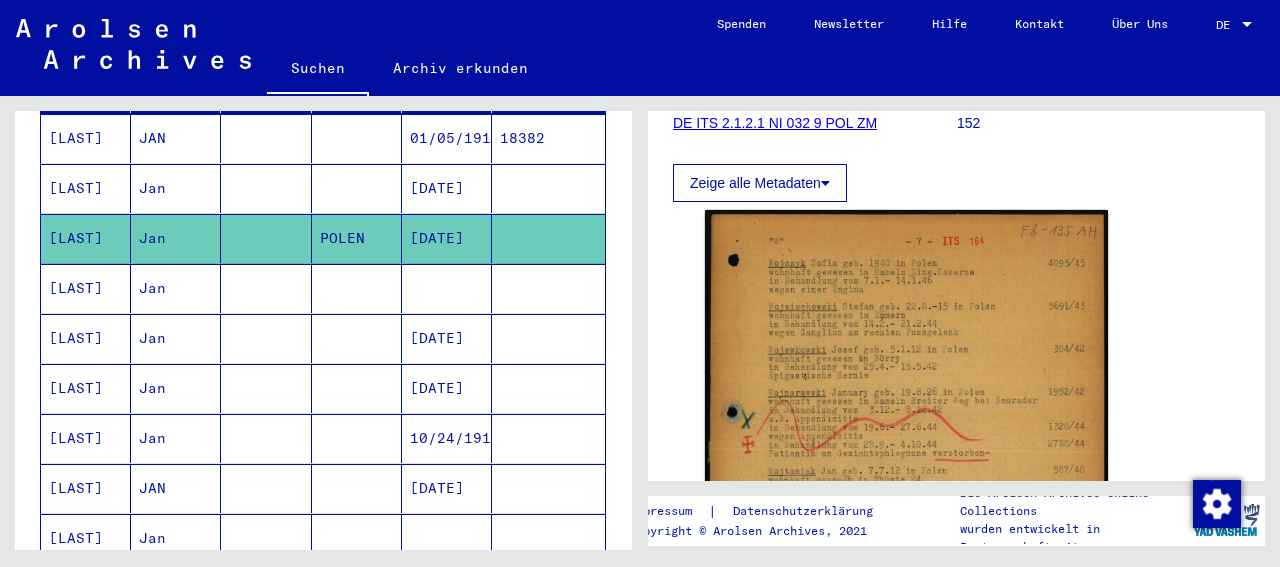 scroll, scrollTop: 312, scrollLeft: 0, axis: vertical 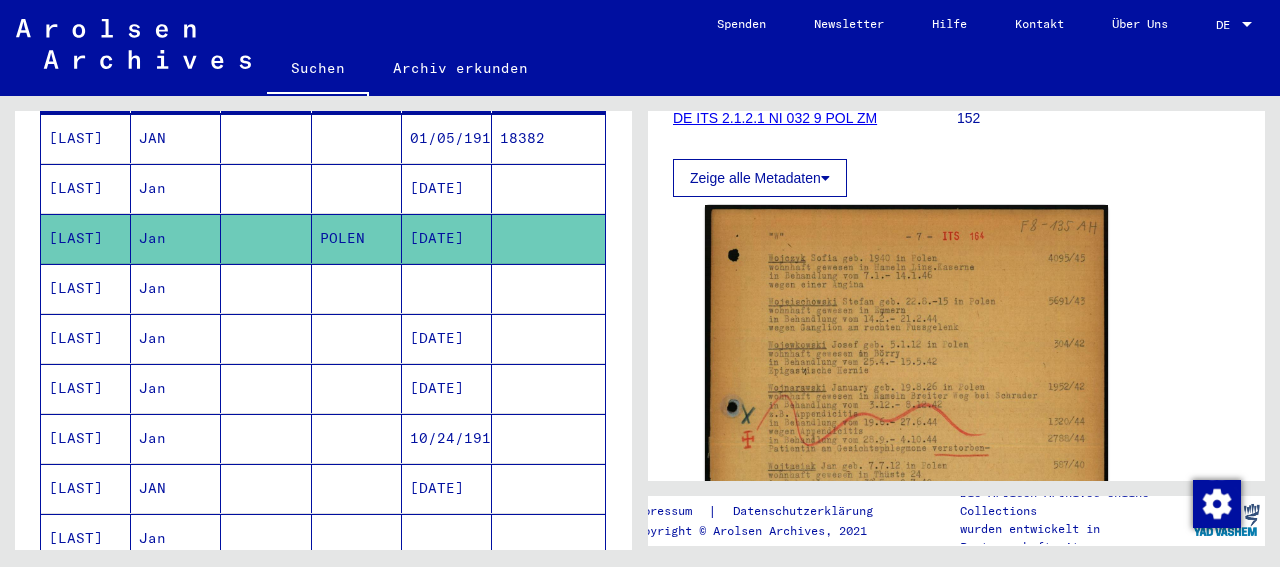 click at bounding box center (357, 338) 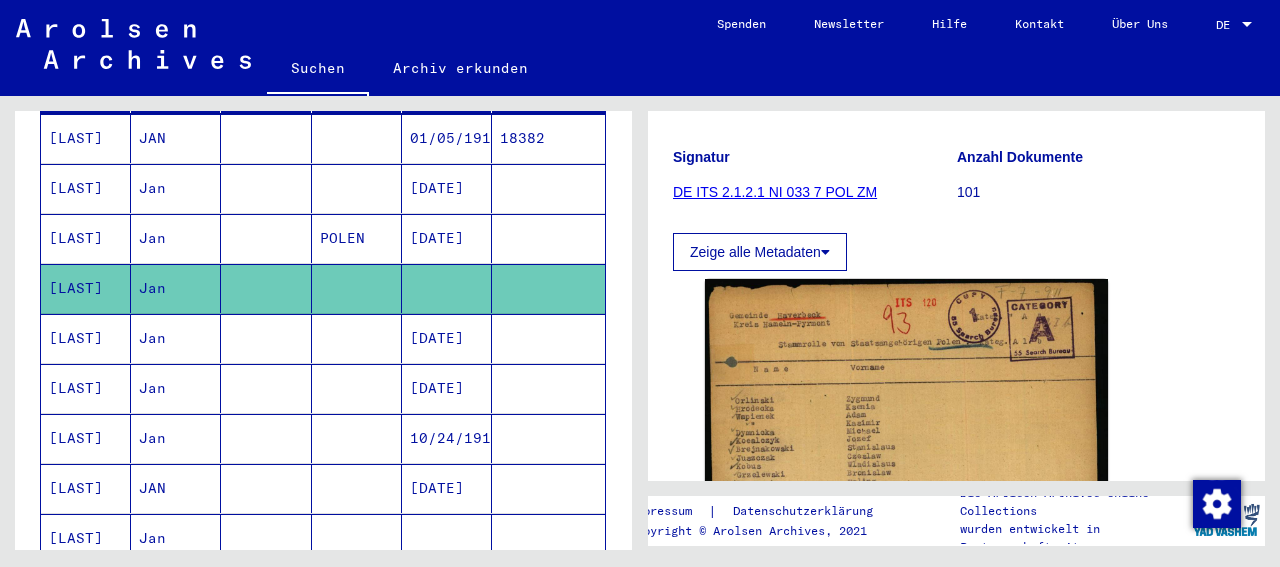 scroll, scrollTop: 416, scrollLeft: 0, axis: vertical 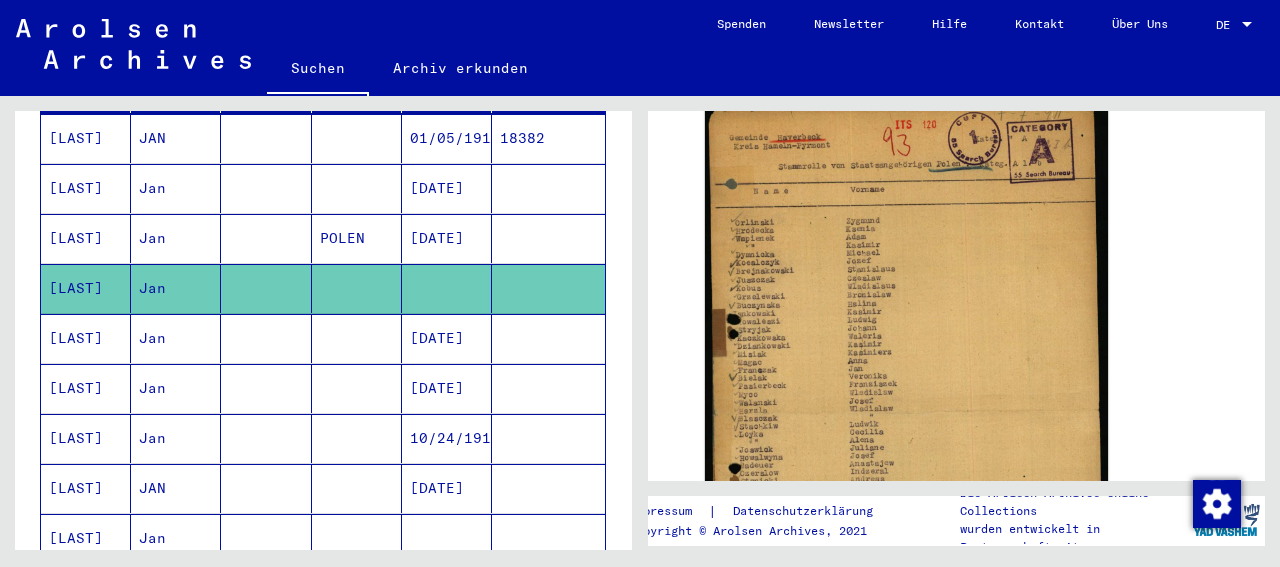 click at bounding box center [357, 388] 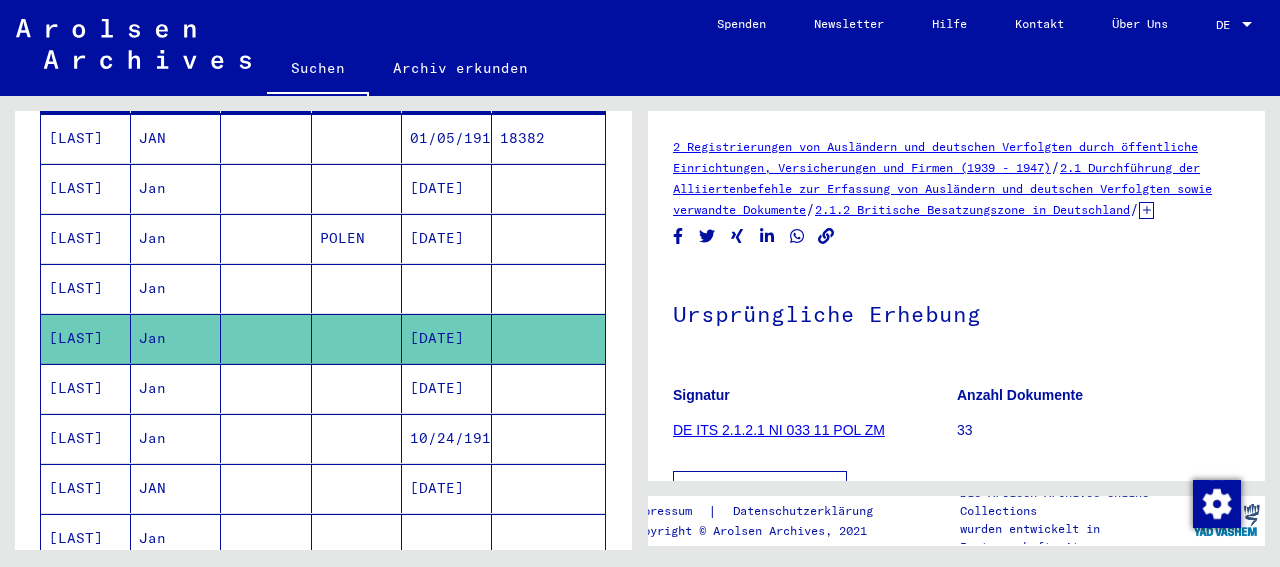 scroll, scrollTop: 416, scrollLeft: 0, axis: vertical 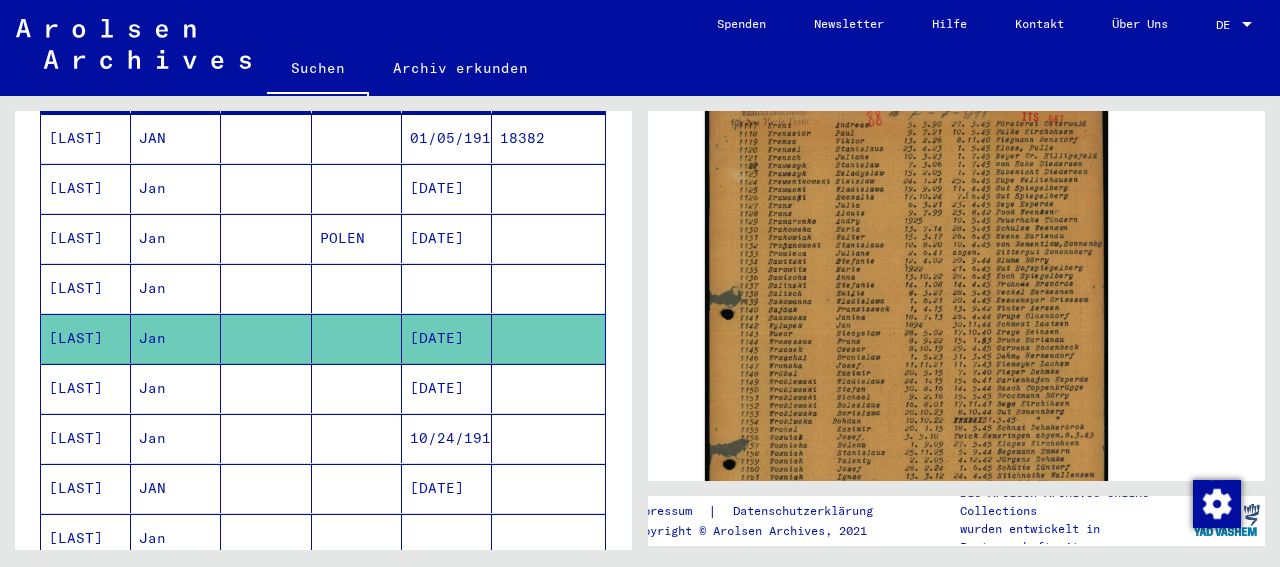 click at bounding box center (357, 438) 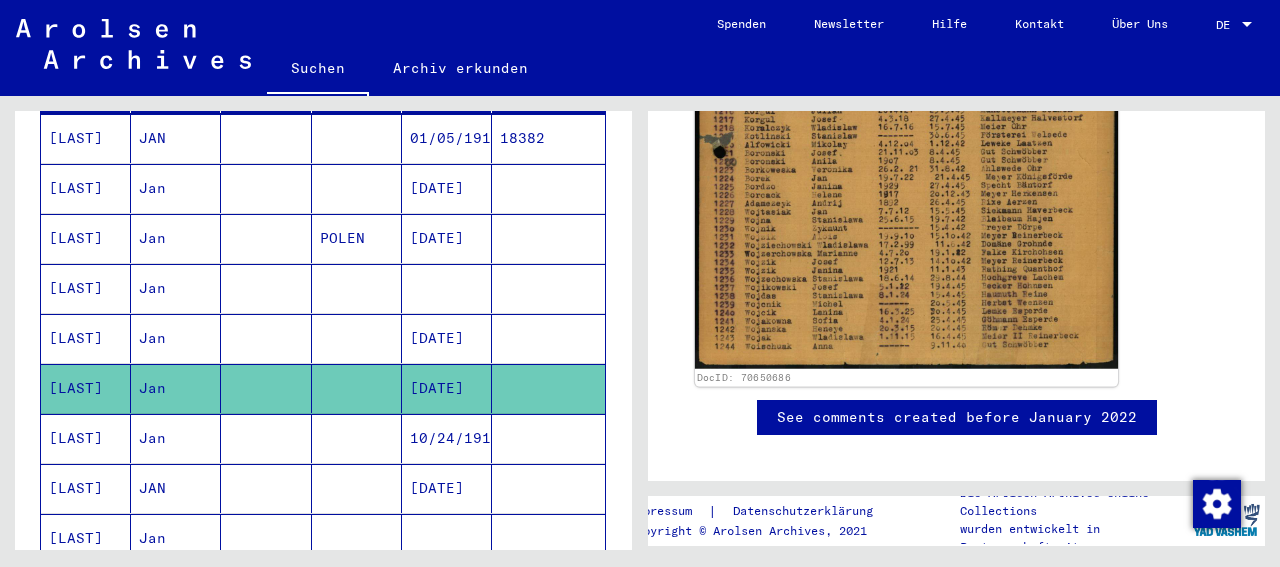 scroll, scrollTop: 624, scrollLeft: 0, axis: vertical 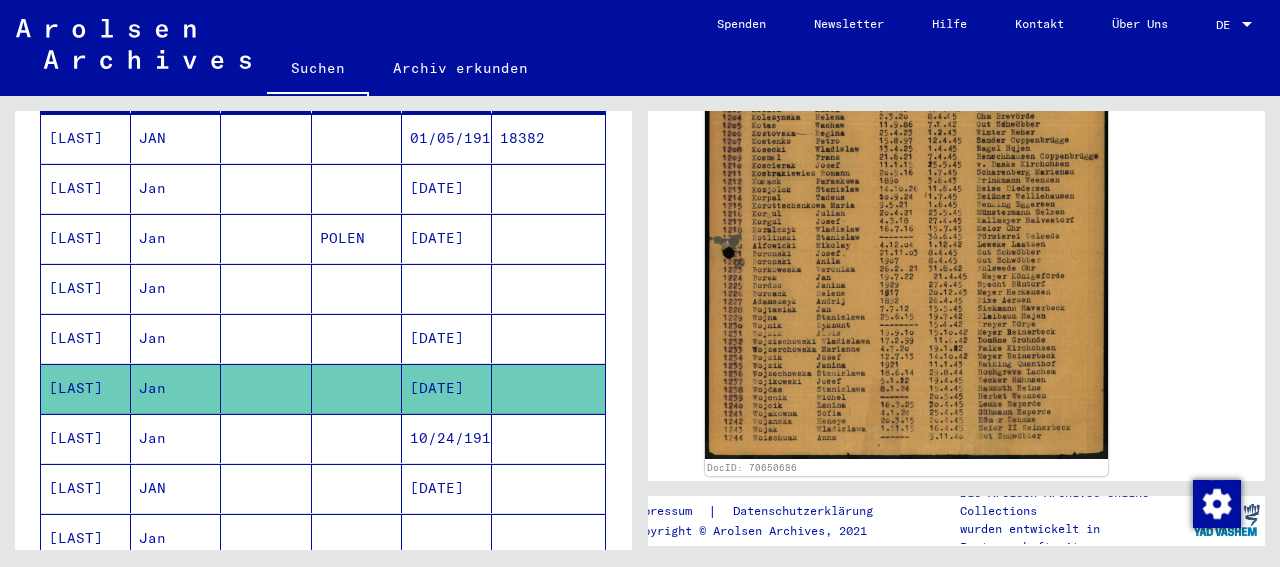 click at bounding box center [357, 488] 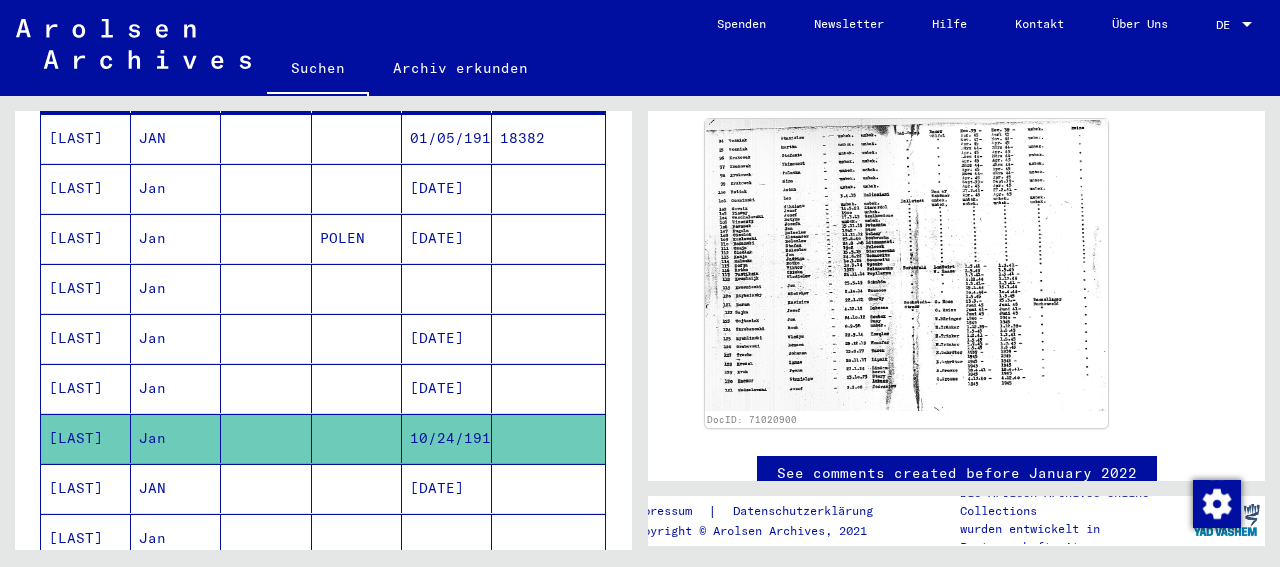 scroll, scrollTop: 624, scrollLeft: 0, axis: vertical 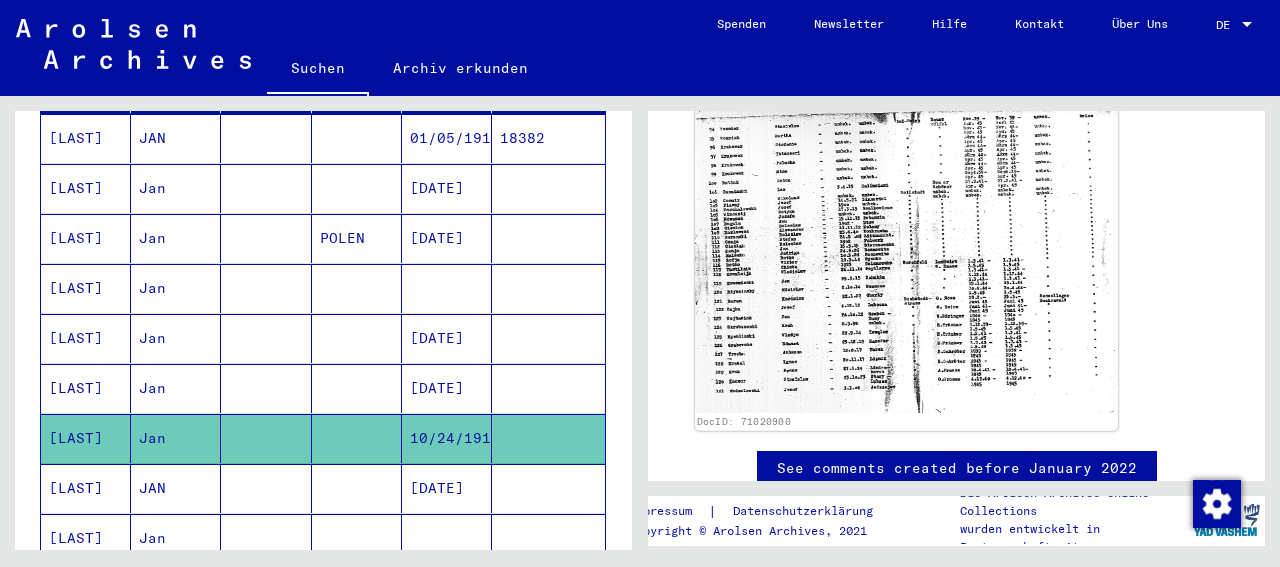 click 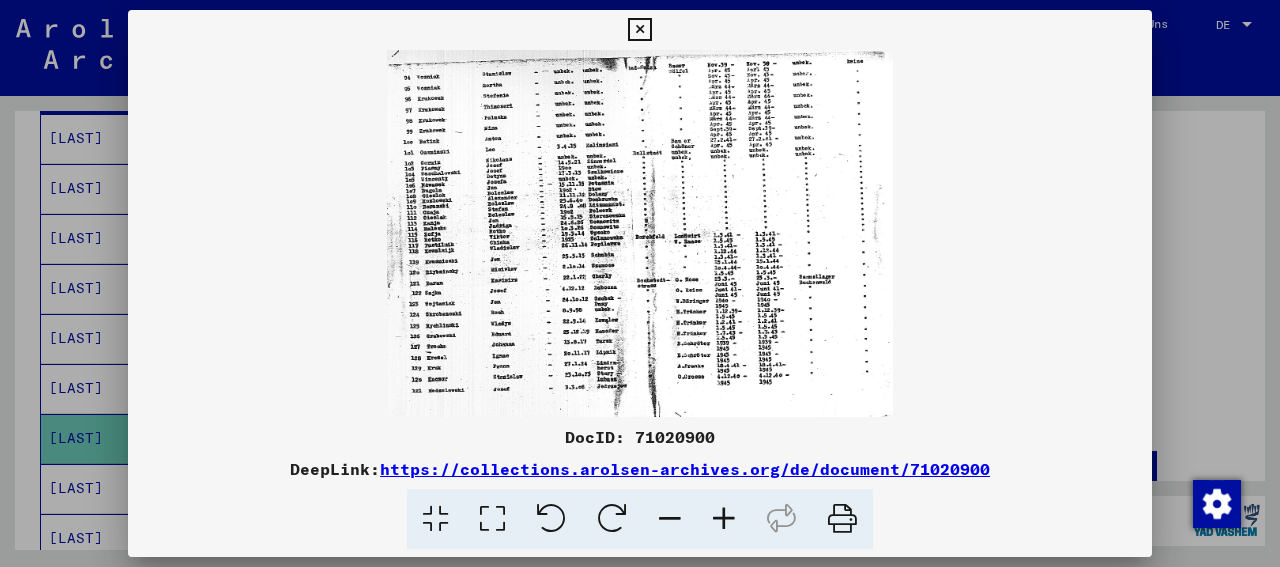 click at bounding box center (724, 519) 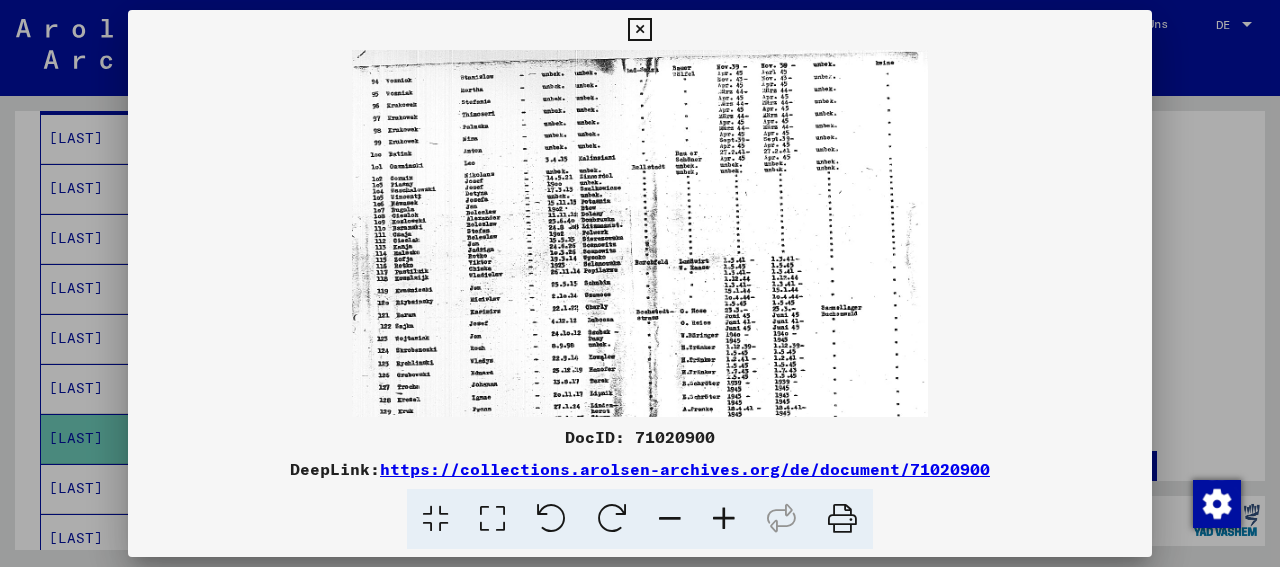 click at bounding box center (724, 519) 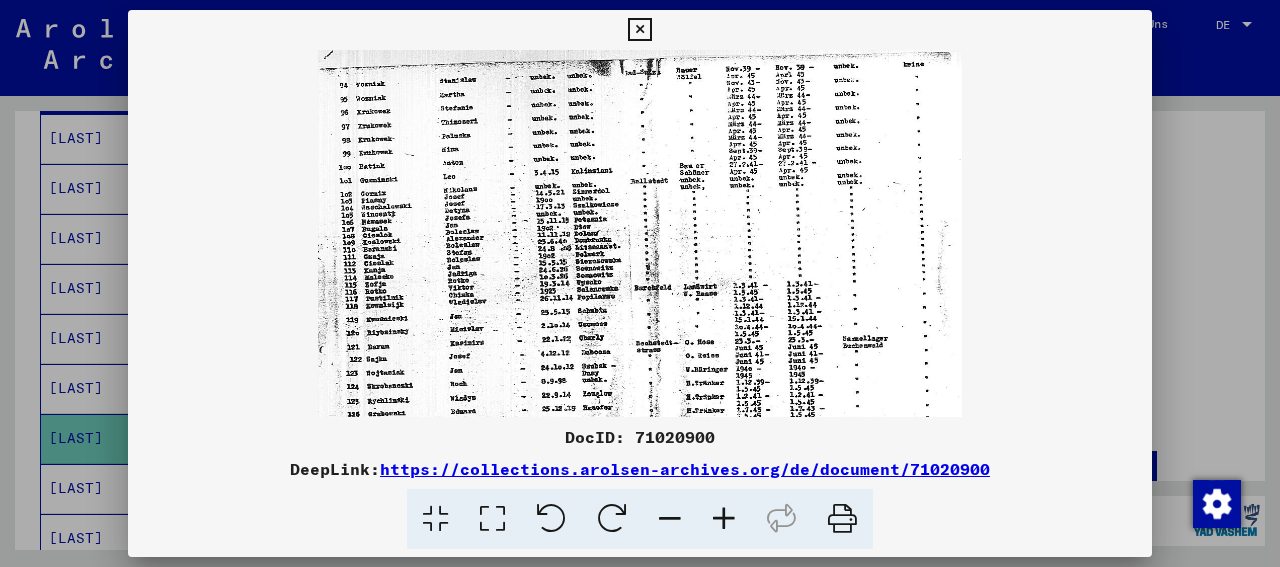 click at bounding box center [724, 519] 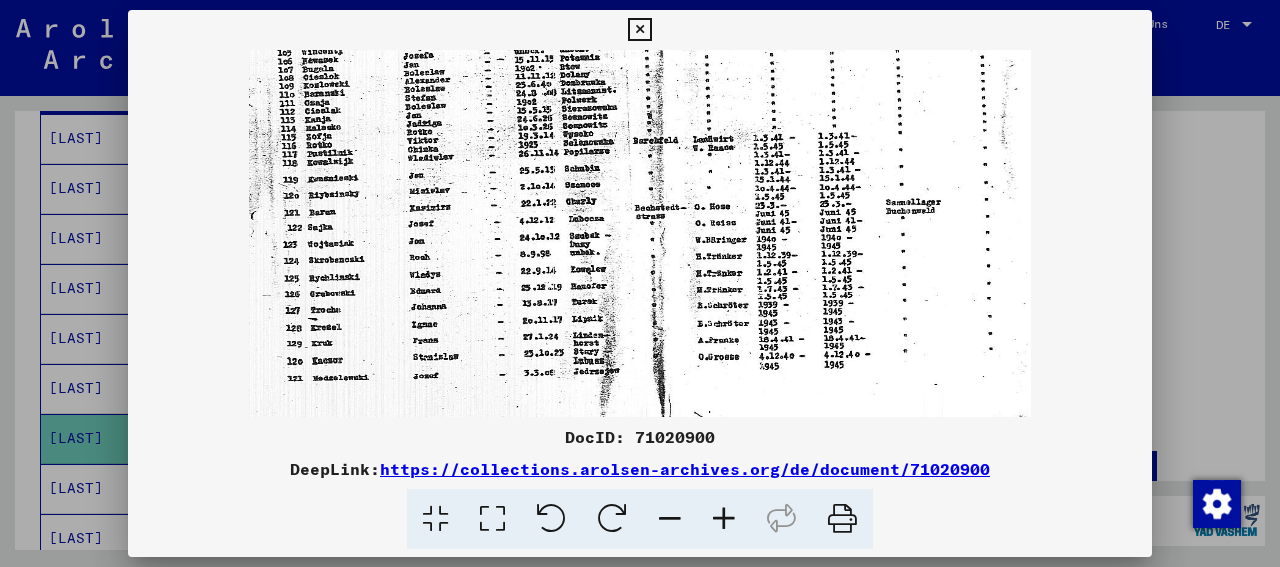drag, startPoint x: 698, startPoint y: 369, endPoint x: 801, endPoint y: 170, distance: 224.07588 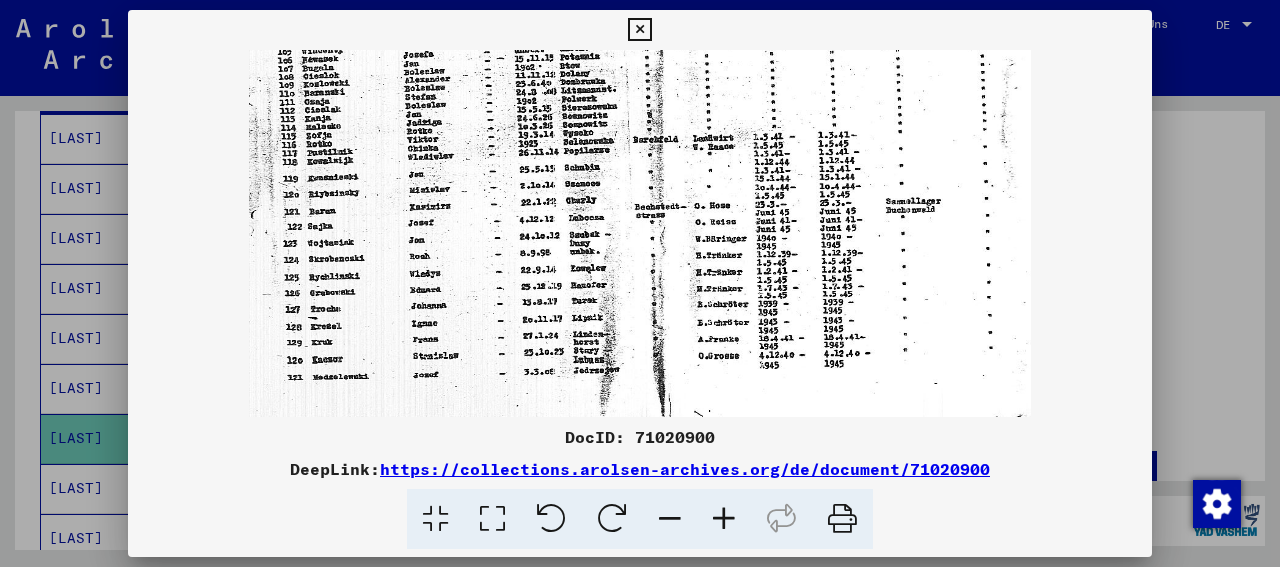 click at bounding box center (639, 30) 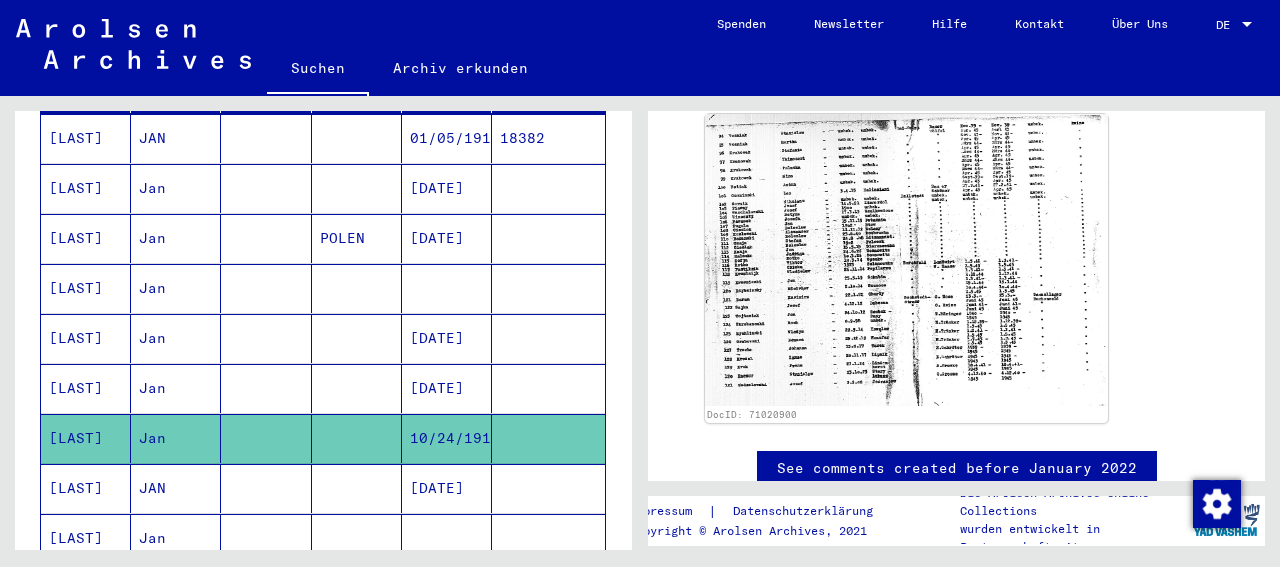 click at bounding box center (266, 538) 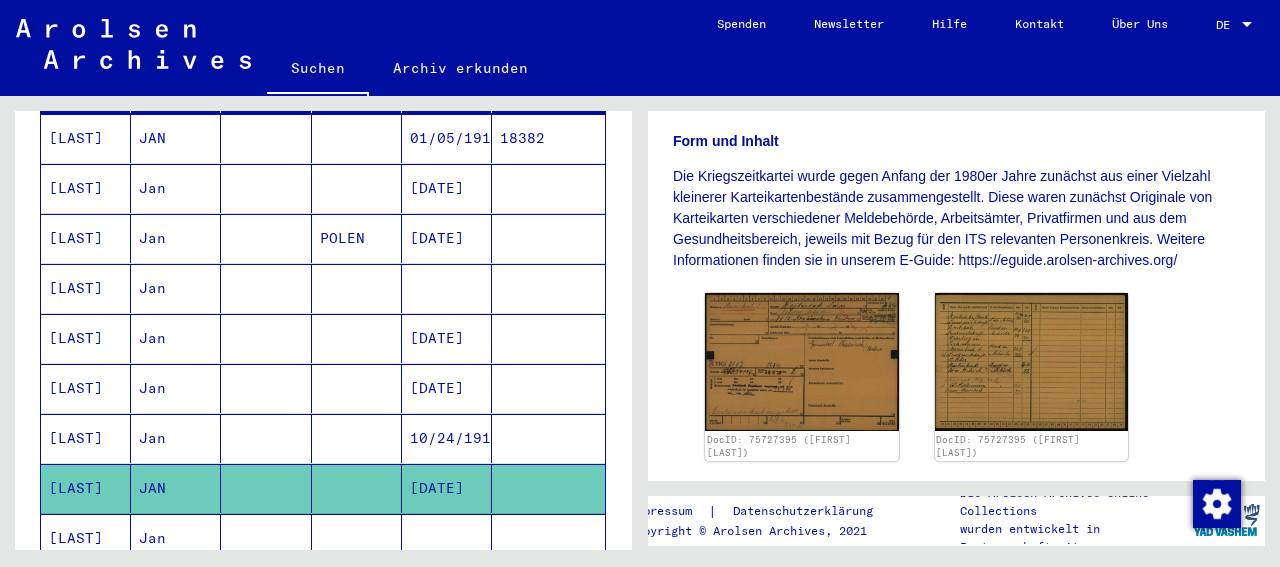 scroll, scrollTop: 416, scrollLeft: 0, axis: vertical 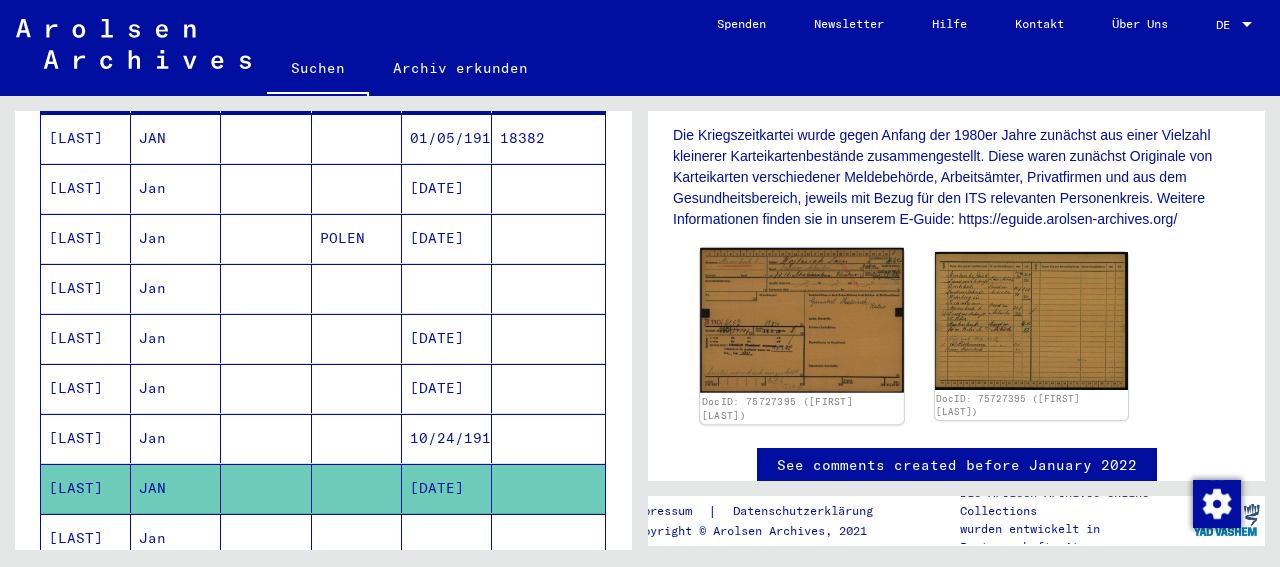 click 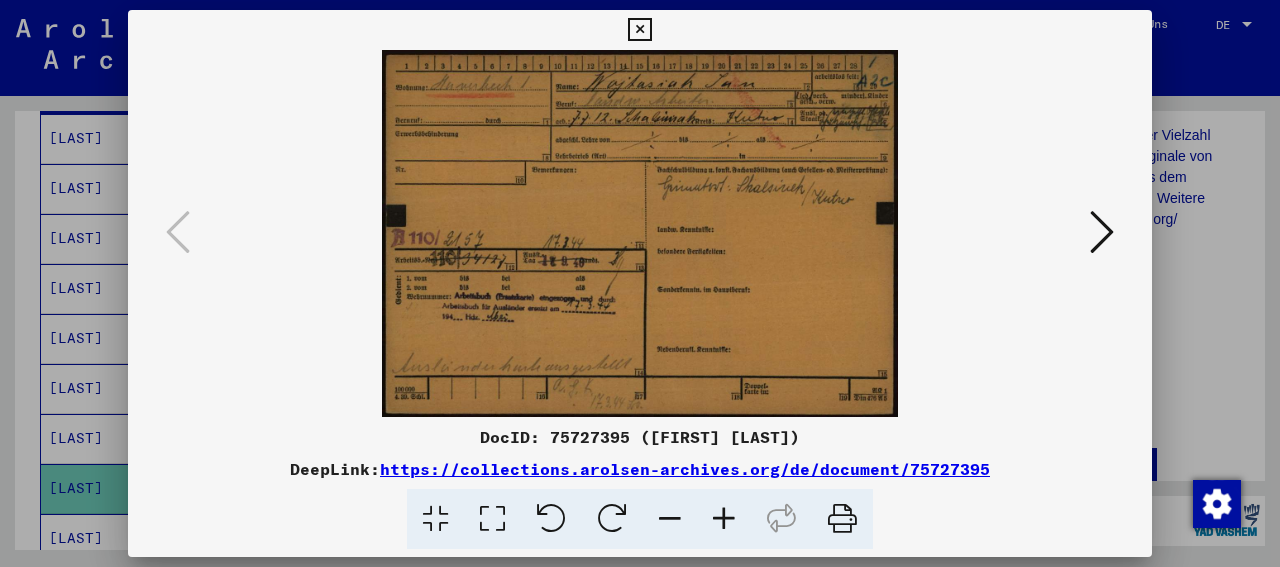 click at bounding box center (724, 519) 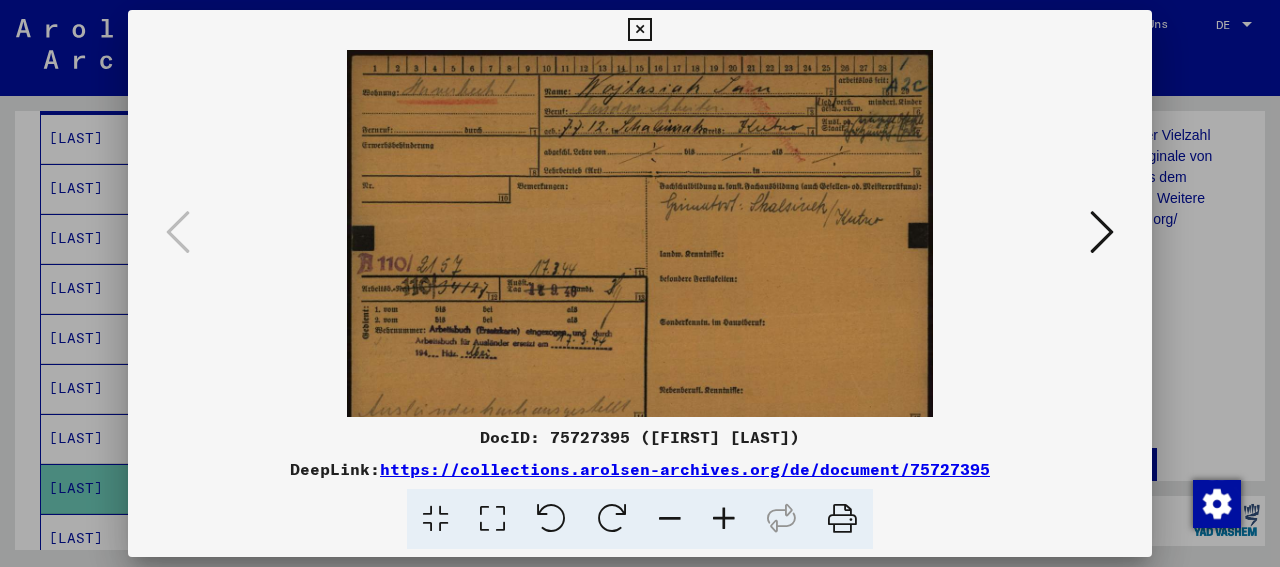 click at bounding box center (724, 519) 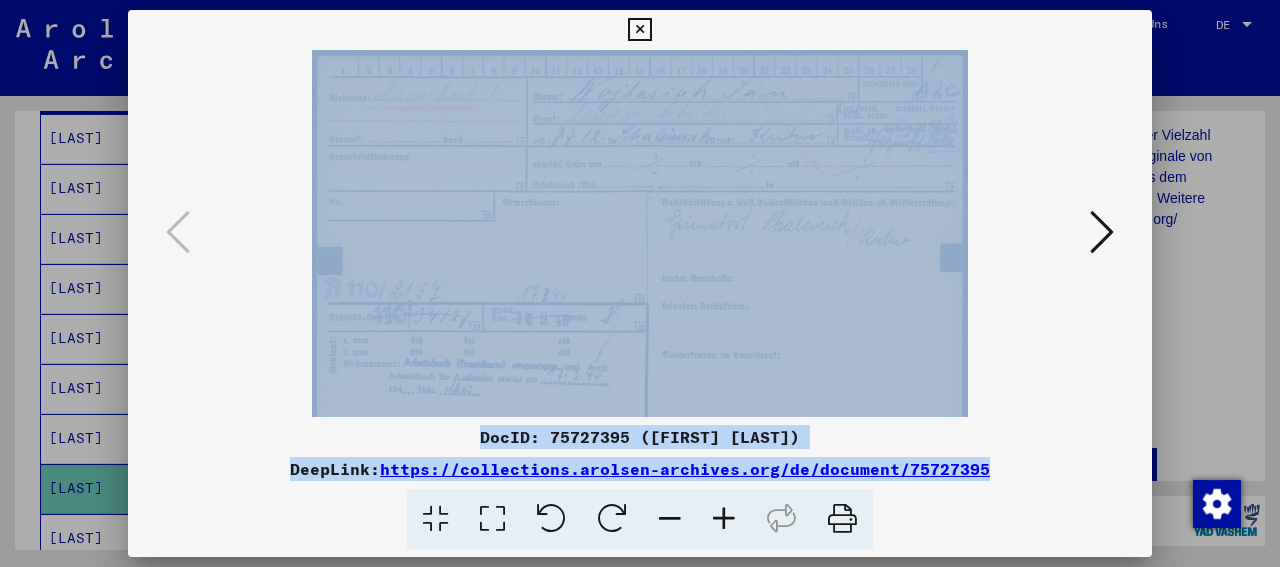 click at bounding box center [724, 519] 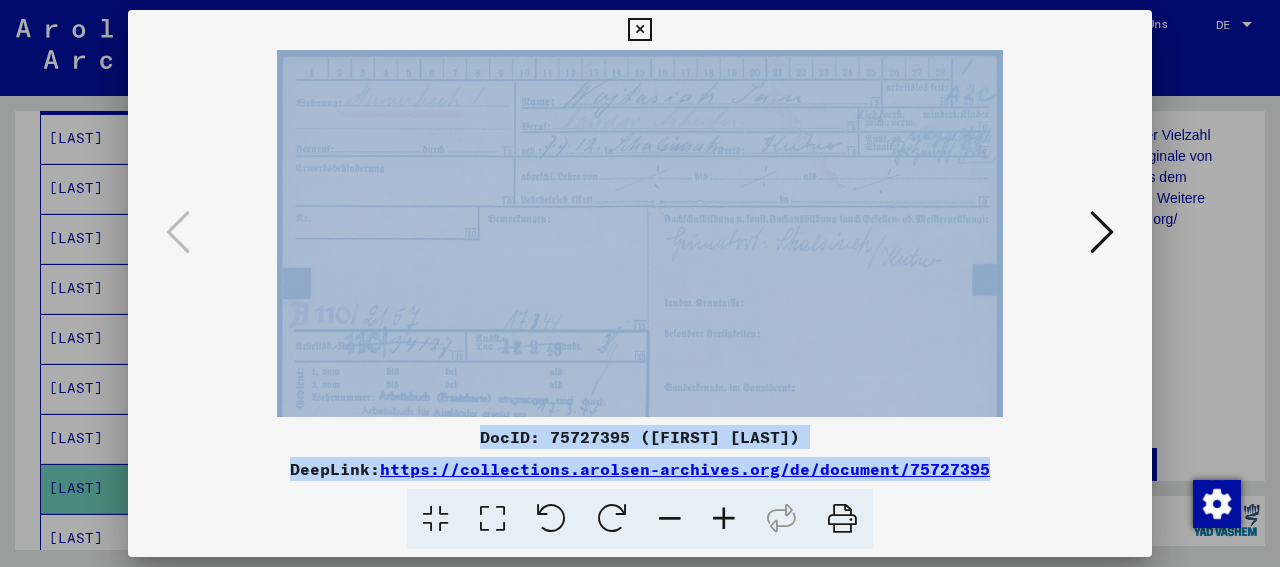 drag, startPoint x: 726, startPoint y: 235, endPoint x: 733, endPoint y: 367, distance: 132.18547 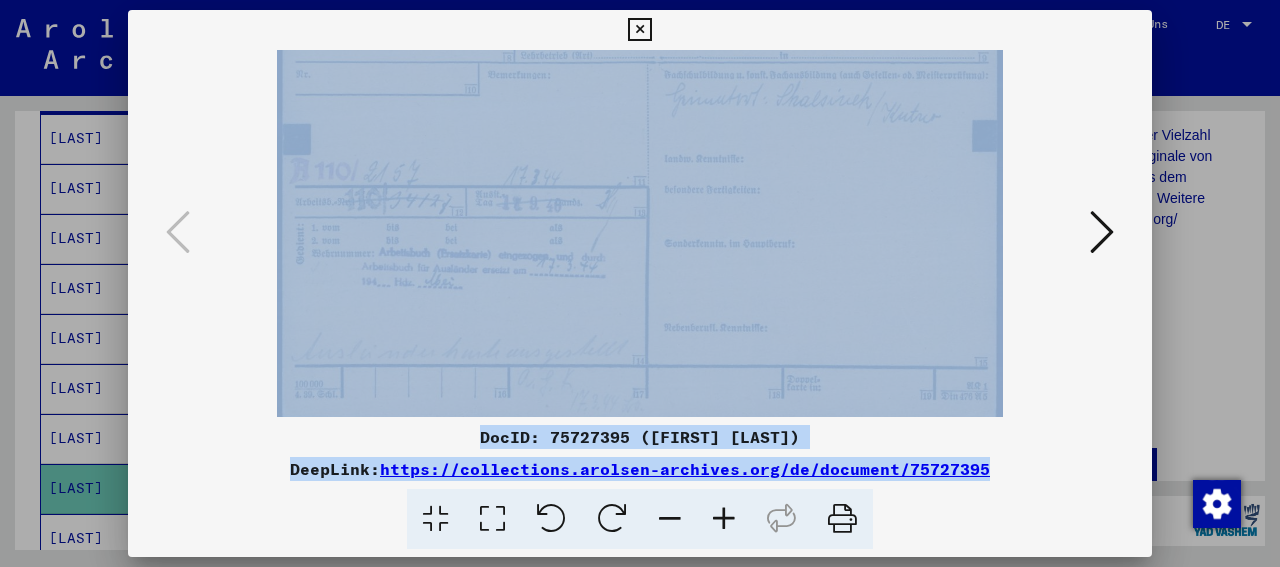scroll, scrollTop: 150, scrollLeft: 0, axis: vertical 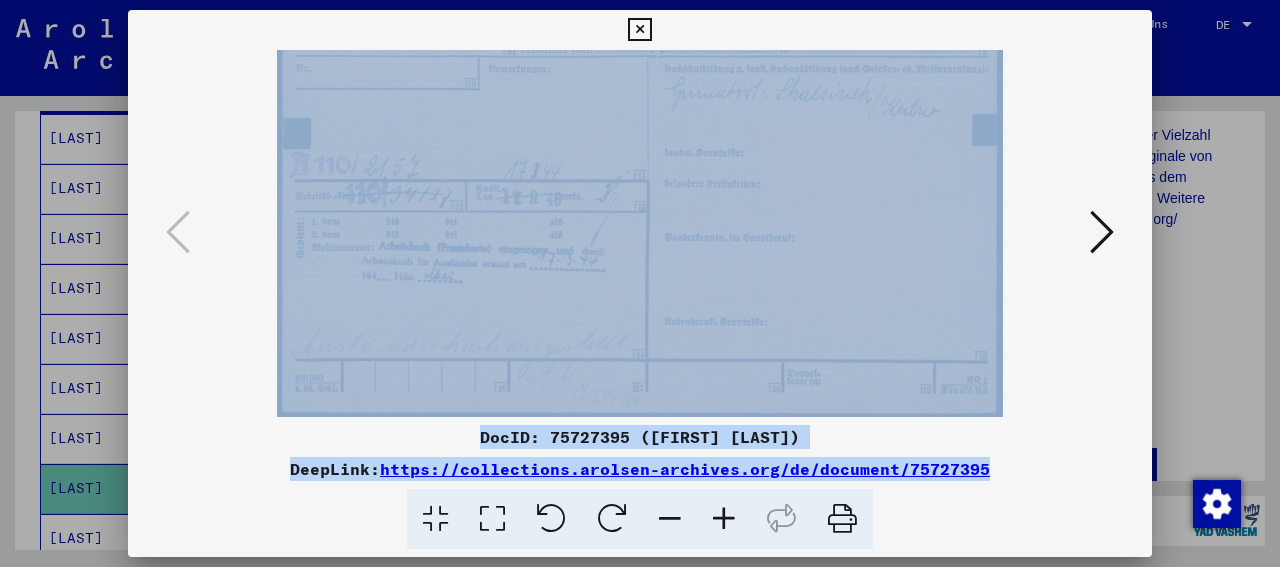 drag, startPoint x: 717, startPoint y: 349, endPoint x: 732, endPoint y: 183, distance: 166.67633 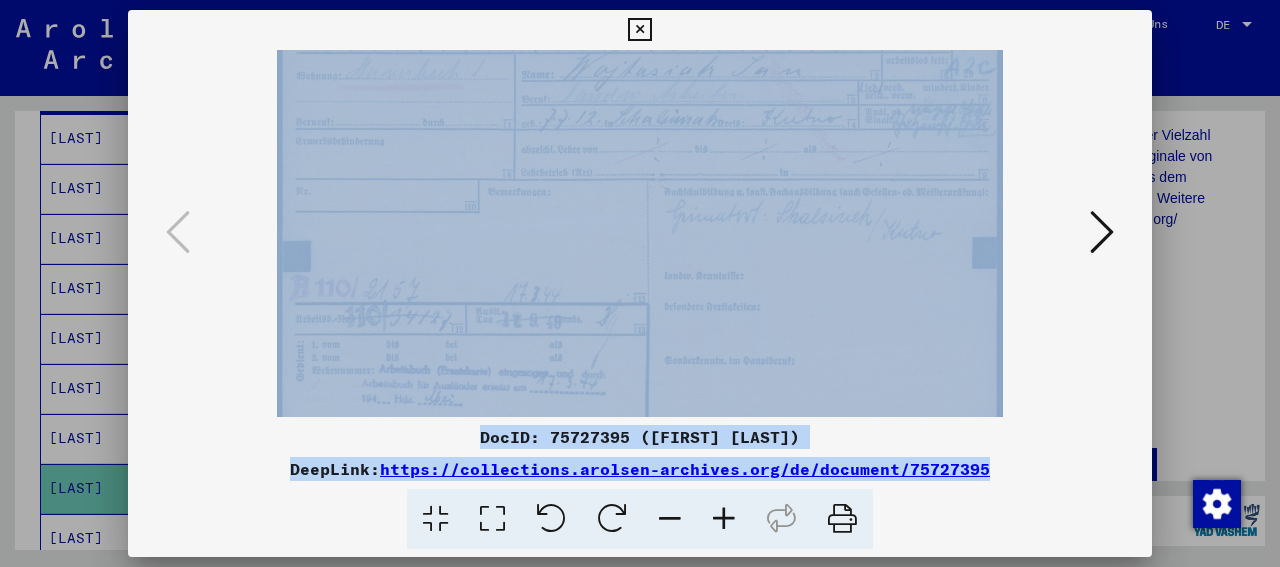 scroll, scrollTop: 0, scrollLeft: 0, axis: both 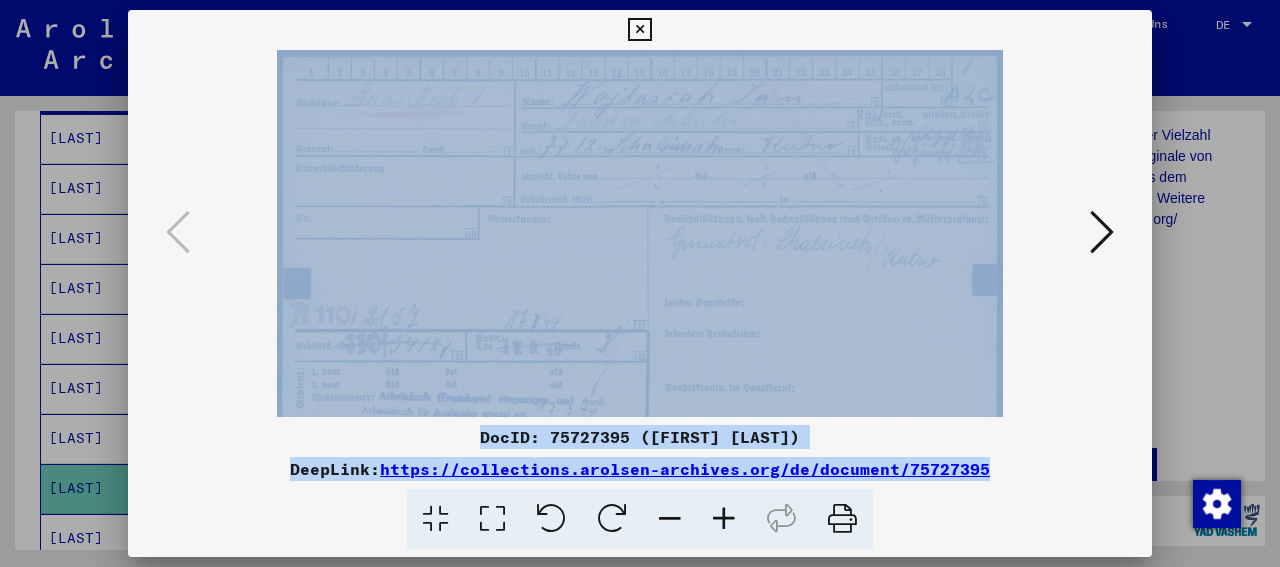 drag, startPoint x: 777, startPoint y: 173, endPoint x: 771, endPoint y: 417, distance: 244.07376 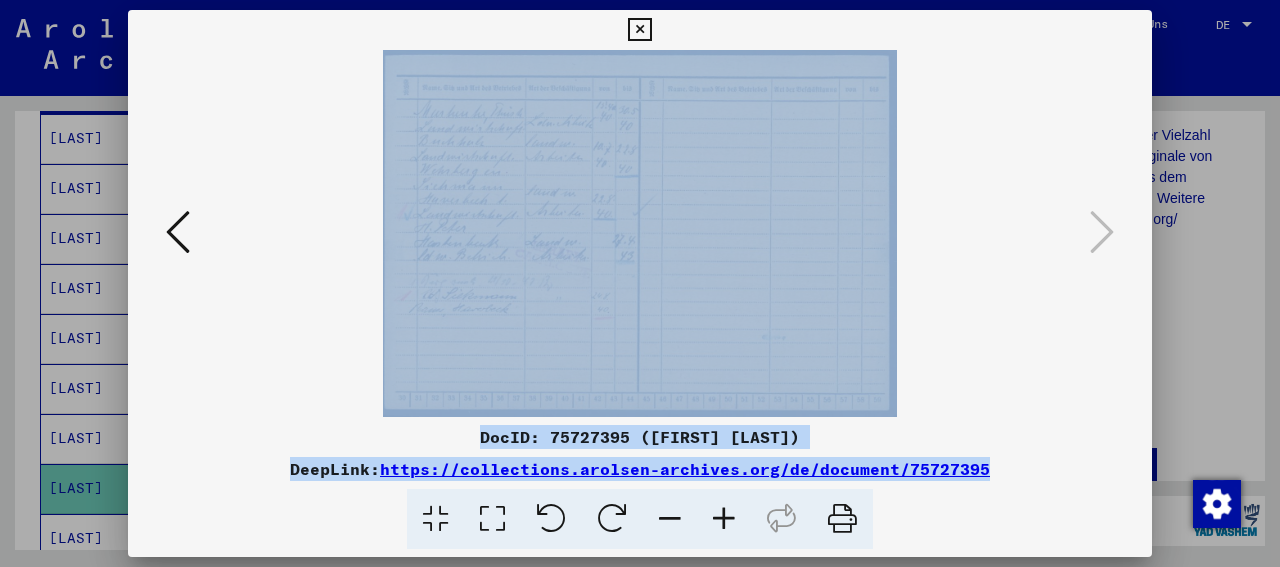 click at bounding box center [724, 519] 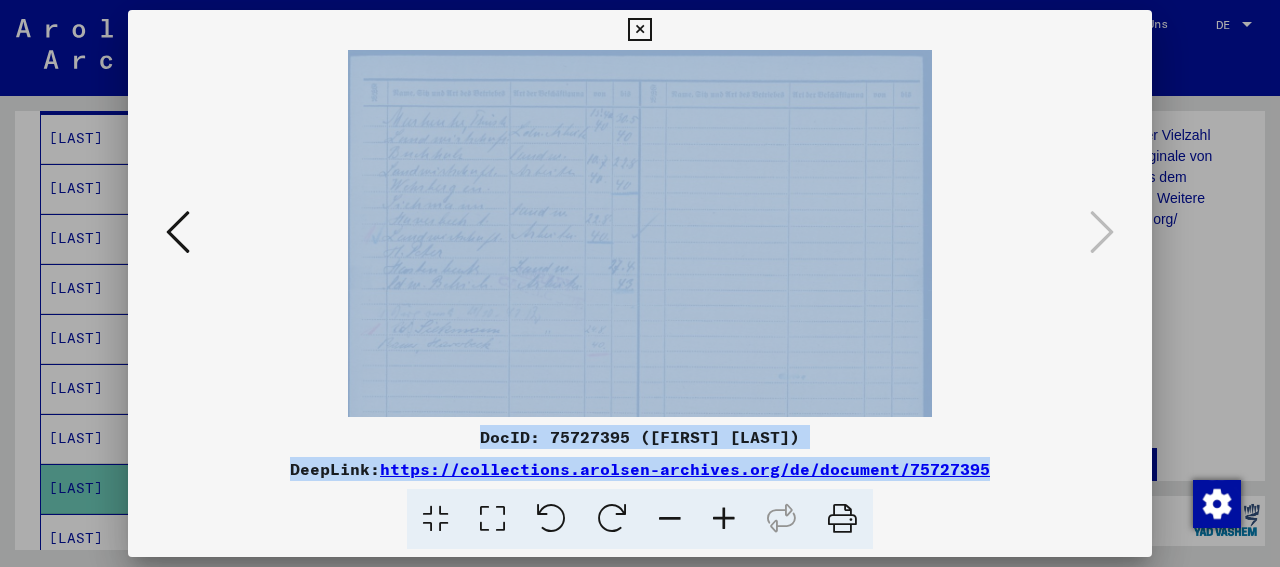 click at bounding box center (724, 519) 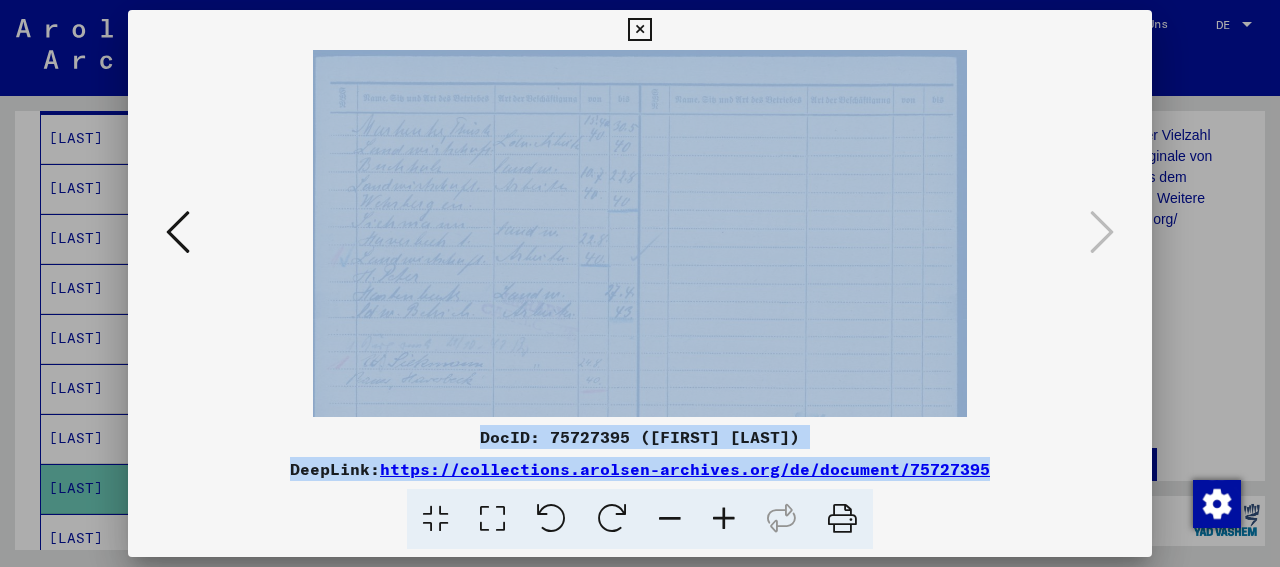 click at bounding box center [724, 519] 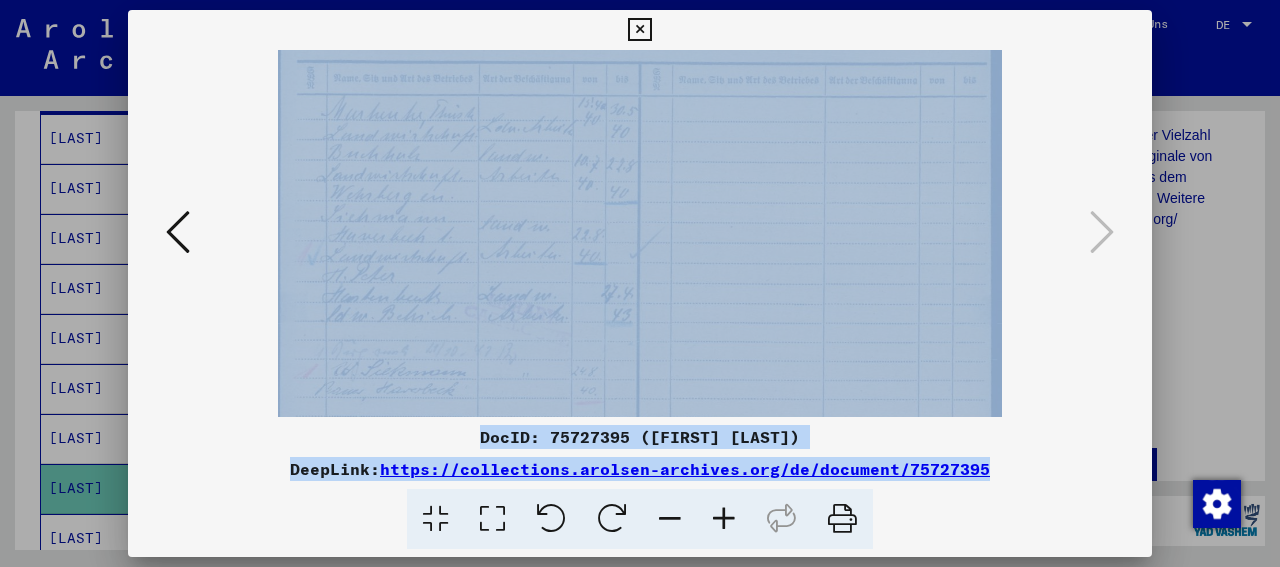 scroll, scrollTop: 26, scrollLeft: 0, axis: vertical 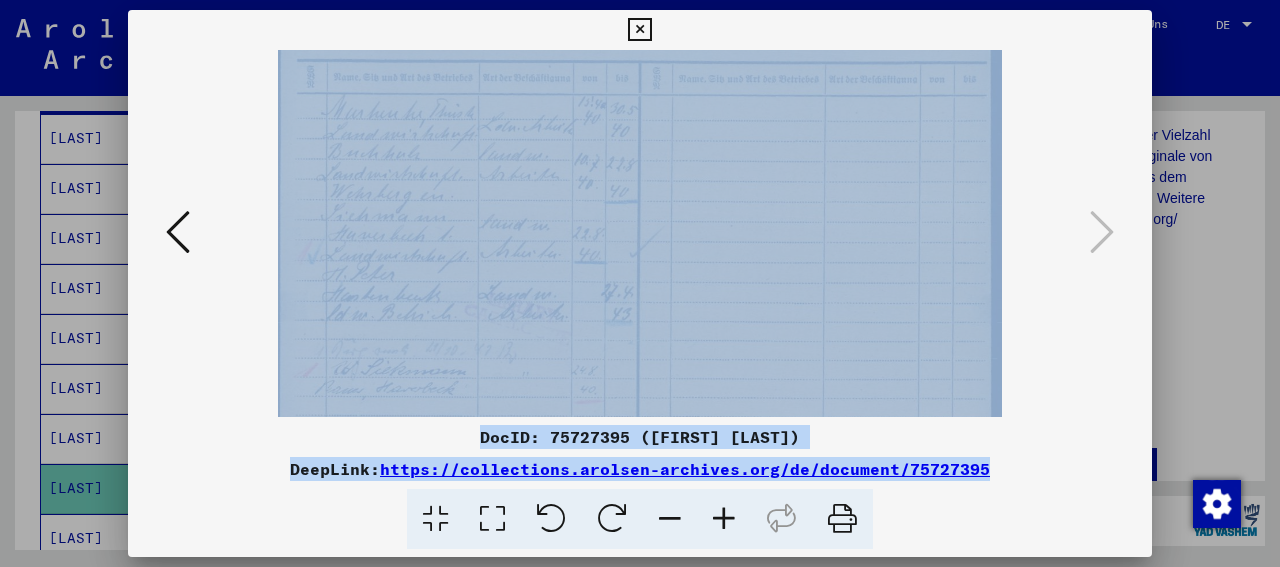 drag, startPoint x: 604, startPoint y: 310, endPoint x: 607, endPoint y: 284, distance: 26.172504 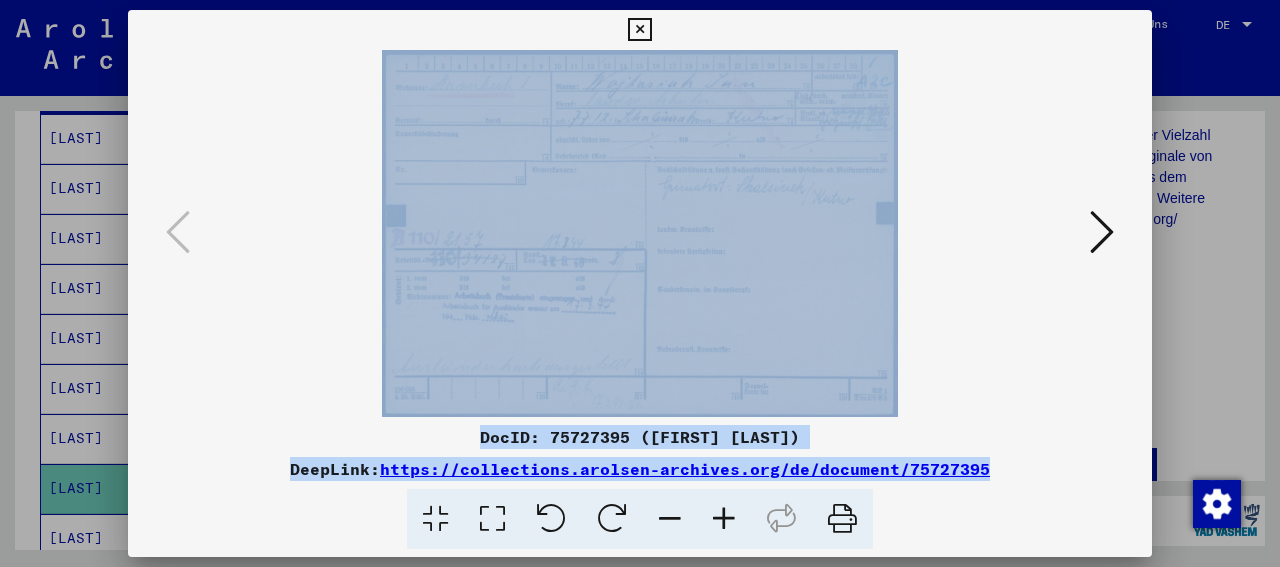 scroll, scrollTop: 0, scrollLeft: 0, axis: both 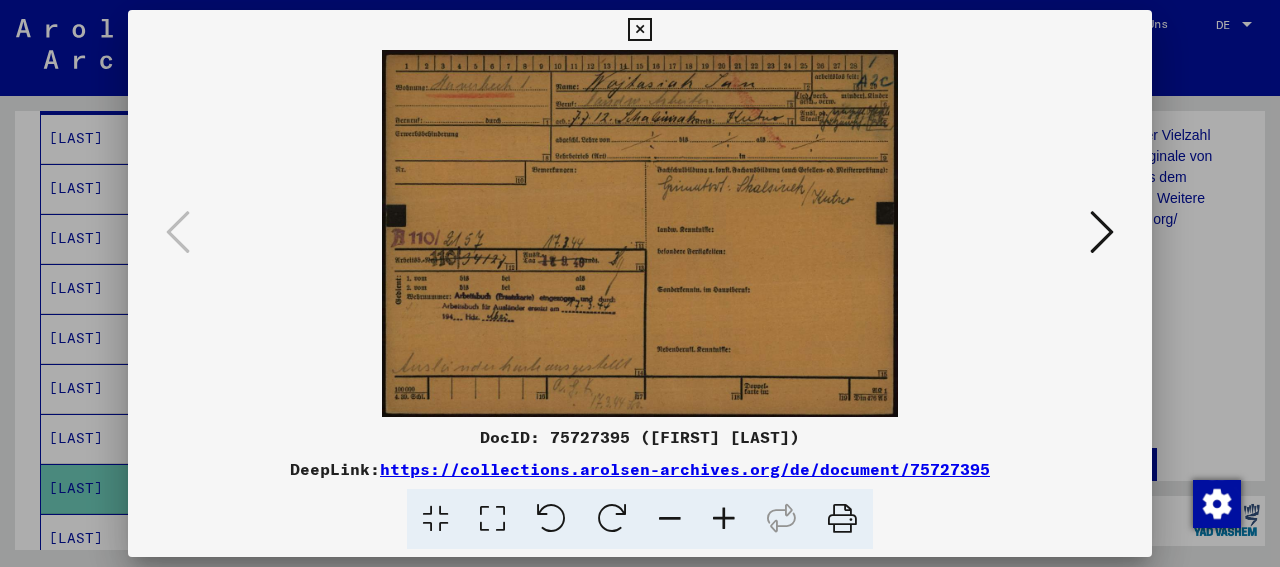 click at bounding box center (842, 519) 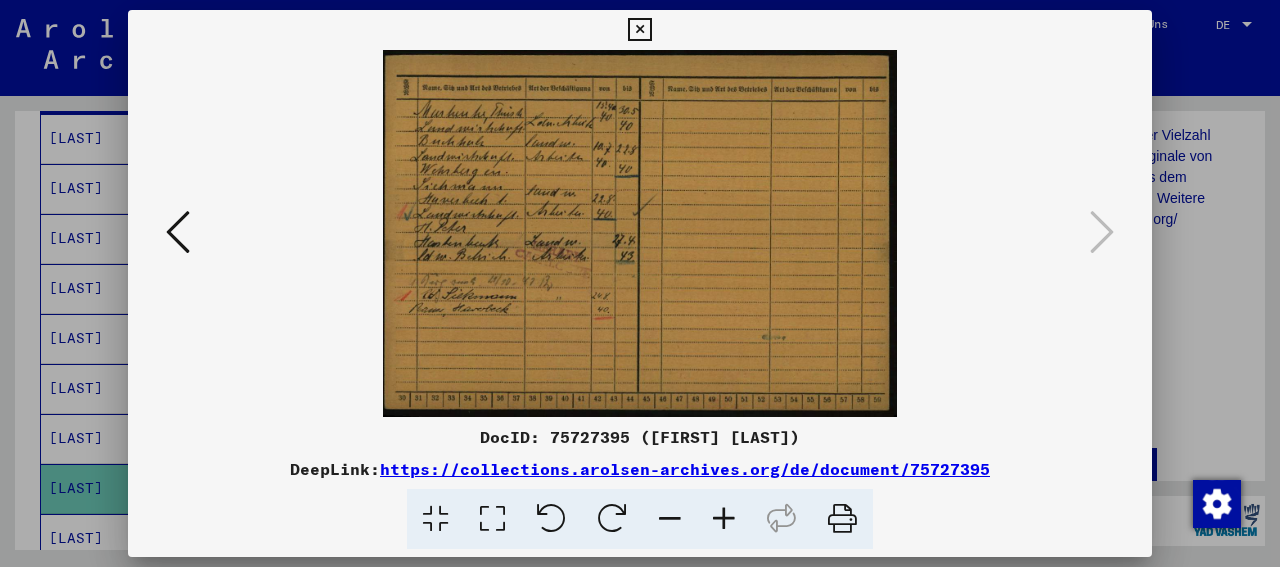 click at bounding box center (842, 519) 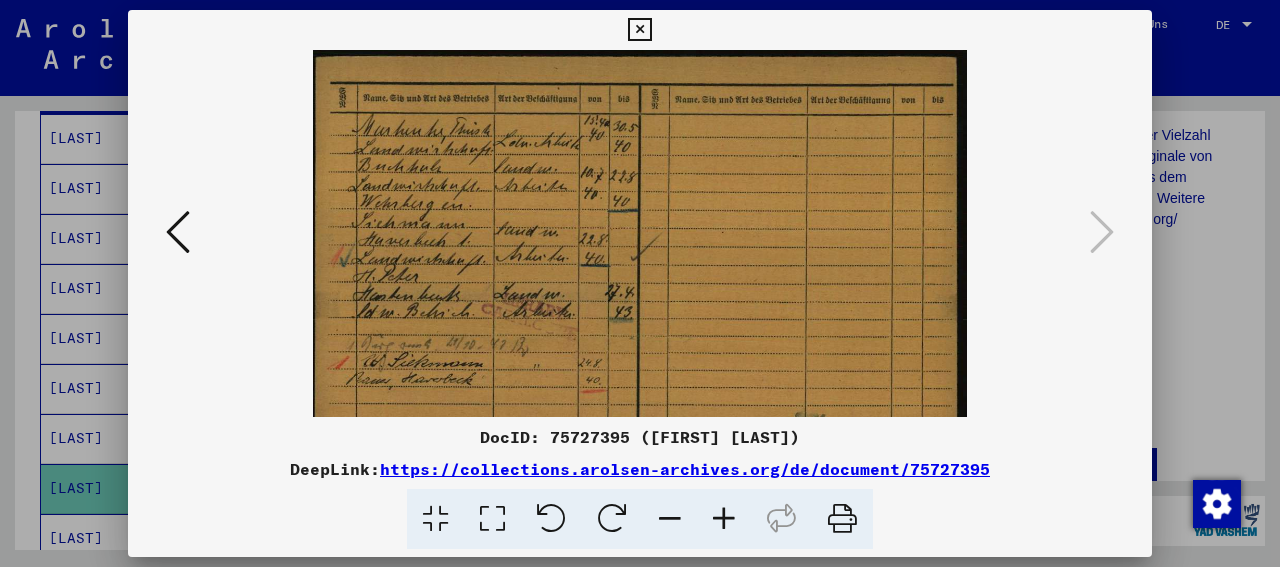 click at bounding box center (724, 519) 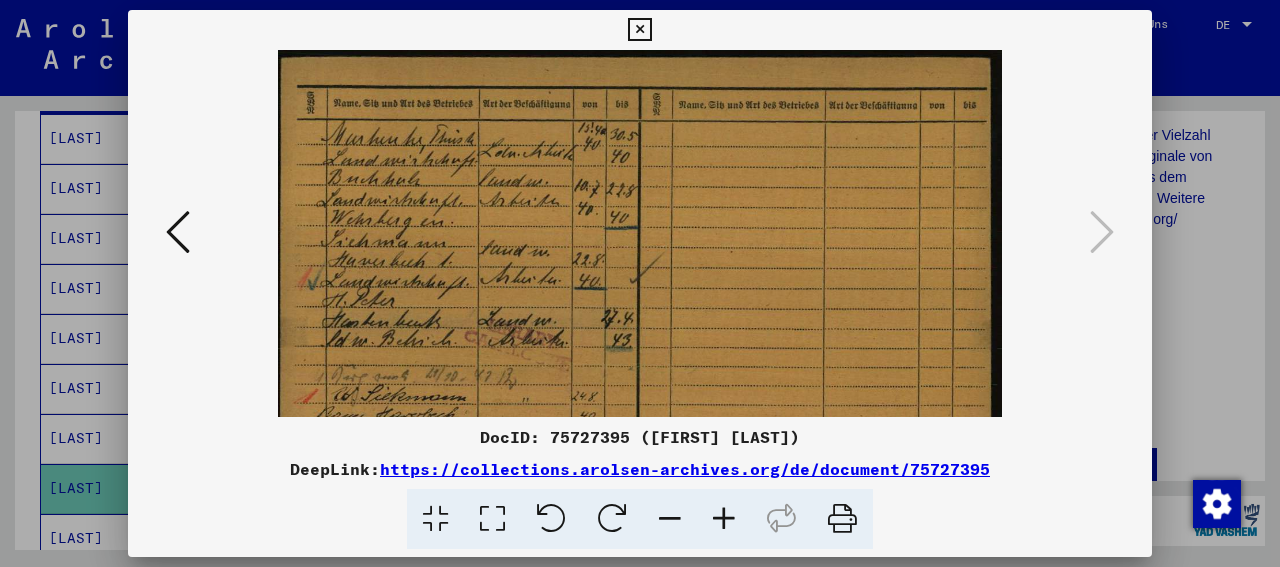 click at bounding box center [724, 519] 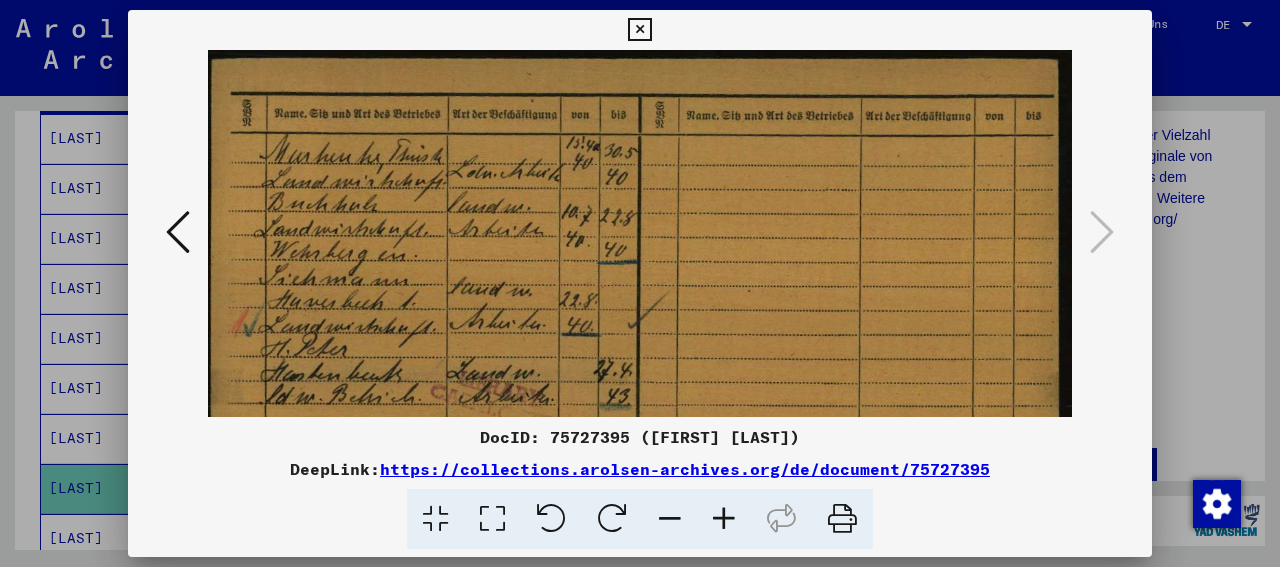 click at bounding box center [724, 519] 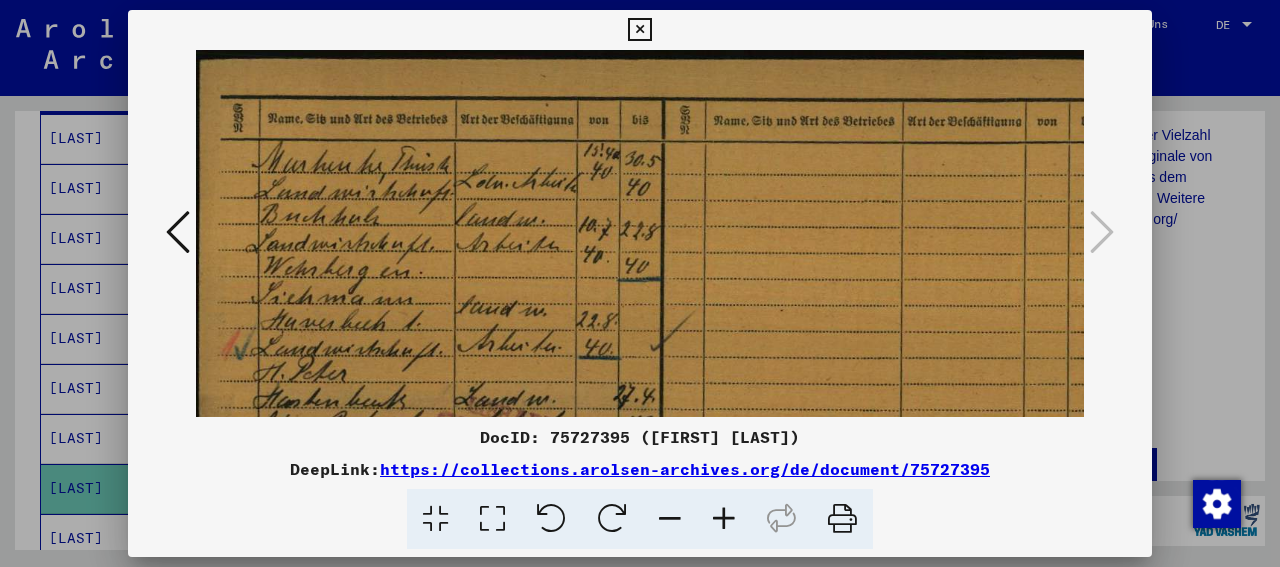 click at bounding box center [724, 519] 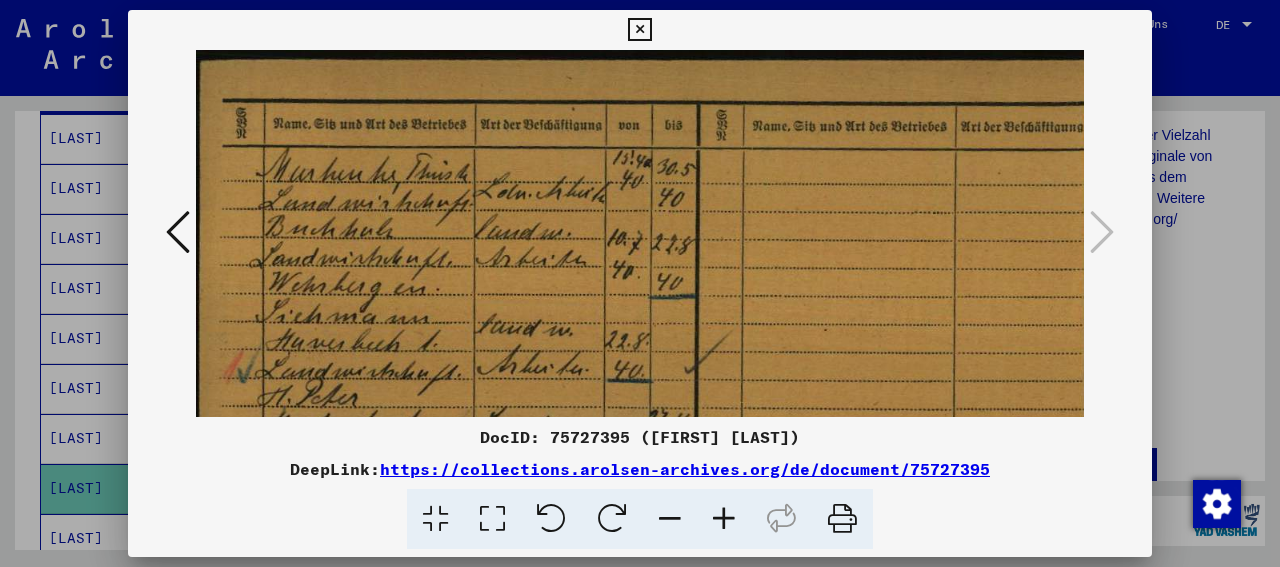click at bounding box center [724, 519] 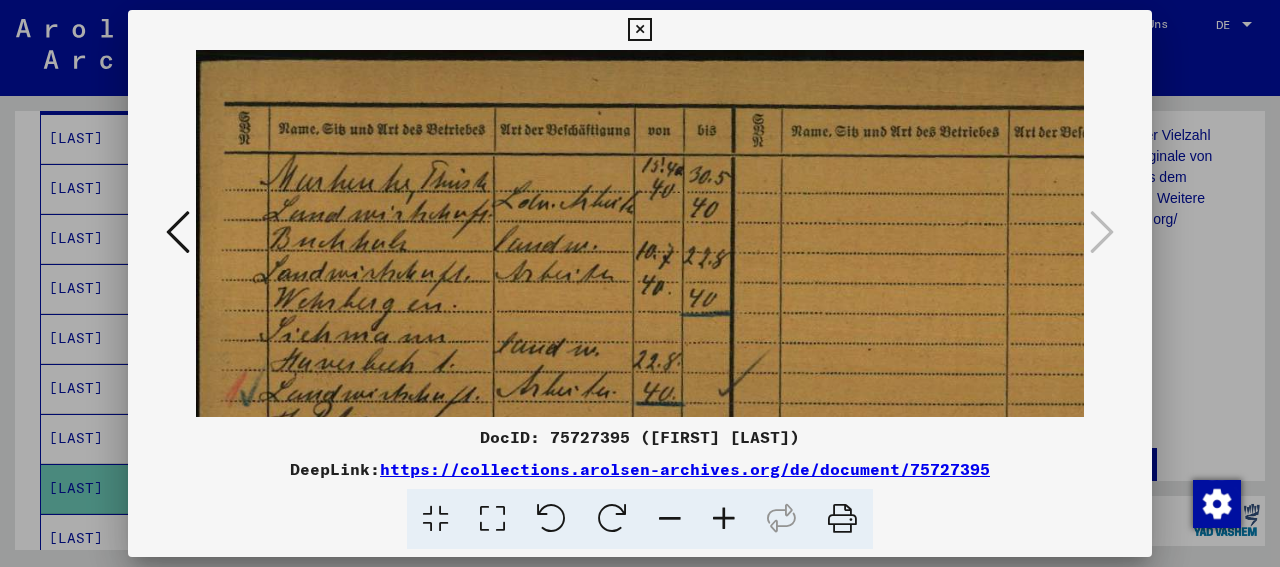 click at bounding box center [724, 519] 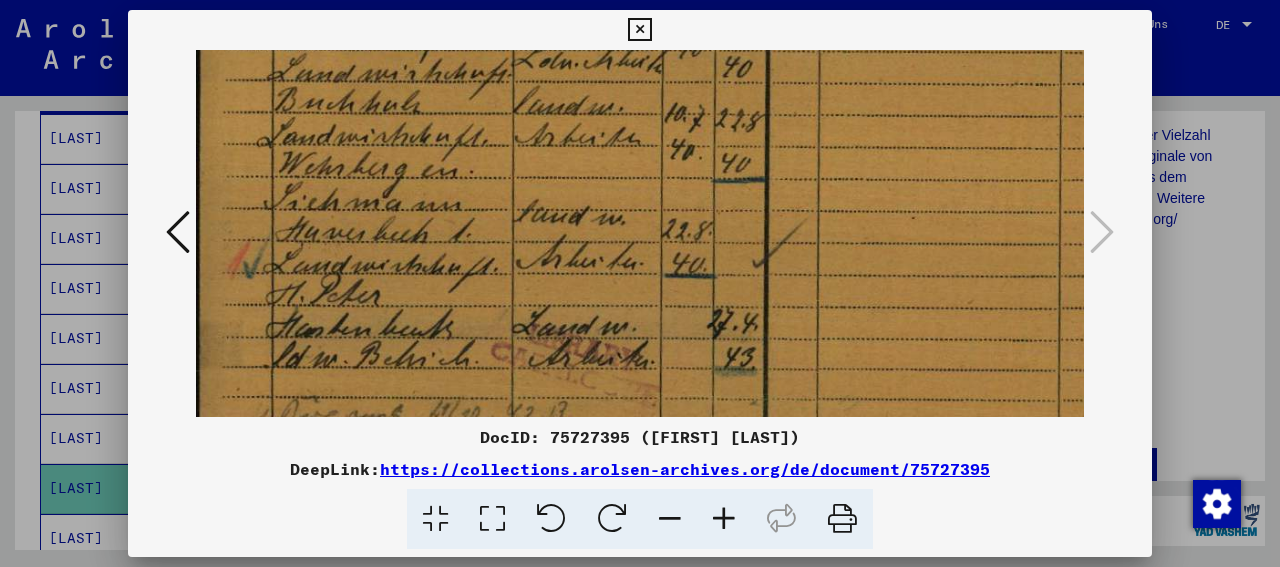 scroll, scrollTop: 178, scrollLeft: 0, axis: vertical 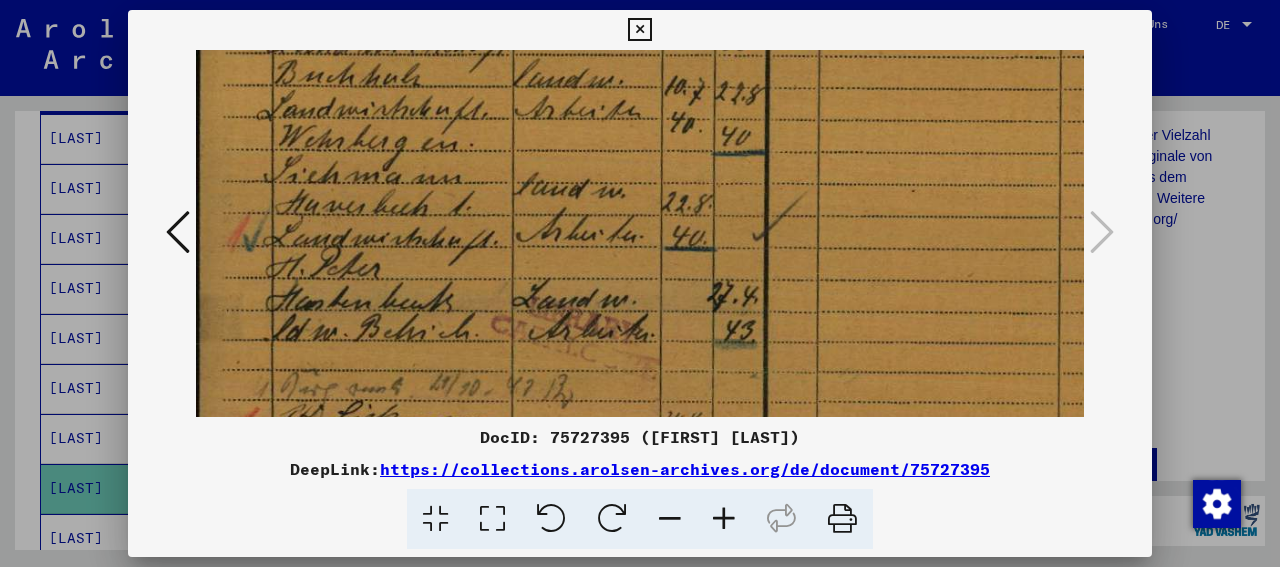 drag, startPoint x: 691, startPoint y: 333, endPoint x: 698, endPoint y: 173, distance: 160.15305 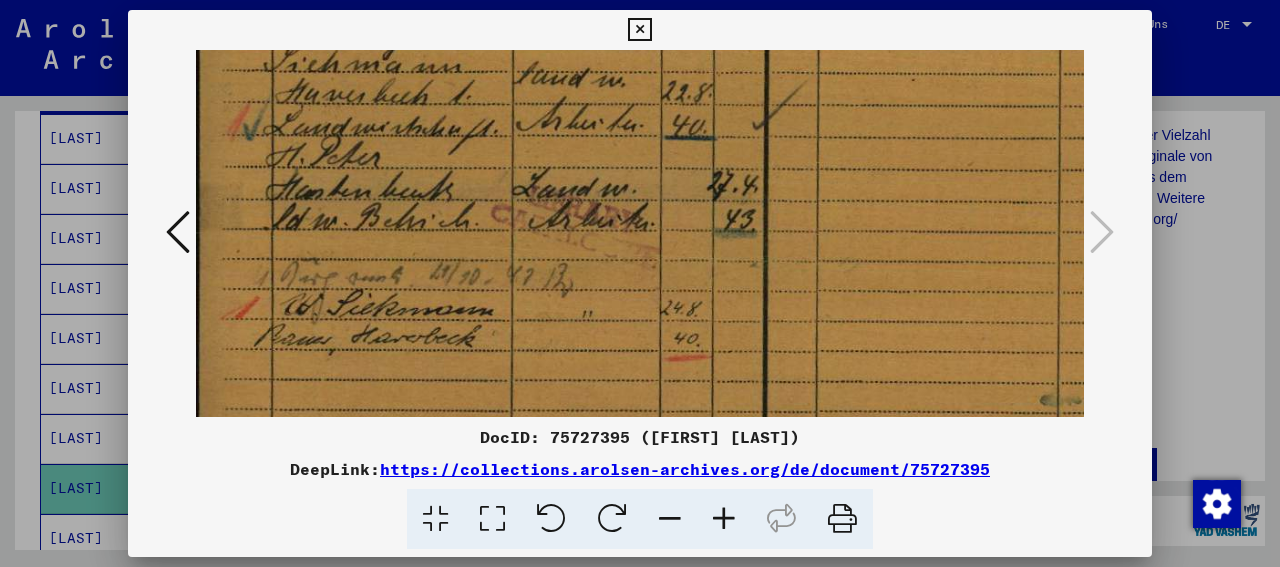 scroll, scrollTop: 295, scrollLeft: 0, axis: vertical 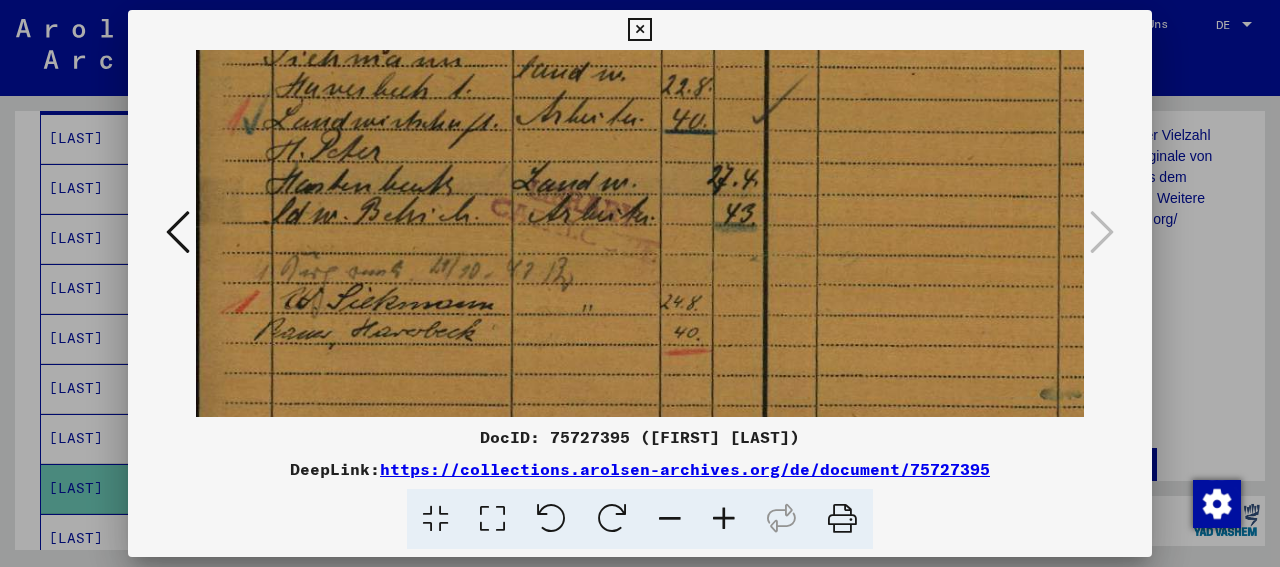 drag, startPoint x: 669, startPoint y: 319, endPoint x: 692, endPoint y: 202, distance: 119.23926 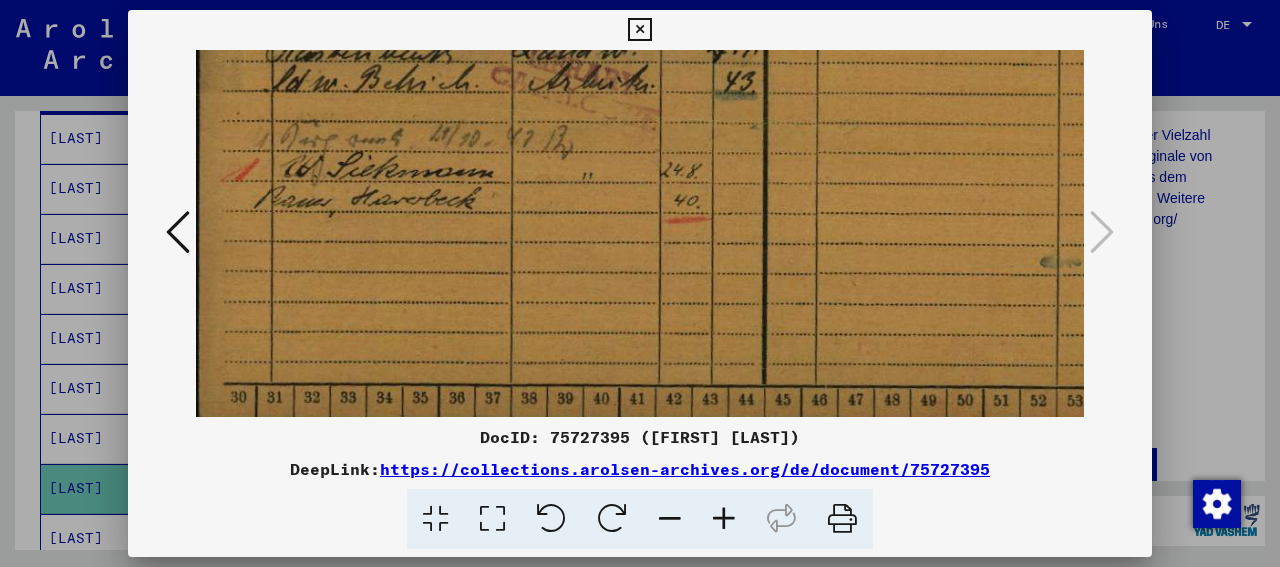 scroll, scrollTop: 450, scrollLeft: 0, axis: vertical 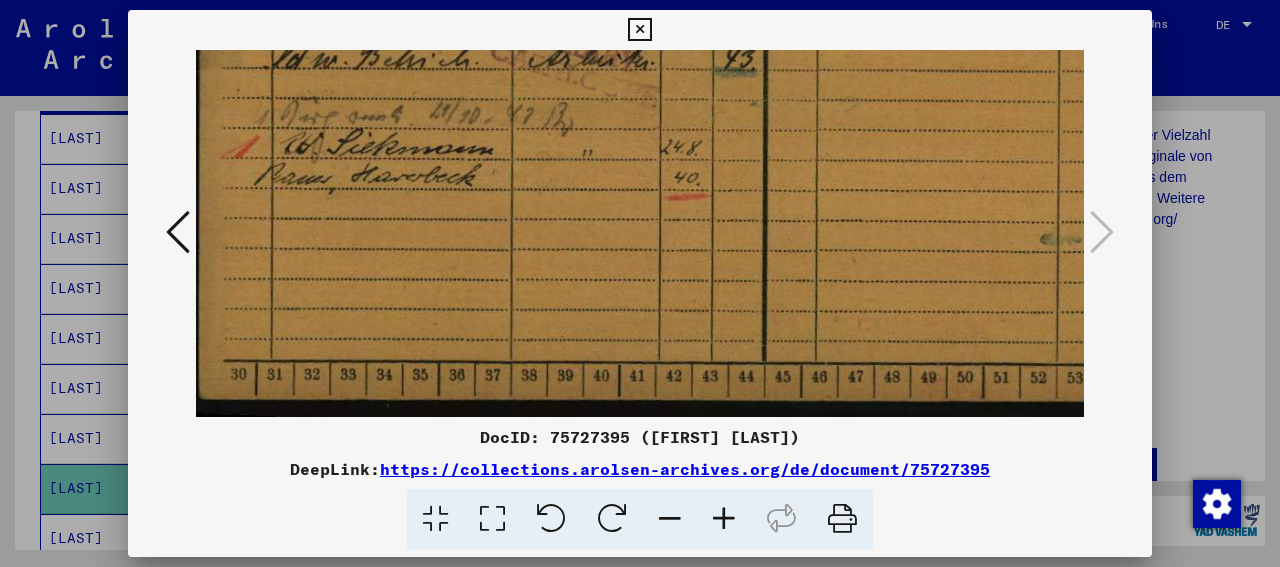 drag, startPoint x: 672, startPoint y: 295, endPoint x: 702, endPoint y: 99, distance: 198.28262 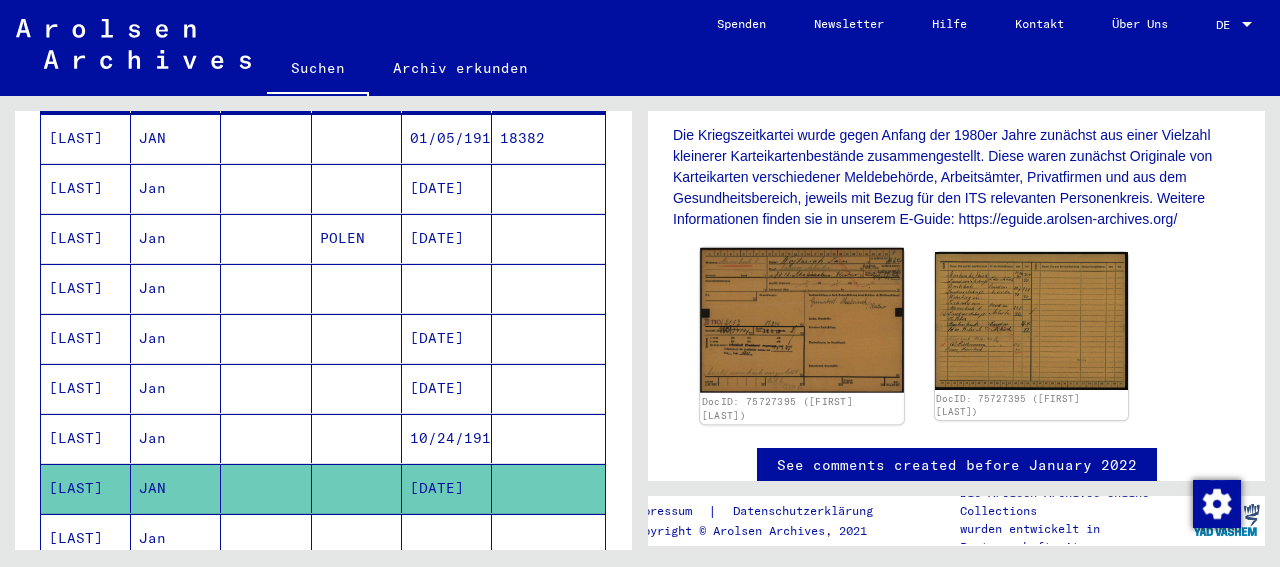 click 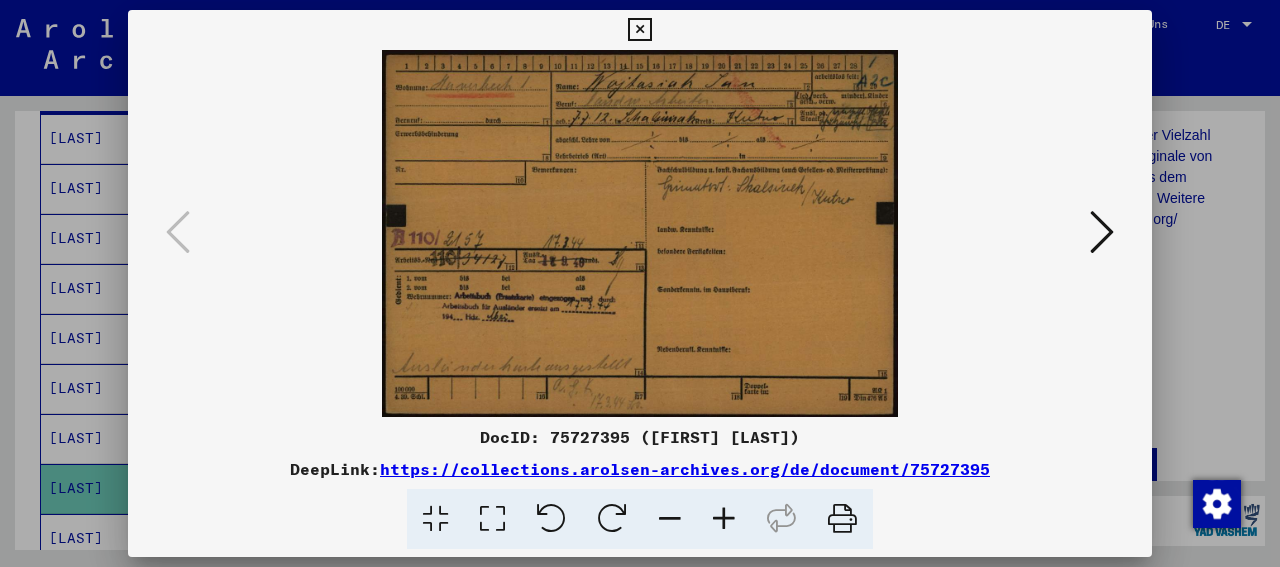 click at bounding box center (639, 30) 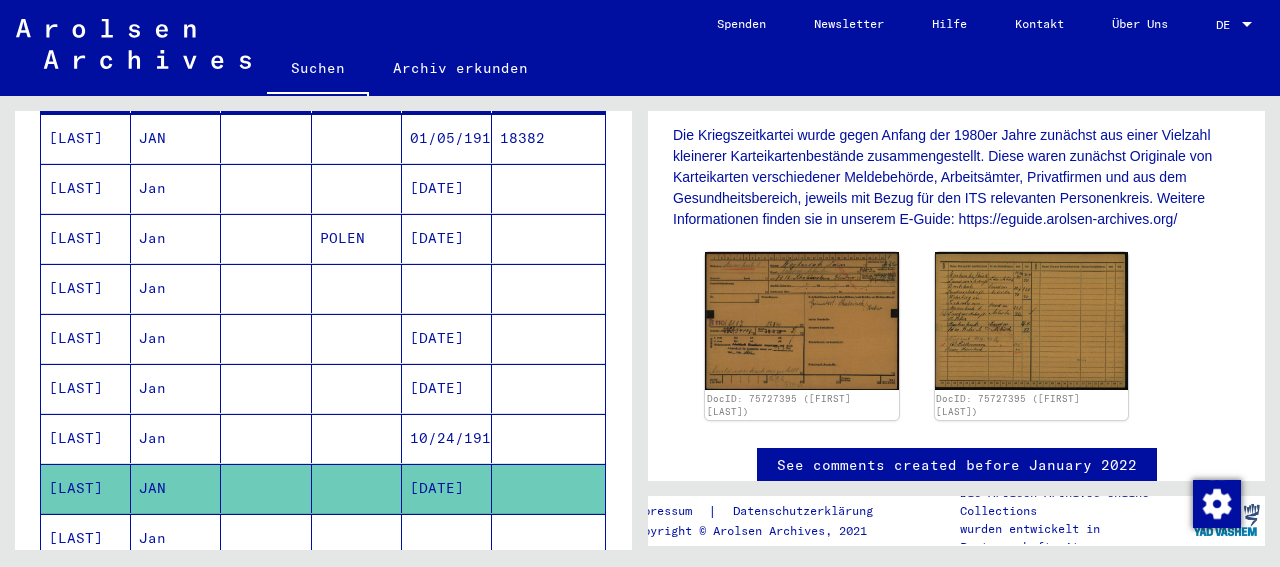 click at bounding box center (357, 438) 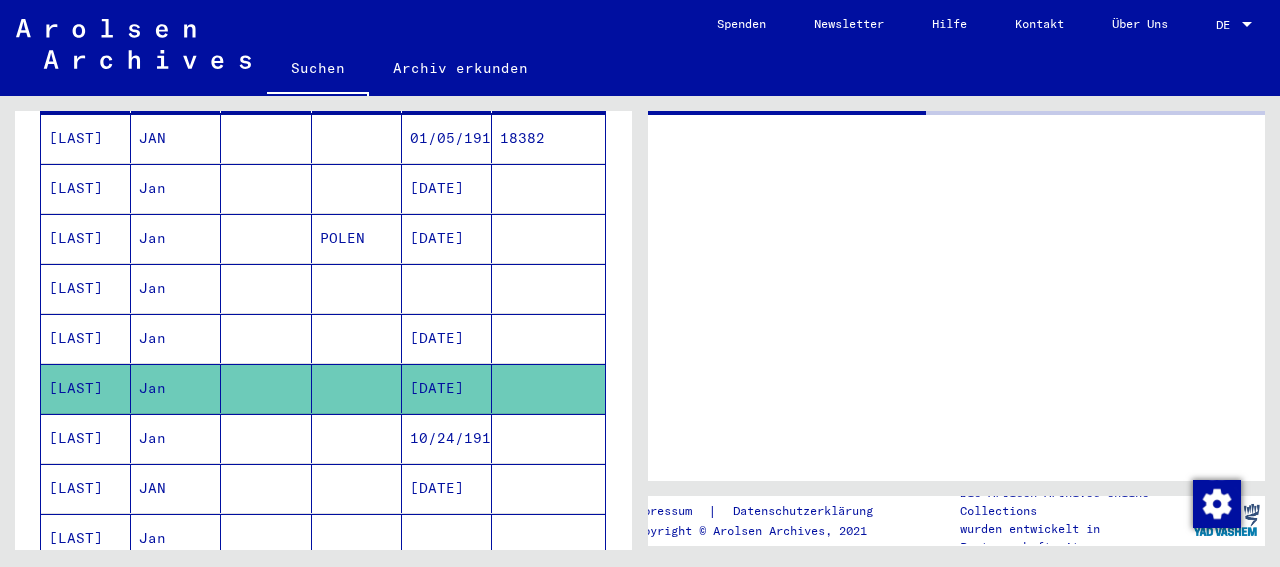 scroll, scrollTop: 0, scrollLeft: 0, axis: both 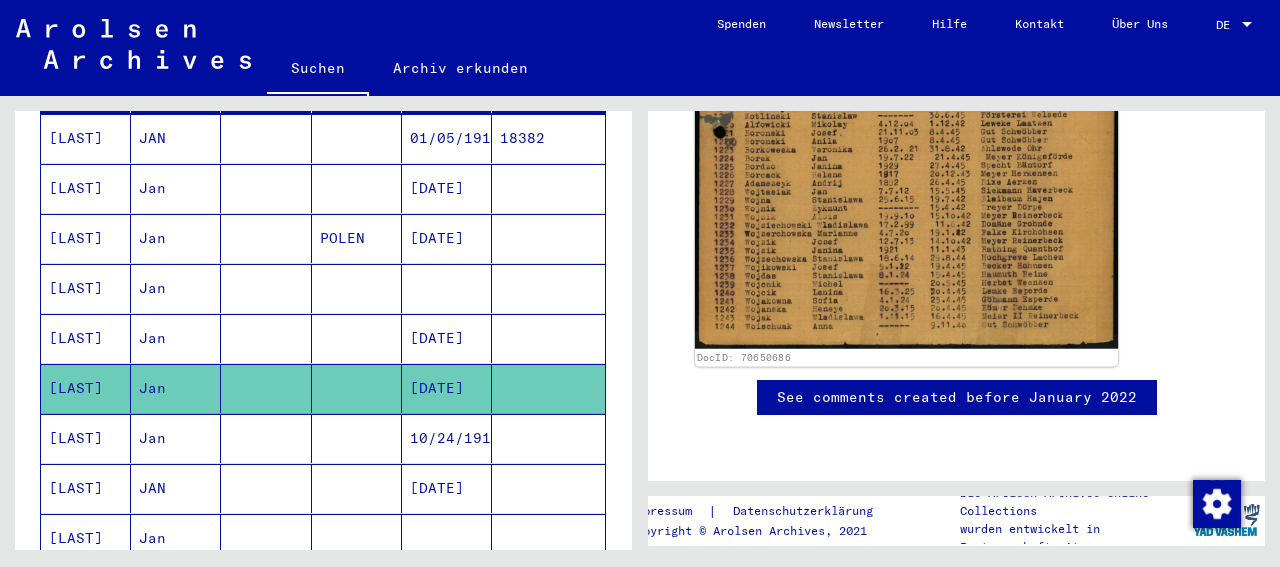 click 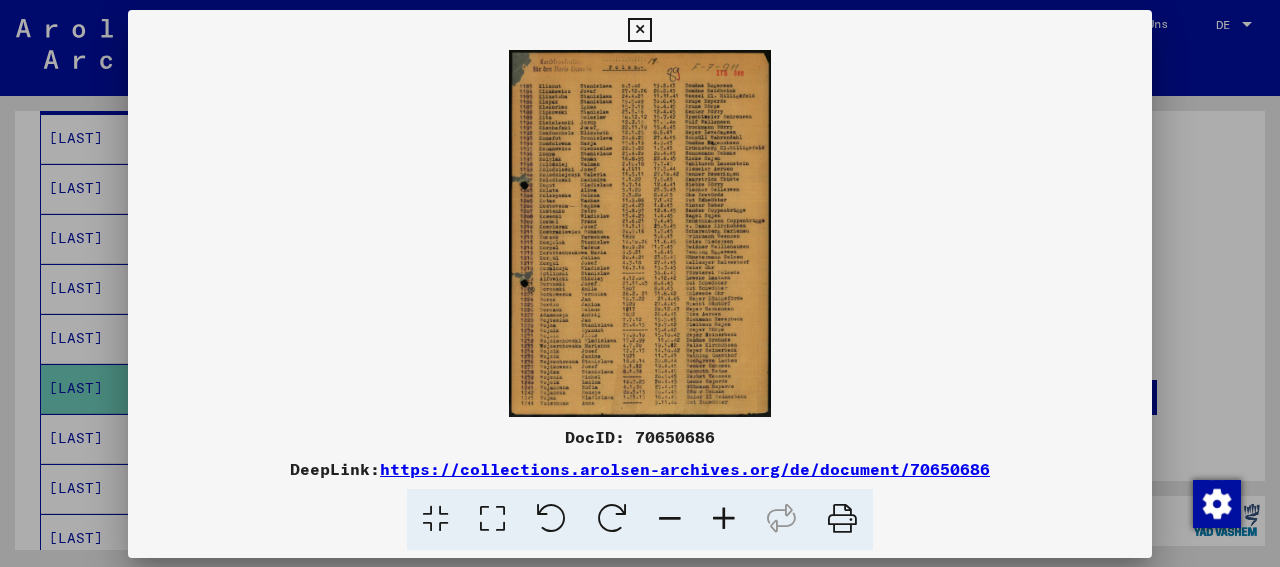 scroll, scrollTop: 832, scrollLeft: 0, axis: vertical 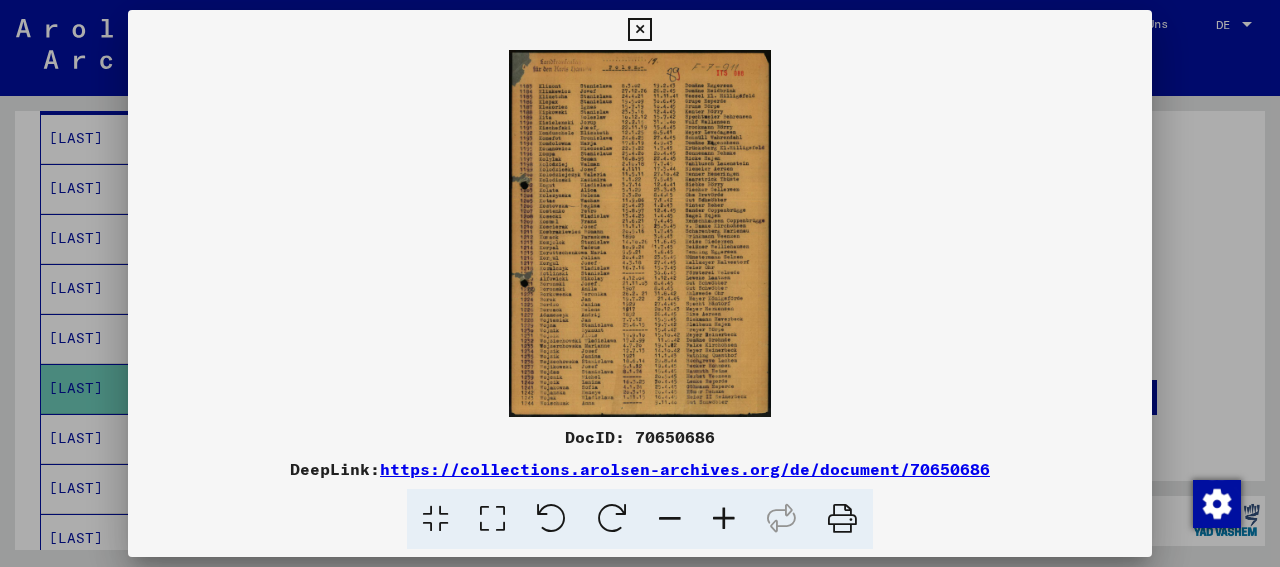 click at bounding box center [842, 519] 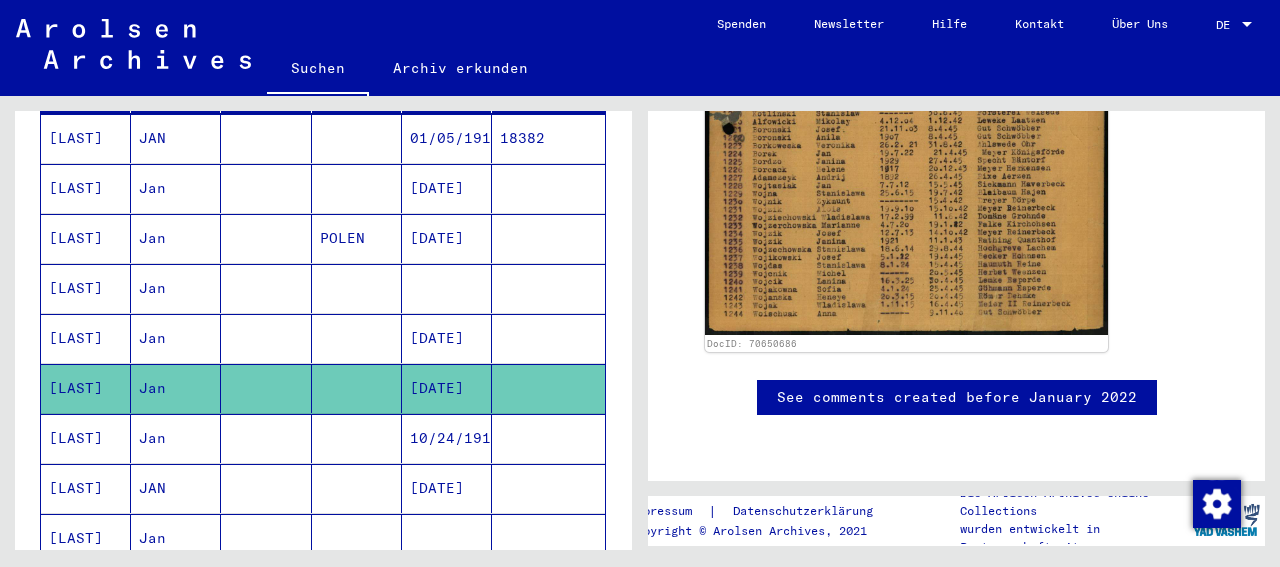 click on "[DATE]" at bounding box center [447, 388] 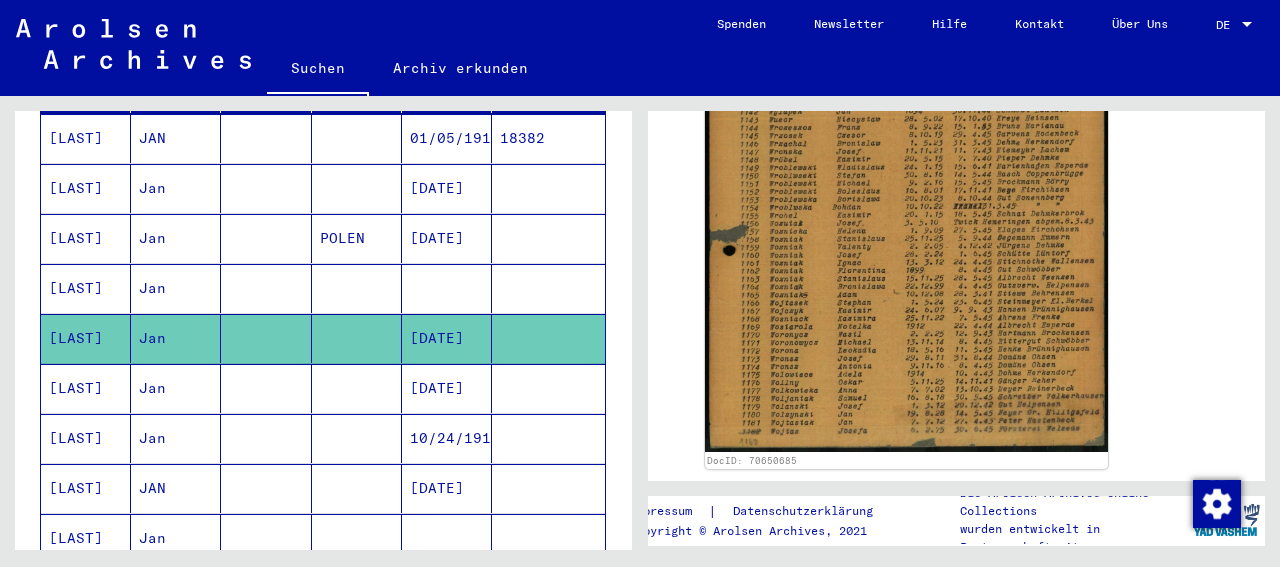 scroll, scrollTop: 728, scrollLeft: 0, axis: vertical 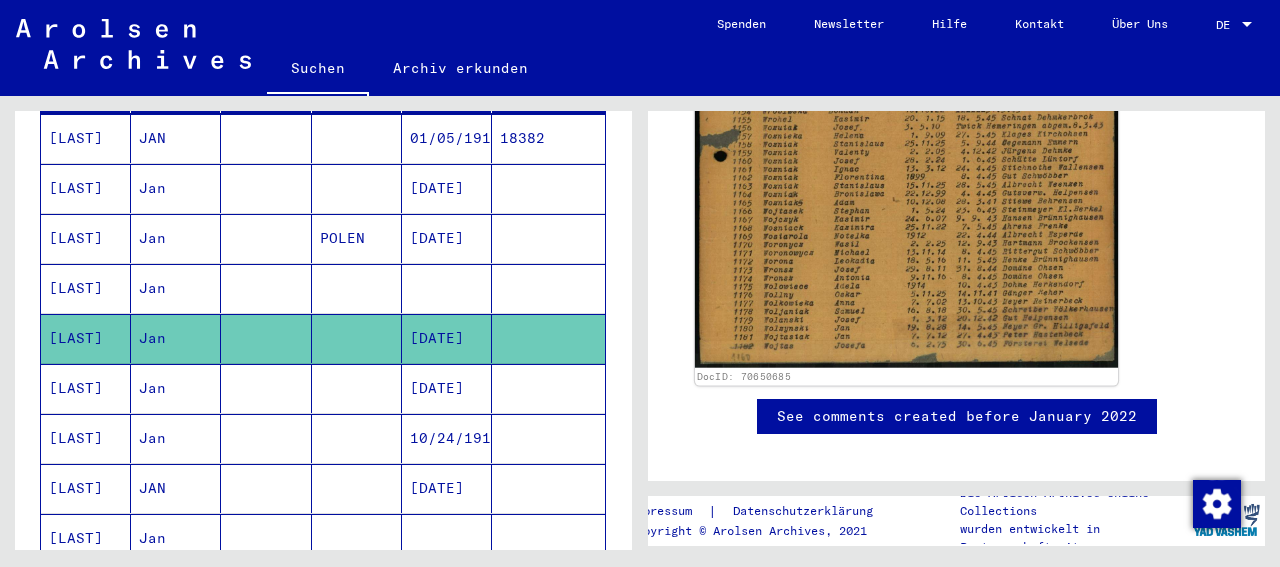 click 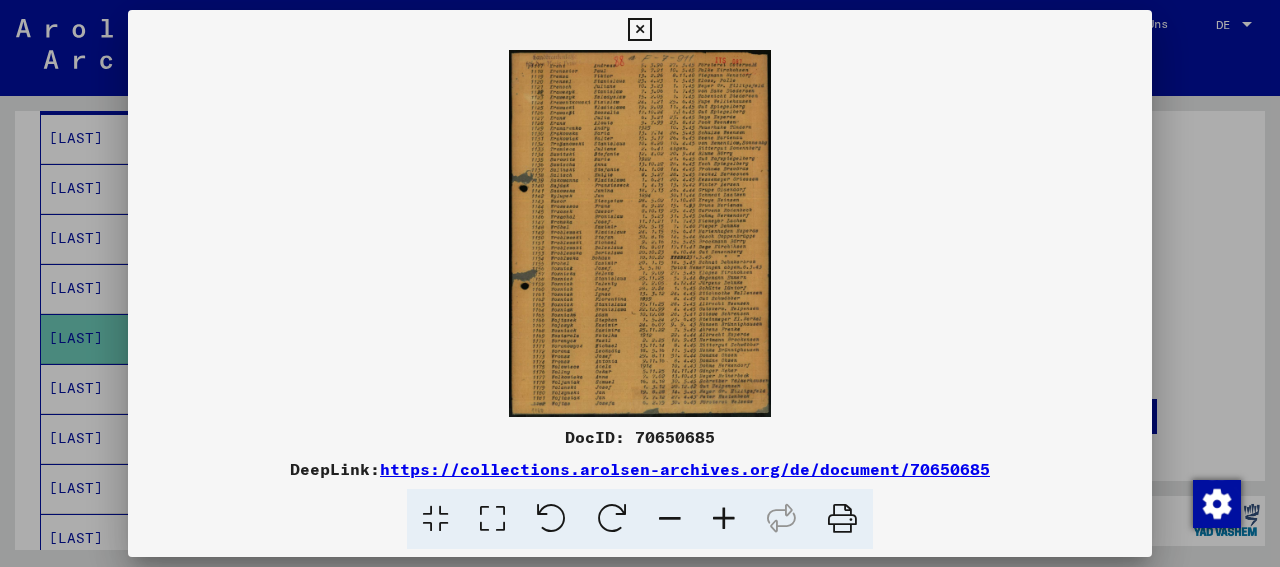 click at bounding box center (842, 519) 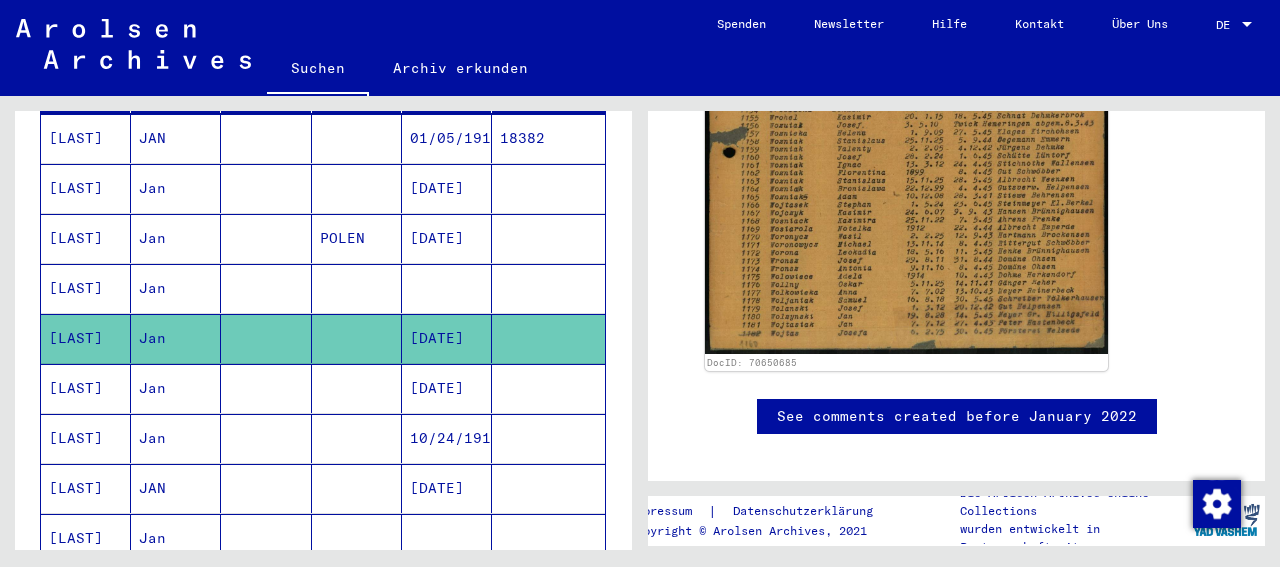 click at bounding box center (447, 338) 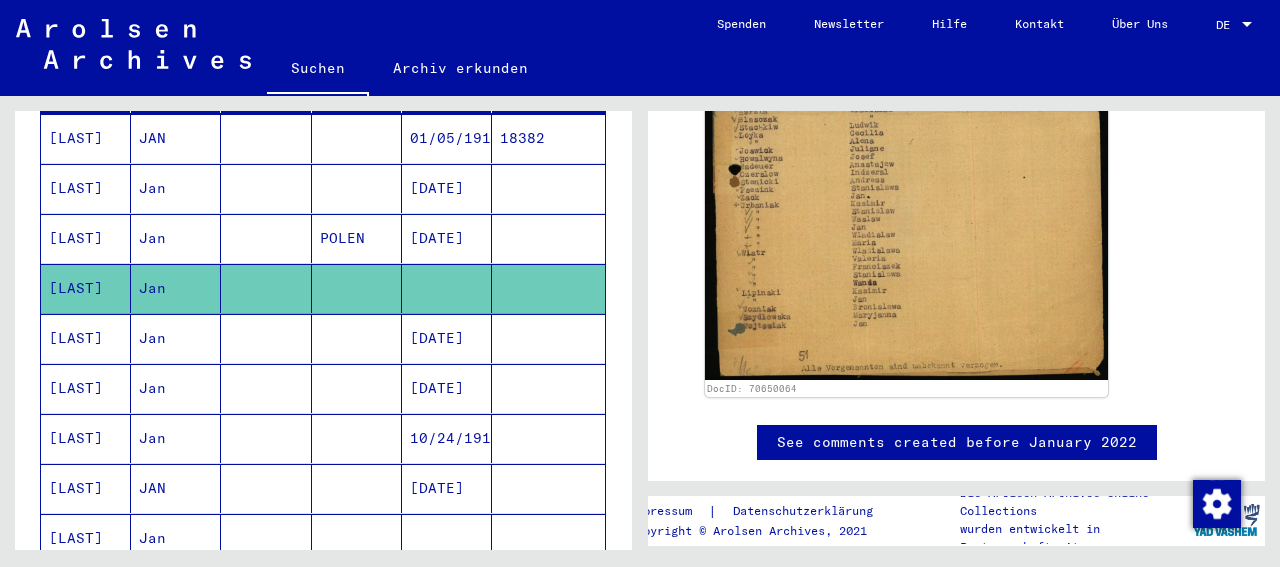 scroll, scrollTop: 728, scrollLeft: 0, axis: vertical 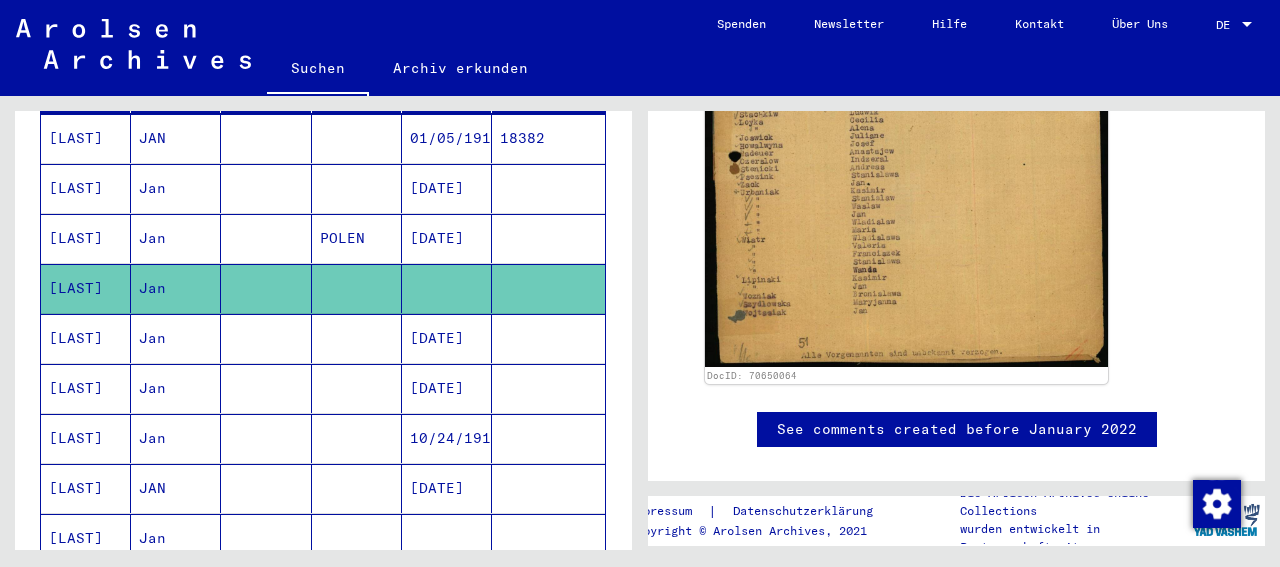 click on "[DATE]" at bounding box center [447, 288] 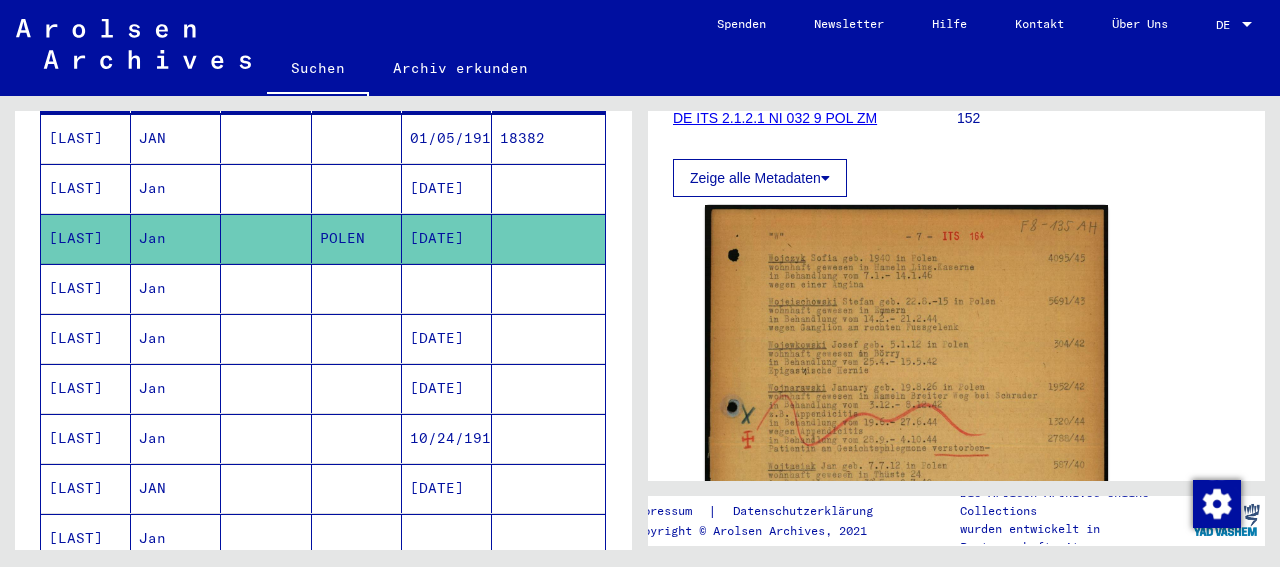 scroll, scrollTop: 416, scrollLeft: 0, axis: vertical 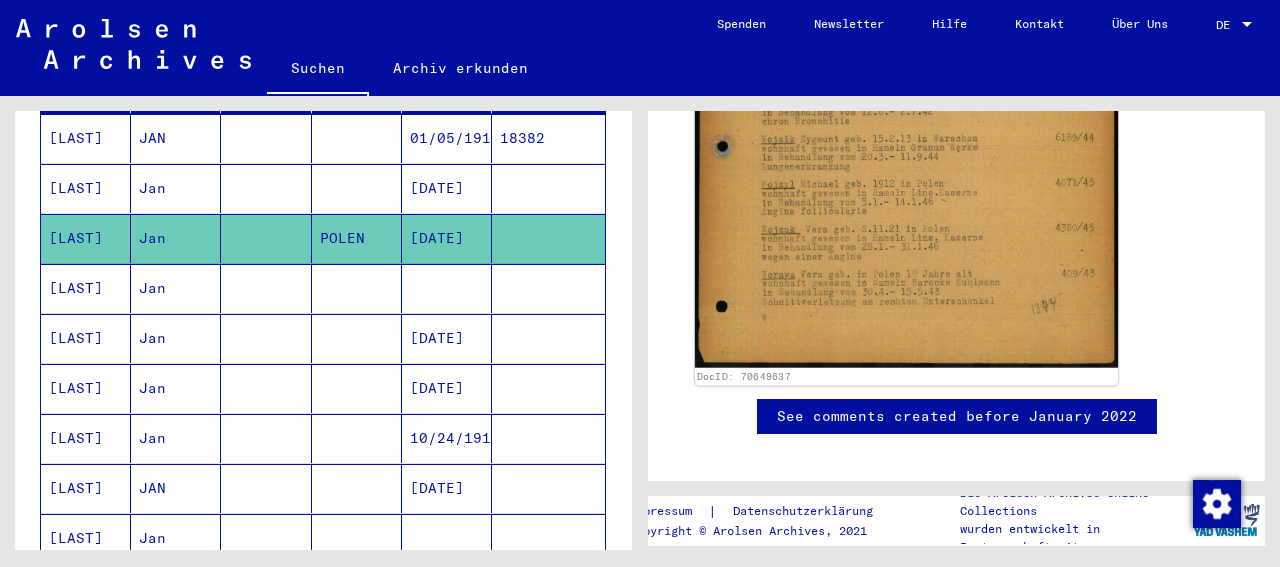 click 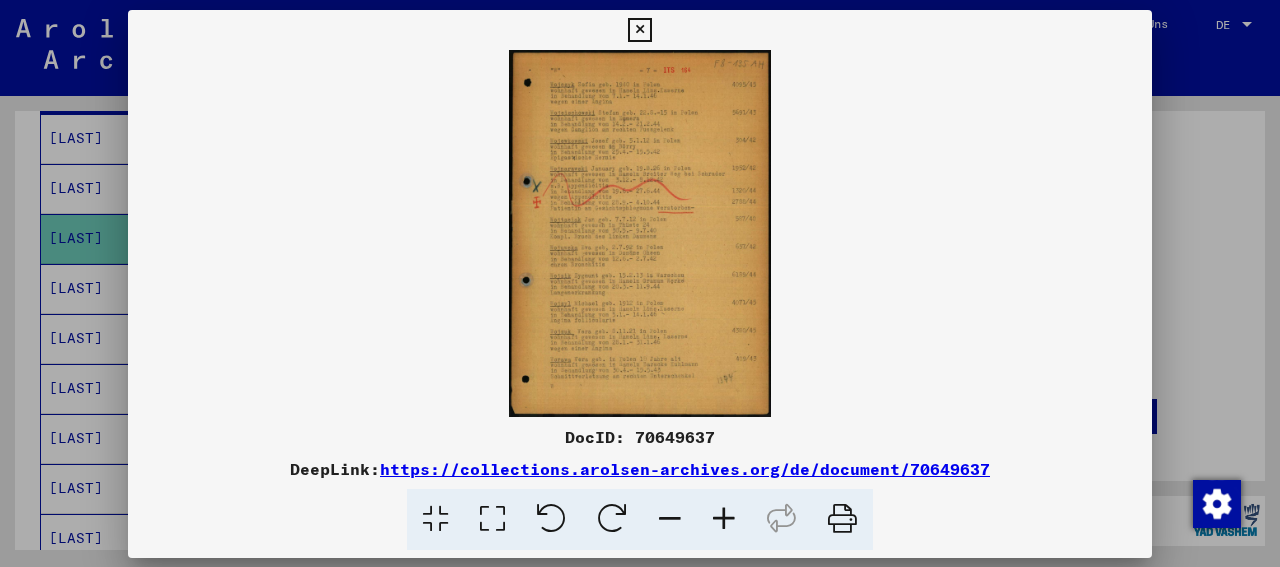 scroll, scrollTop: 728, scrollLeft: 0, axis: vertical 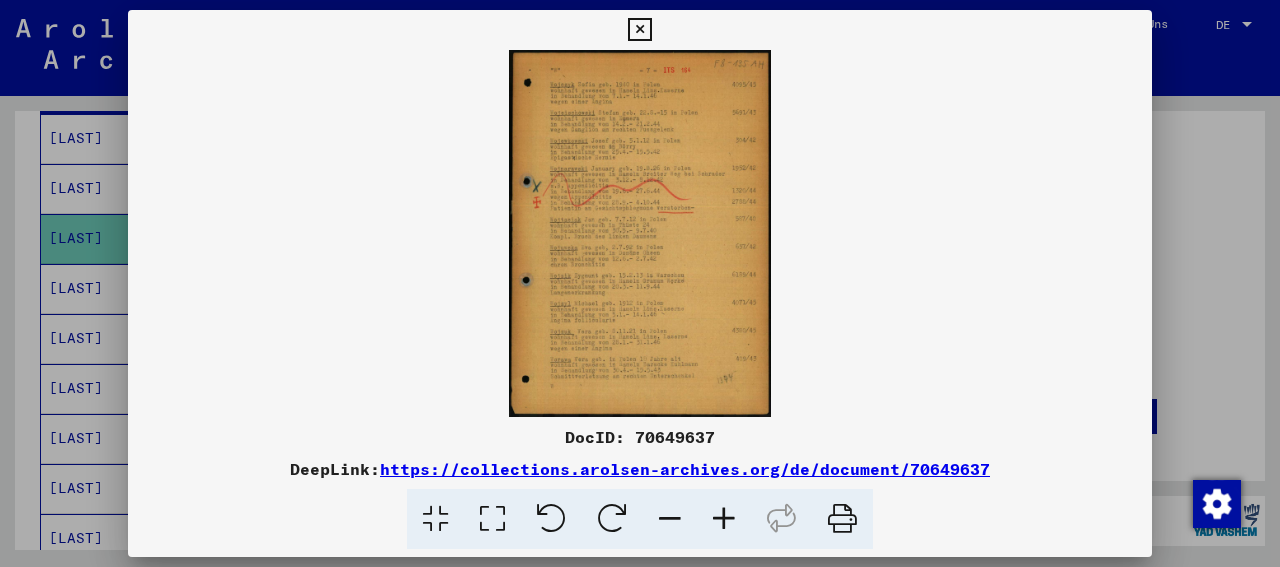click at bounding box center (842, 519) 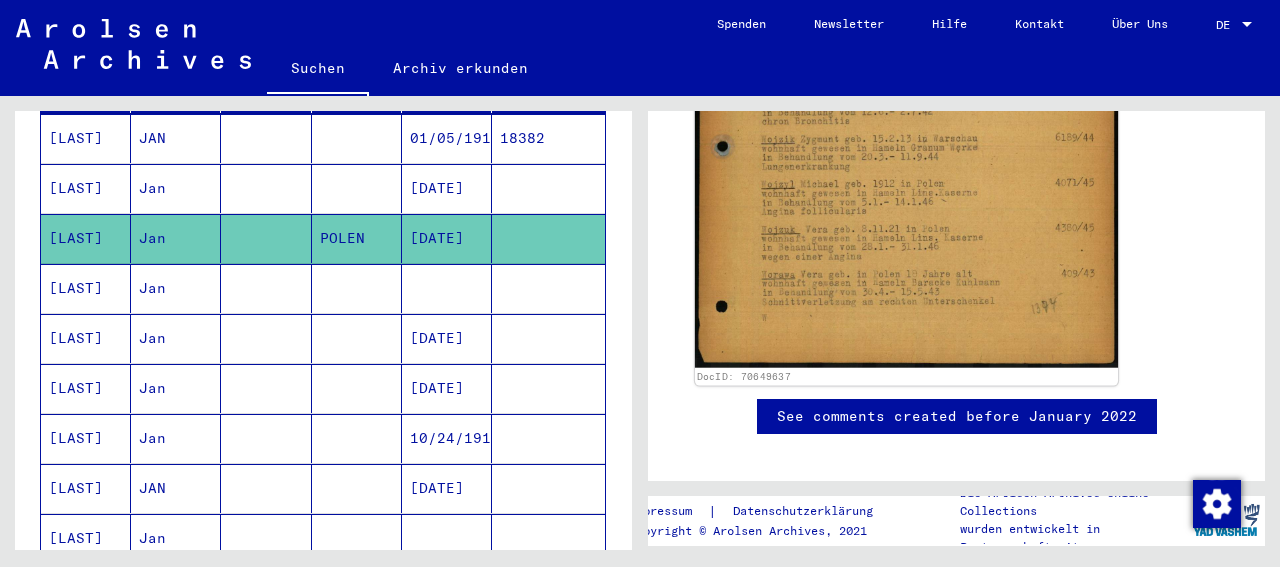 click 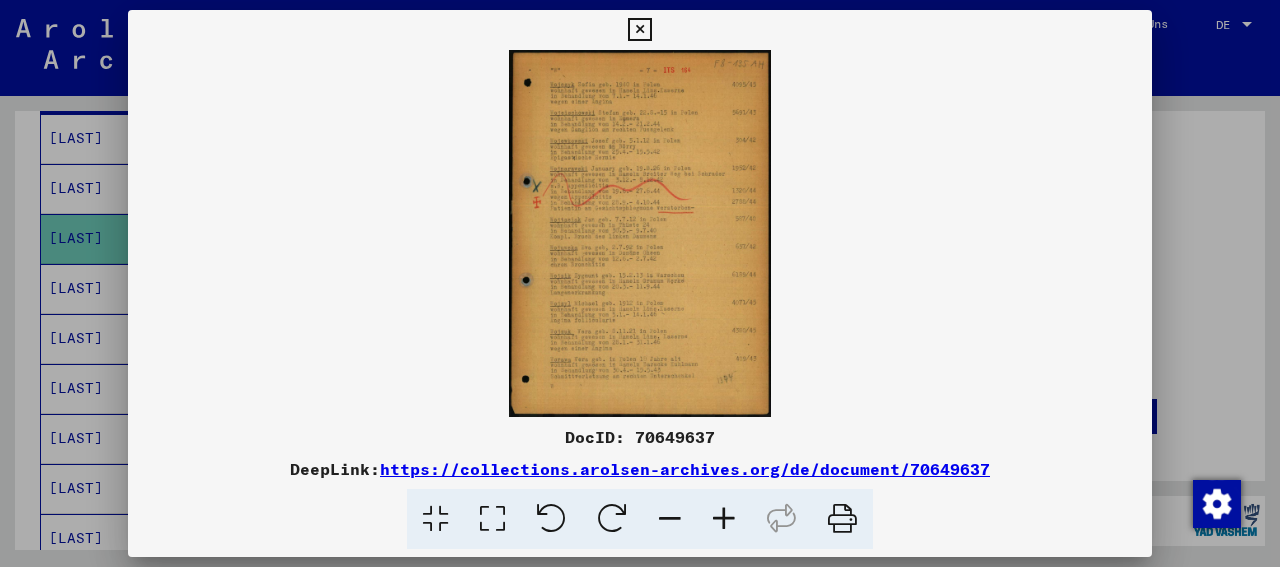 click at bounding box center [640, 233] 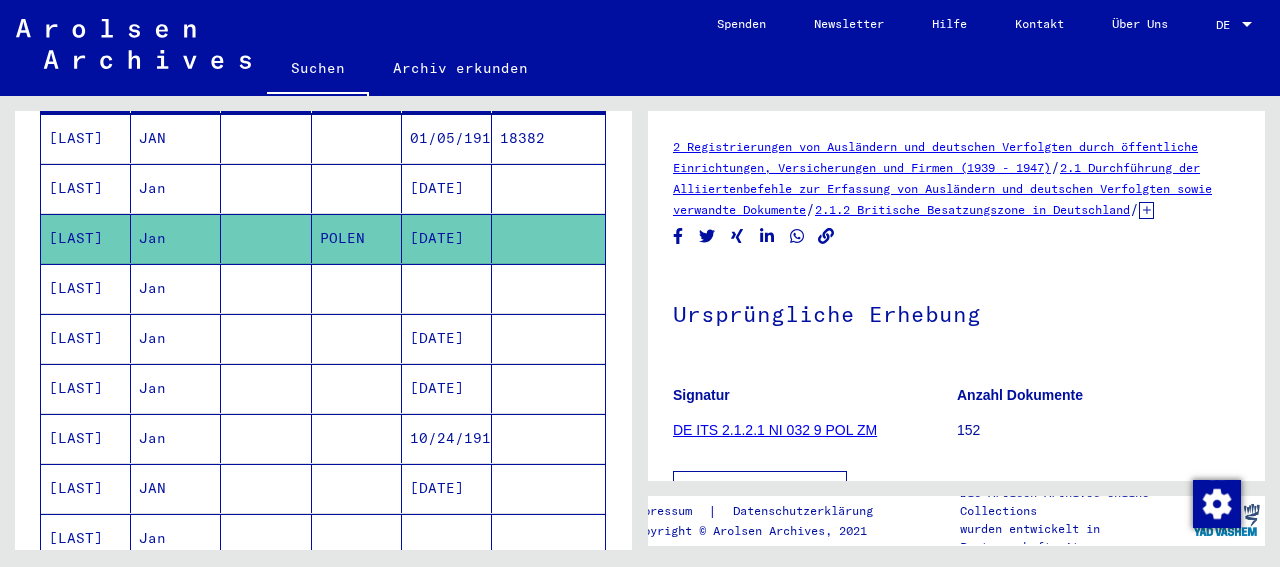scroll, scrollTop: 104, scrollLeft: 0, axis: vertical 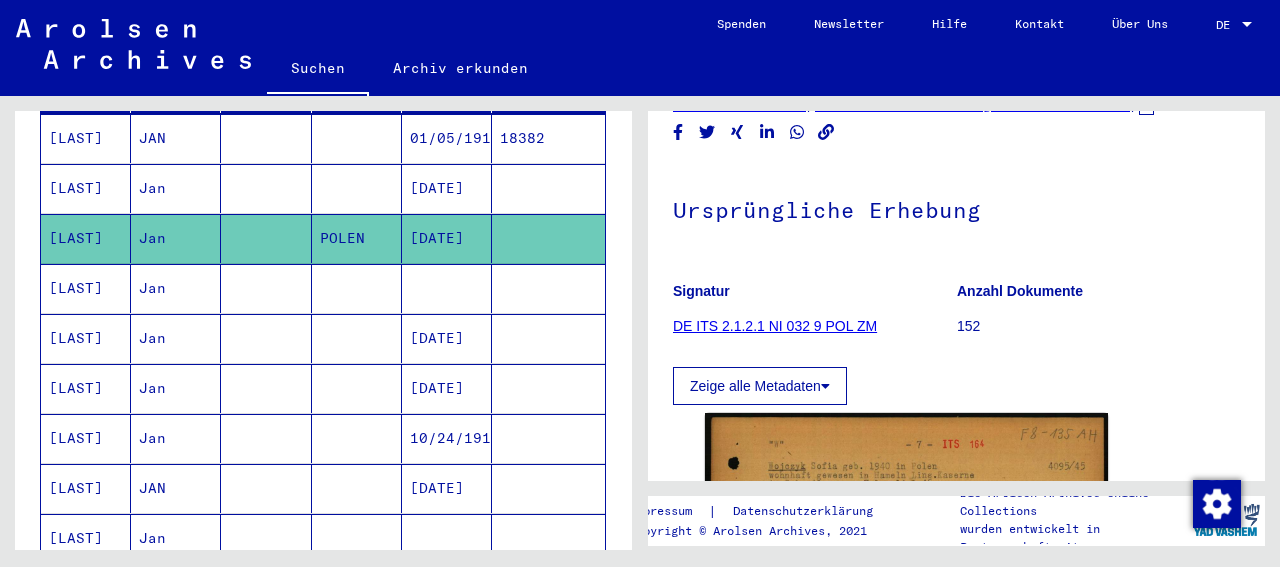 click on "Zeige alle Metadaten" 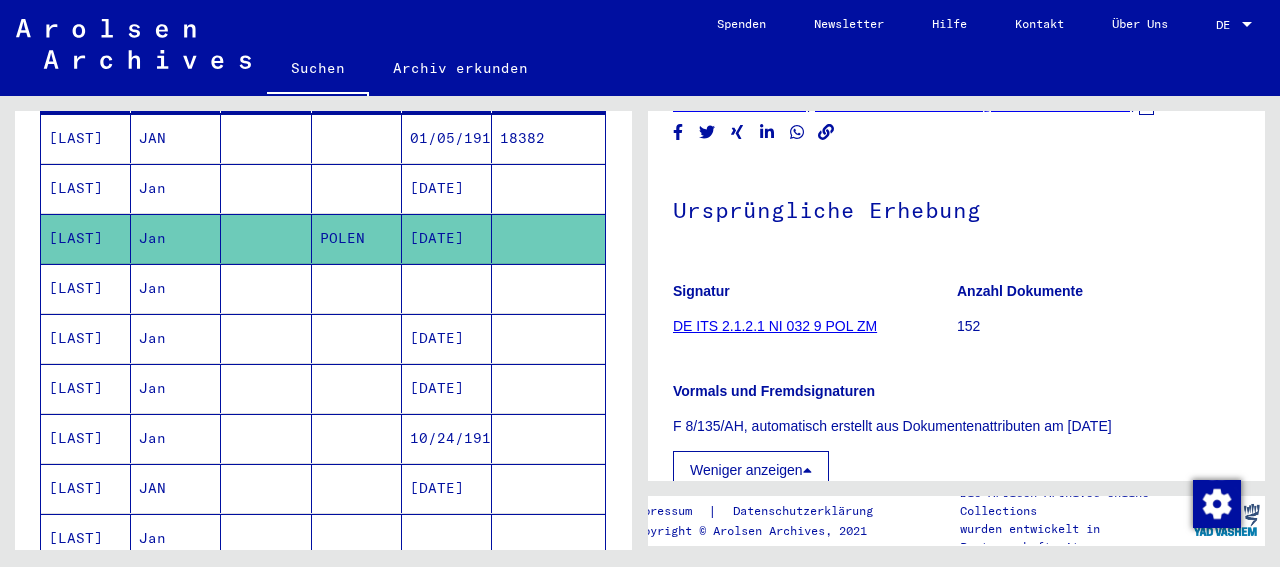 scroll, scrollTop: 208, scrollLeft: 0, axis: vertical 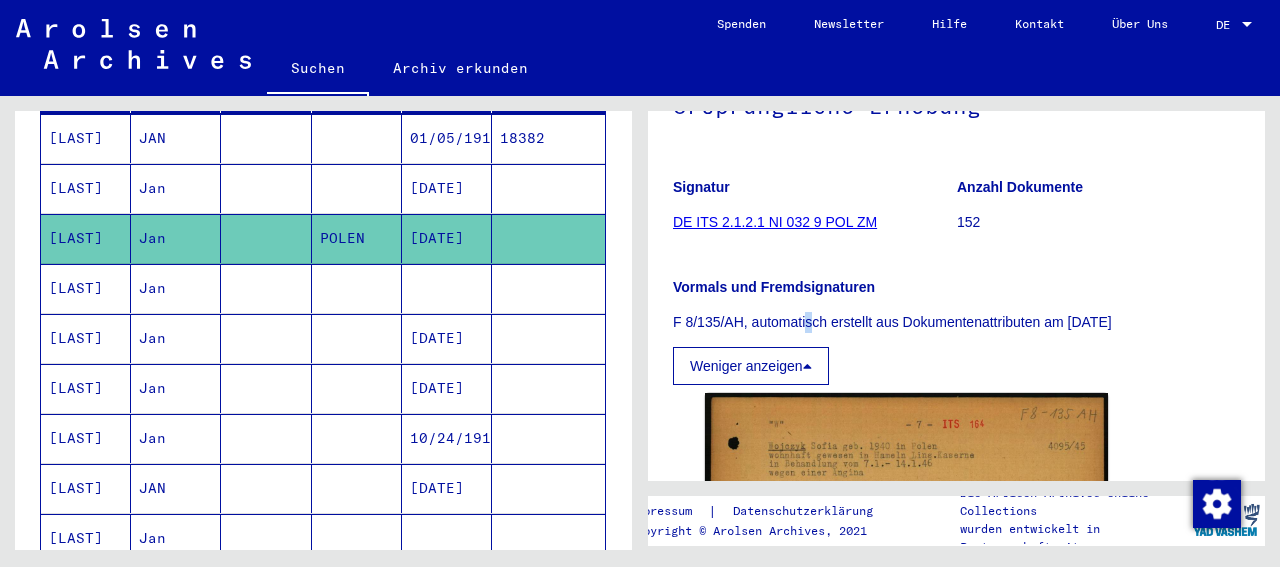 click on "F 8/135/AH, automatisch erstellt aus Dokumentenattributen am [DATE]" at bounding box center (956, 322) 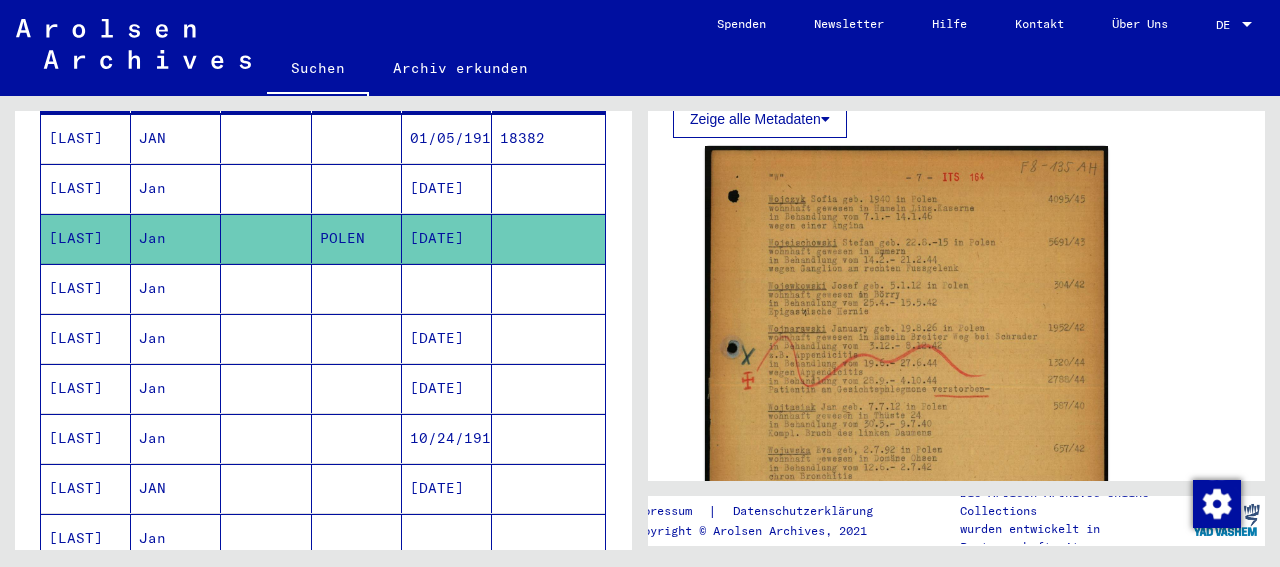 click on "[DATE]" at bounding box center [447, 538] 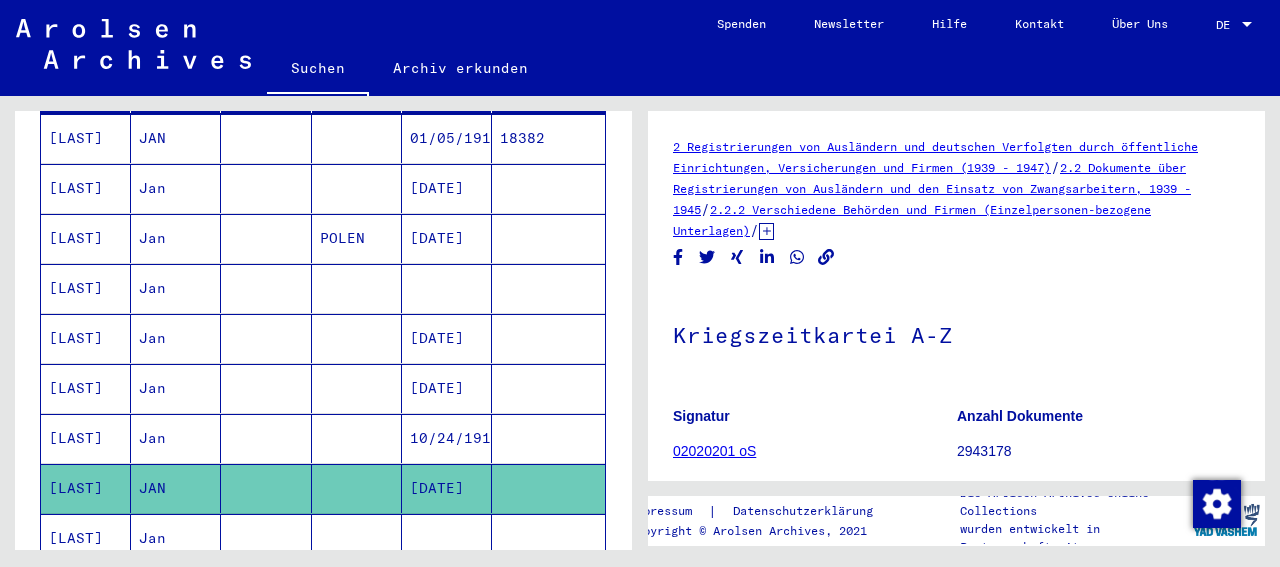 scroll, scrollTop: 416, scrollLeft: 0, axis: vertical 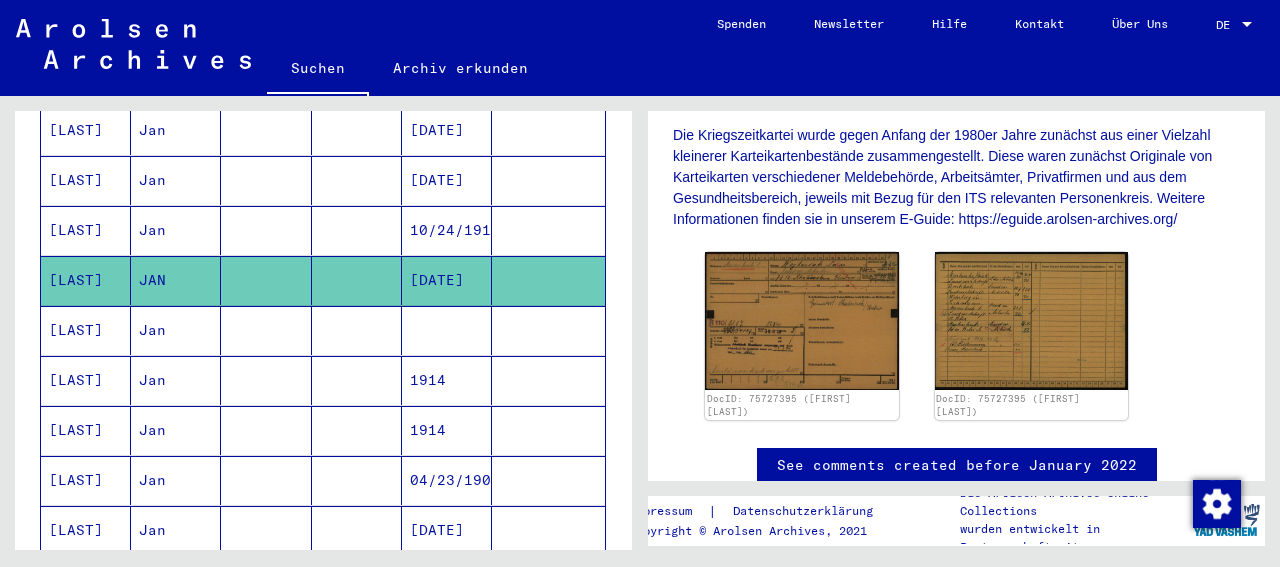 click at bounding box center [447, 380] 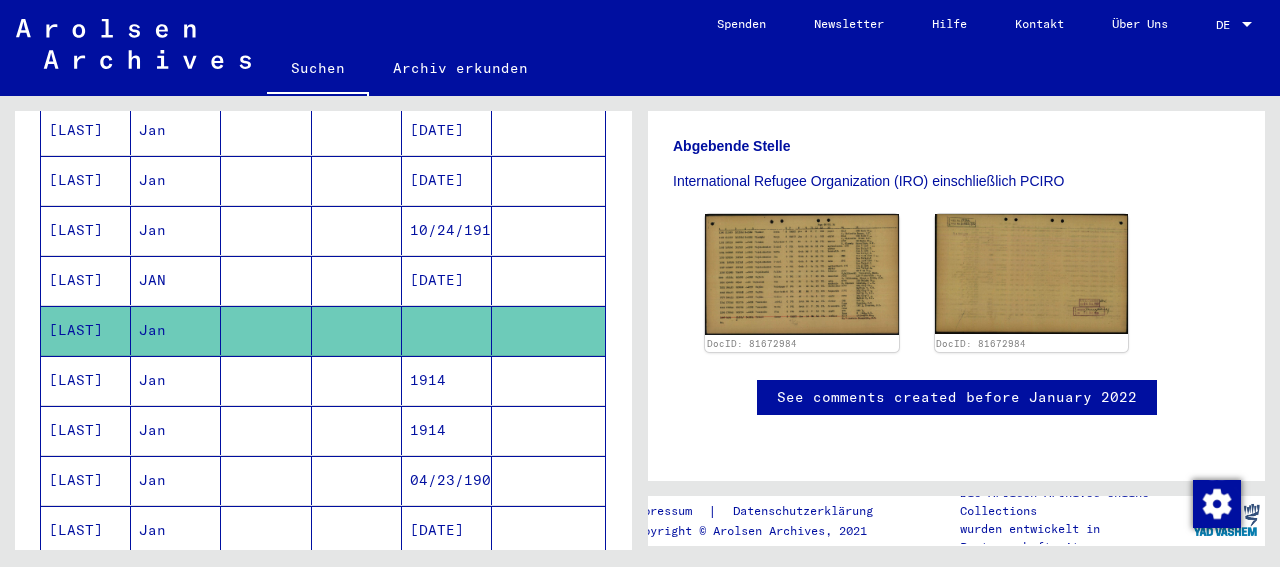 scroll, scrollTop: 624, scrollLeft: 0, axis: vertical 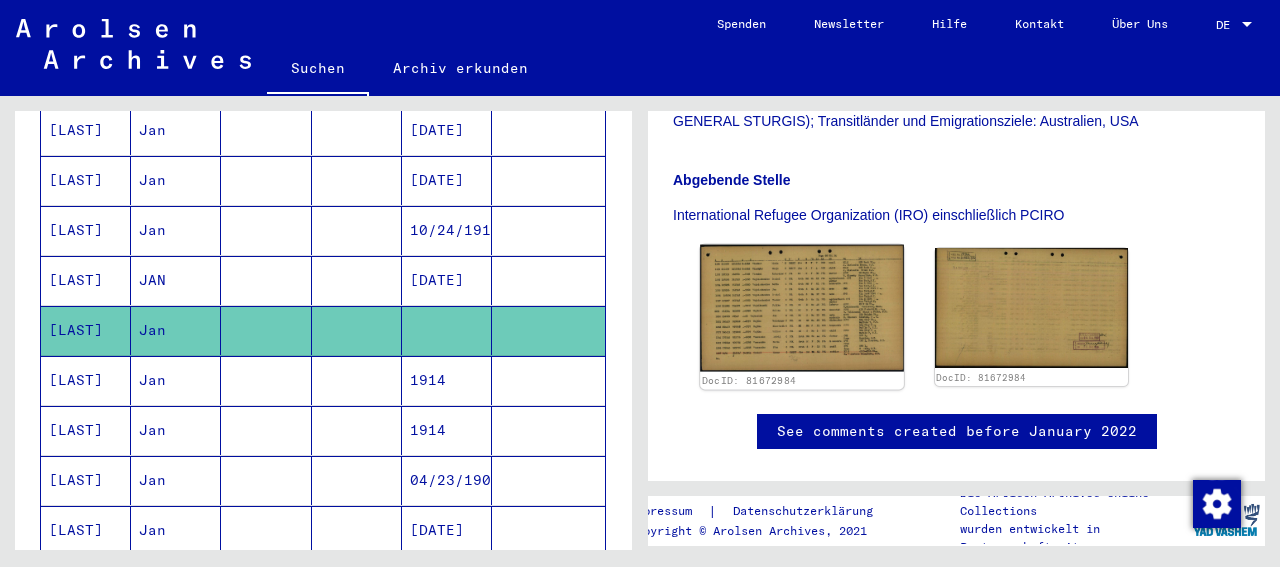 click 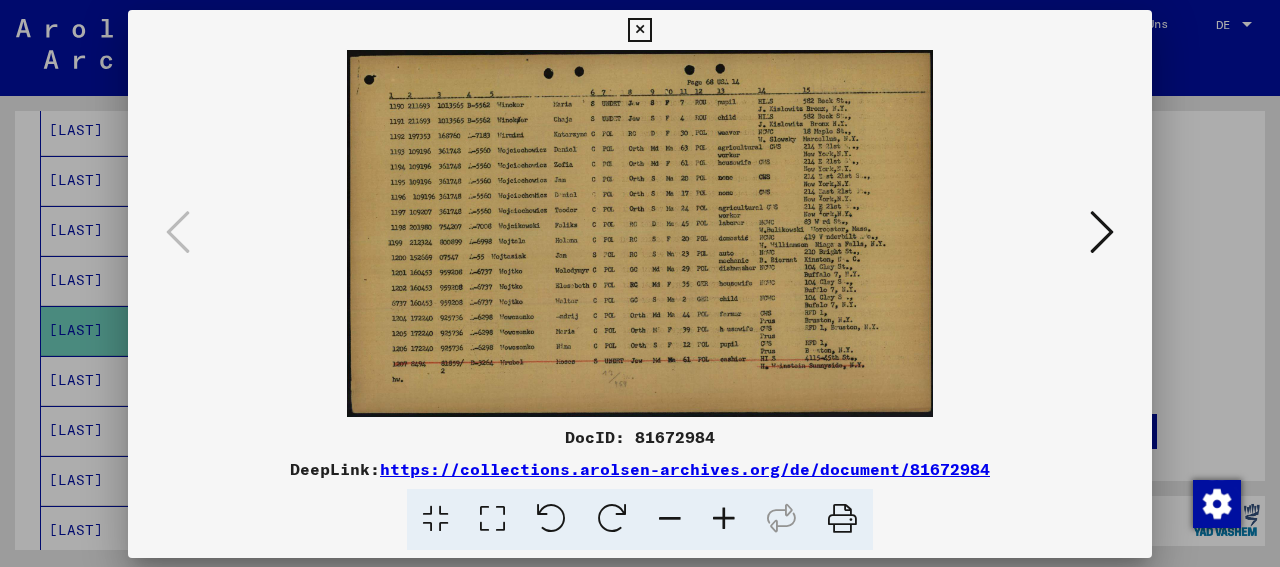 scroll, scrollTop: 520, scrollLeft: 0, axis: vertical 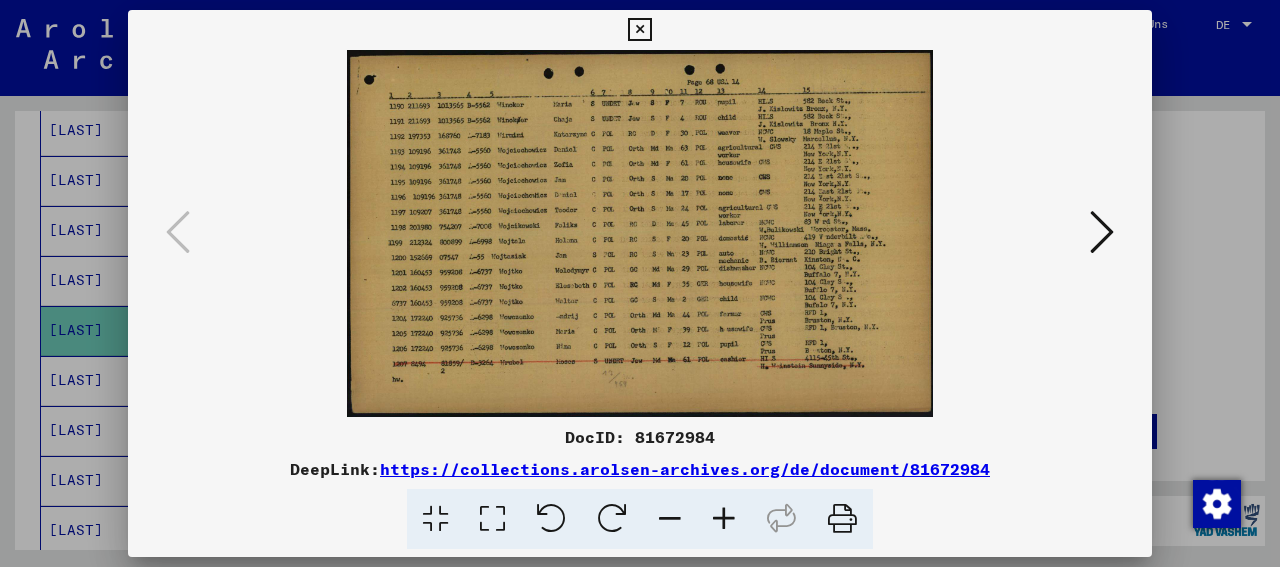 click at bounding box center [639, 30] 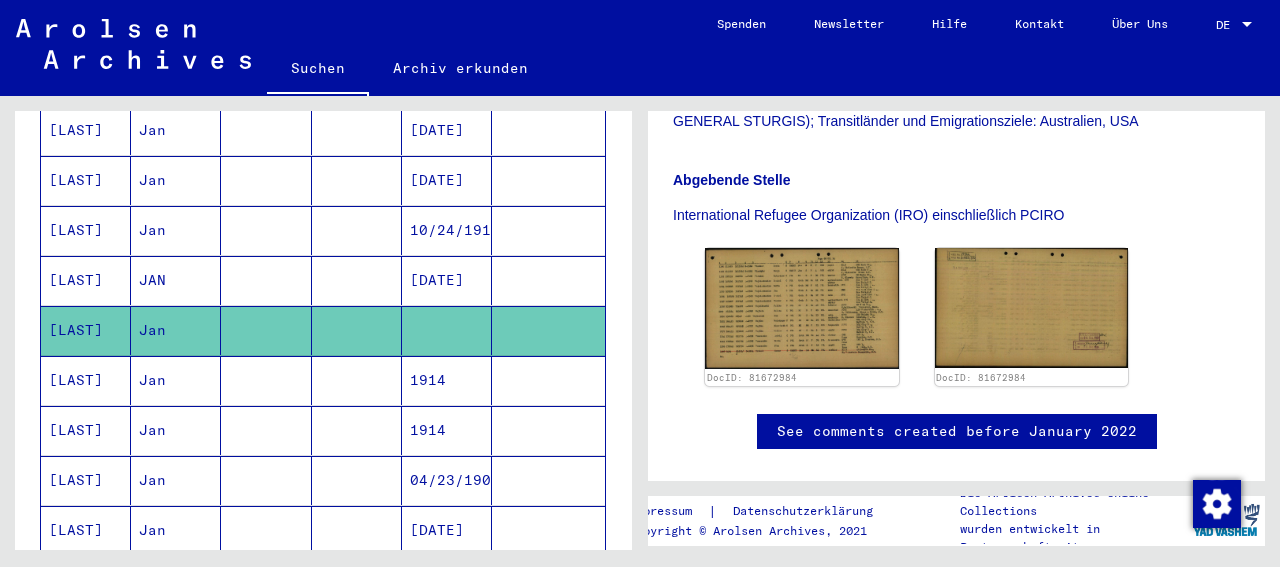 click on "1914" at bounding box center [447, 430] 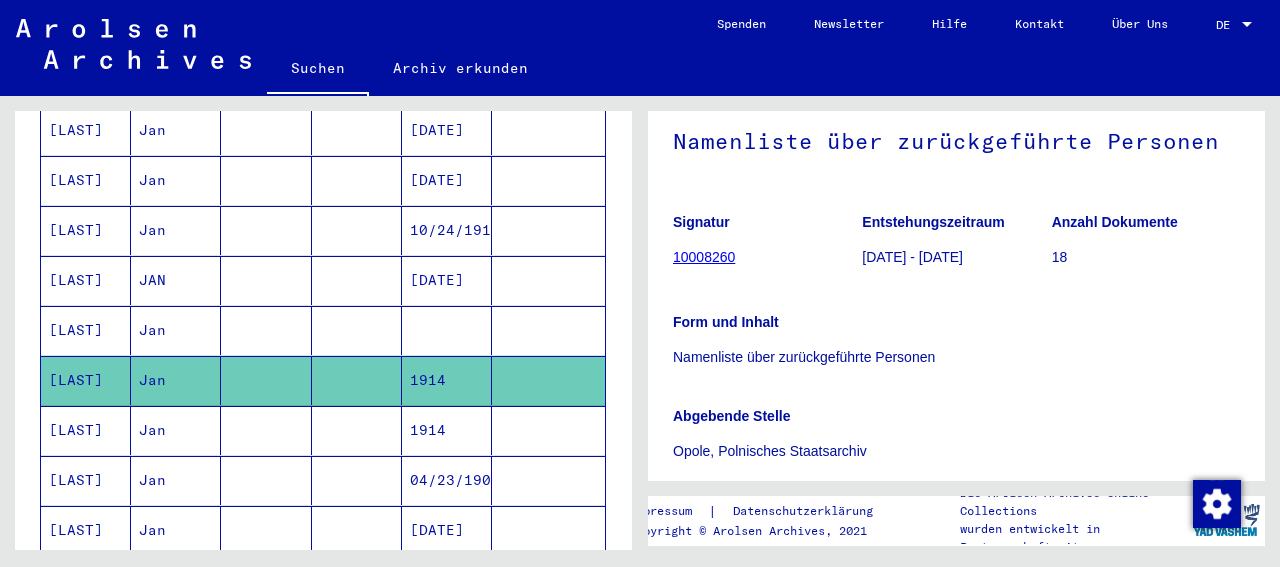 scroll, scrollTop: 416, scrollLeft: 0, axis: vertical 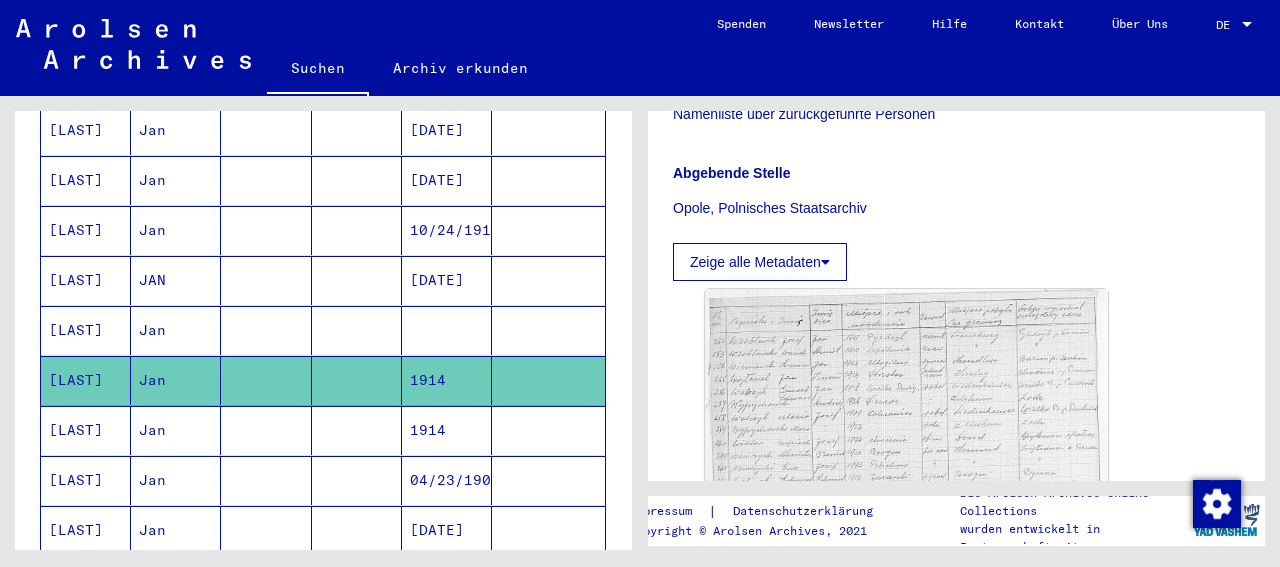 click on "[DATE]" at bounding box center (447, 330) 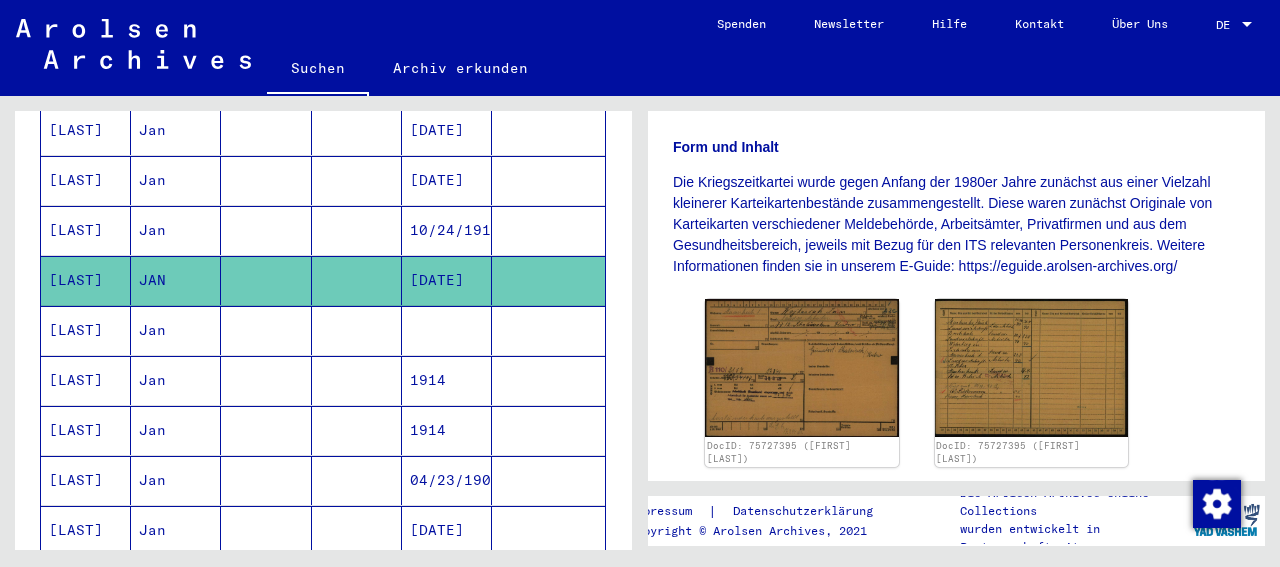 scroll, scrollTop: 520, scrollLeft: 0, axis: vertical 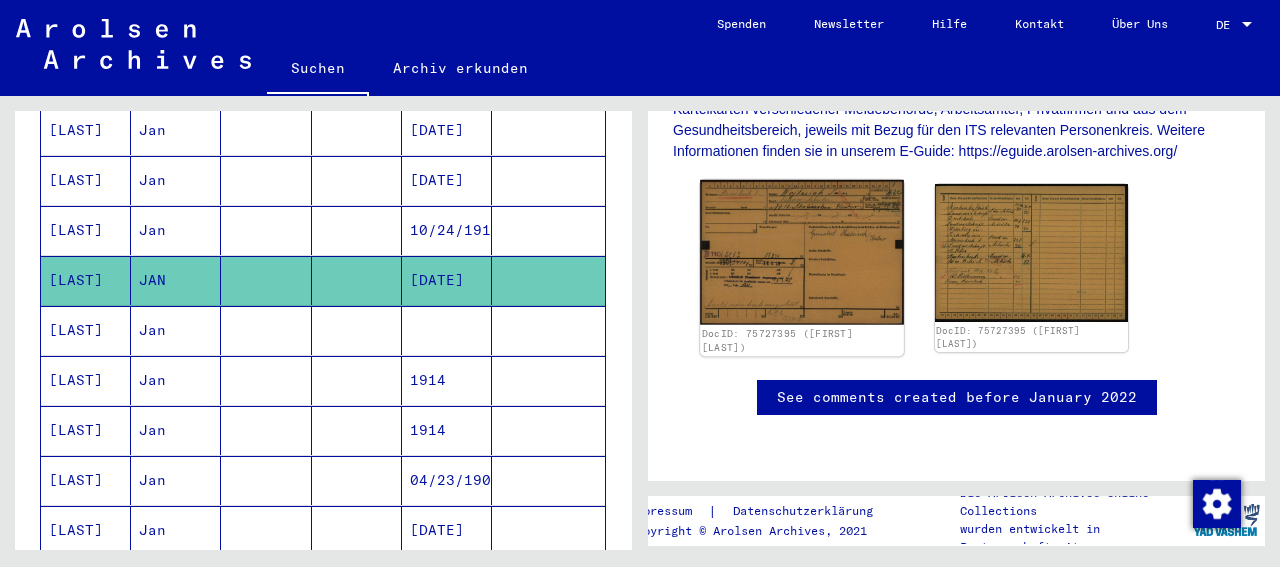 click 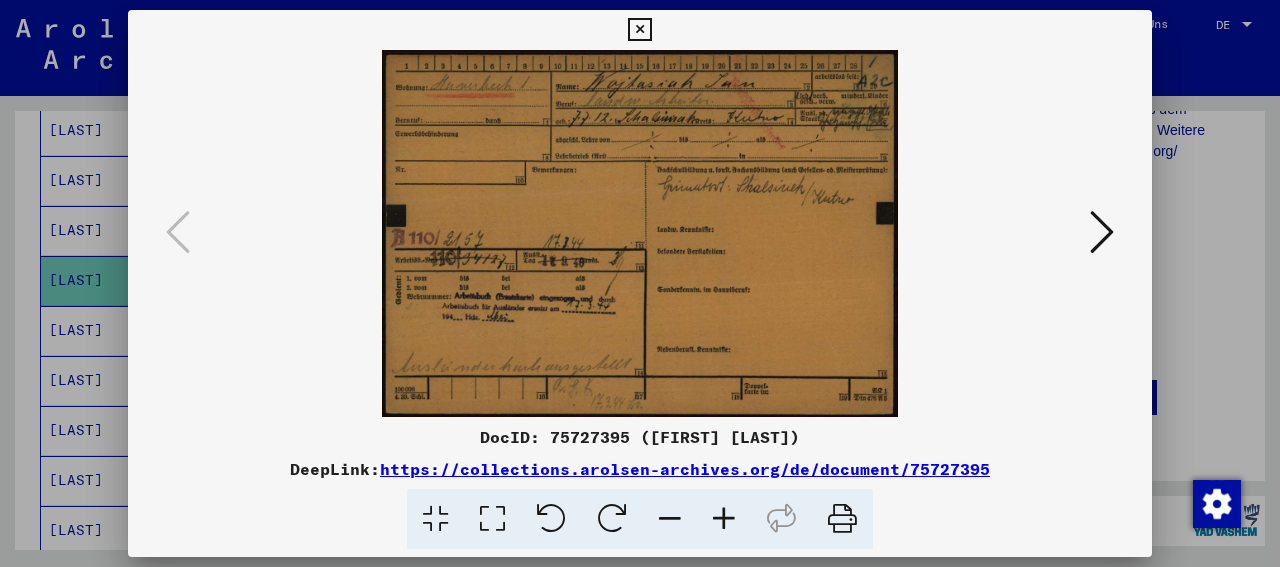click at bounding box center [639, 30] 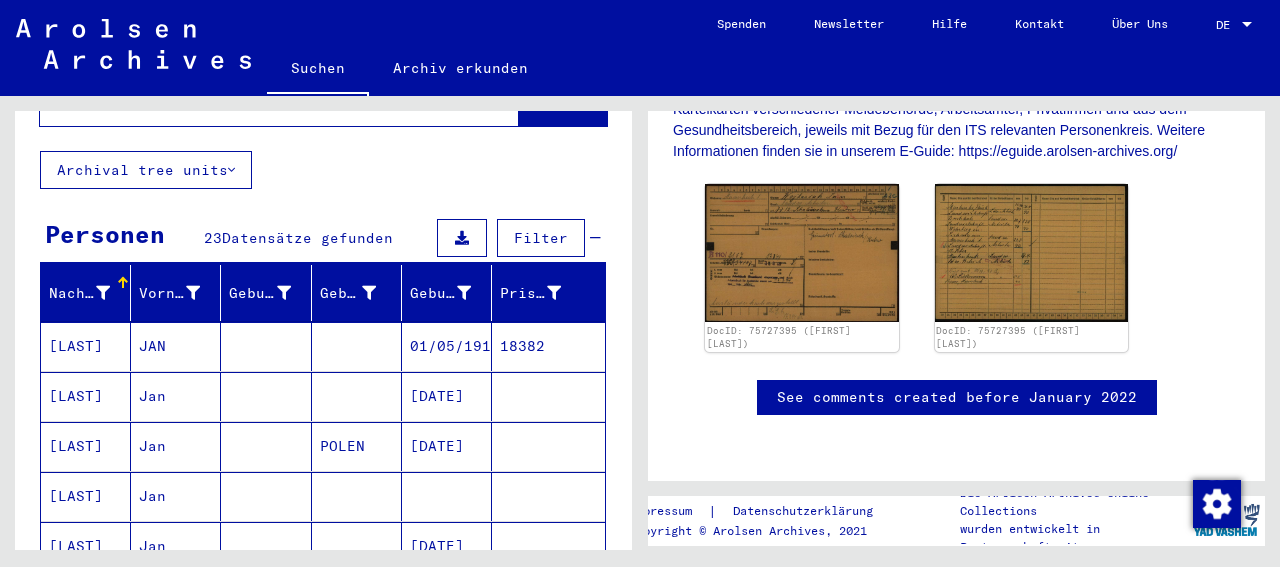 scroll, scrollTop: 0, scrollLeft: 0, axis: both 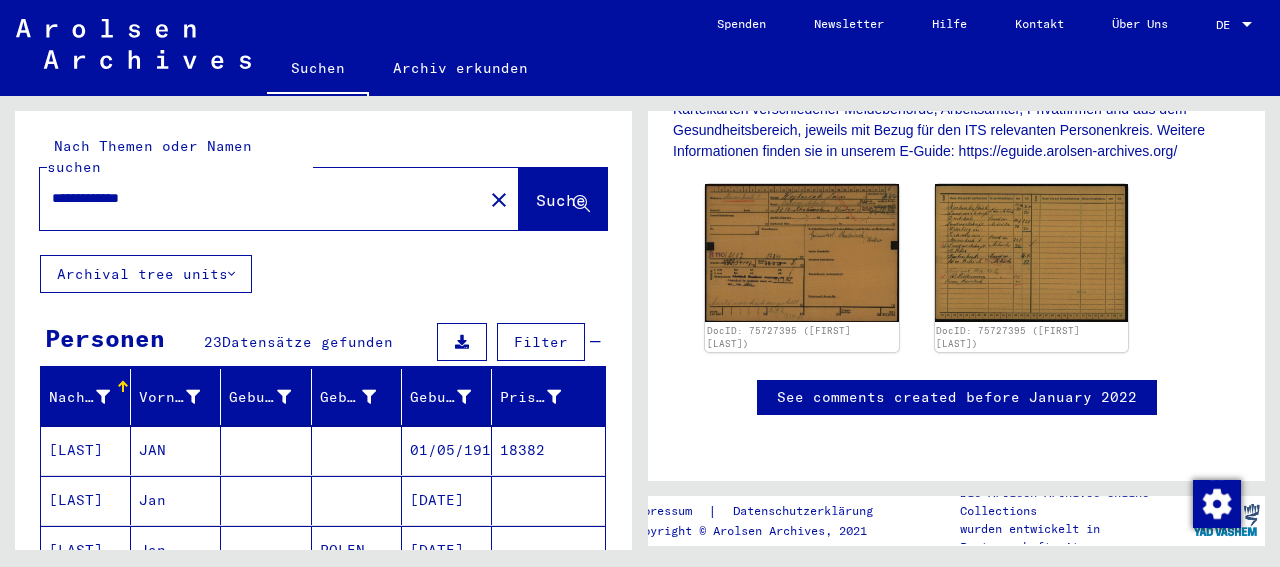 click on "**********" at bounding box center [261, 198] 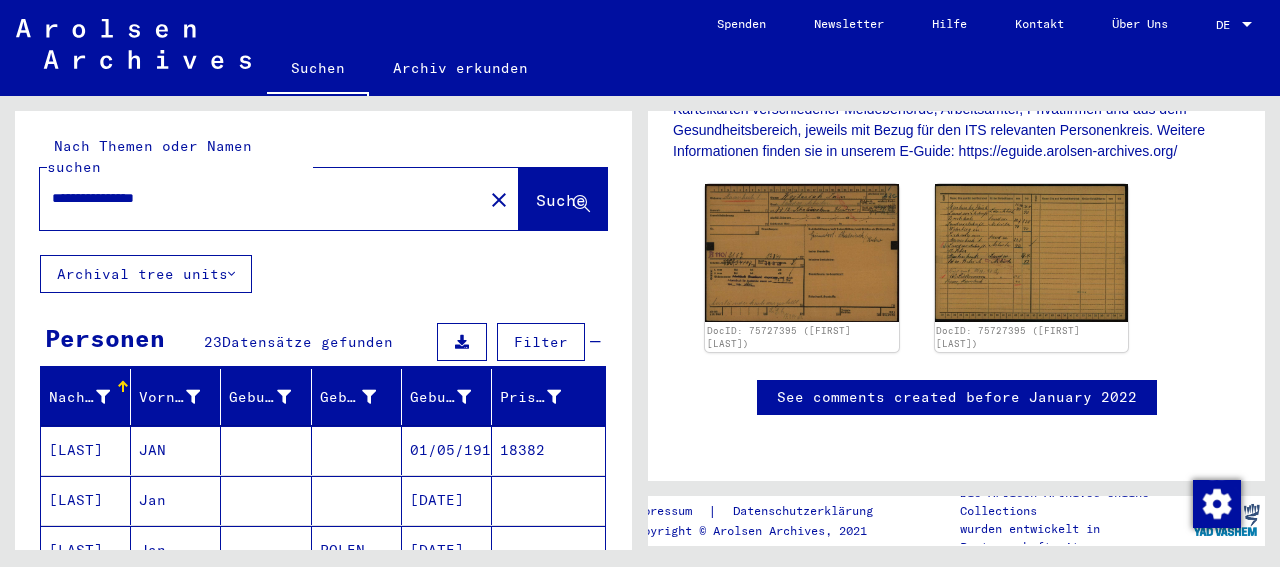 type on "**********" 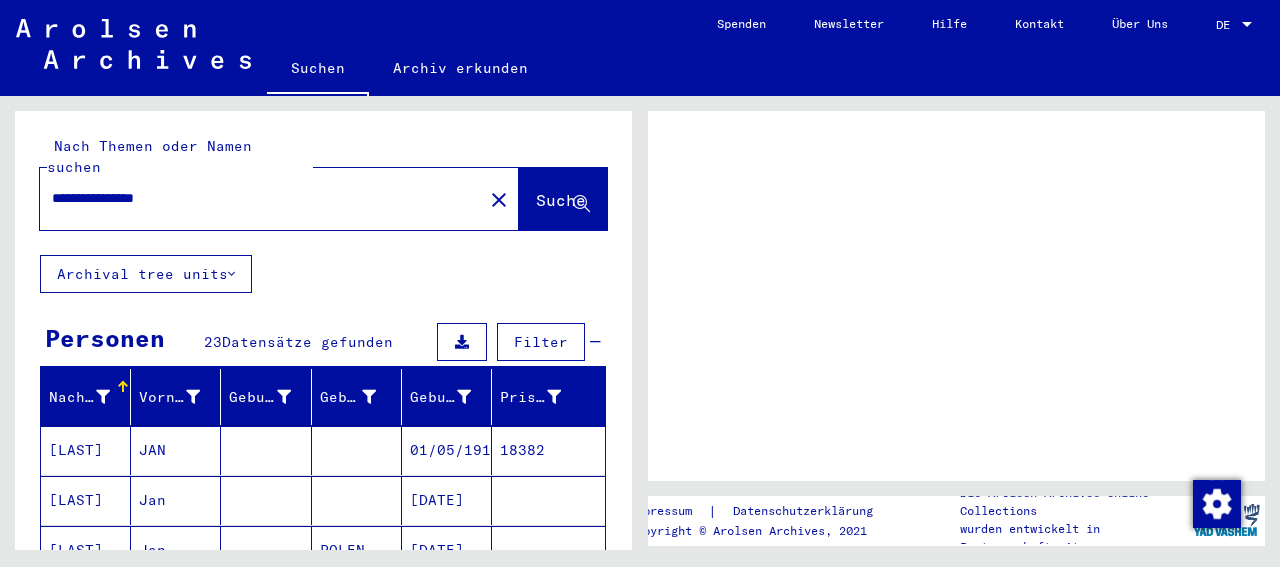 scroll, scrollTop: 0, scrollLeft: 0, axis: both 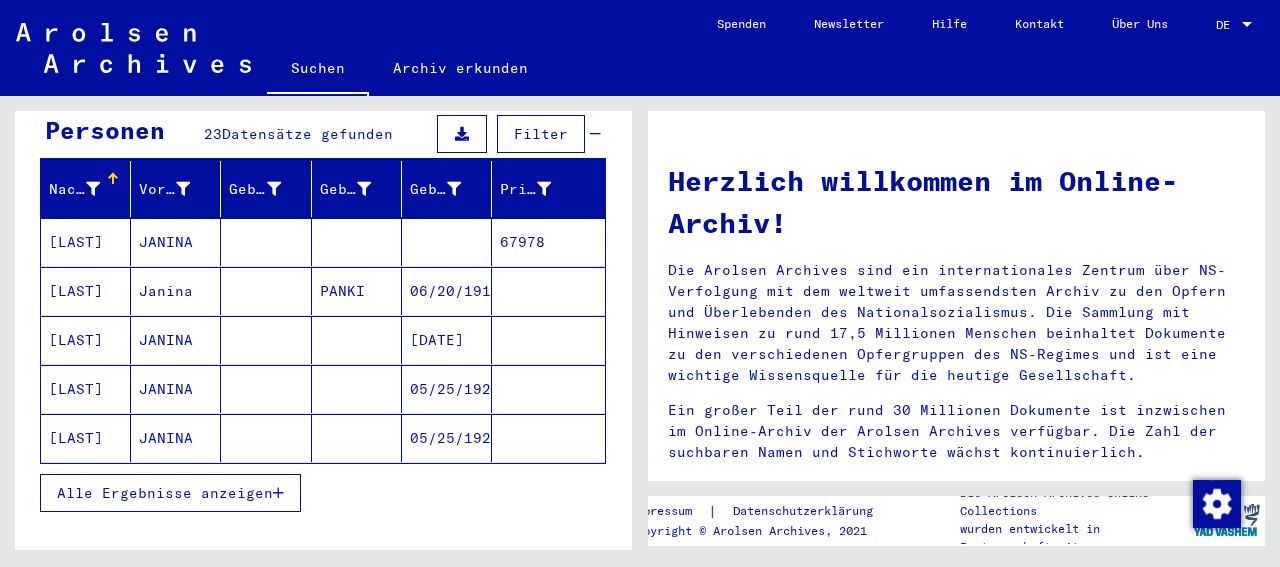 click on "JANINA" at bounding box center (176, 291) 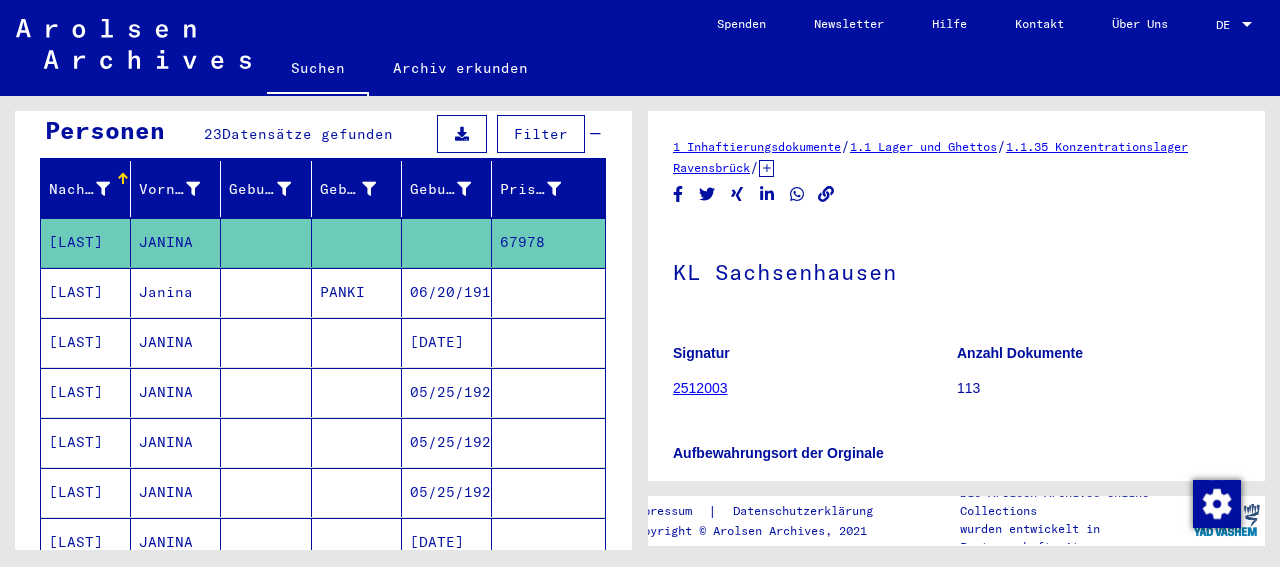 click at bounding box center [266, 342] 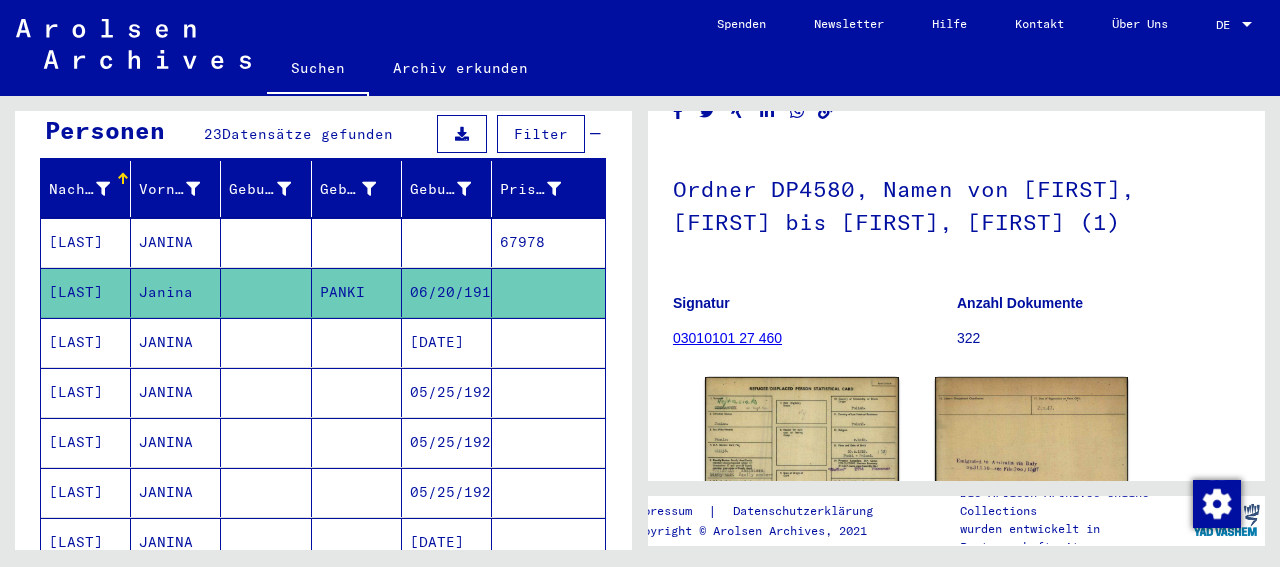 scroll, scrollTop: 0, scrollLeft: 0, axis: both 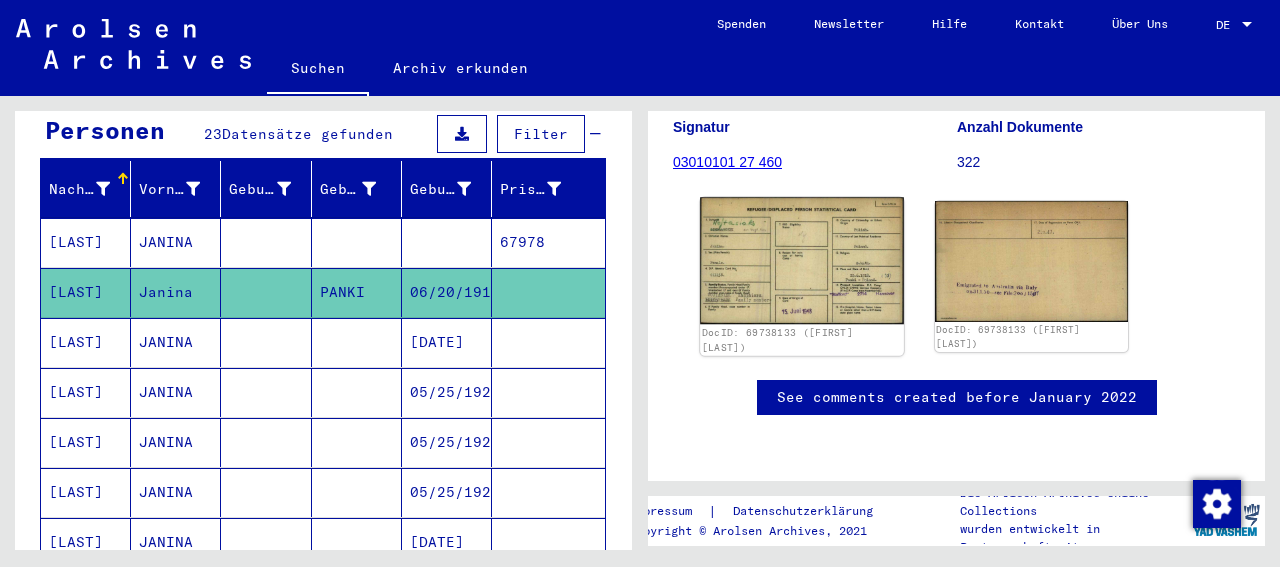 click 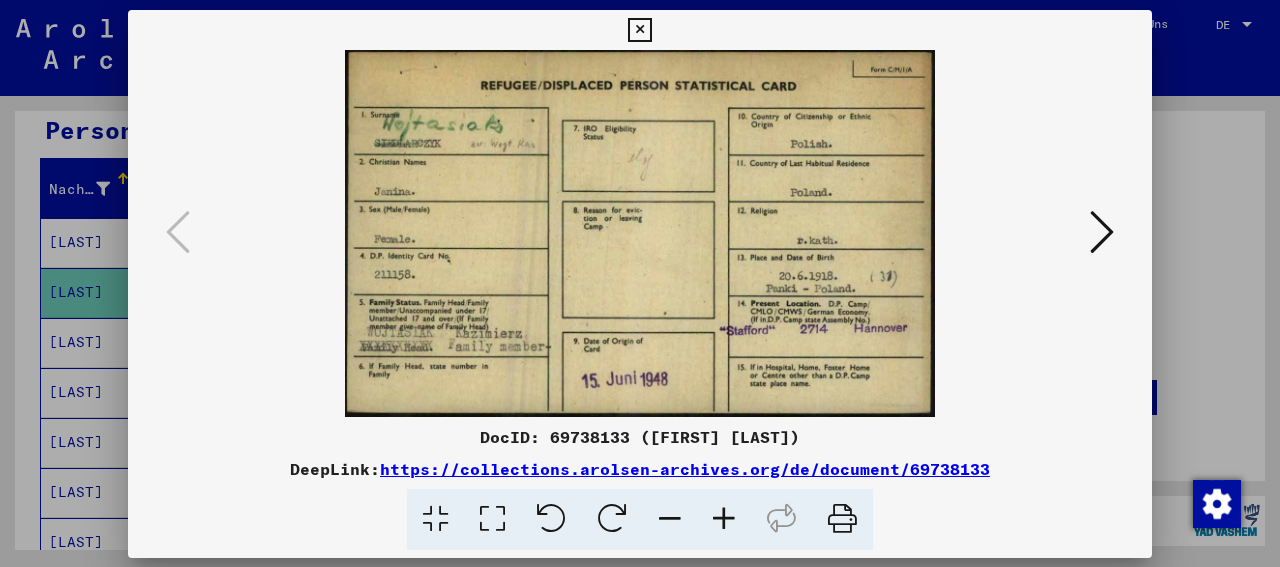 scroll, scrollTop: 312, scrollLeft: 0, axis: vertical 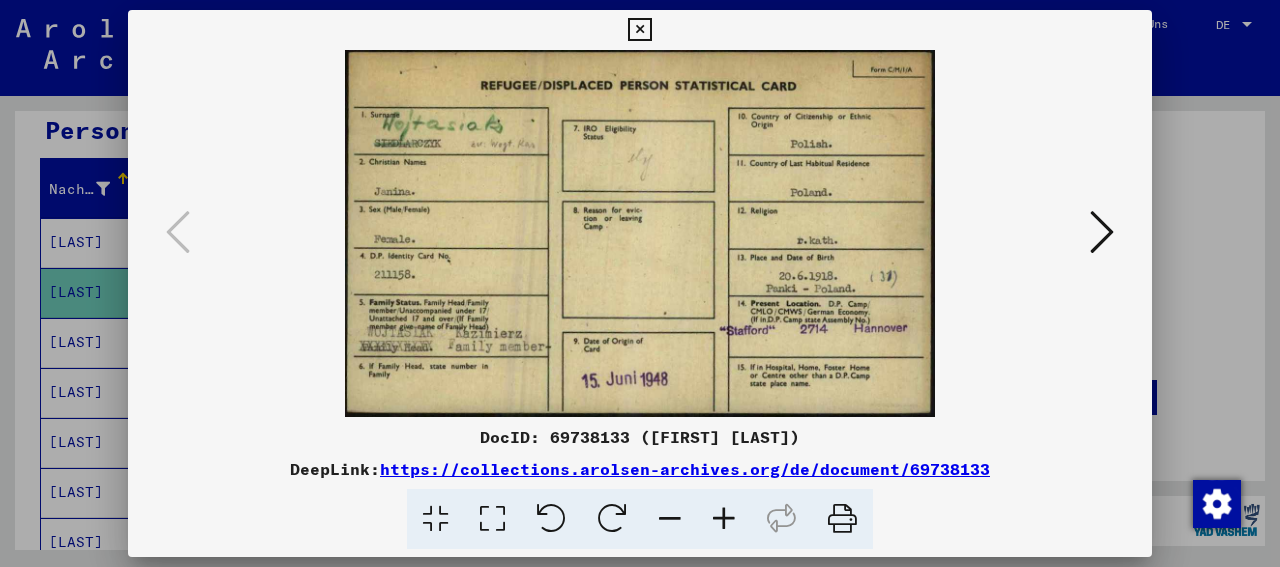 click at bounding box center (1102, 233) 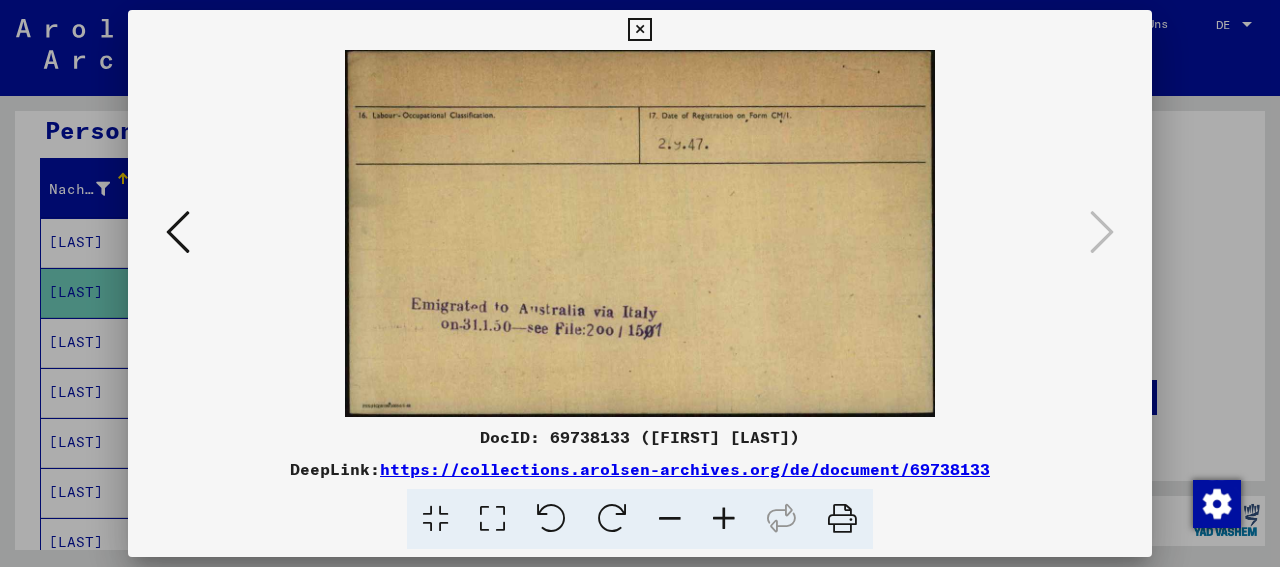 click at bounding box center [639, 30] 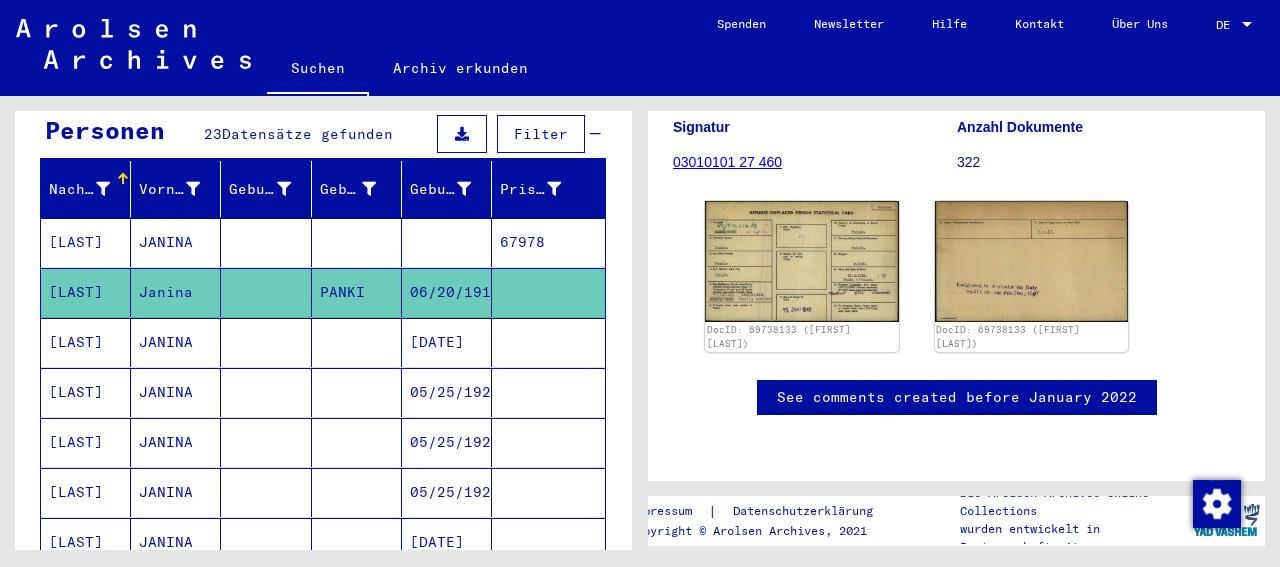 click on "JANINA" at bounding box center [176, 392] 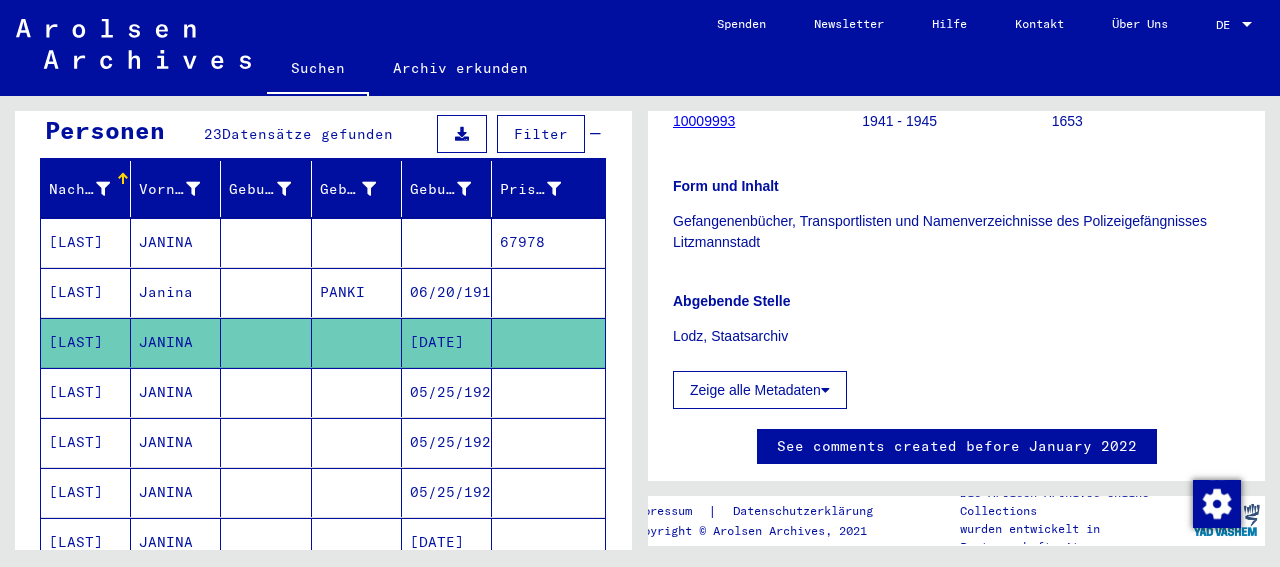 scroll, scrollTop: 208, scrollLeft: 0, axis: vertical 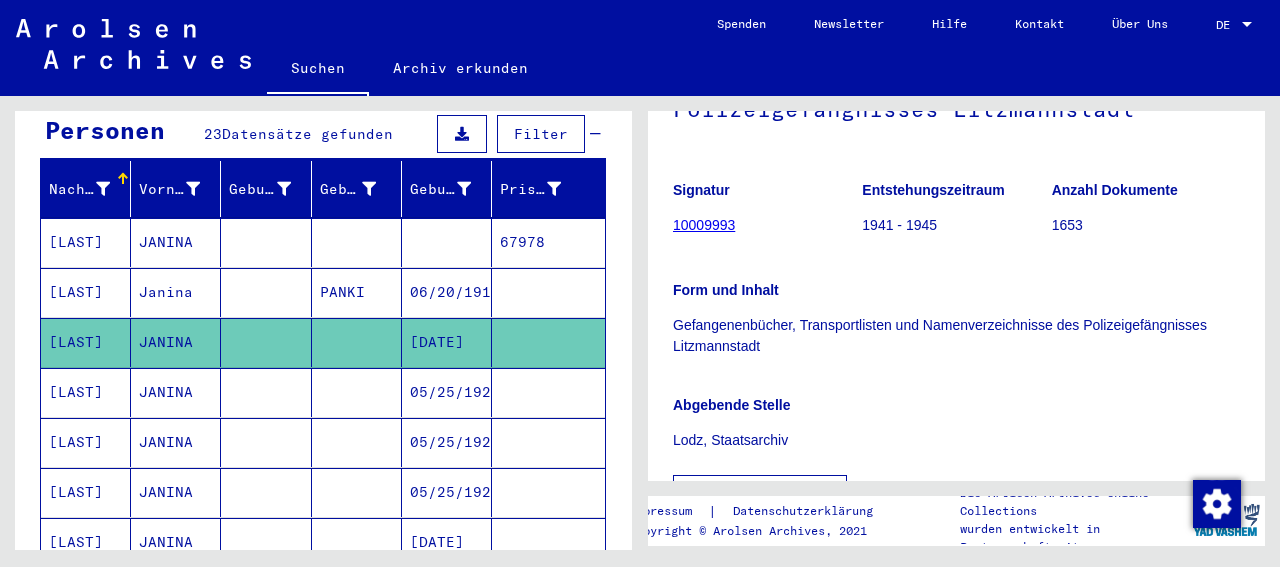 click at bounding box center [357, 442] 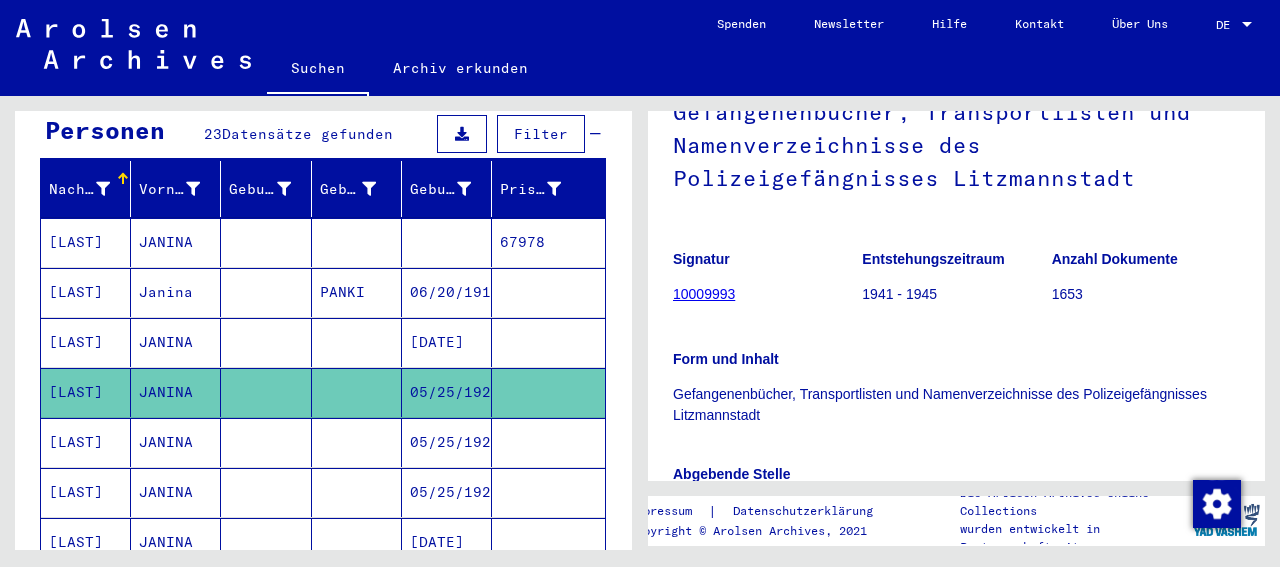 scroll, scrollTop: 416, scrollLeft: 0, axis: vertical 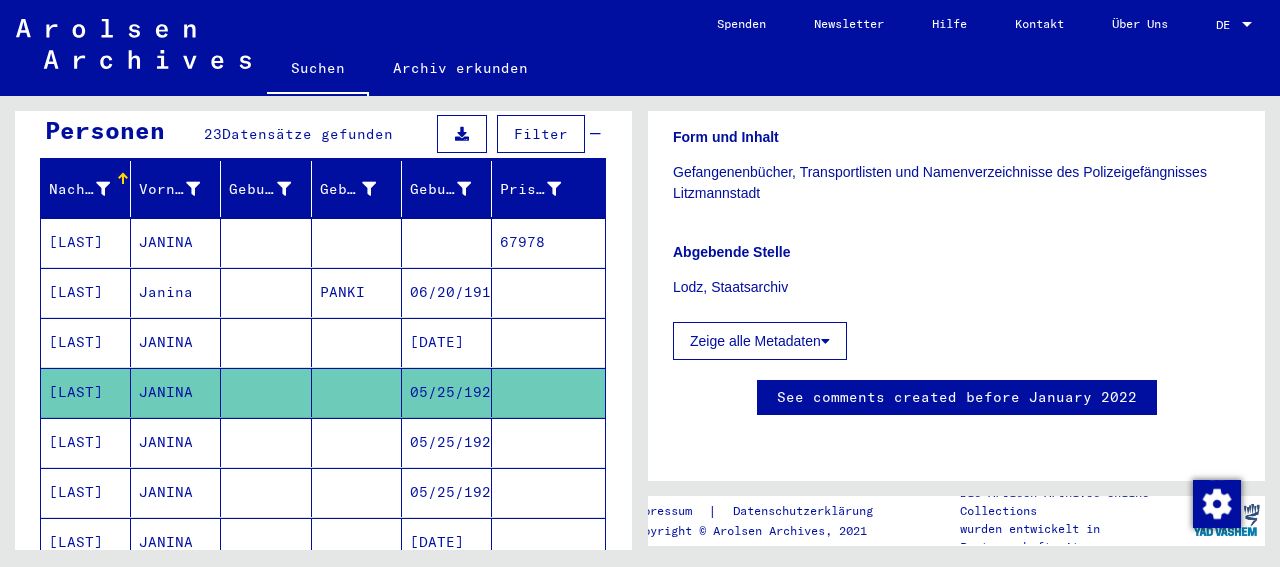 click at bounding box center [266, 492] 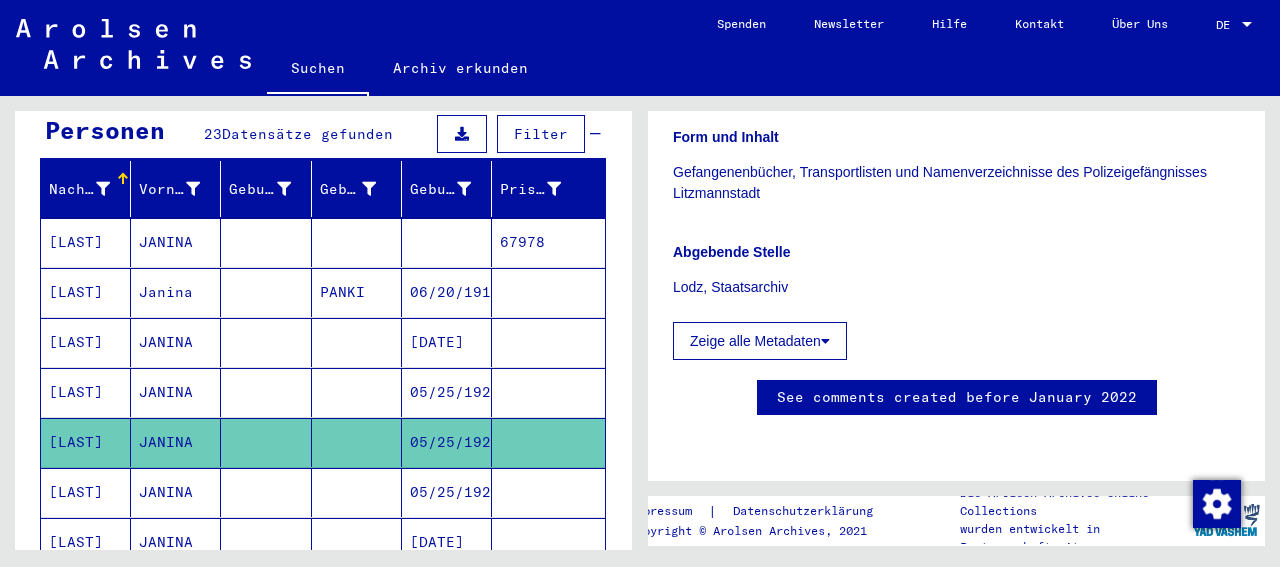 scroll, scrollTop: 0, scrollLeft: 0, axis: both 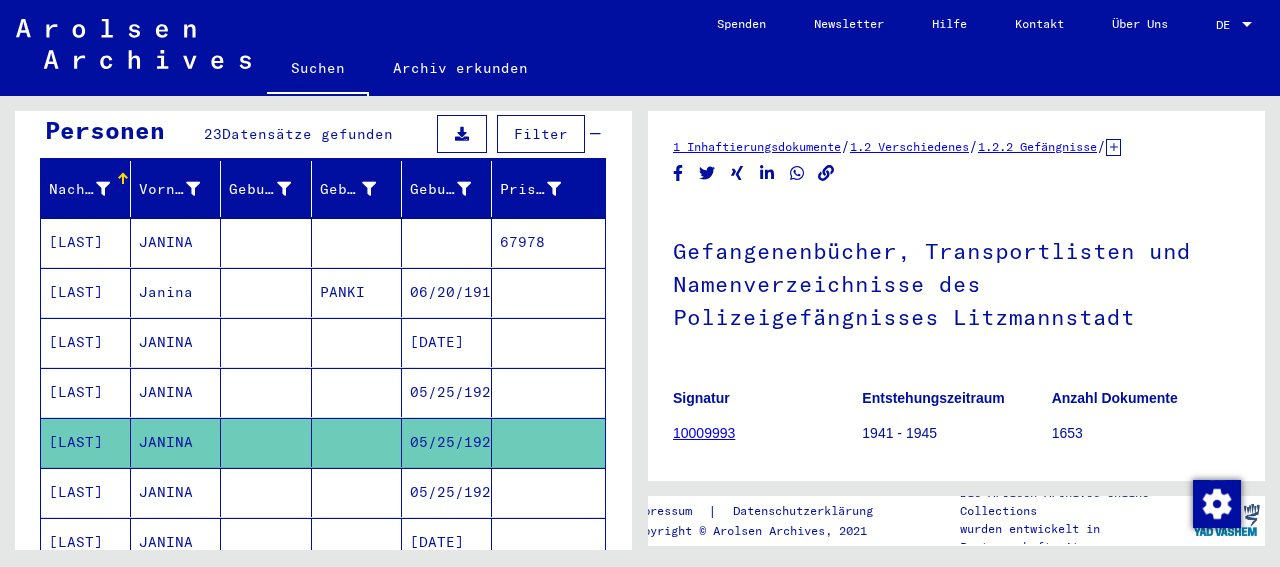 click on "JANINA" at bounding box center (176, 542) 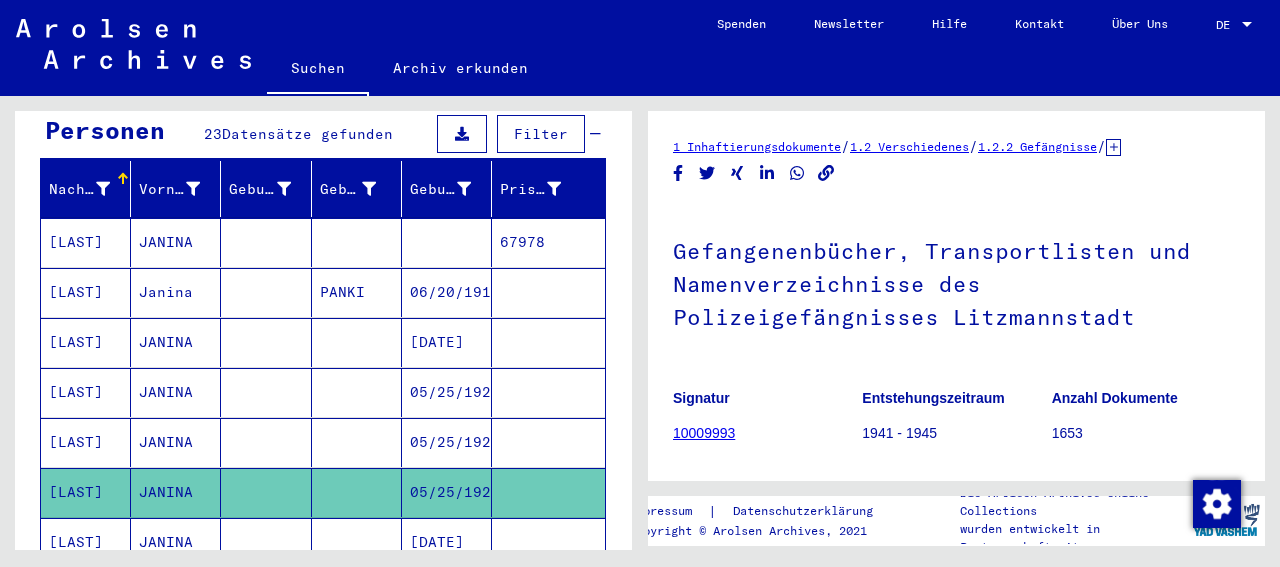 scroll, scrollTop: 416, scrollLeft: 0, axis: vertical 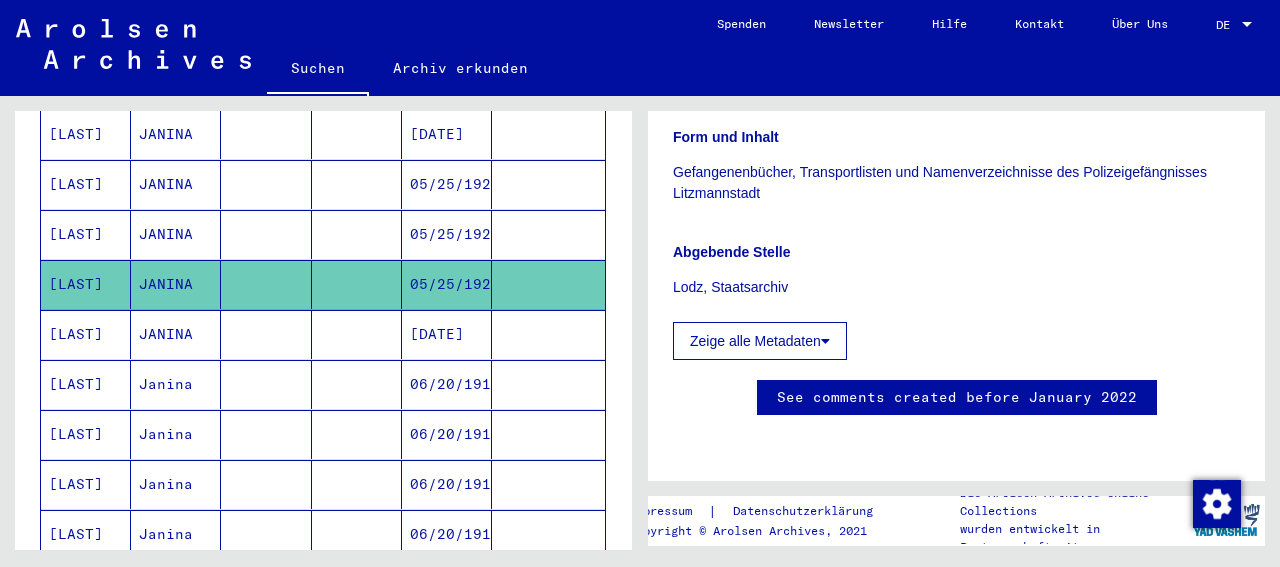 click on "JANINA" at bounding box center (176, 384) 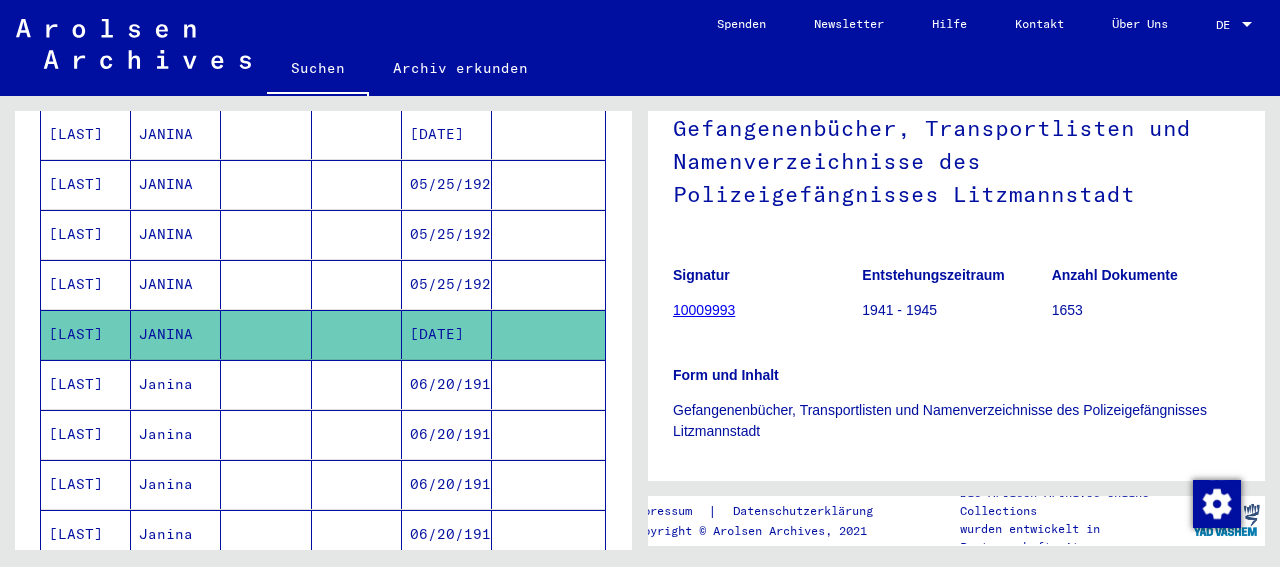 scroll, scrollTop: 104, scrollLeft: 0, axis: vertical 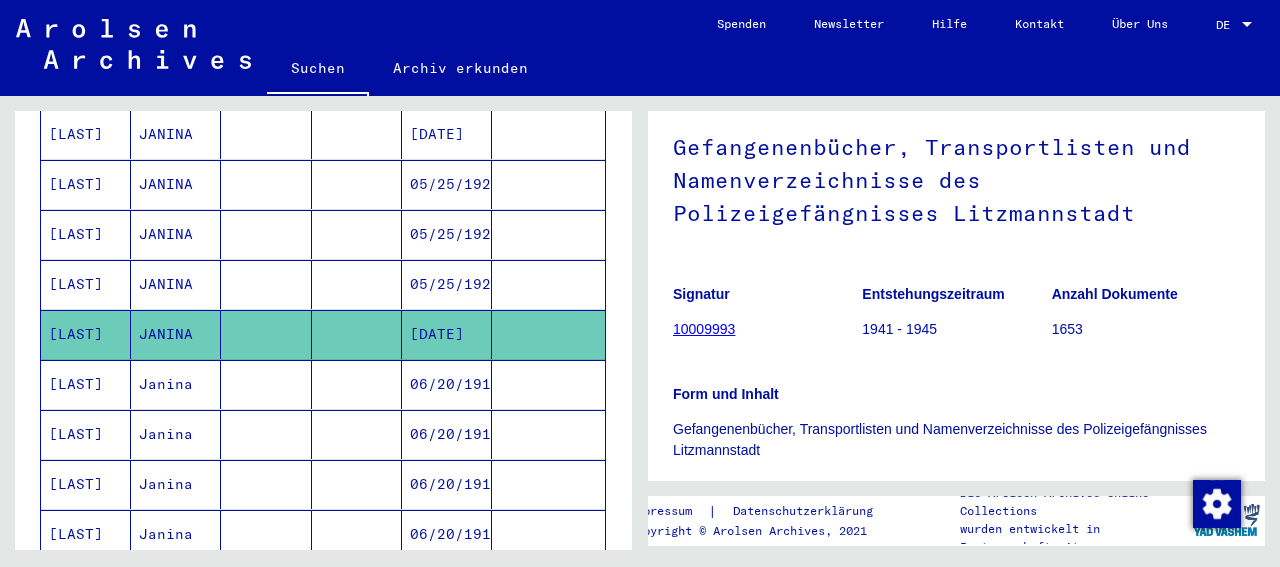 click on "10009993" 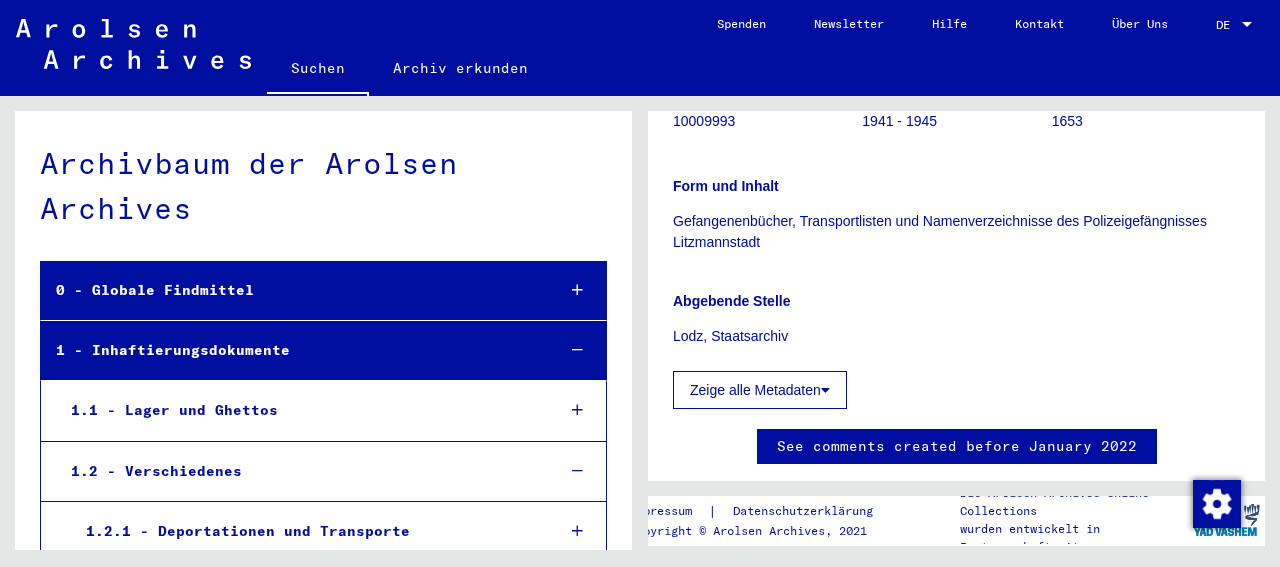 scroll, scrollTop: 416, scrollLeft: 0, axis: vertical 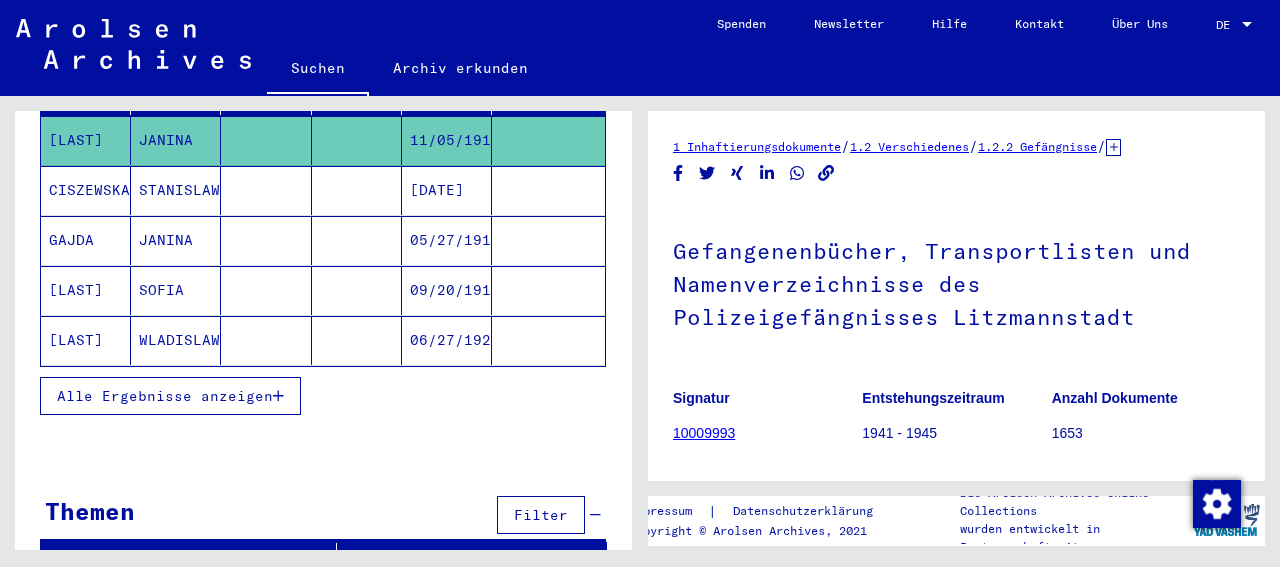 click on "Alle Ergebnisse anzeigen" at bounding box center (165, 396) 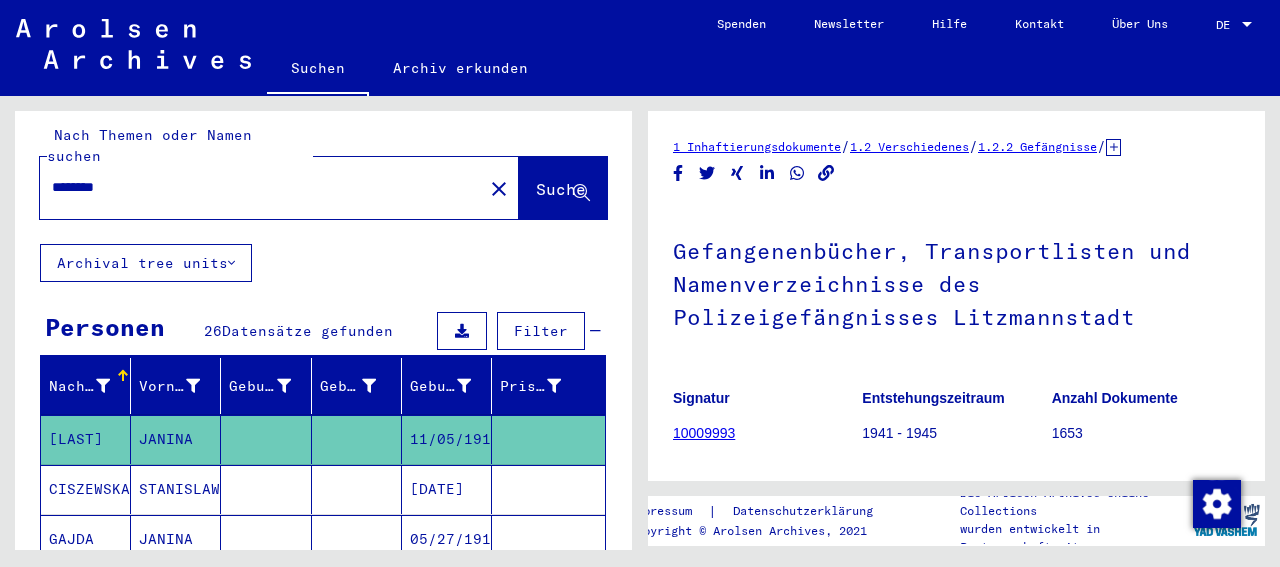 scroll, scrollTop: 0, scrollLeft: 0, axis: both 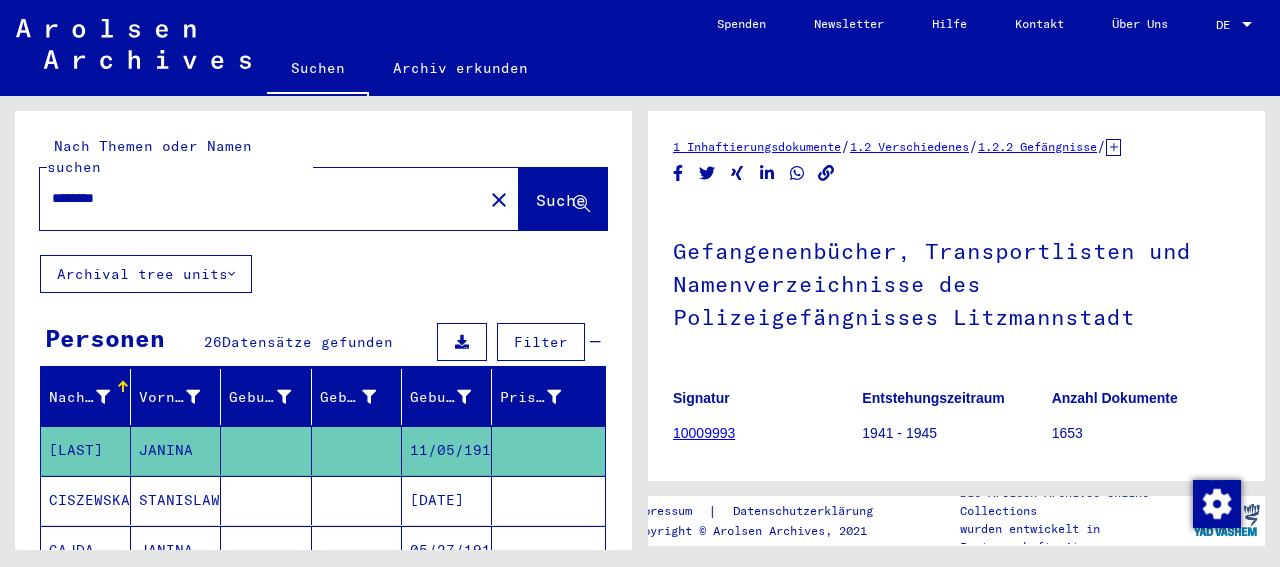 click on "close" 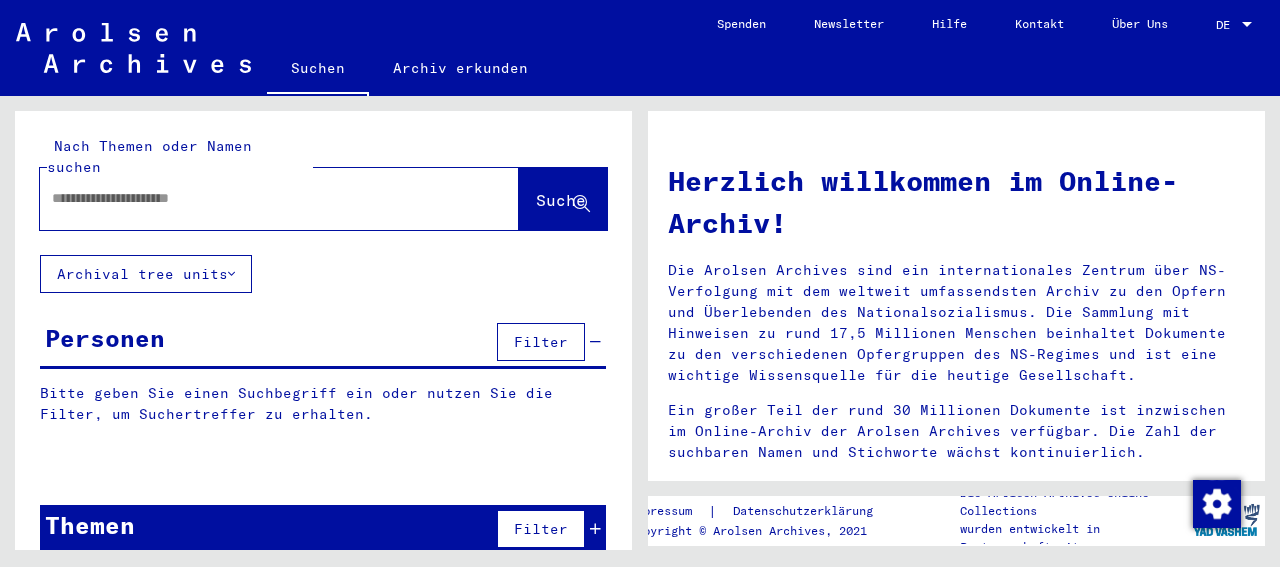 click at bounding box center (255, 198) 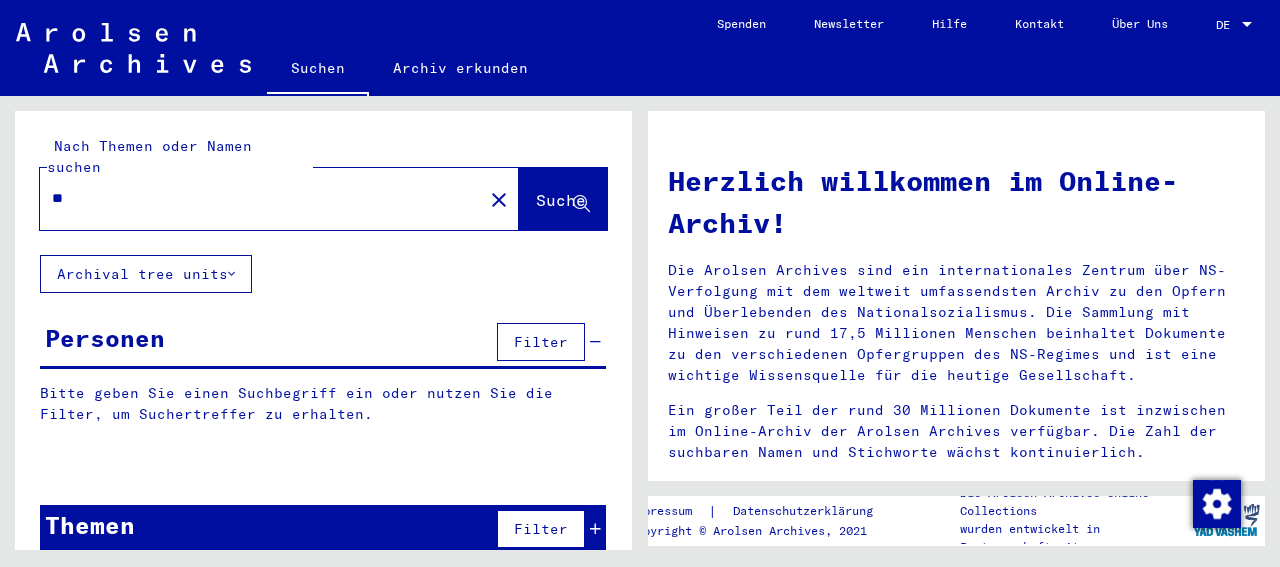type on "*" 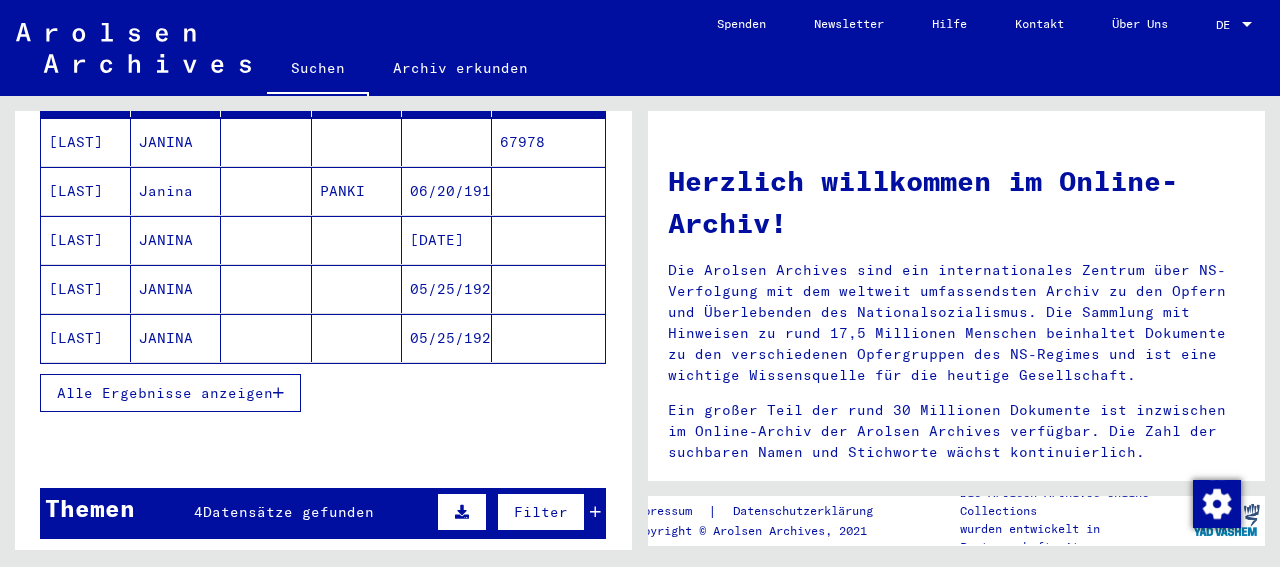 scroll, scrollTop: 312, scrollLeft: 0, axis: vertical 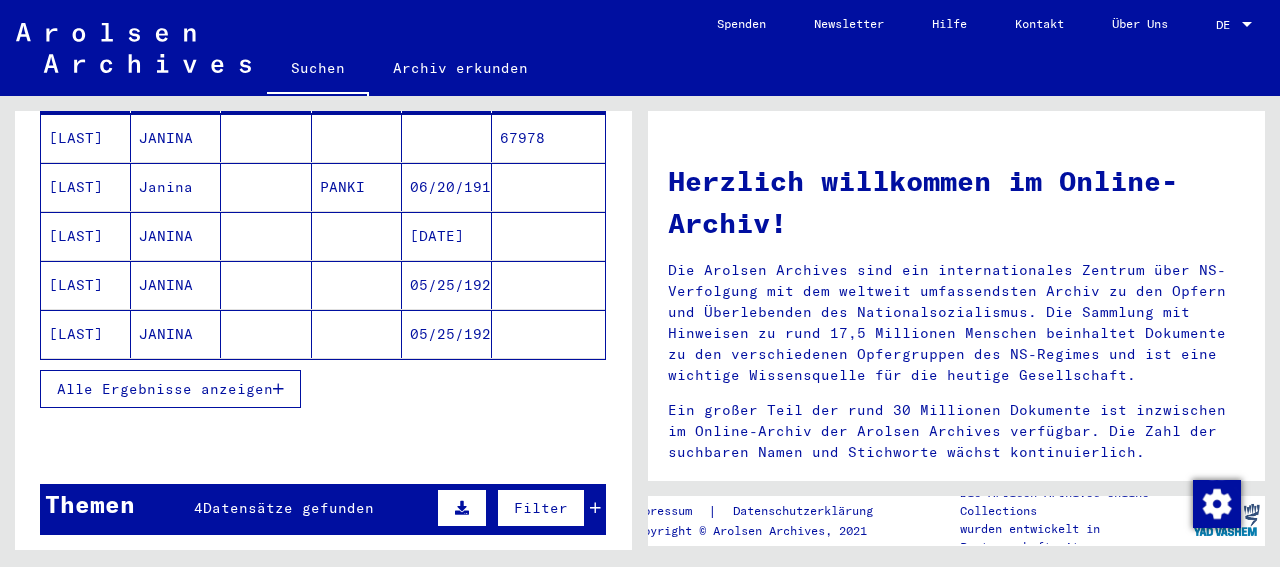 click on "Alle Ergebnisse anzeigen" at bounding box center (165, 389) 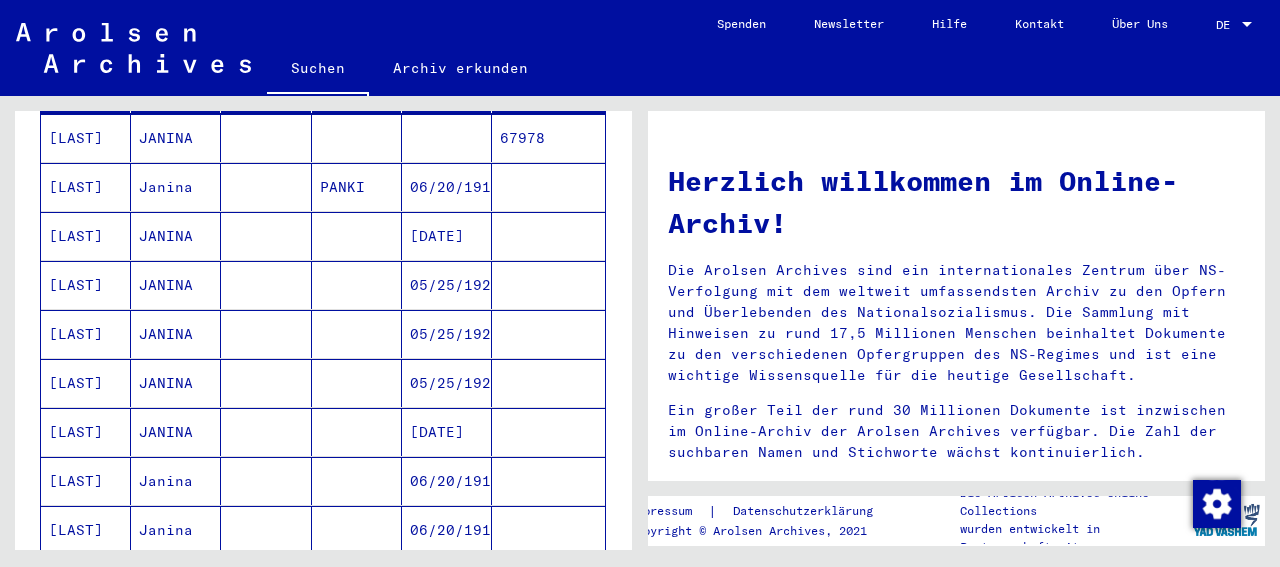 click at bounding box center [266, 334] 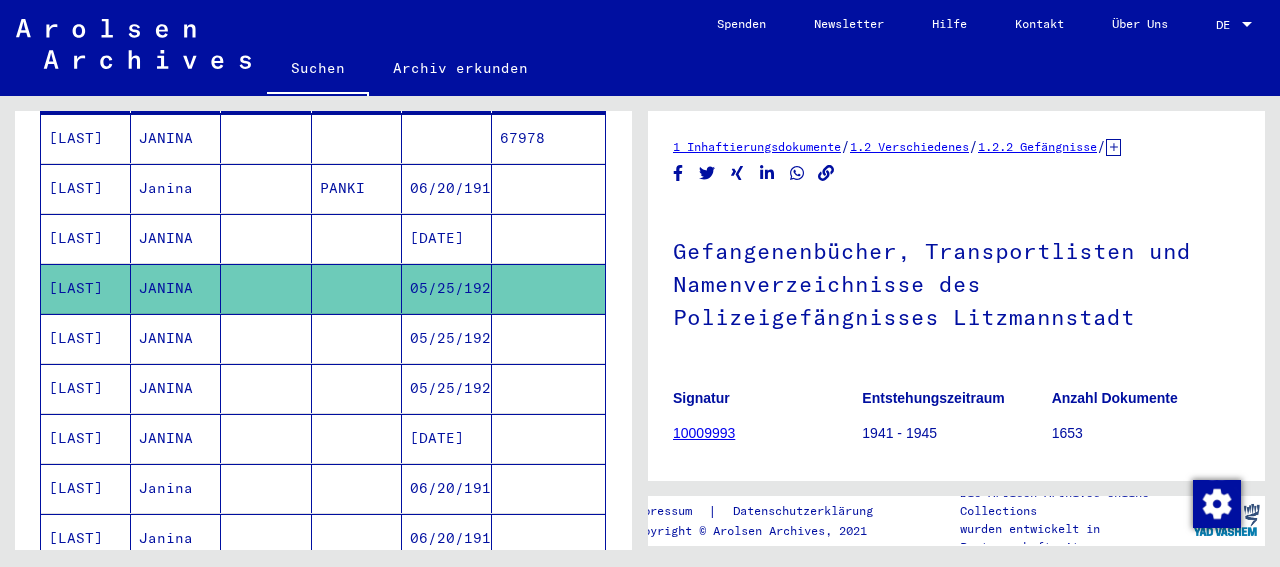 click at bounding box center [266, 388] 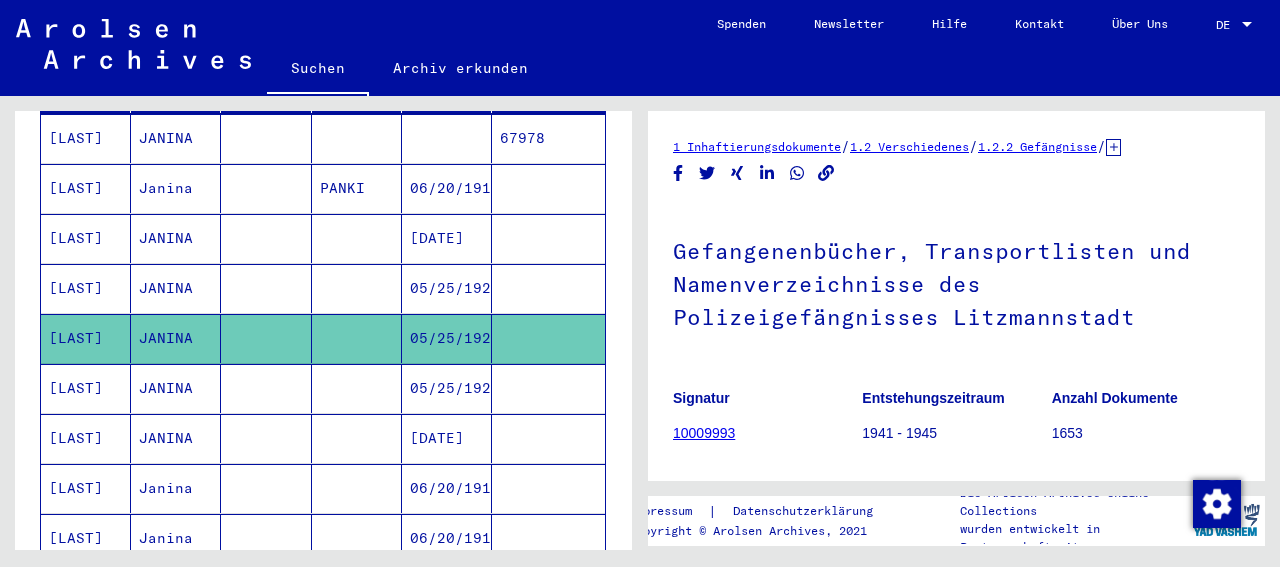 click at bounding box center [266, 438] 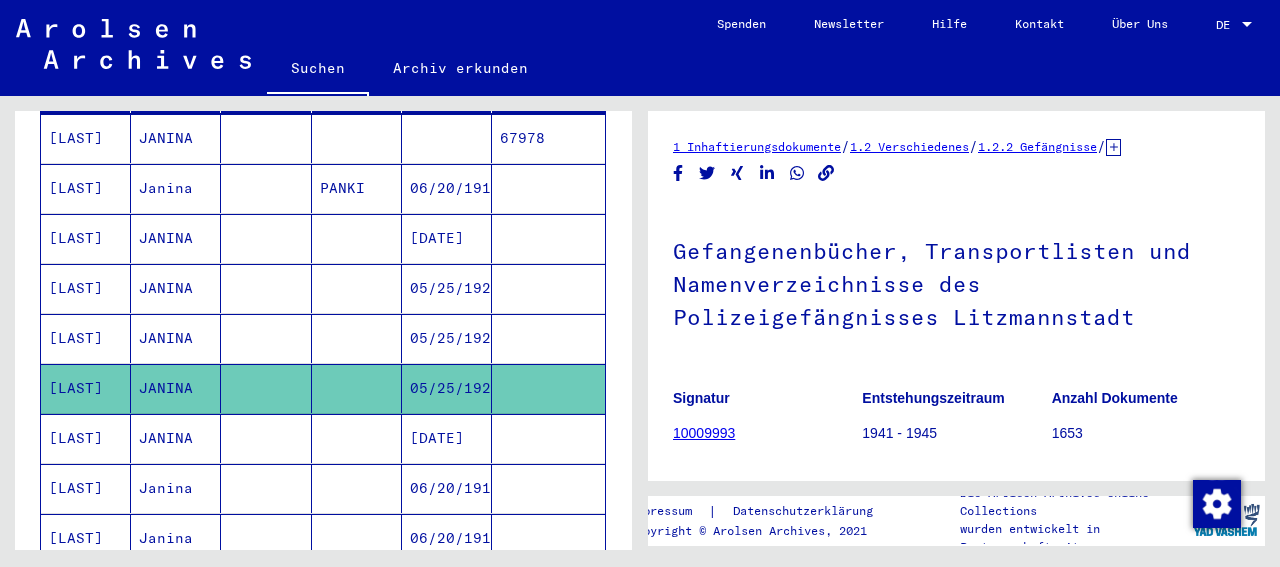 click at bounding box center [266, 488] 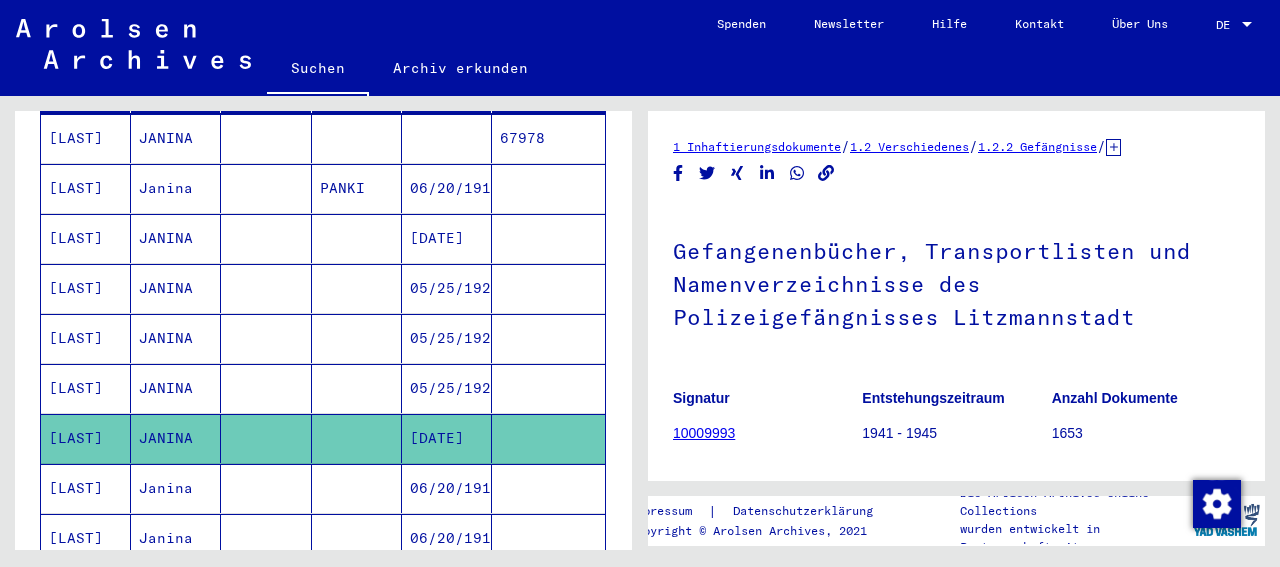 click at bounding box center (266, 538) 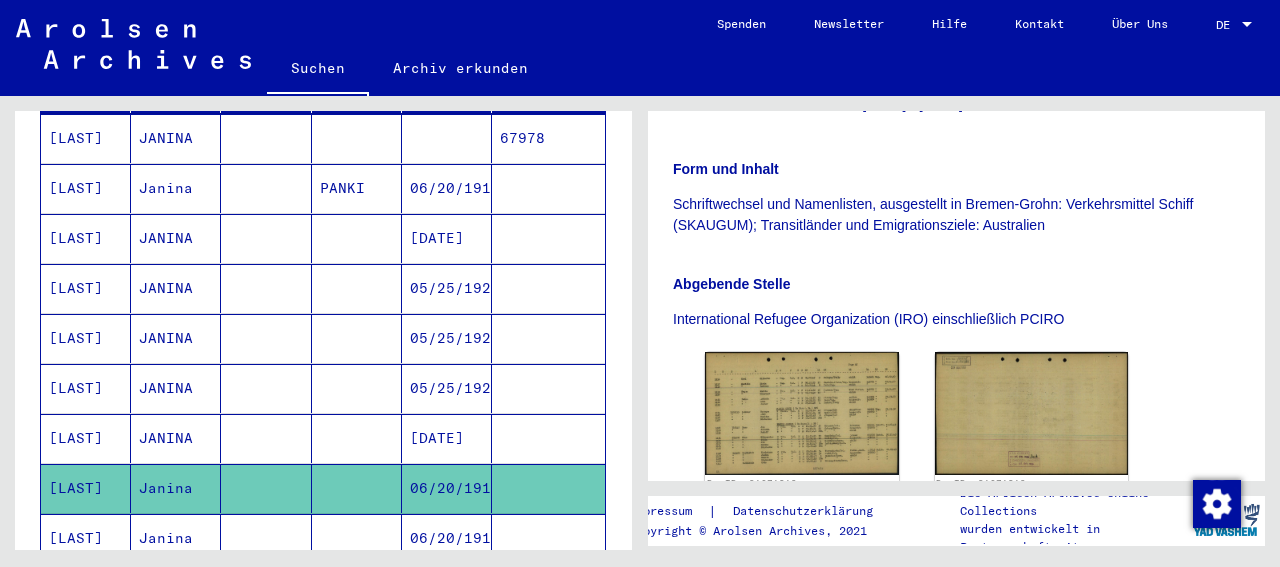 scroll, scrollTop: 520, scrollLeft: 0, axis: vertical 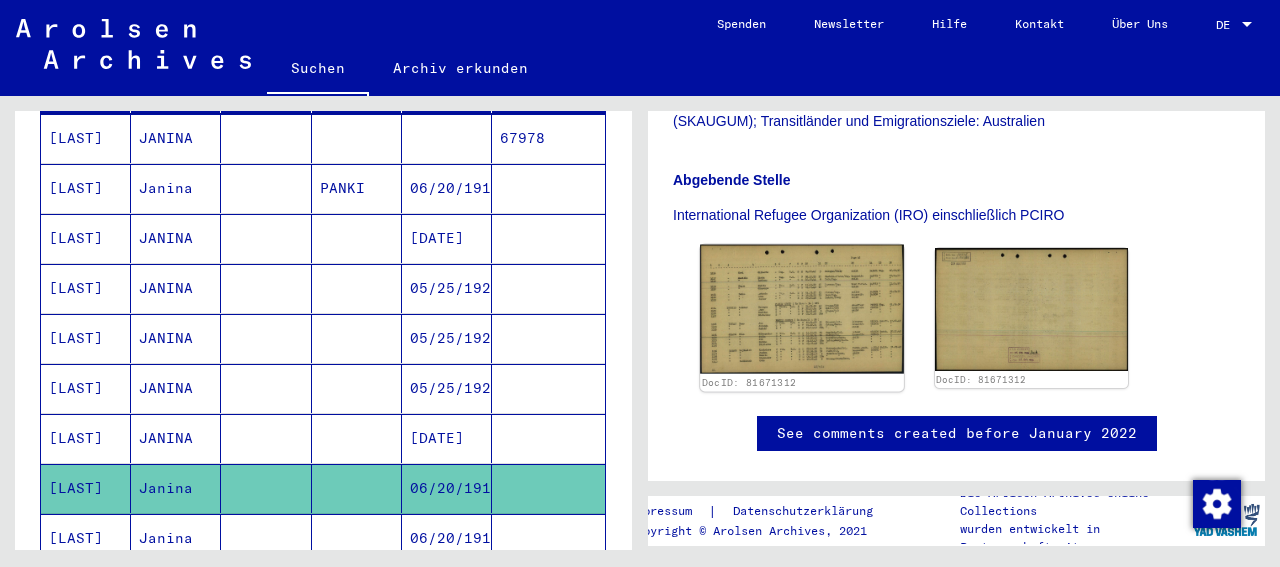 click 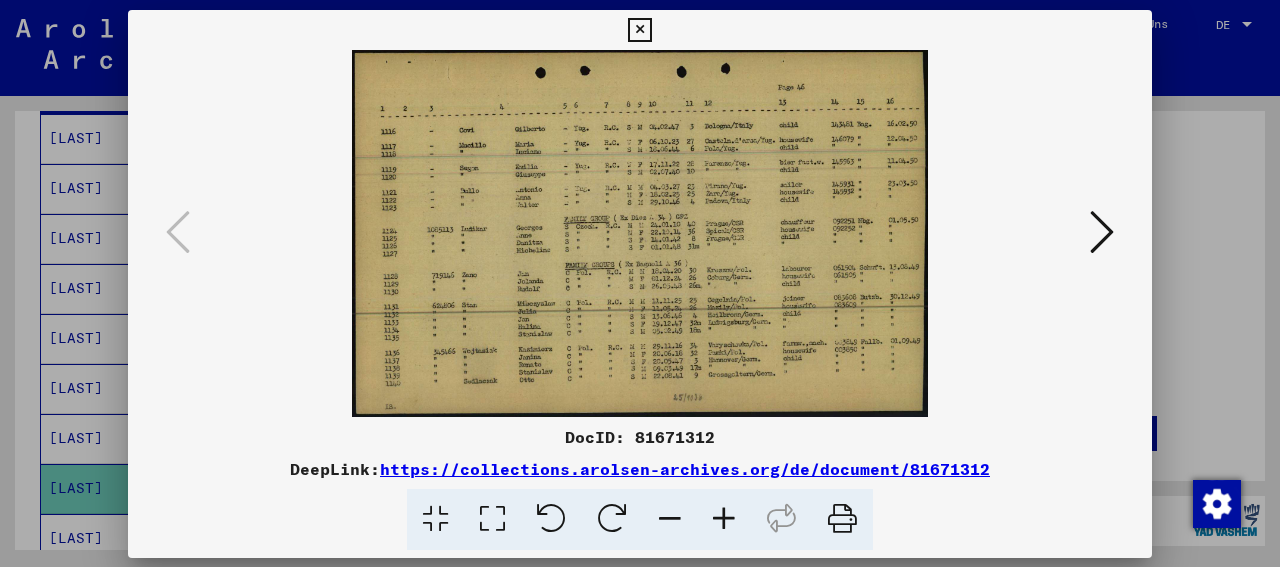 scroll, scrollTop: 520, scrollLeft: 0, axis: vertical 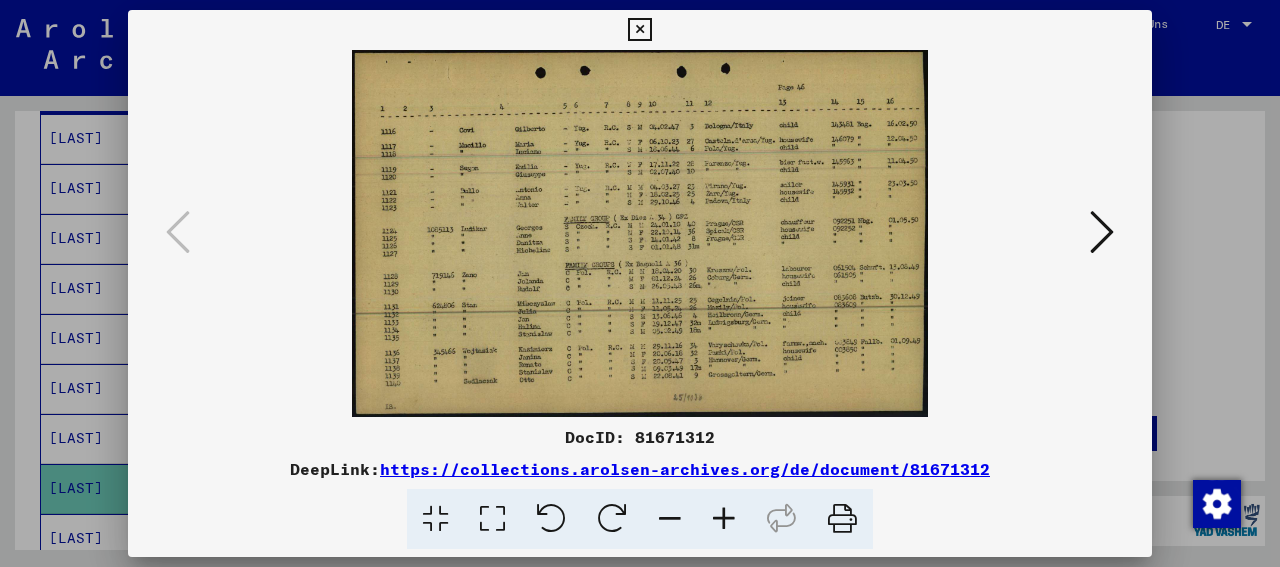 click at bounding box center [1102, 232] 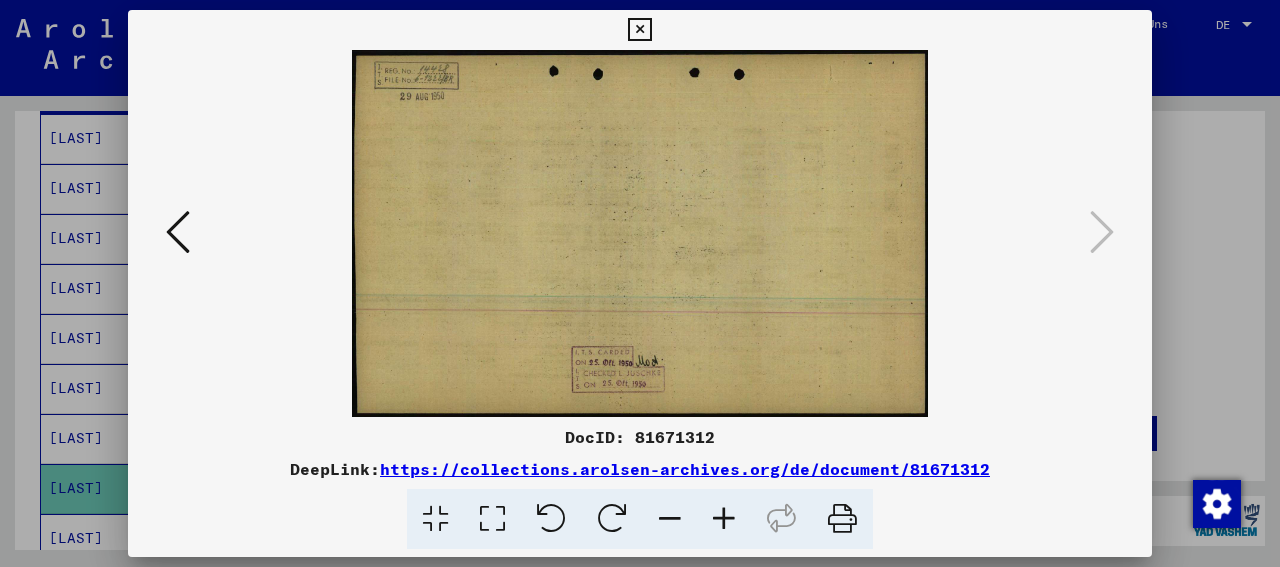 click at bounding box center [639, 30] 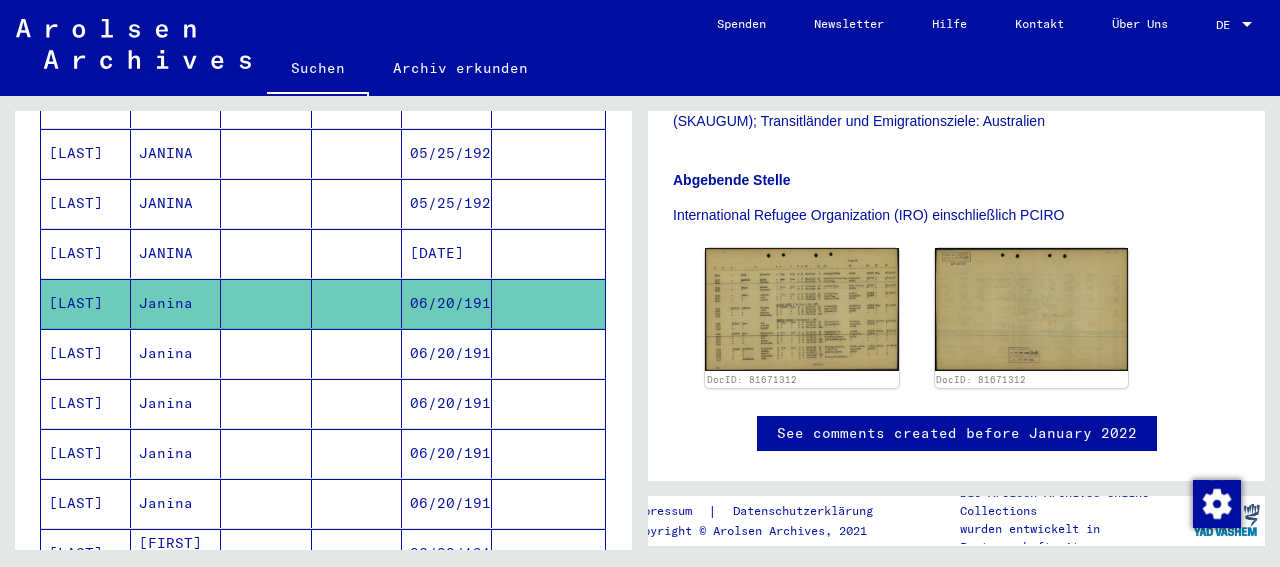 scroll, scrollTop: 520, scrollLeft: 0, axis: vertical 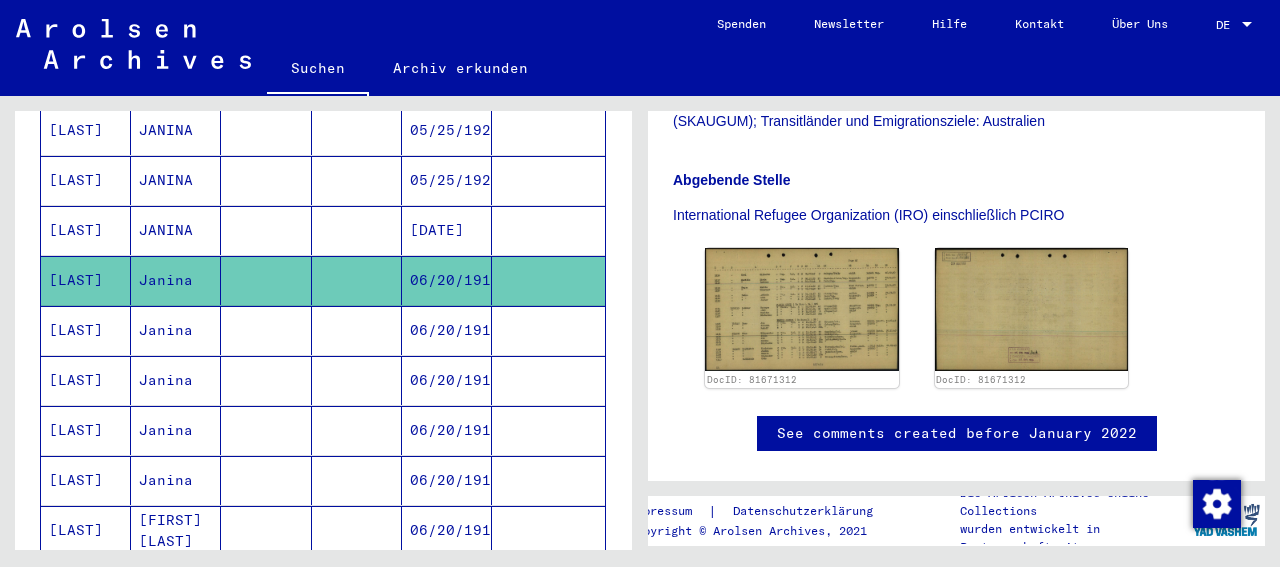 click at bounding box center [266, 380] 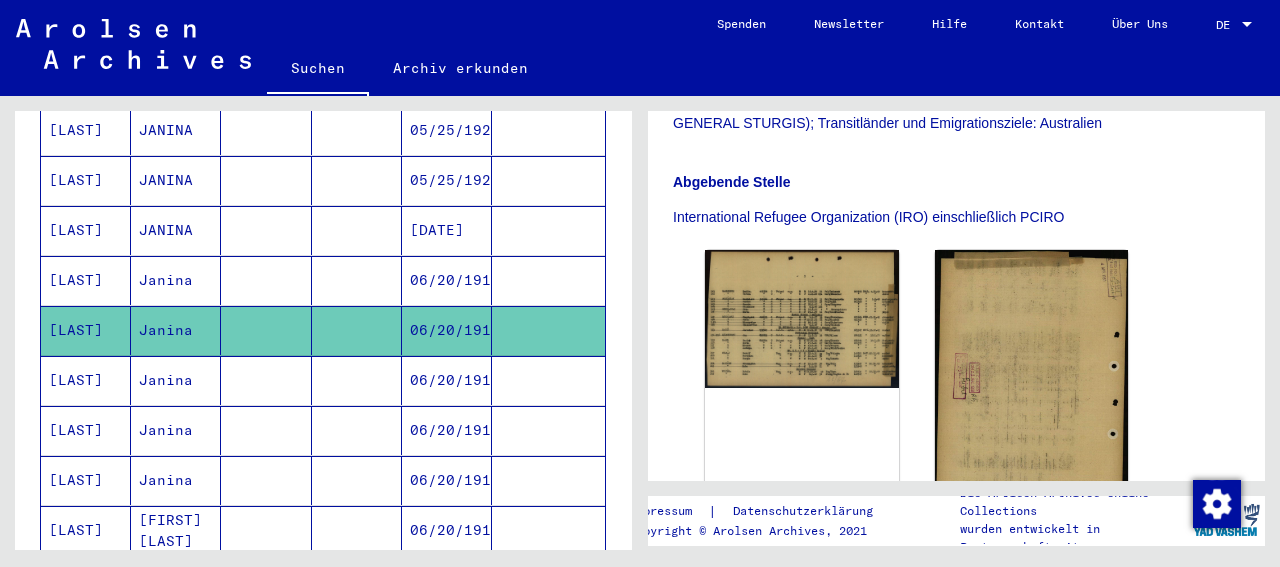 scroll, scrollTop: 520, scrollLeft: 0, axis: vertical 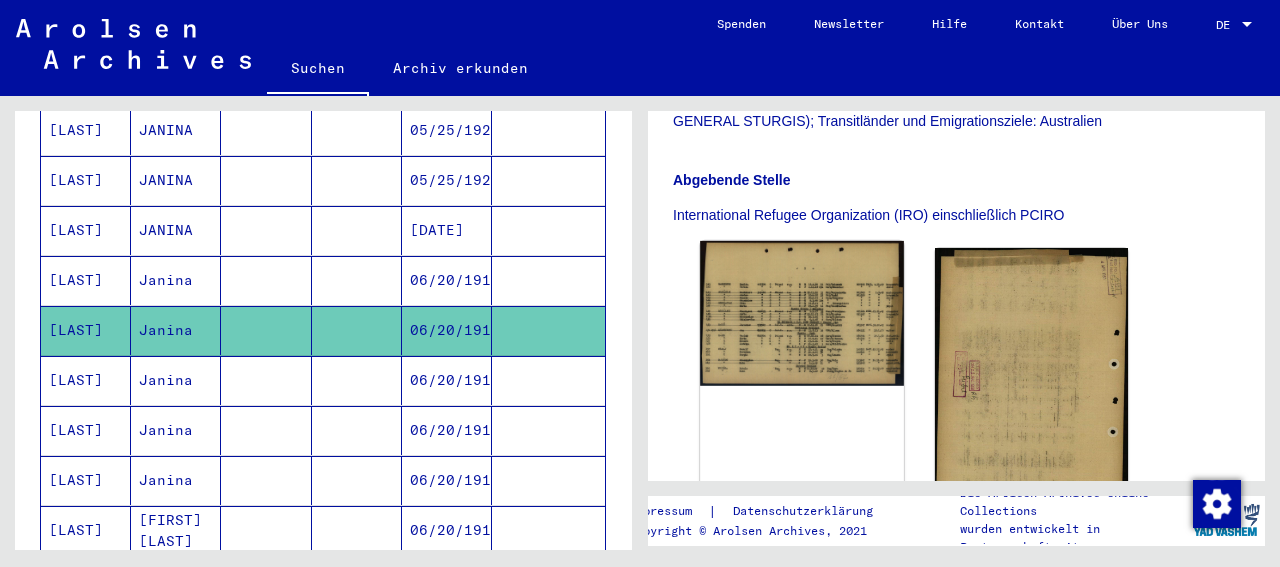 click 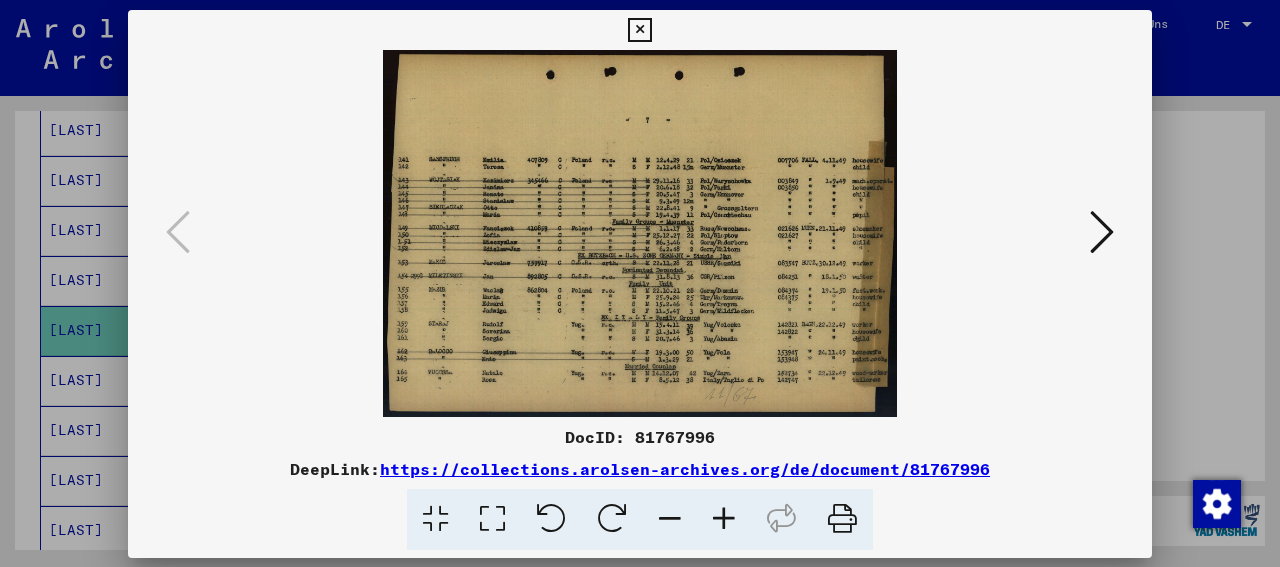 scroll, scrollTop: 520, scrollLeft: 0, axis: vertical 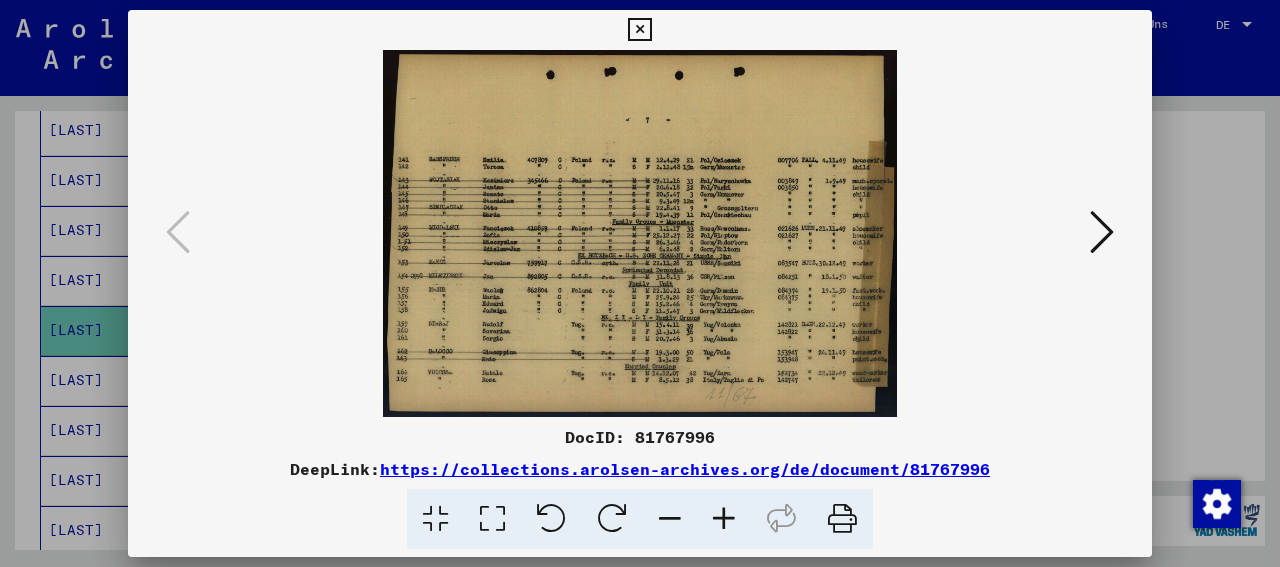 click at bounding box center [724, 519] 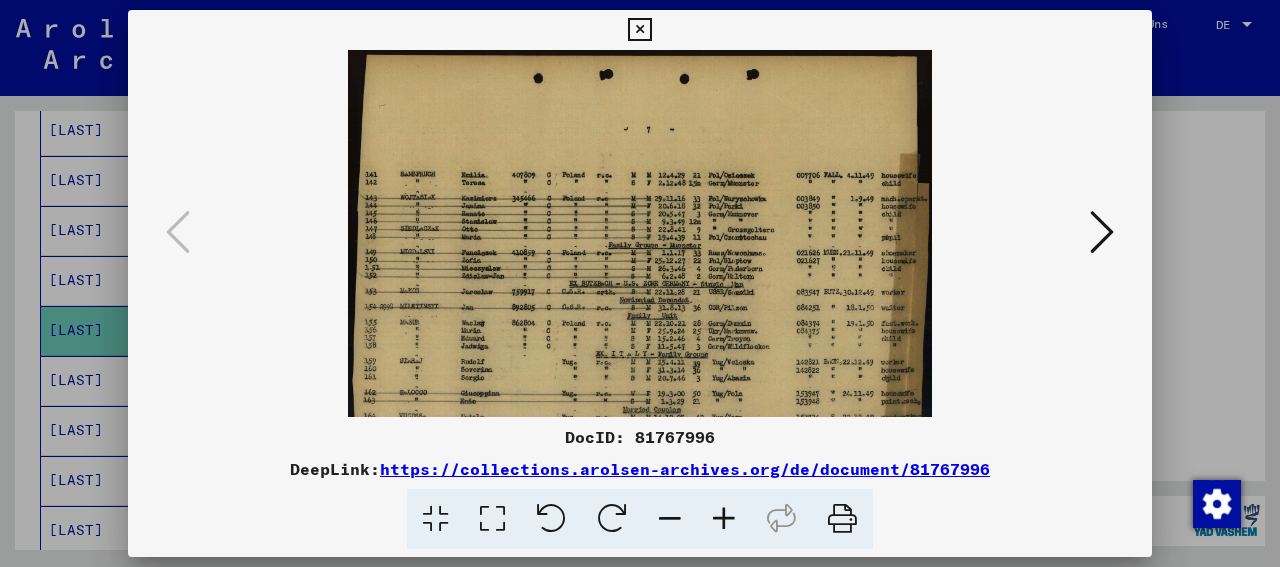 click at bounding box center (724, 519) 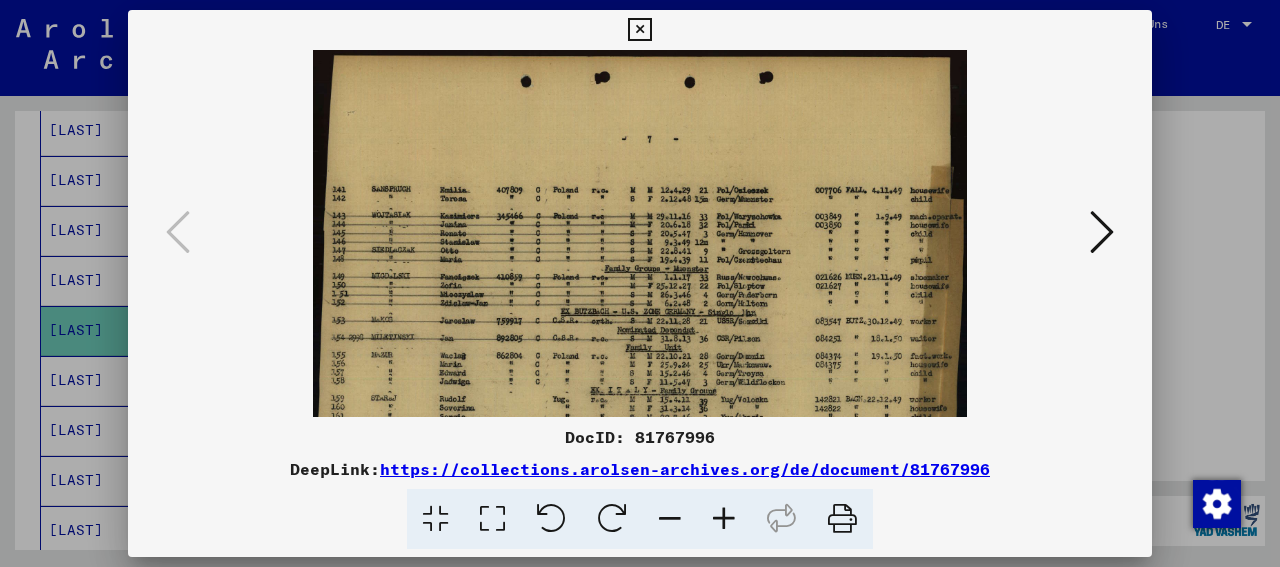 click at bounding box center (724, 519) 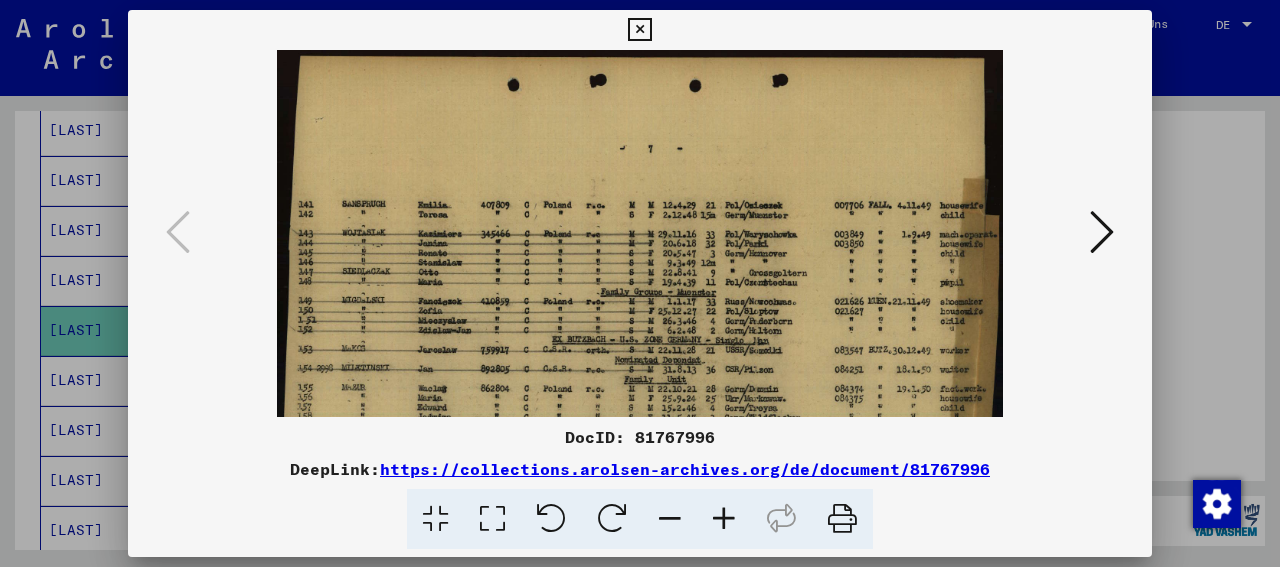 click at bounding box center [724, 519] 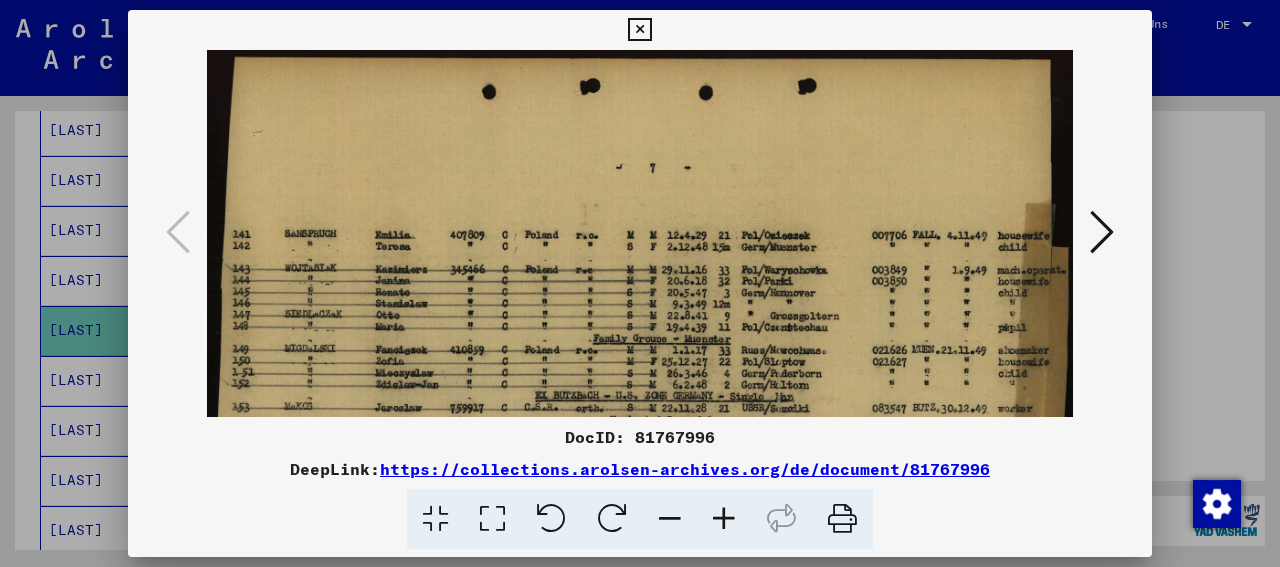 click at bounding box center [639, 30] 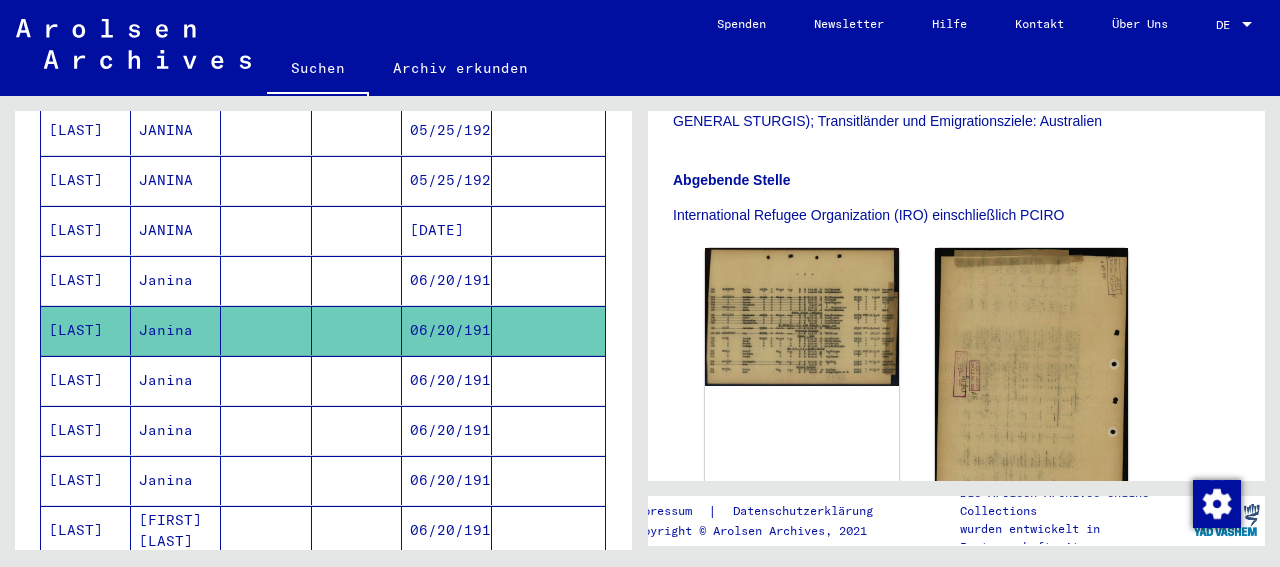 click at bounding box center (266, 430) 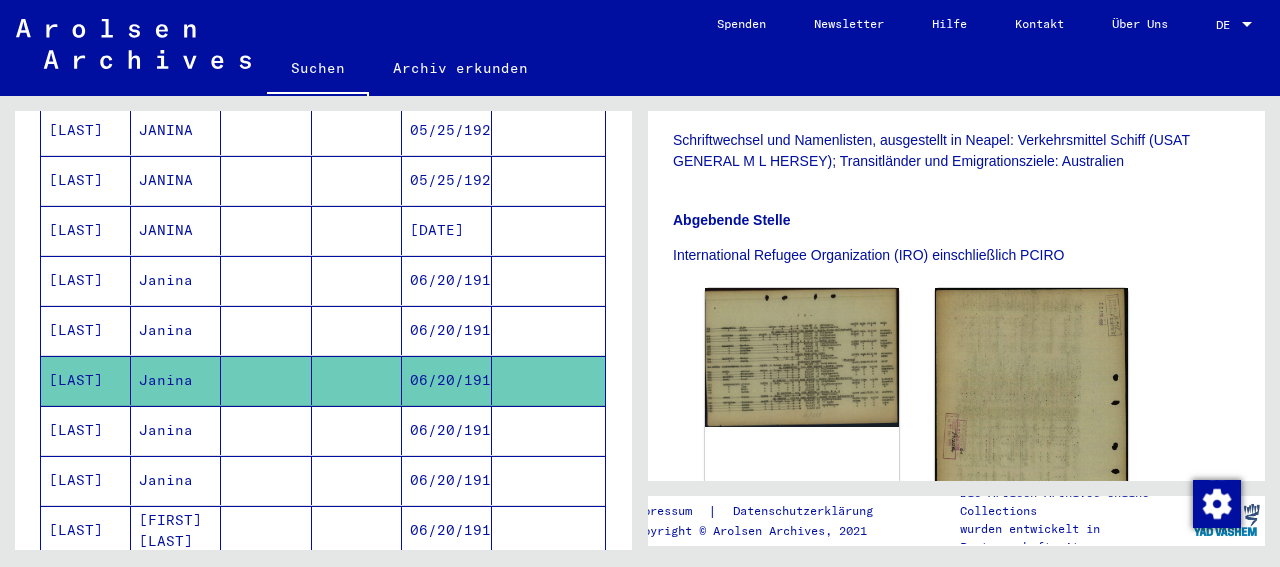 scroll, scrollTop: 624, scrollLeft: 0, axis: vertical 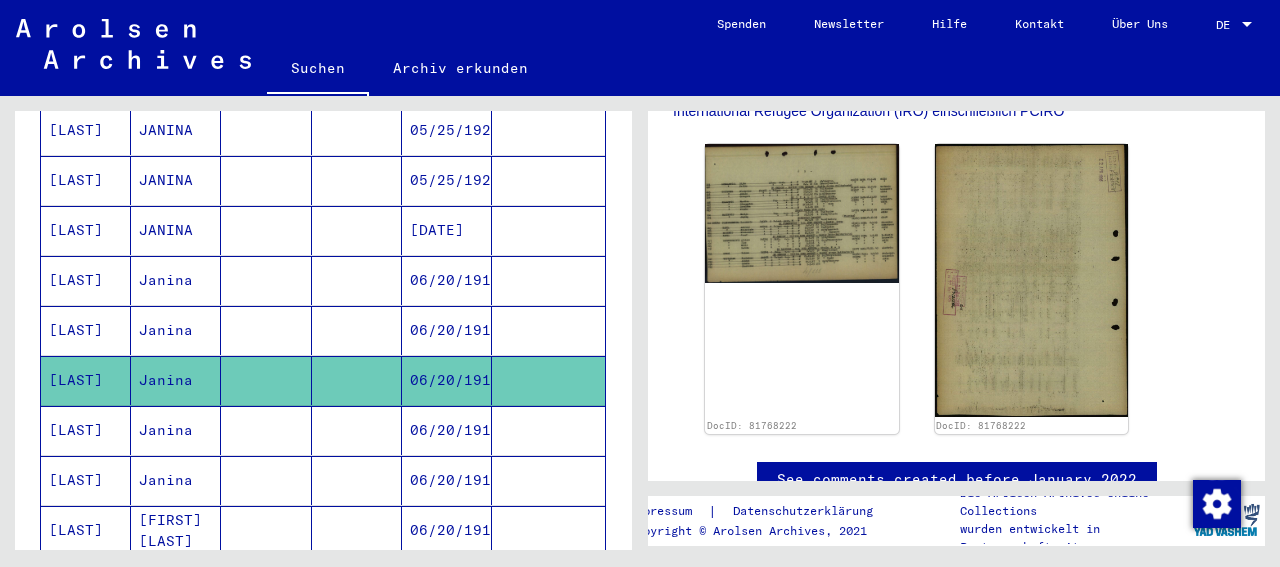 click at bounding box center (357, 480) 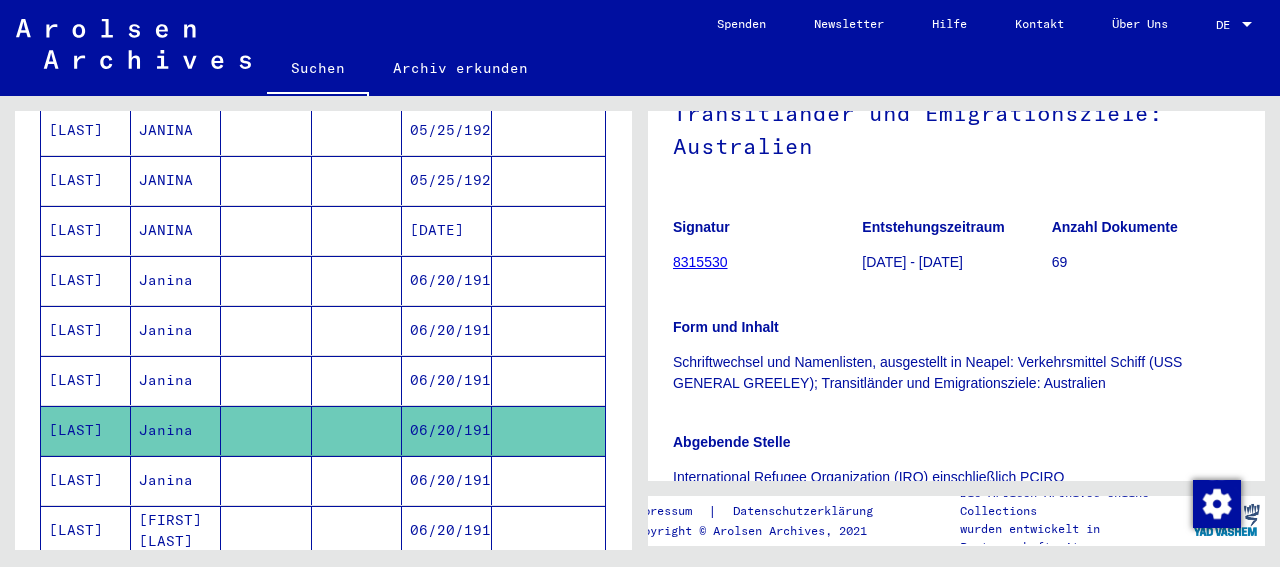 scroll, scrollTop: 208, scrollLeft: 0, axis: vertical 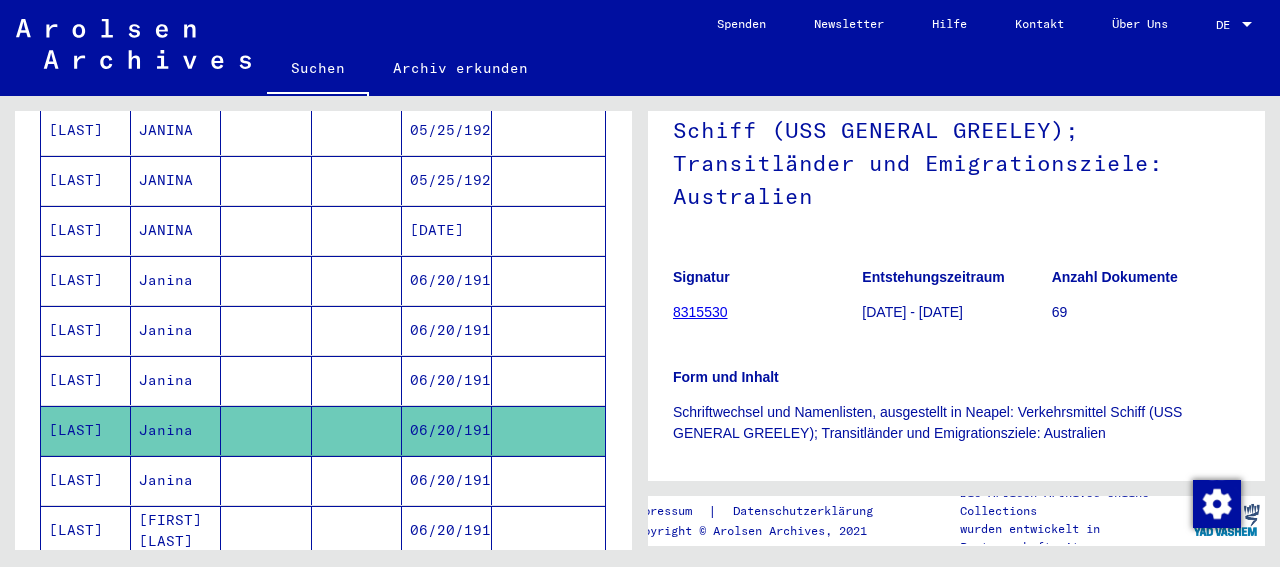 click at bounding box center (266, 530) 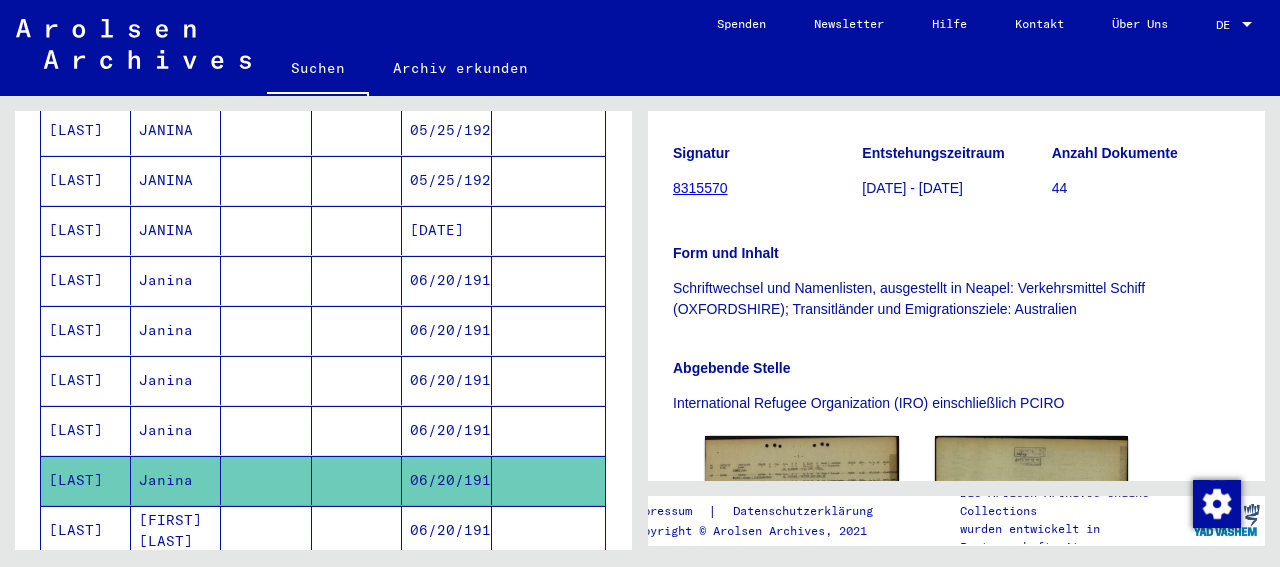 scroll, scrollTop: 104, scrollLeft: 0, axis: vertical 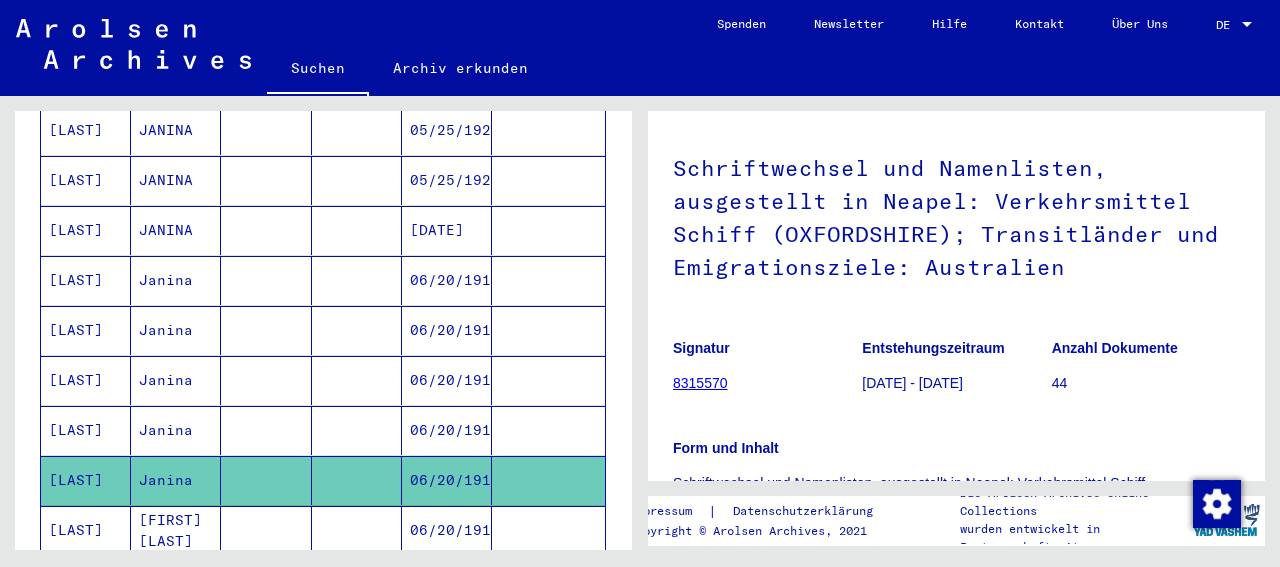 click at bounding box center (266, 580) 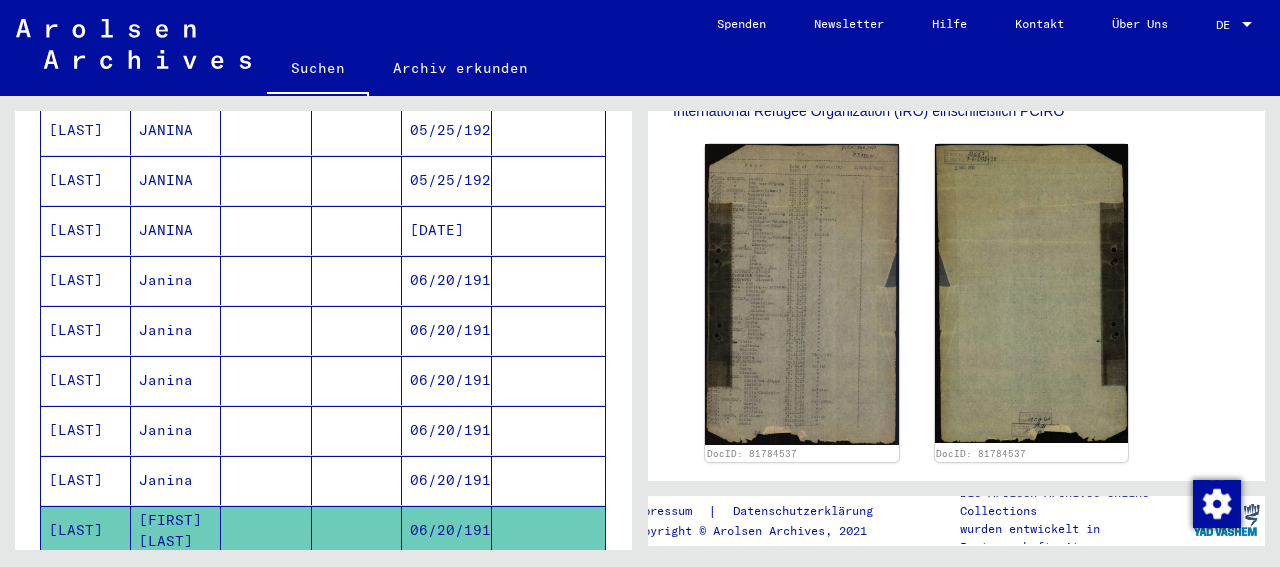 scroll, scrollTop: 624, scrollLeft: 0, axis: vertical 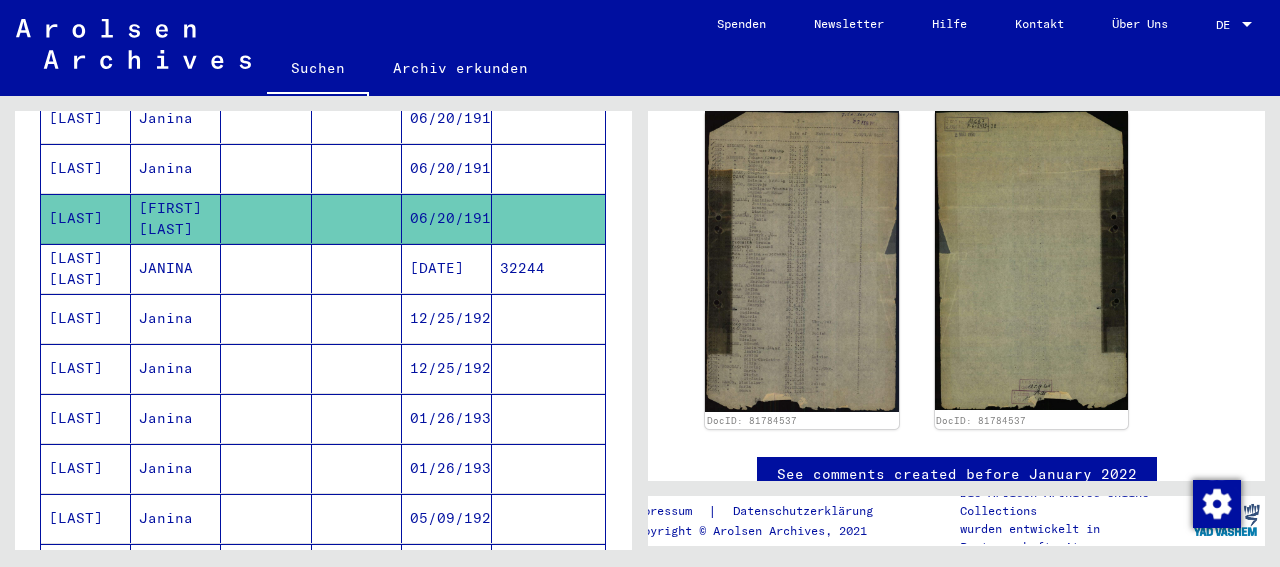 click at bounding box center [266, 368] 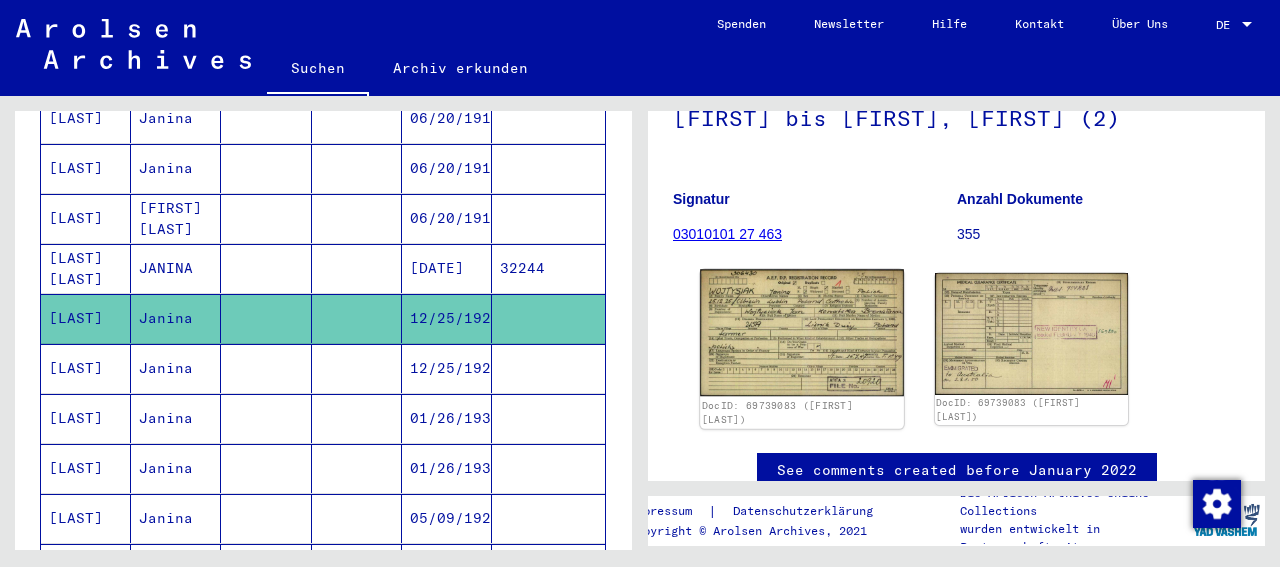 click 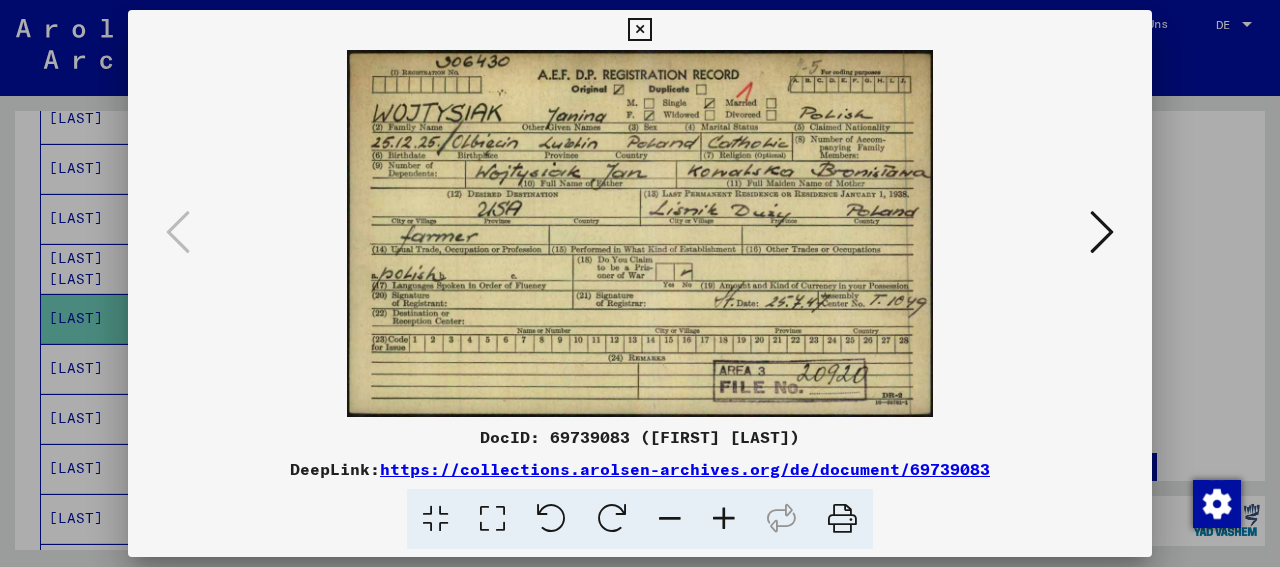 click at bounding box center (1102, 232) 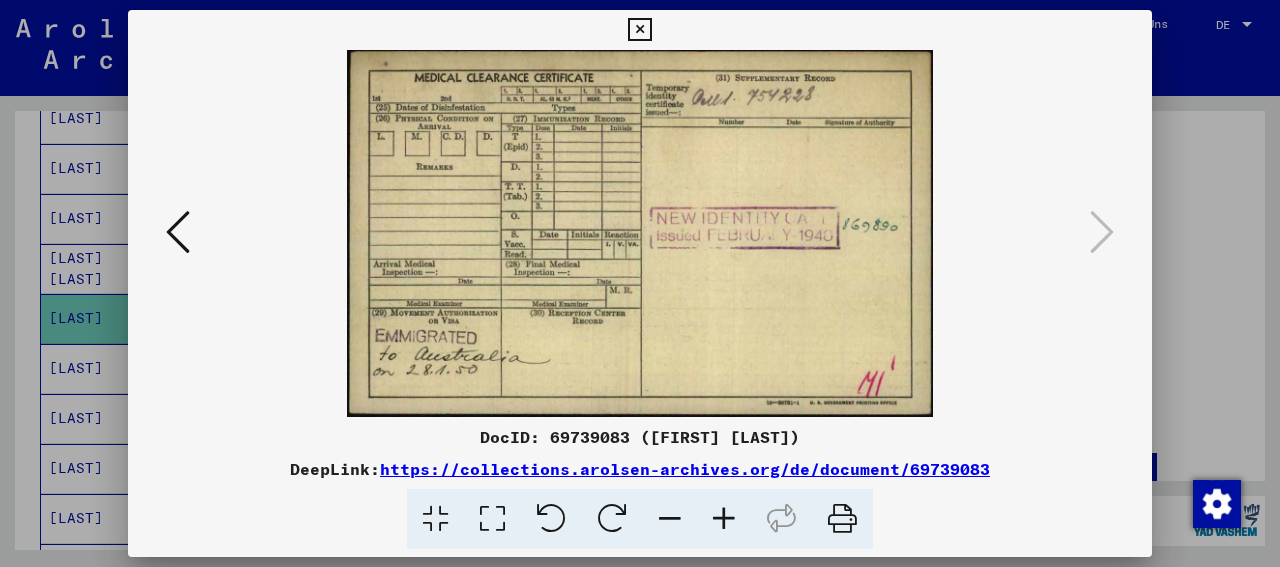 click at bounding box center [639, 30] 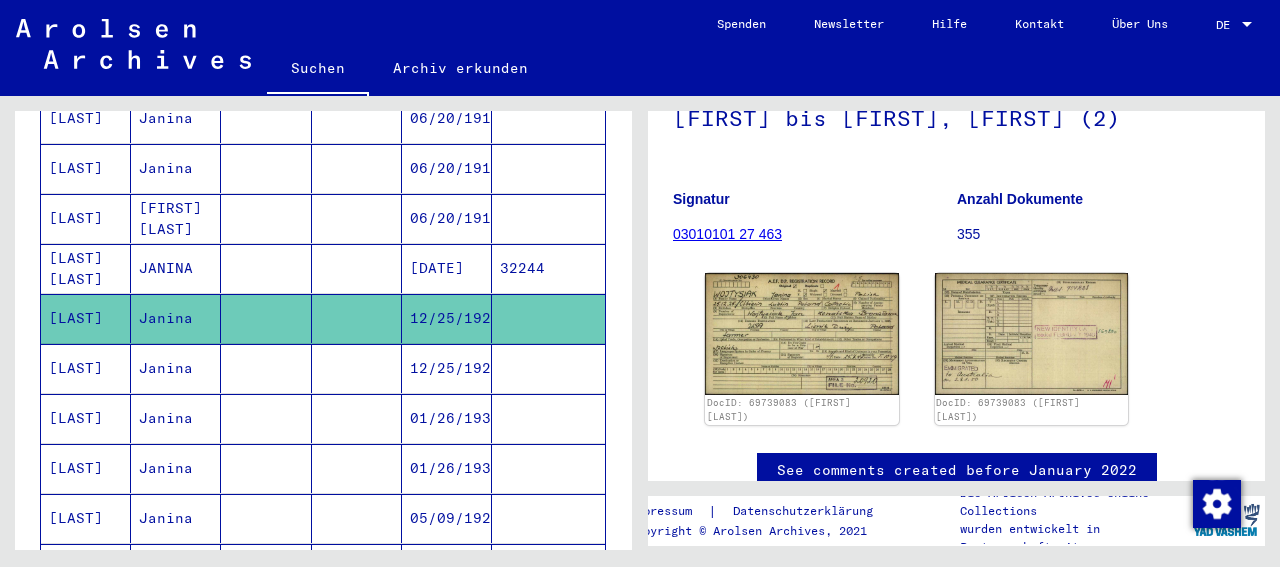 click at bounding box center (266, 418) 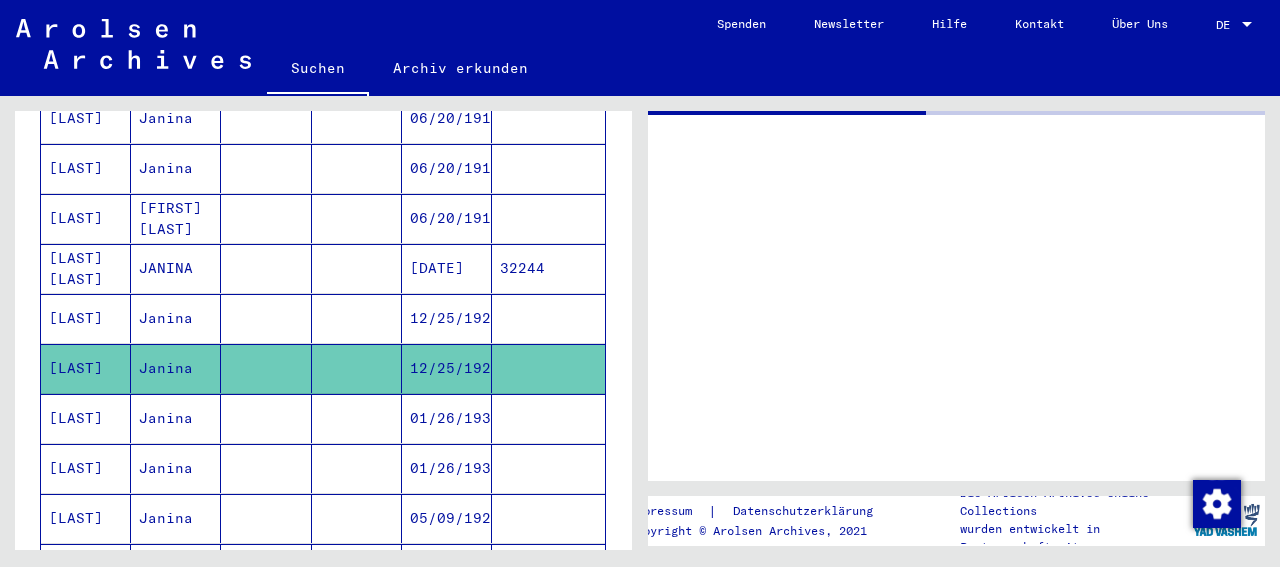 scroll, scrollTop: 0, scrollLeft: 0, axis: both 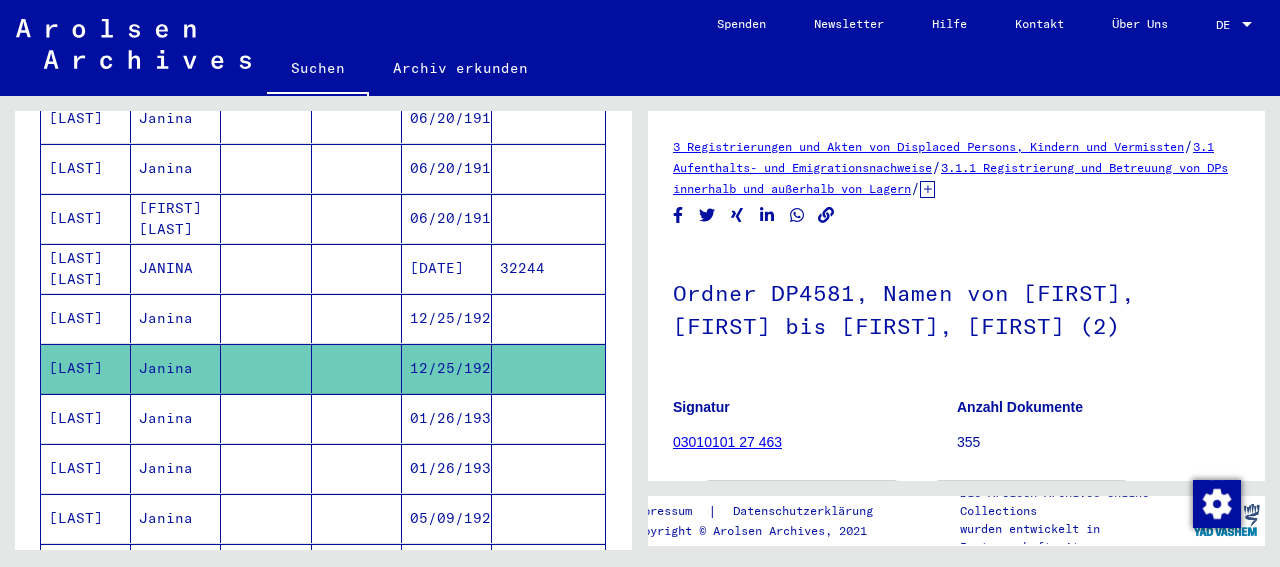click at bounding box center [266, 468] 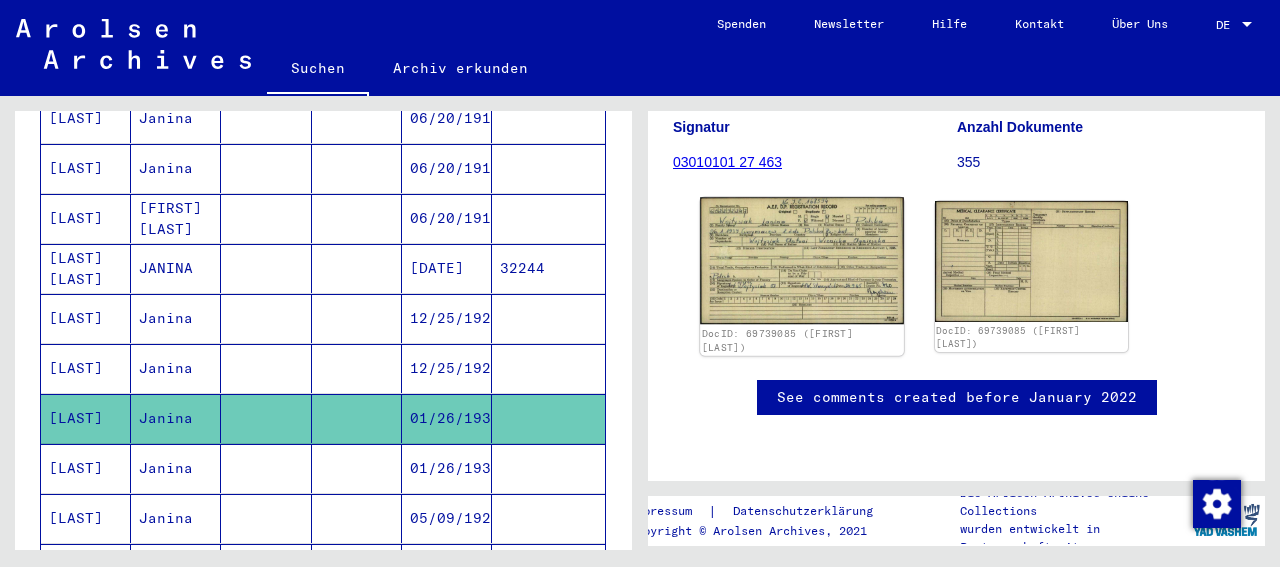 click 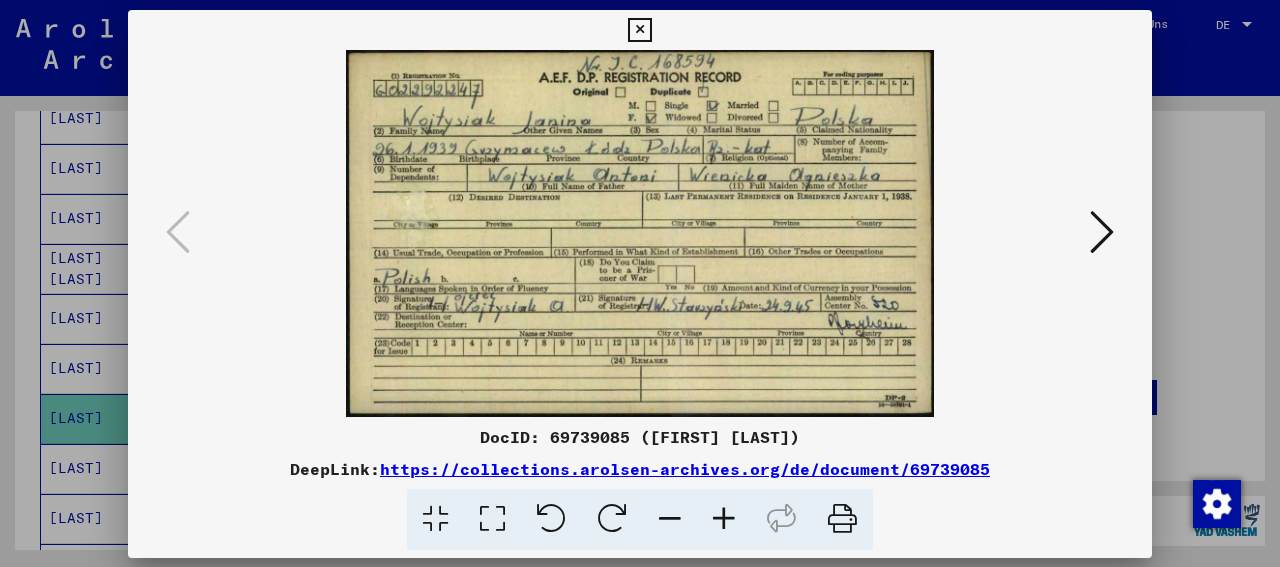 scroll, scrollTop: 312, scrollLeft: 0, axis: vertical 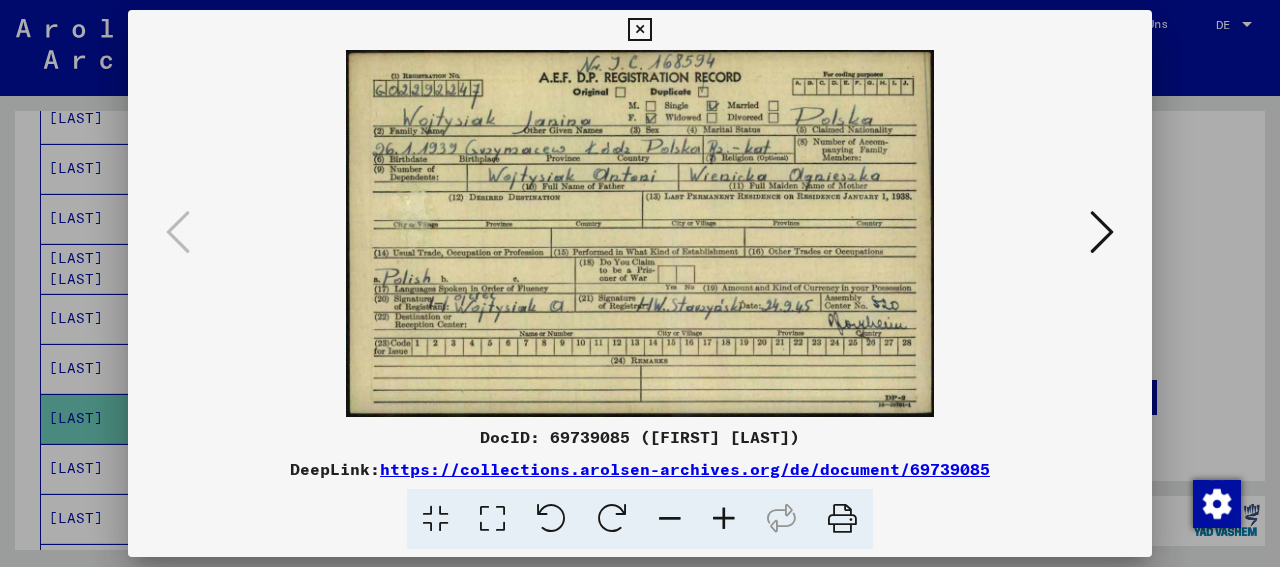 click at bounding box center [1102, 233] 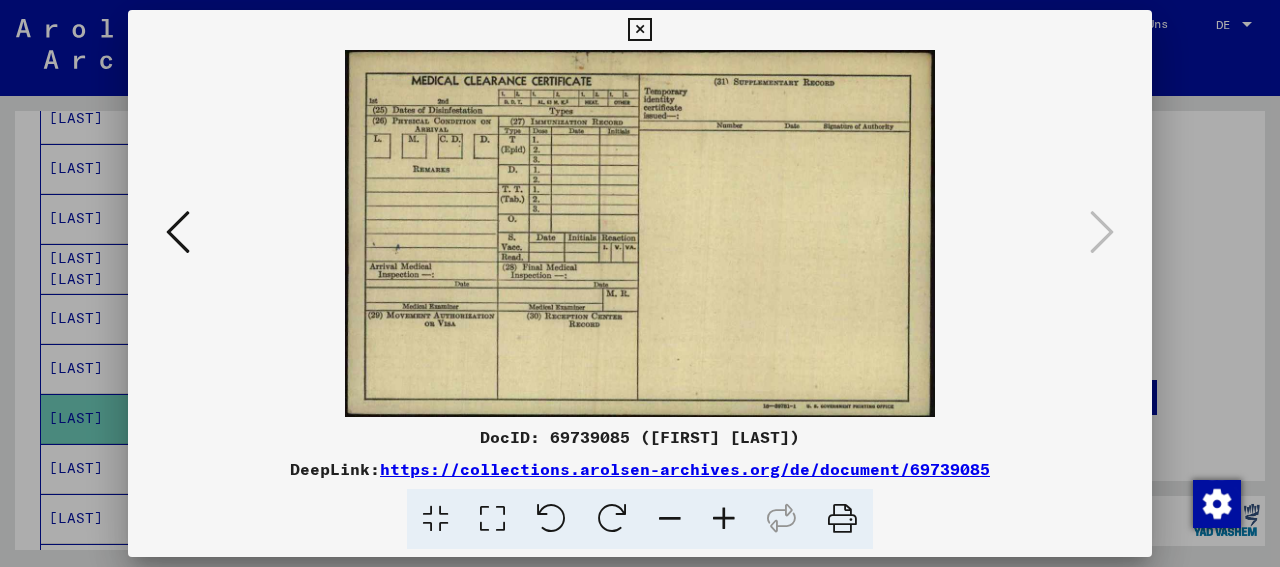 click at bounding box center (639, 30) 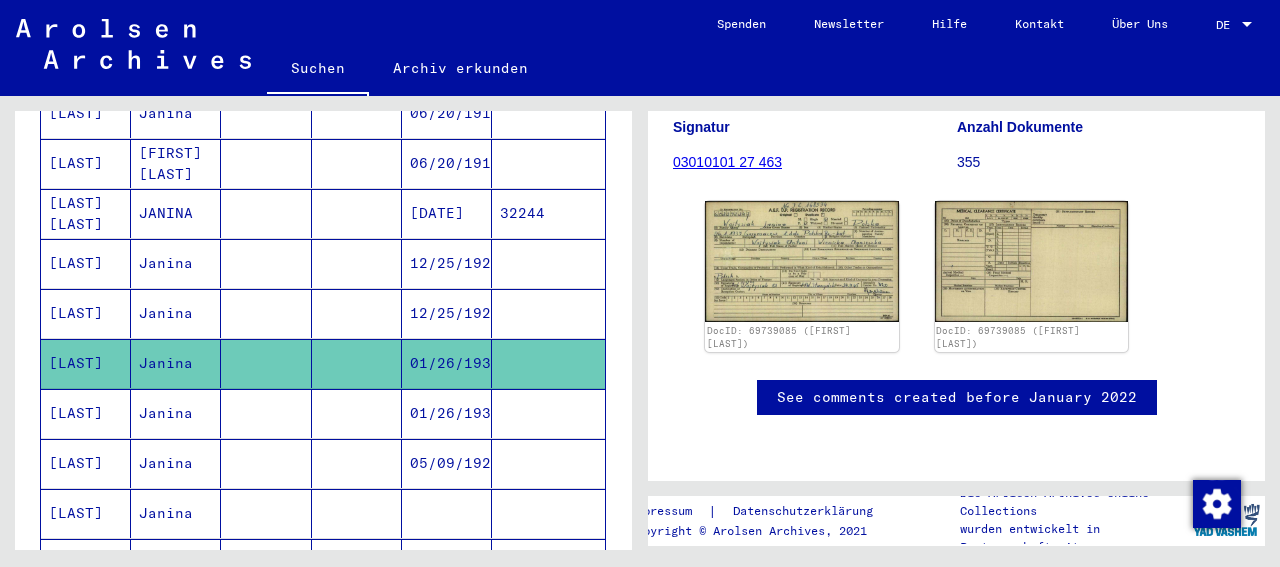 scroll, scrollTop: 936, scrollLeft: 0, axis: vertical 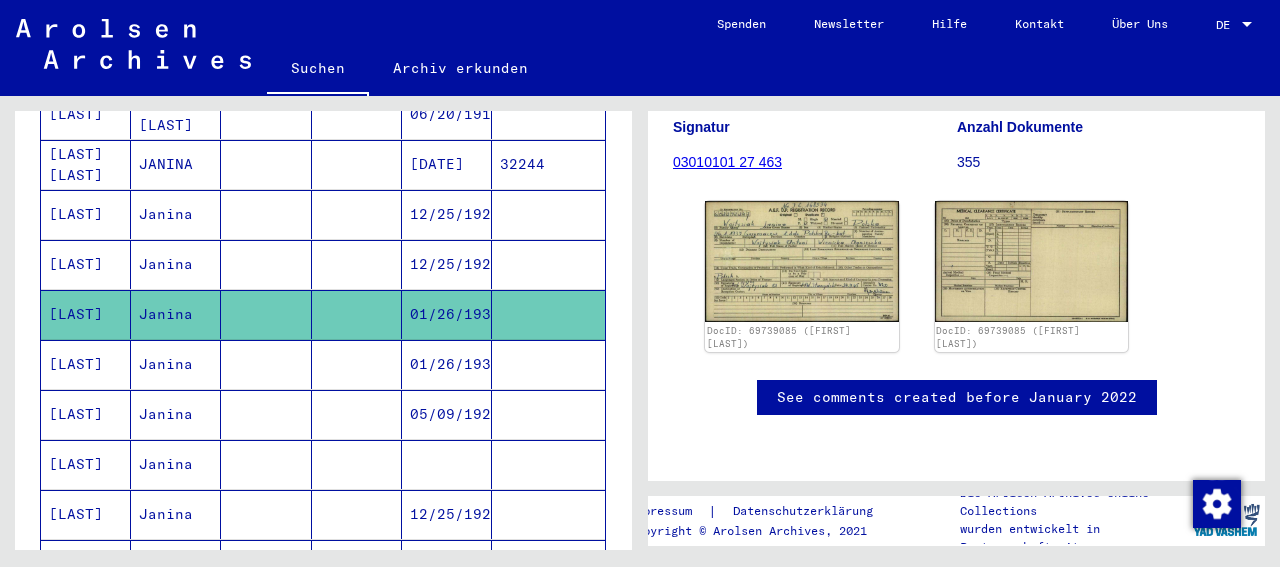 click at bounding box center [266, 464] 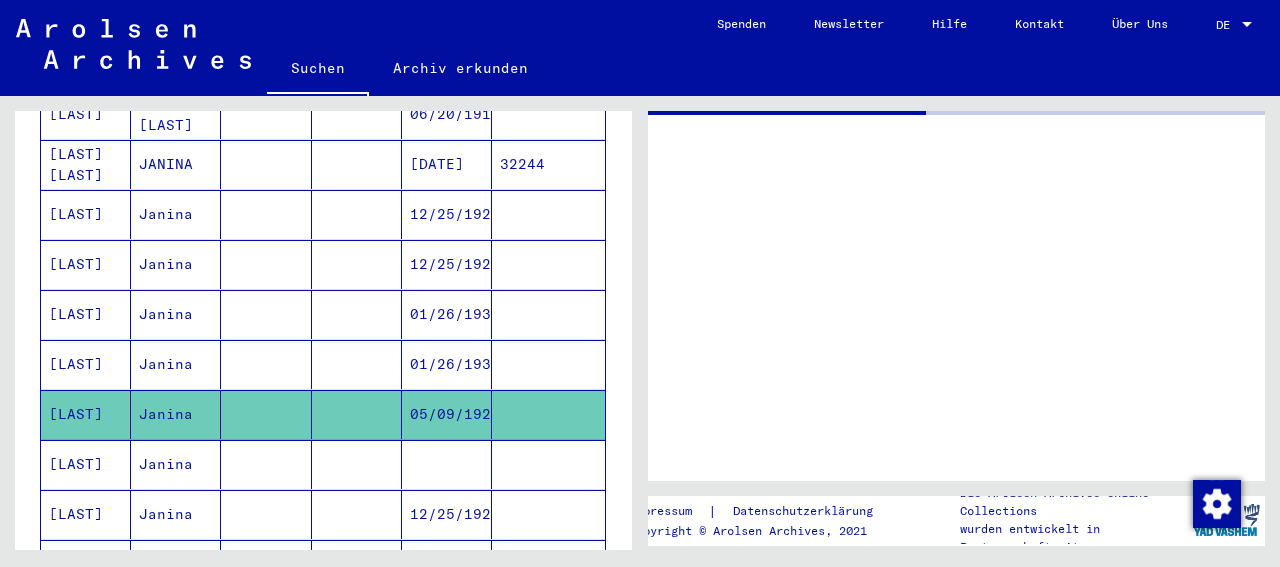 scroll, scrollTop: 0, scrollLeft: 0, axis: both 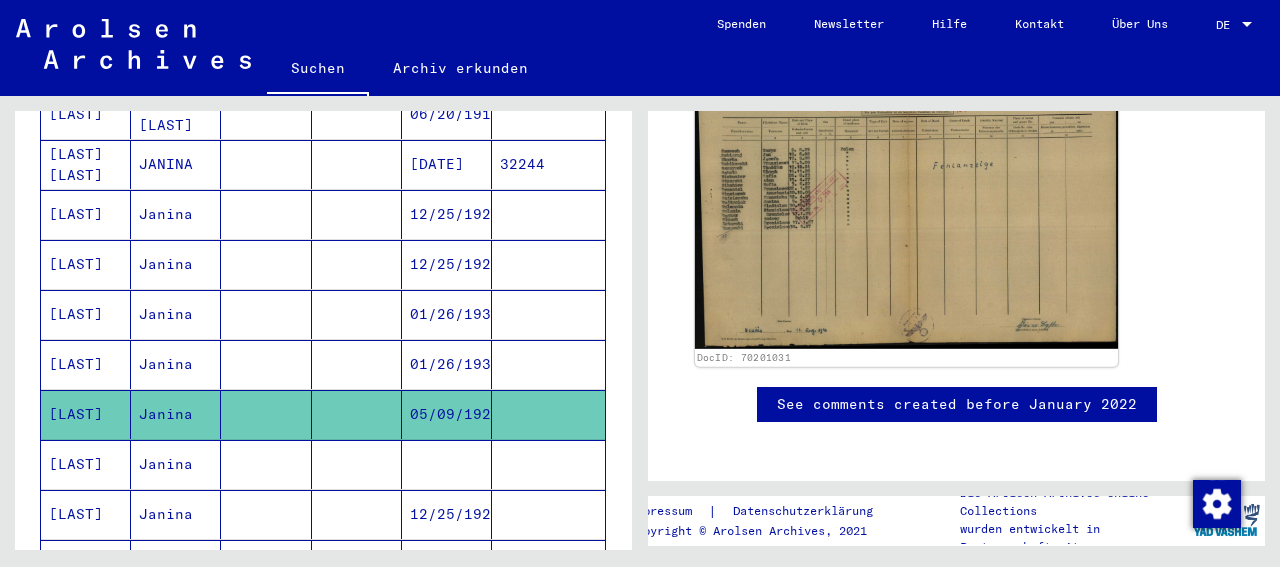 click 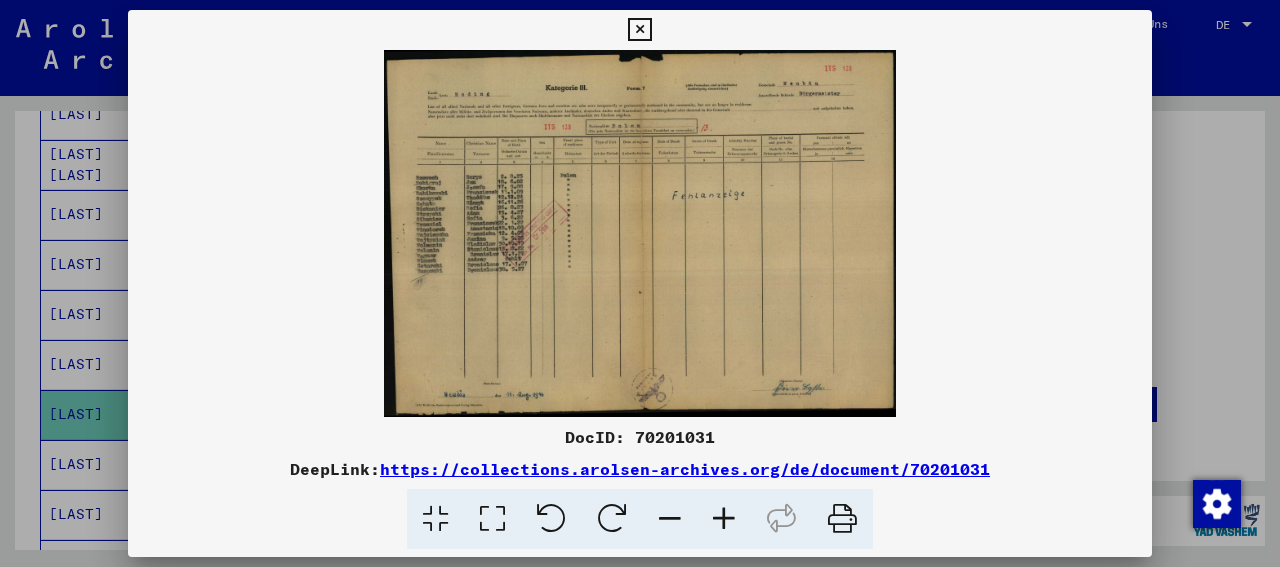 click at bounding box center (724, 519) 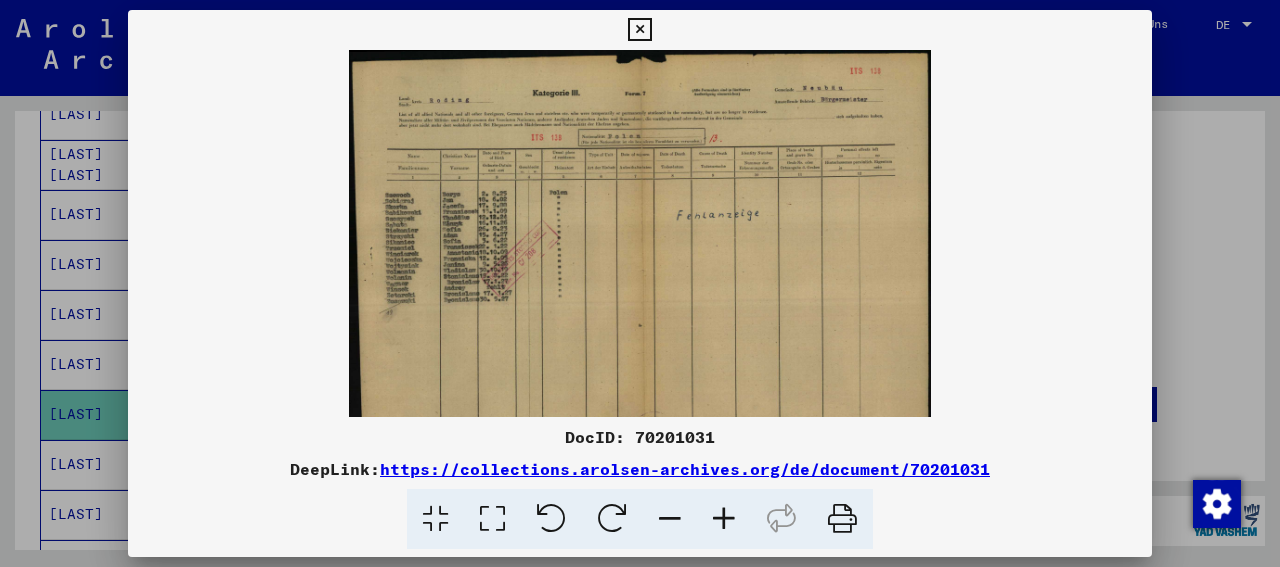 click at bounding box center (724, 519) 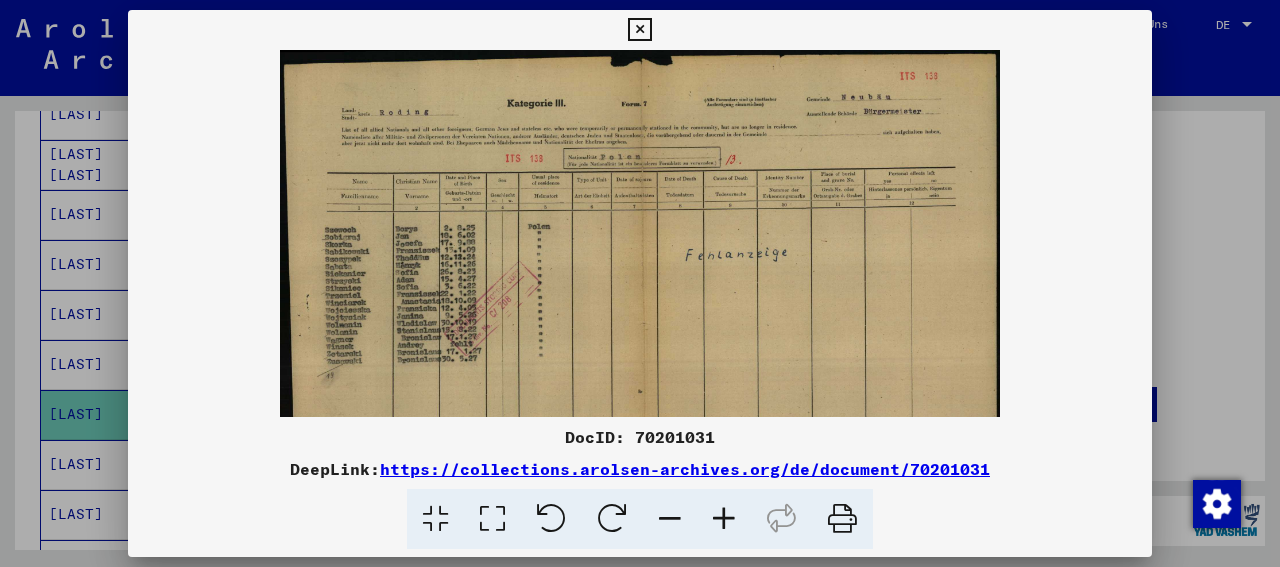 click at bounding box center [724, 519] 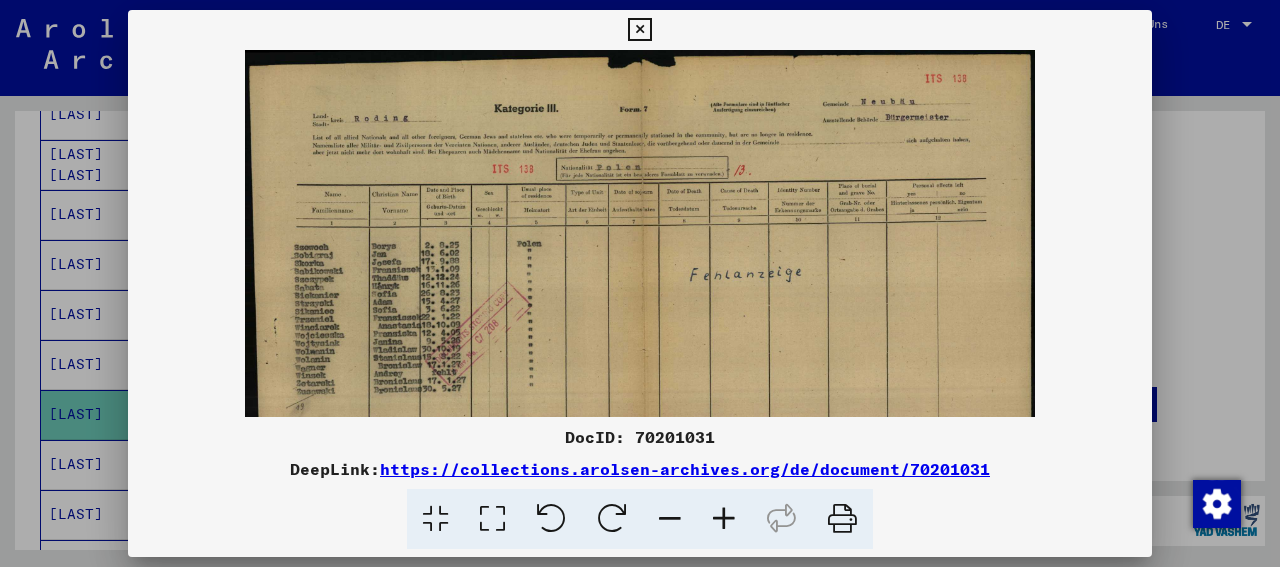 click at bounding box center (724, 519) 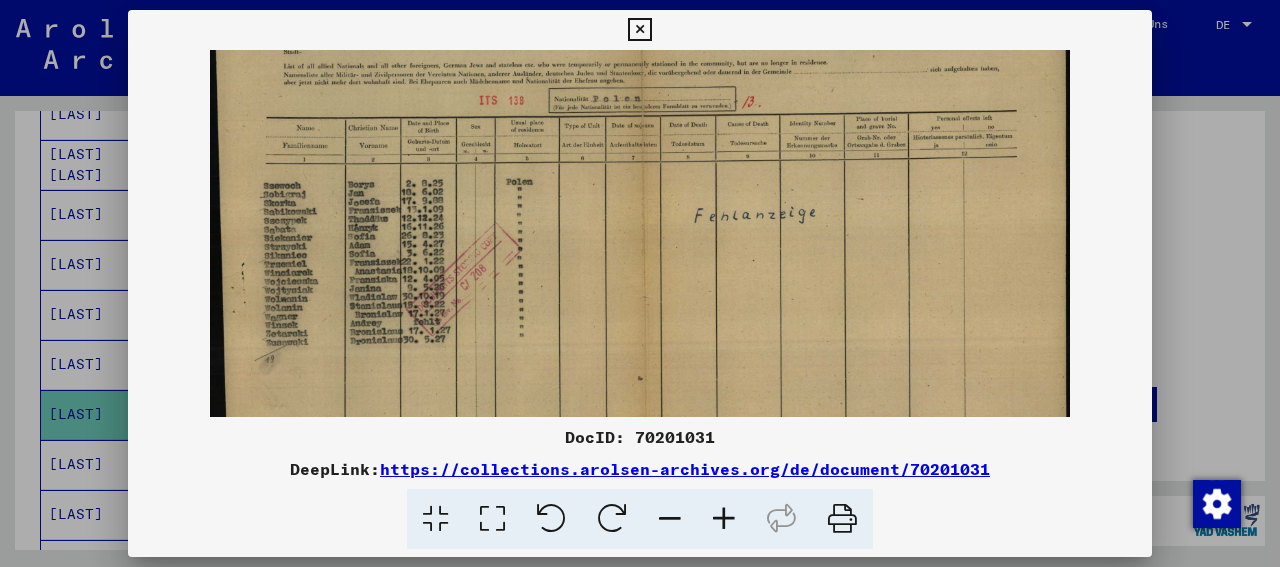 scroll, scrollTop: 82, scrollLeft: 0, axis: vertical 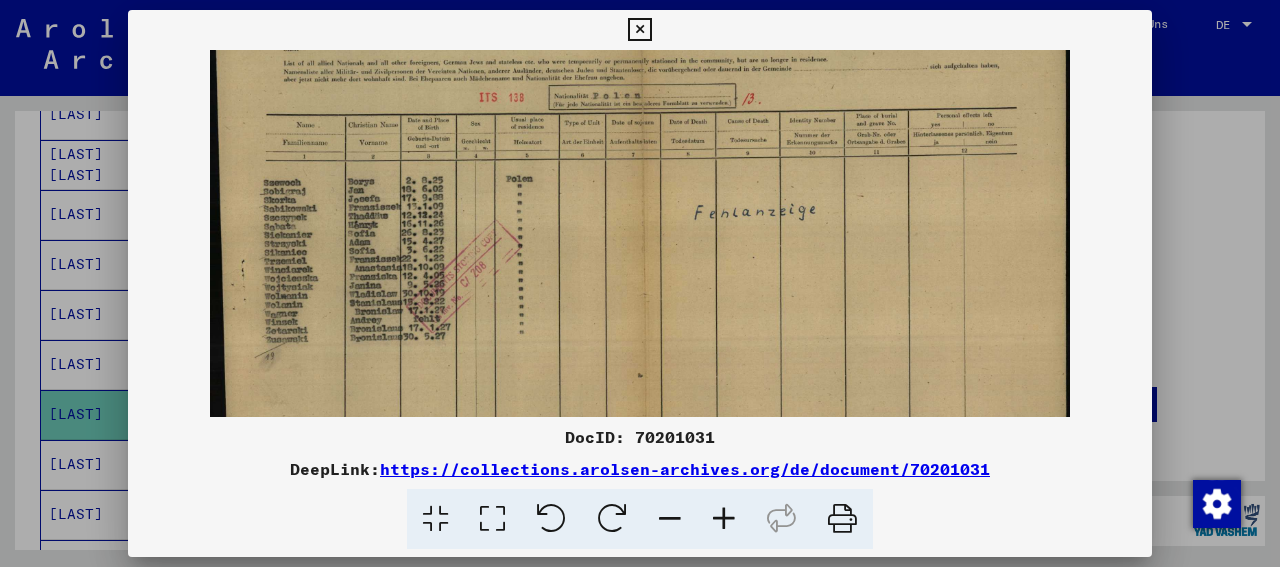 drag, startPoint x: 654, startPoint y: 378, endPoint x: 676, endPoint y: 296, distance: 84.89994 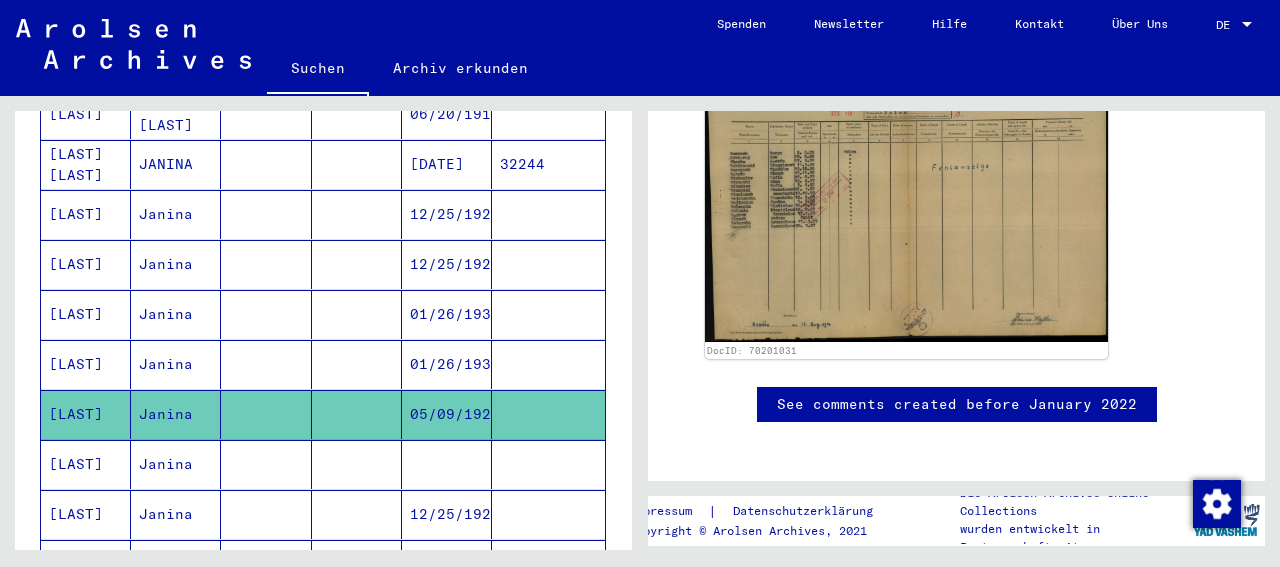 click at bounding box center (266, 514) 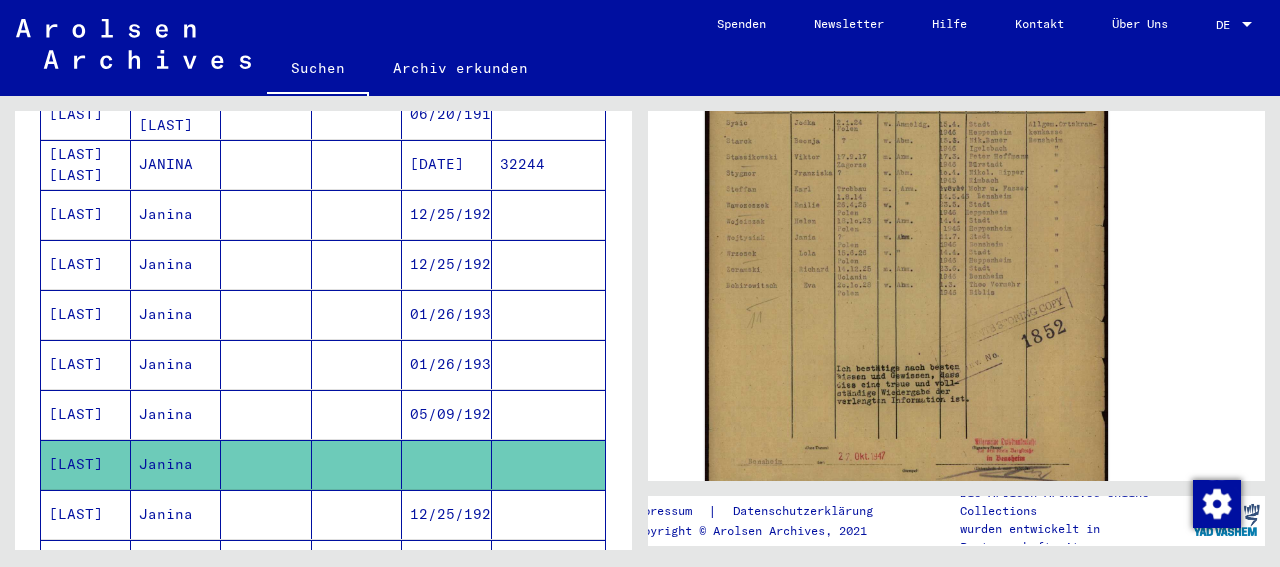 click 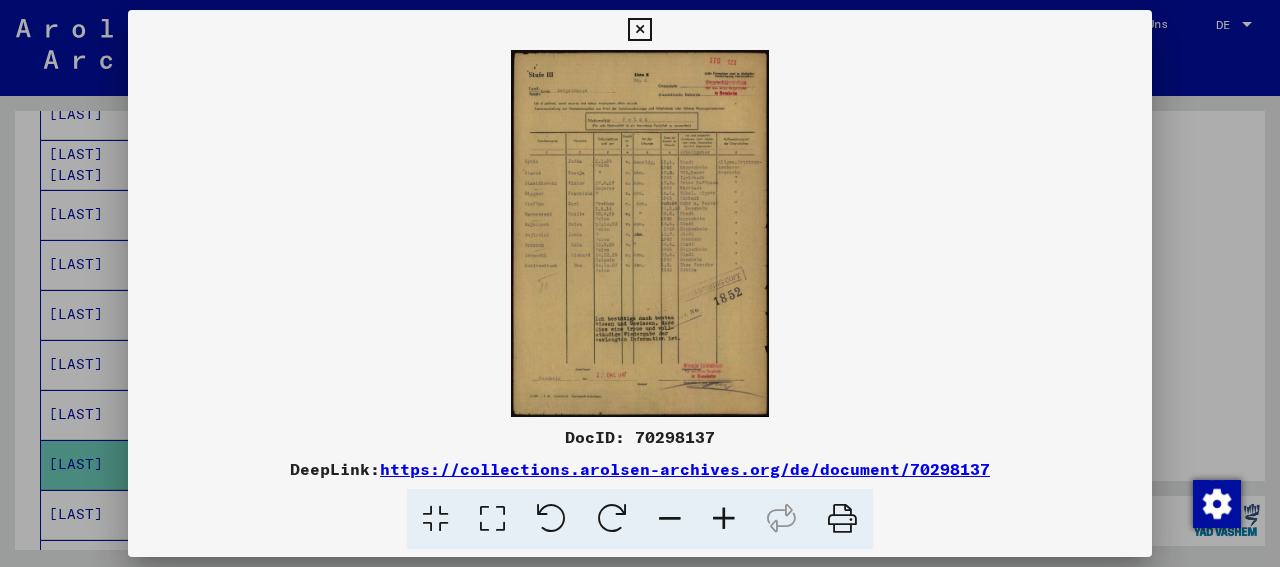 click at bounding box center [724, 519] 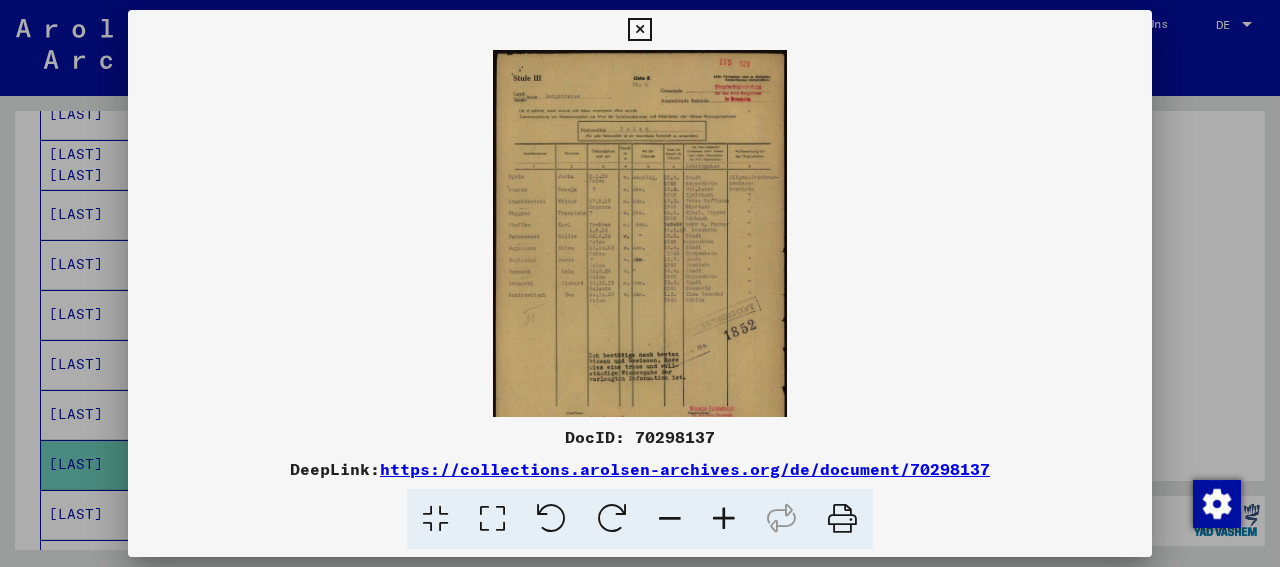 click at bounding box center [724, 519] 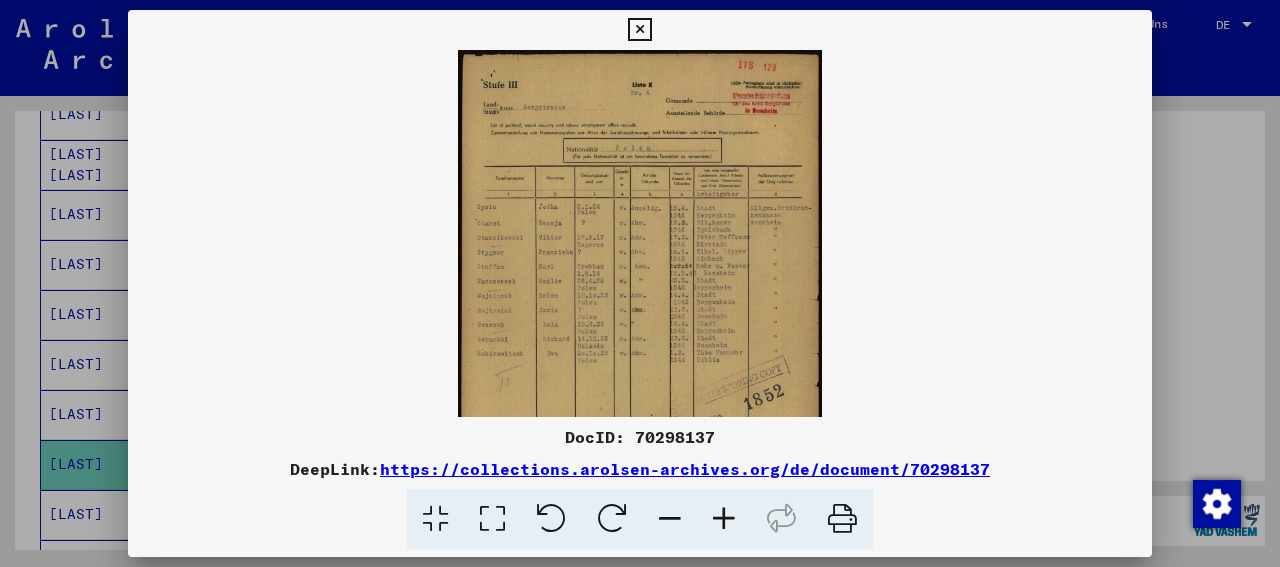 click at bounding box center [724, 519] 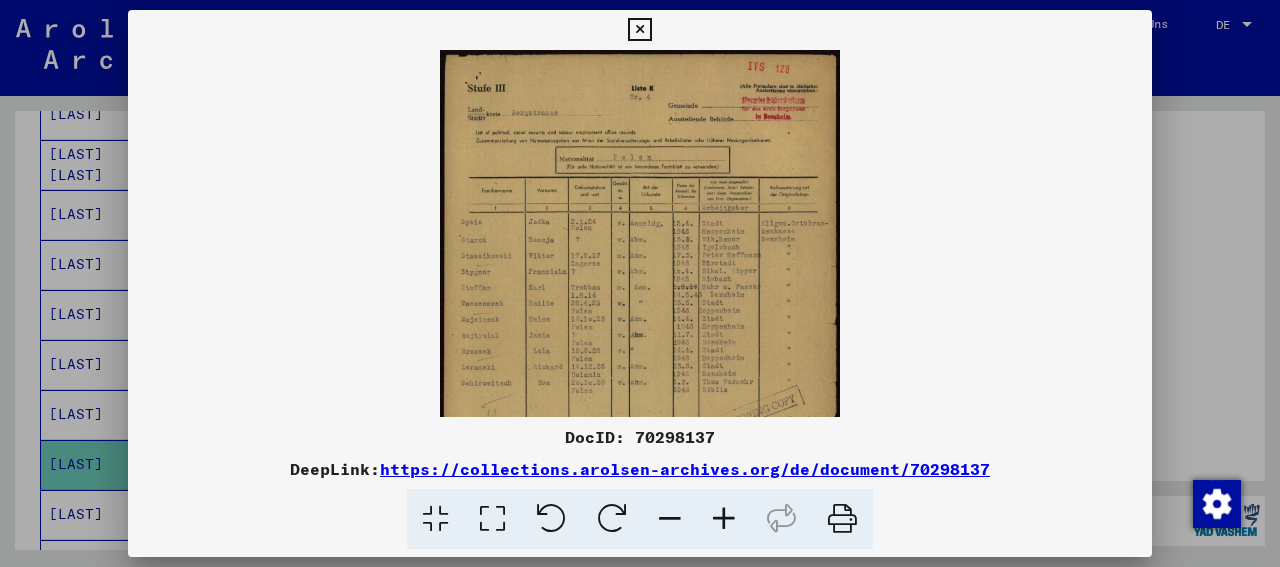 click at bounding box center (724, 519) 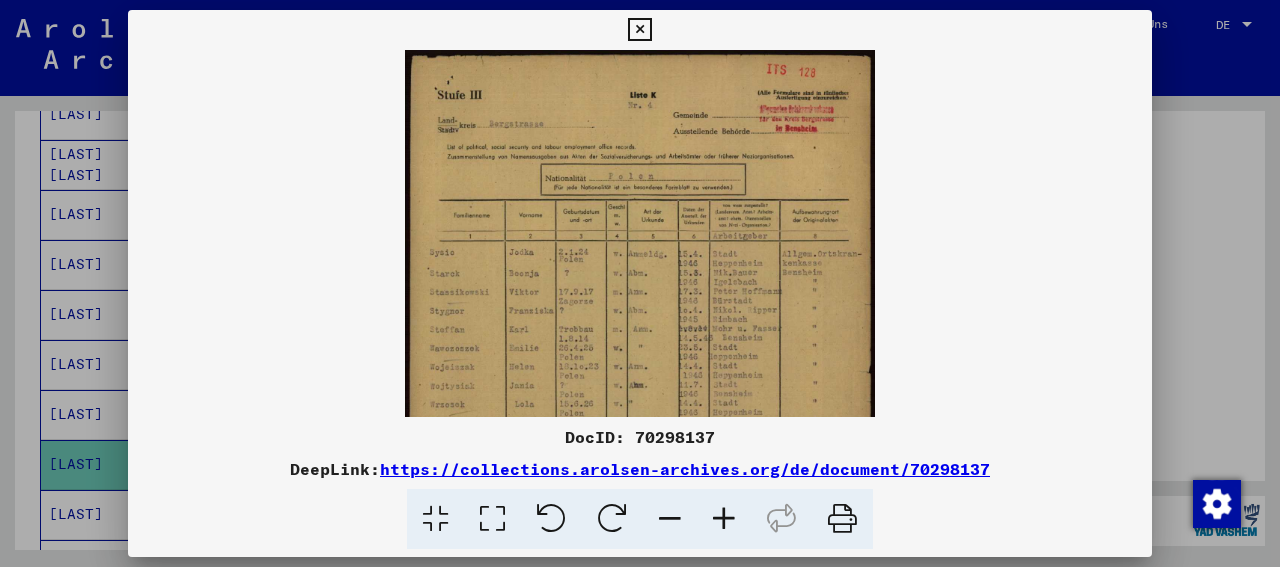 click at bounding box center [724, 519] 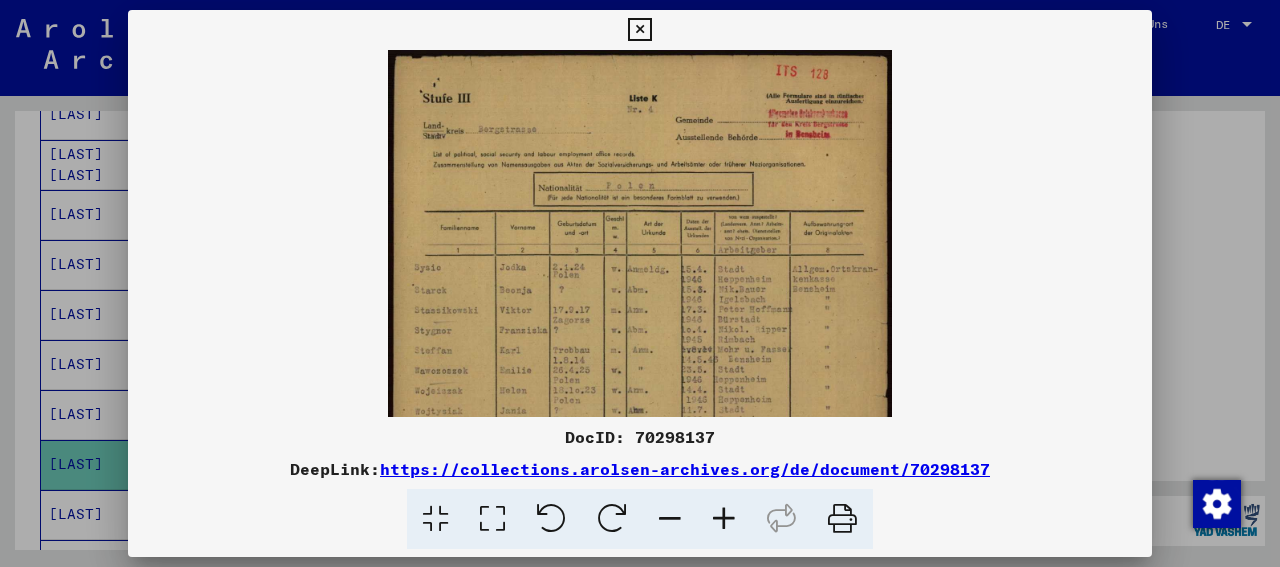 click at bounding box center [724, 519] 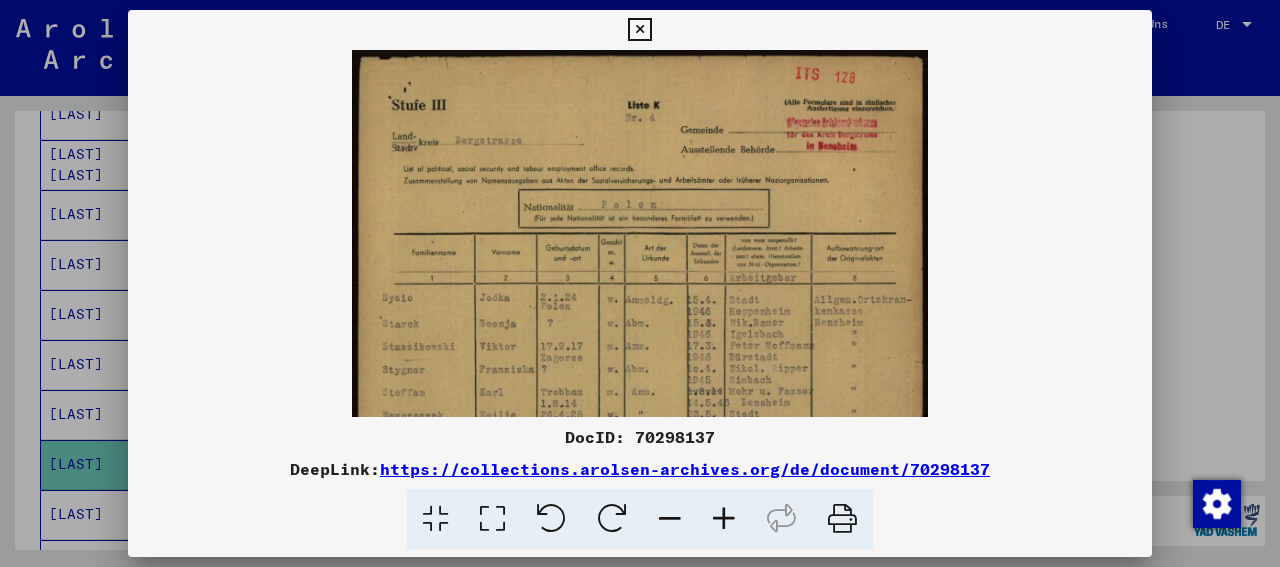 click at bounding box center [724, 519] 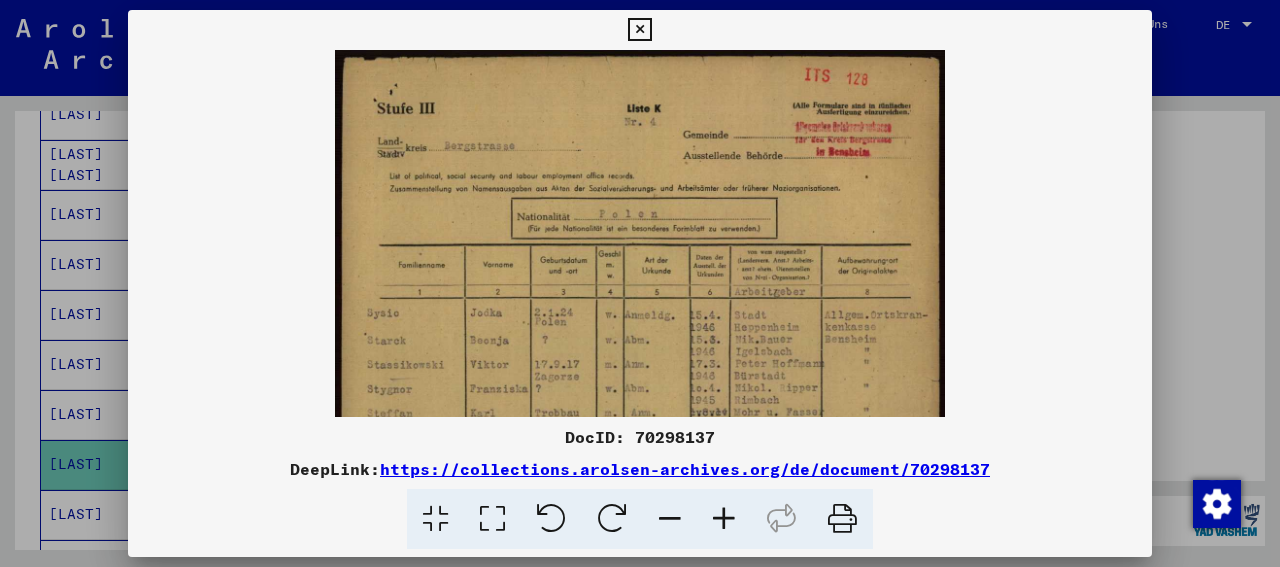click at bounding box center (724, 519) 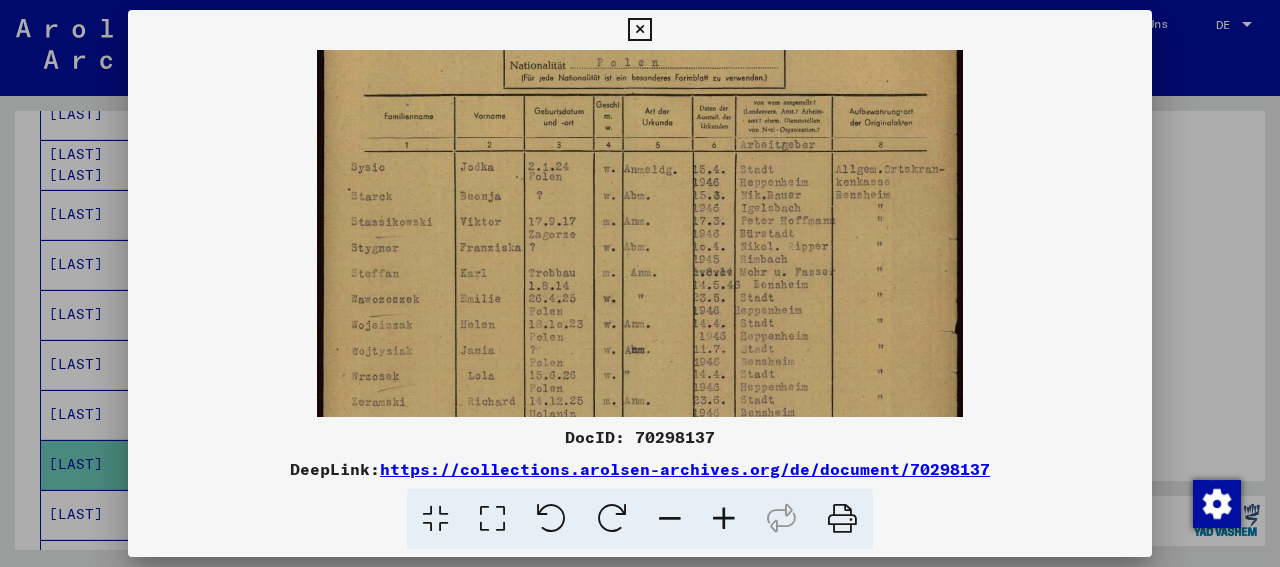 drag, startPoint x: 839, startPoint y: 363, endPoint x: 844, endPoint y: 179, distance: 184.06792 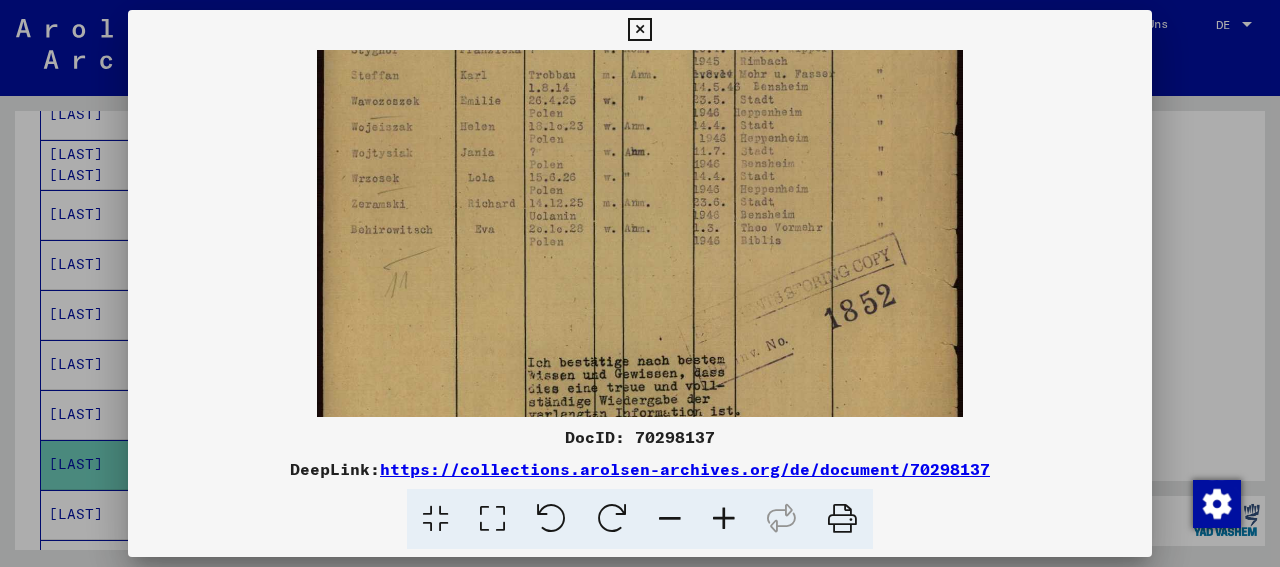 scroll, scrollTop: 392, scrollLeft: 0, axis: vertical 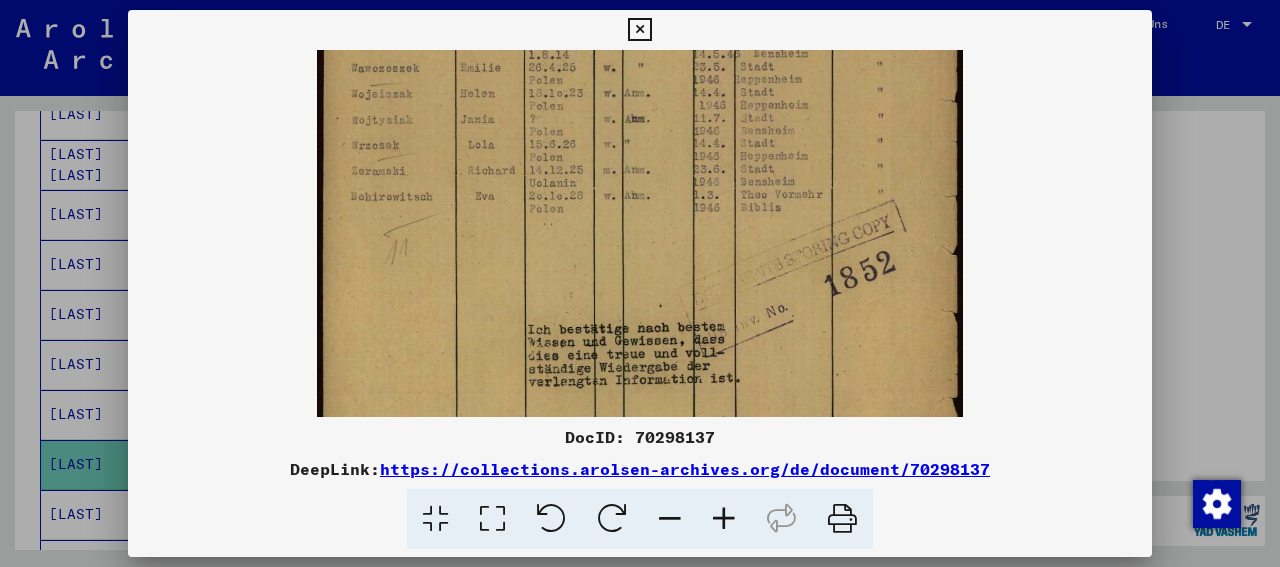 drag, startPoint x: 791, startPoint y: 311, endPoint x: 799, endPoint y: 105, distance: 206.15529 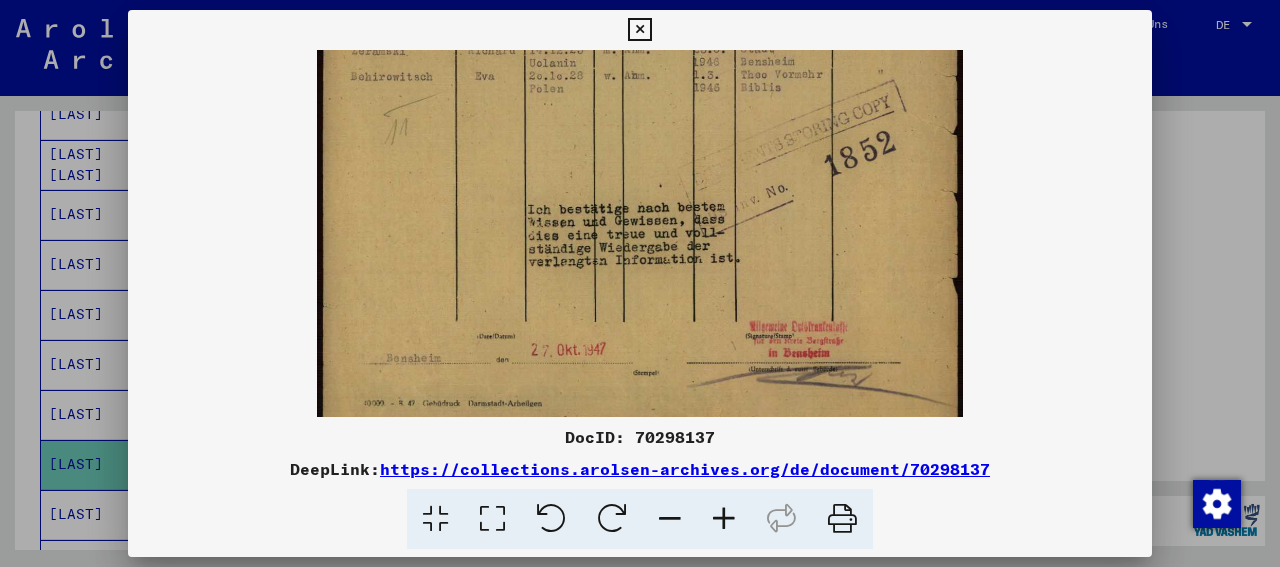 scroll, scrollTop: 514, scrollLeft: 0, axis: vertical 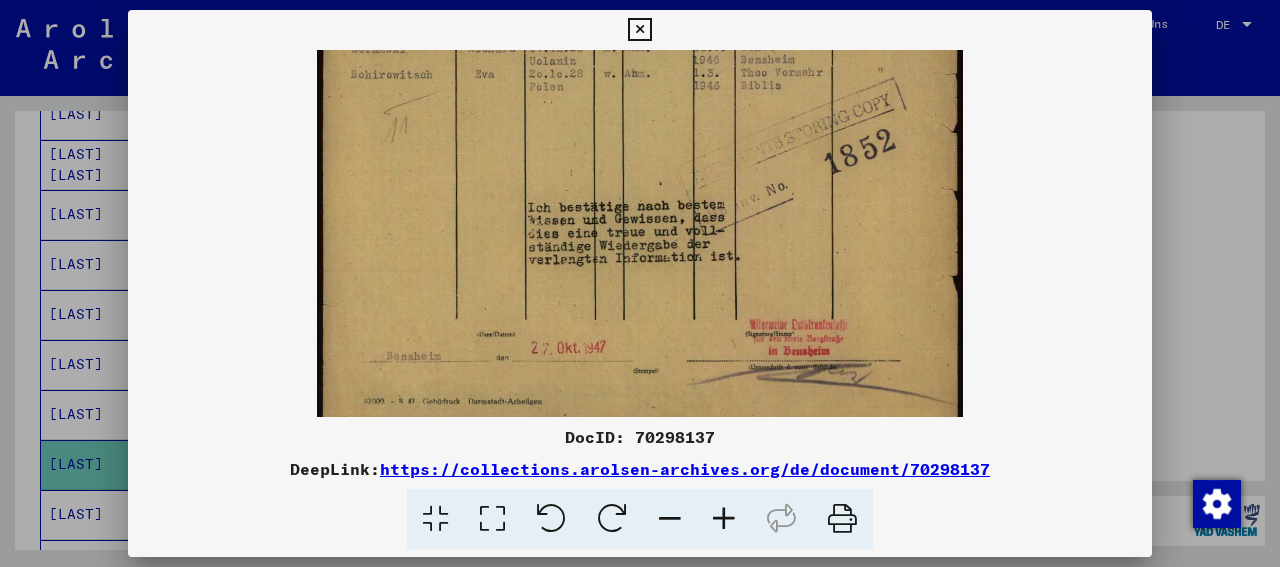 drag, startPoint x: 787, startPoint y: 273, endPoint x: 795, endPoint y: 151, distance: 122.26202 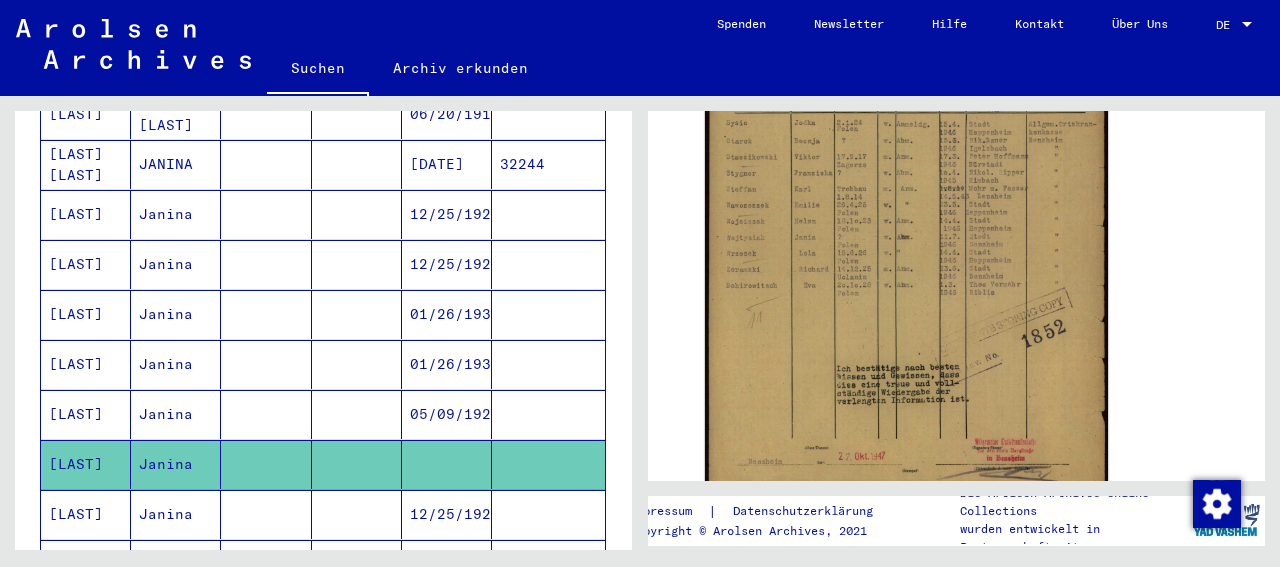 click at bounding box center [266, 564] 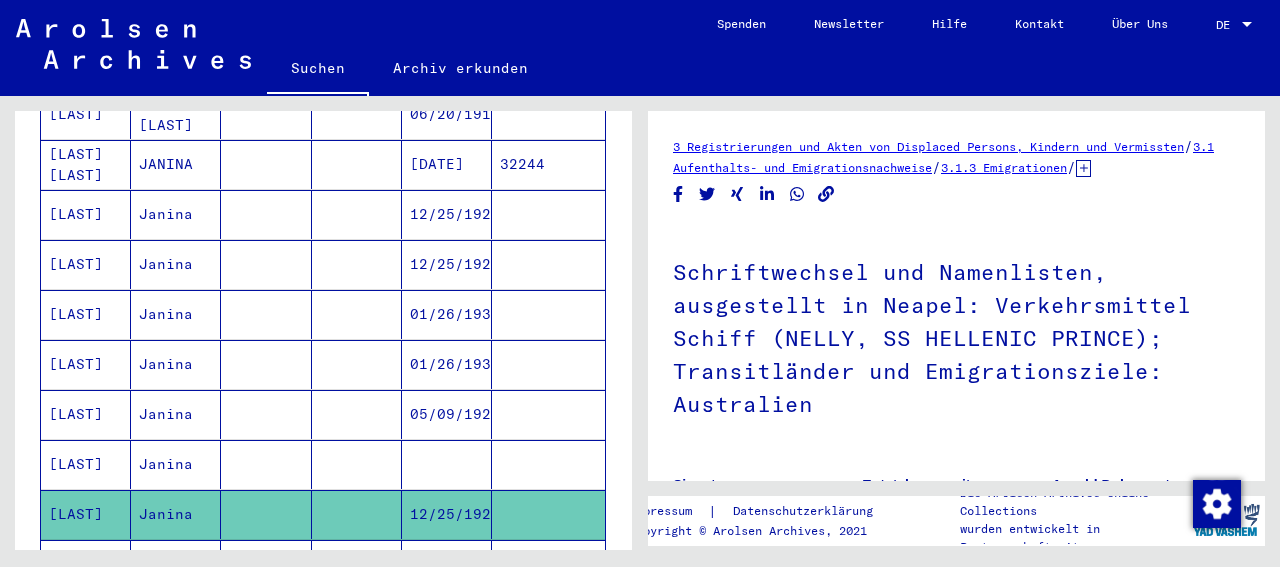 scroll, scrollTop: 312, scrollLeft: 0, axis: vertical 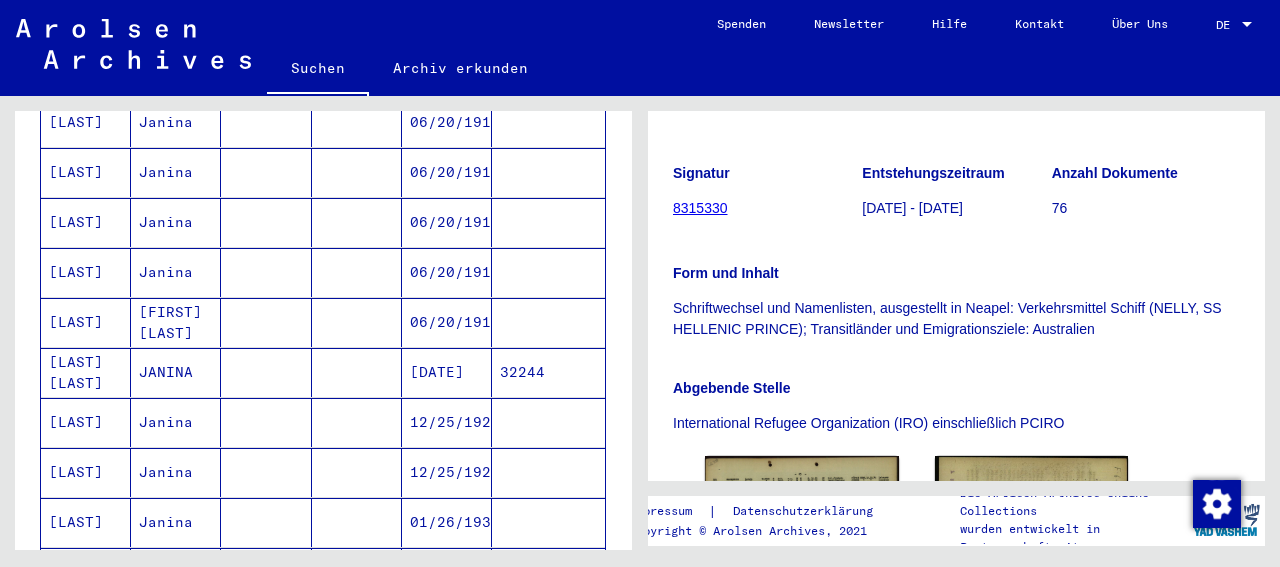 click at bounding box center (266, 422) 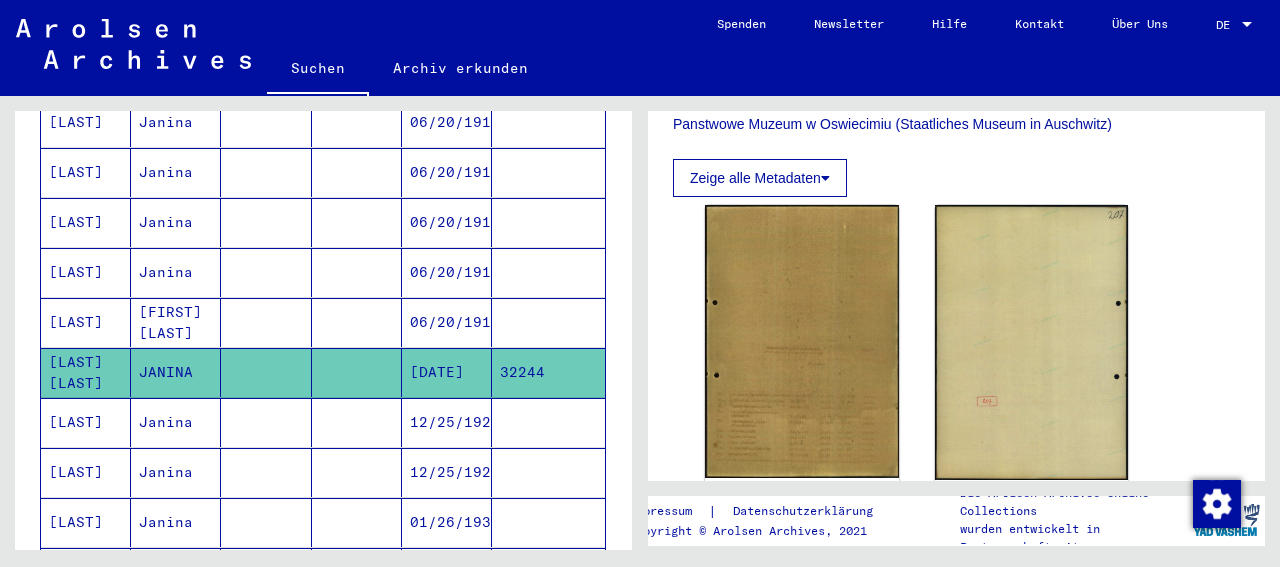 scroll, scrollTop: 416, scrollLeft: 0, axis: vertical 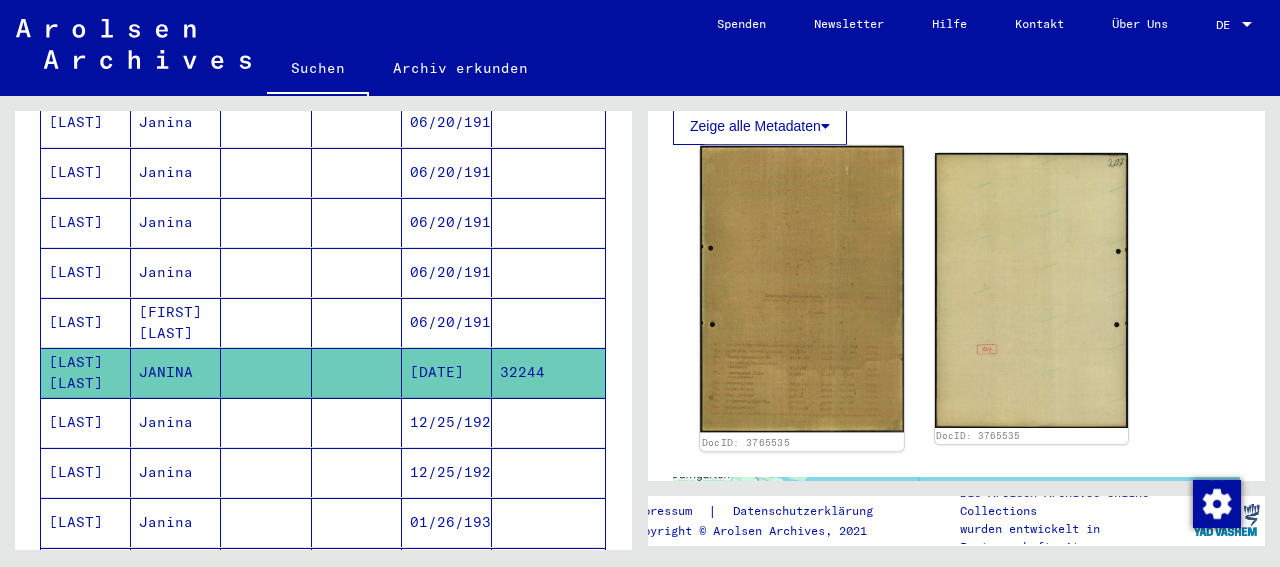 click 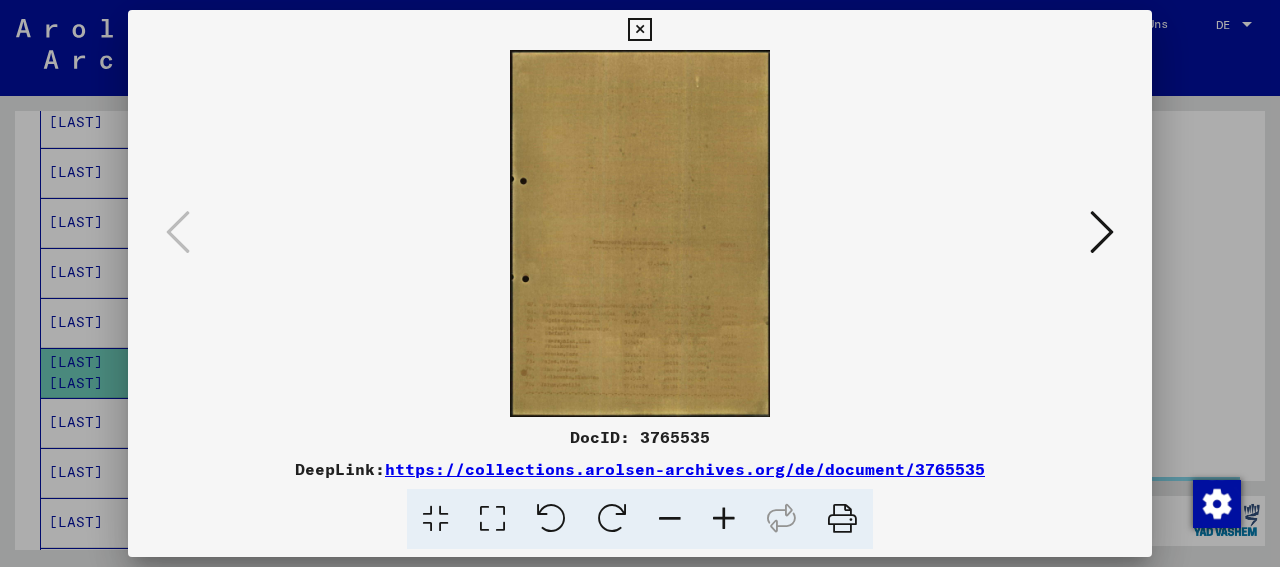 click at bounding box center (640, 233) 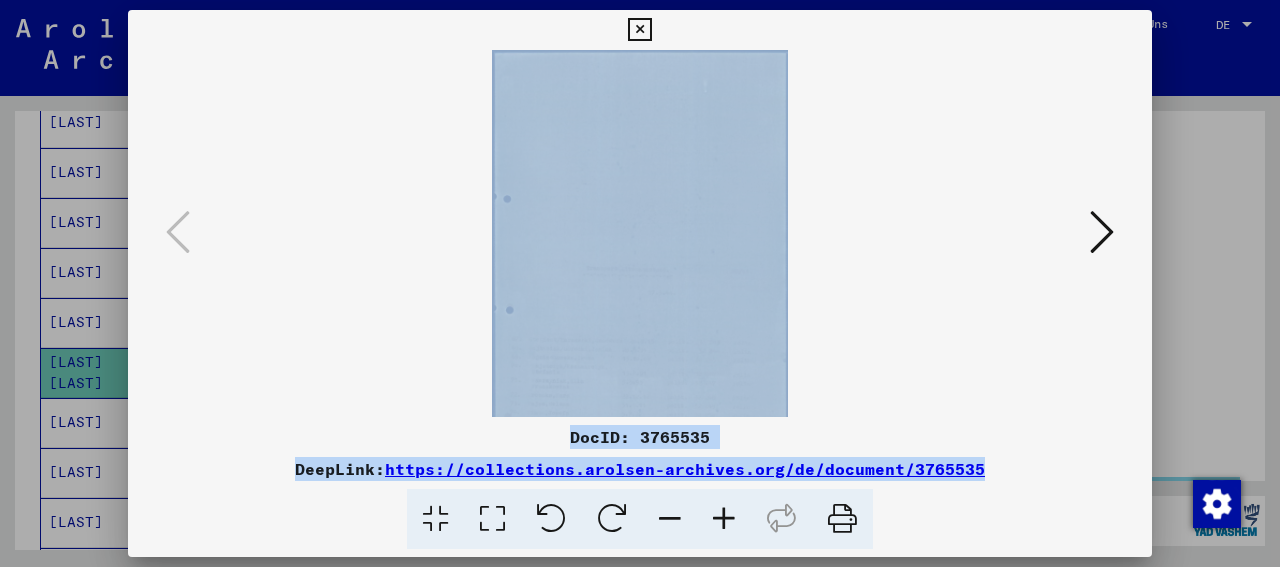 click at bounding box center (724, 519) 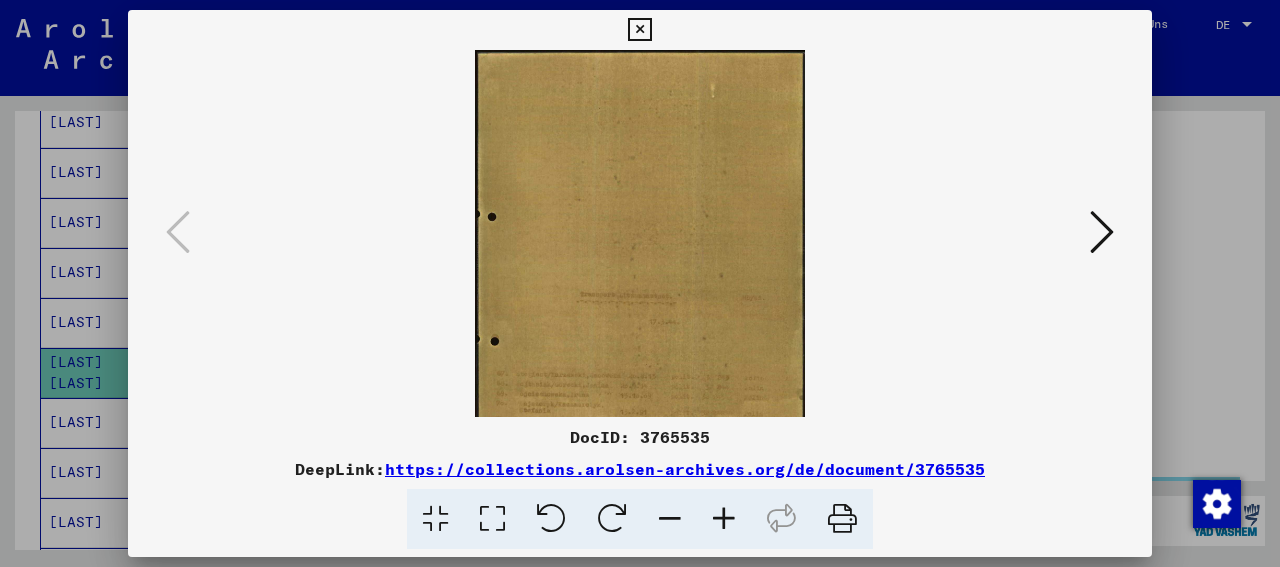 click at bounding box center (724, 519) 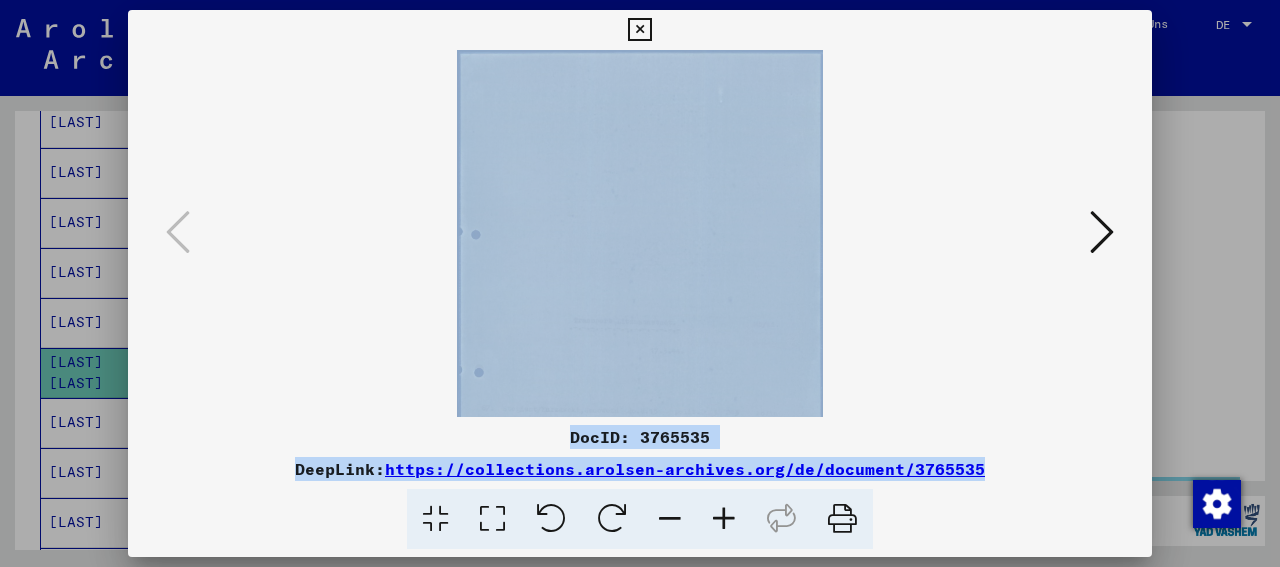 click at bounding box center (724, 519) 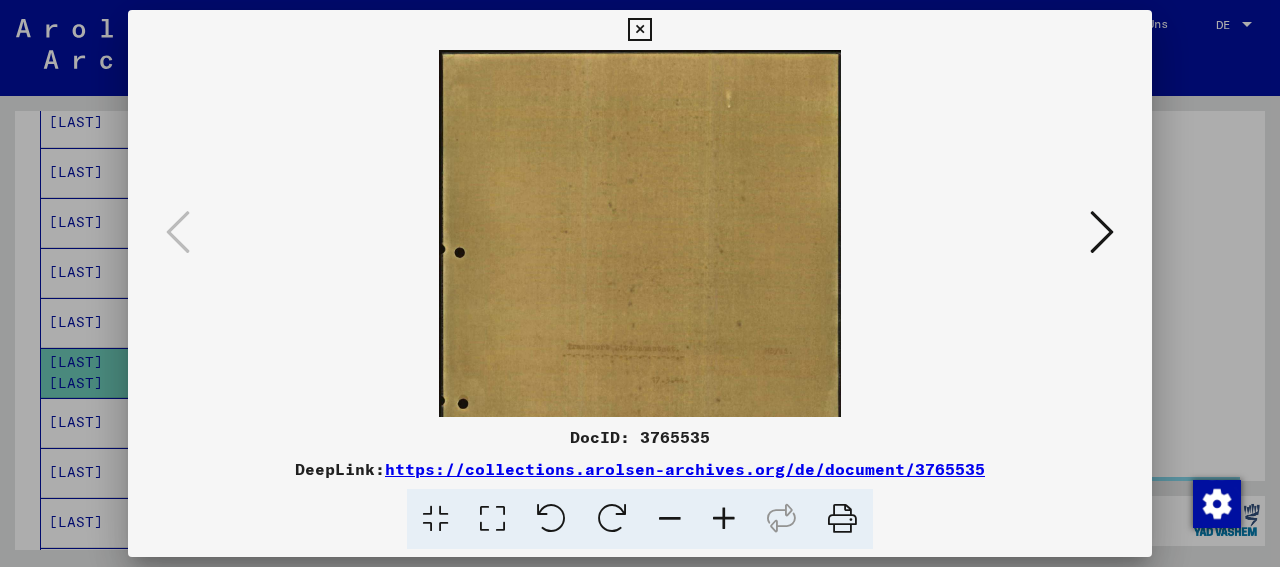 click at bounding box center (724, 519) 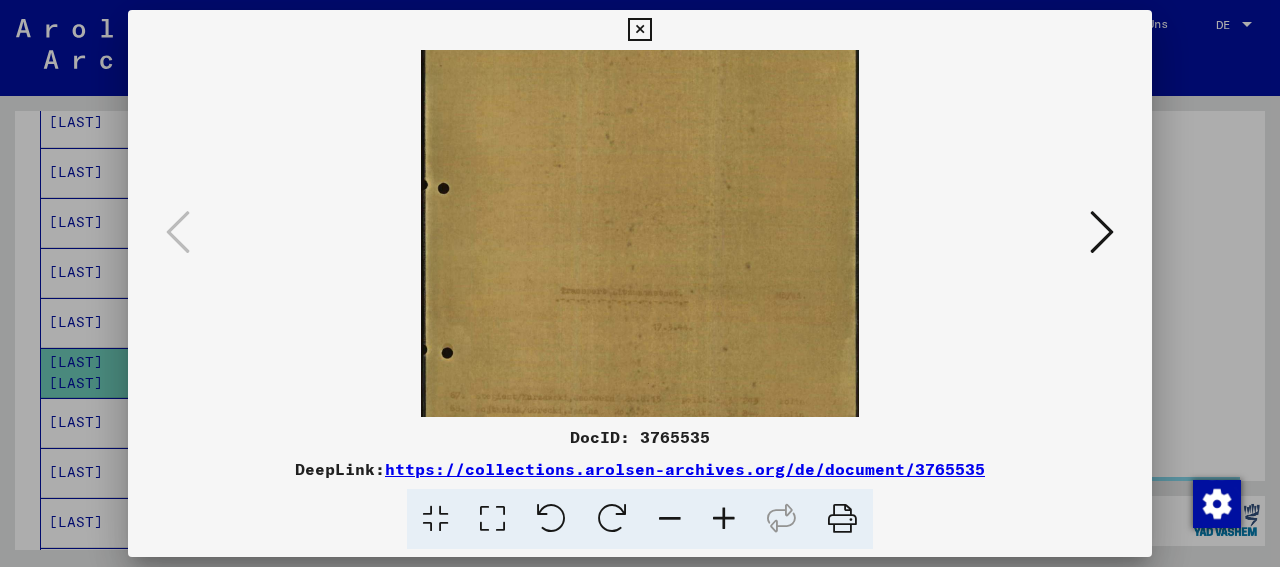 scroll, scrollTop: 250, scrollLeft: 0, axis: vertical 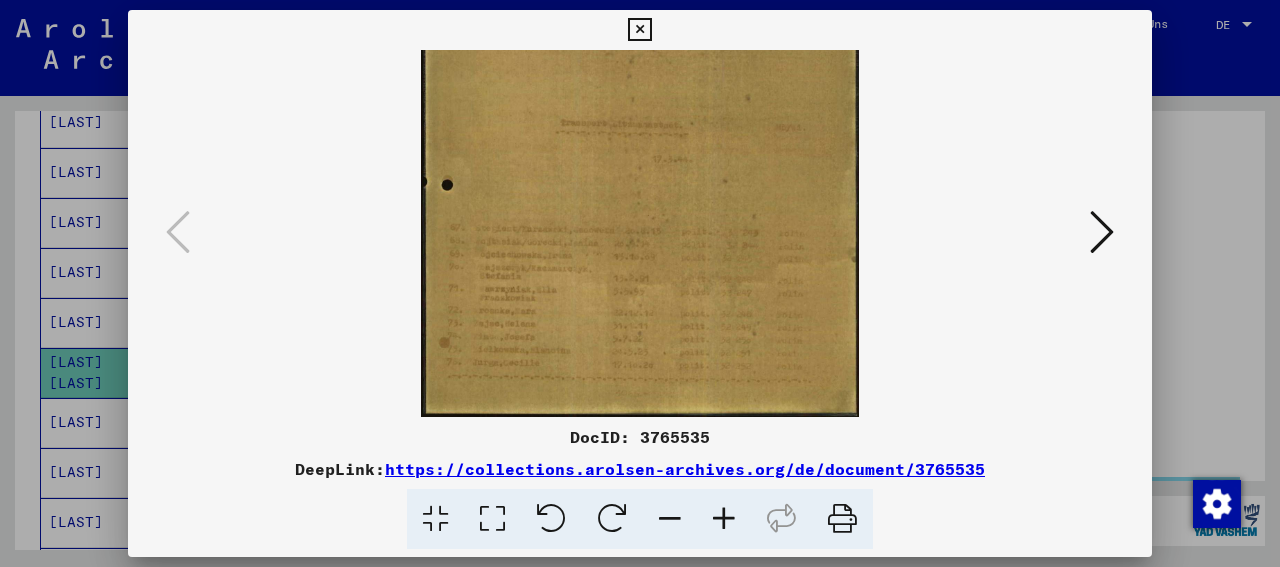 drag, startPoint x: 733, startPoint y: 343, endPoint x: 757, endPoint y: 67, distance: 277.0415 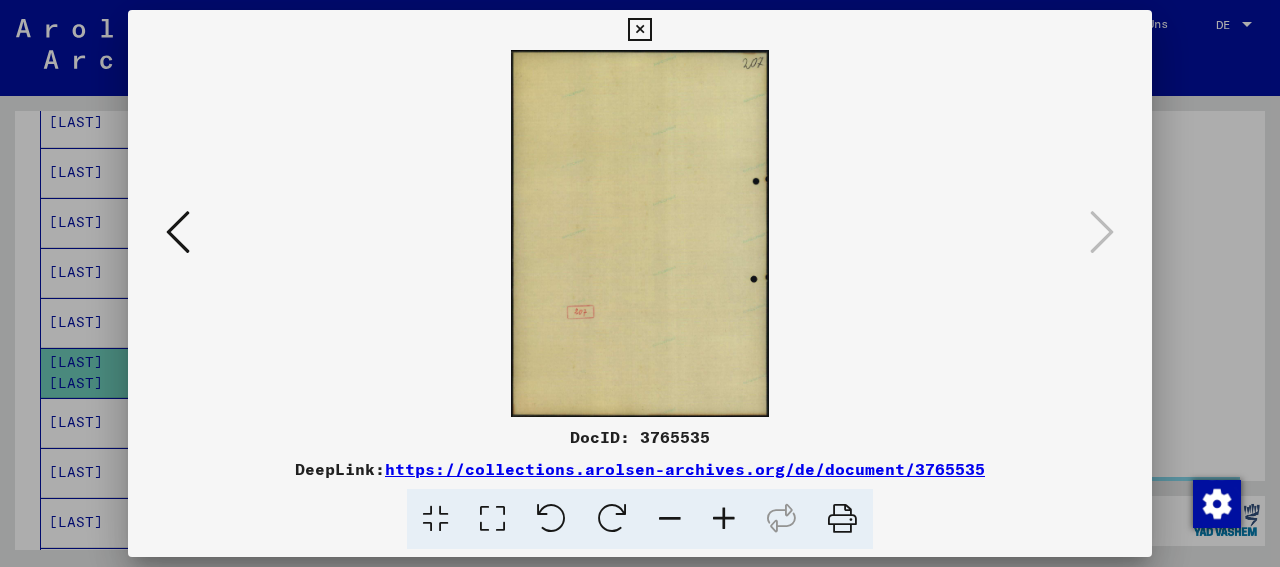 click at bounding box center [639, 30] 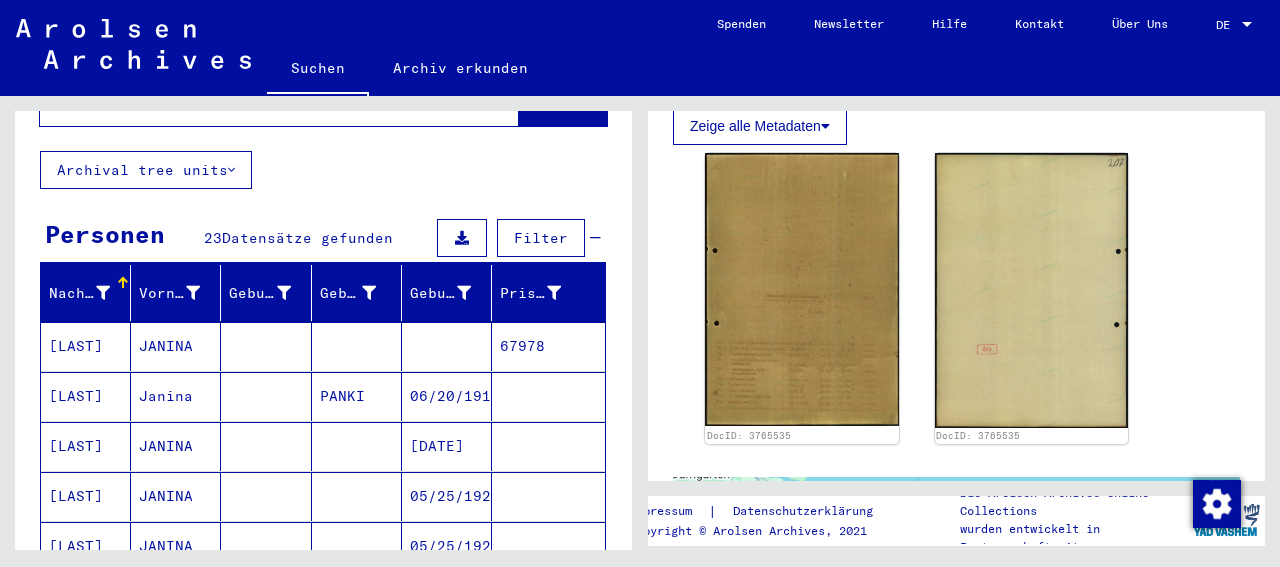scroll, scrollTop: 0, scrollLeft: 0, axis: both 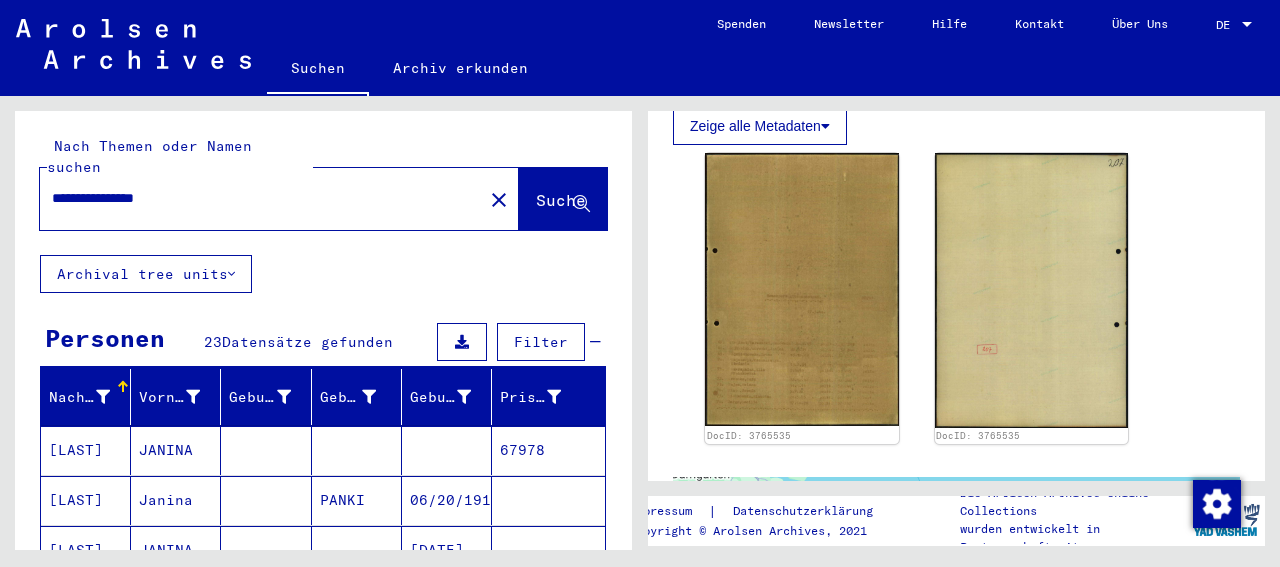 click at bounding box center (357, 500) 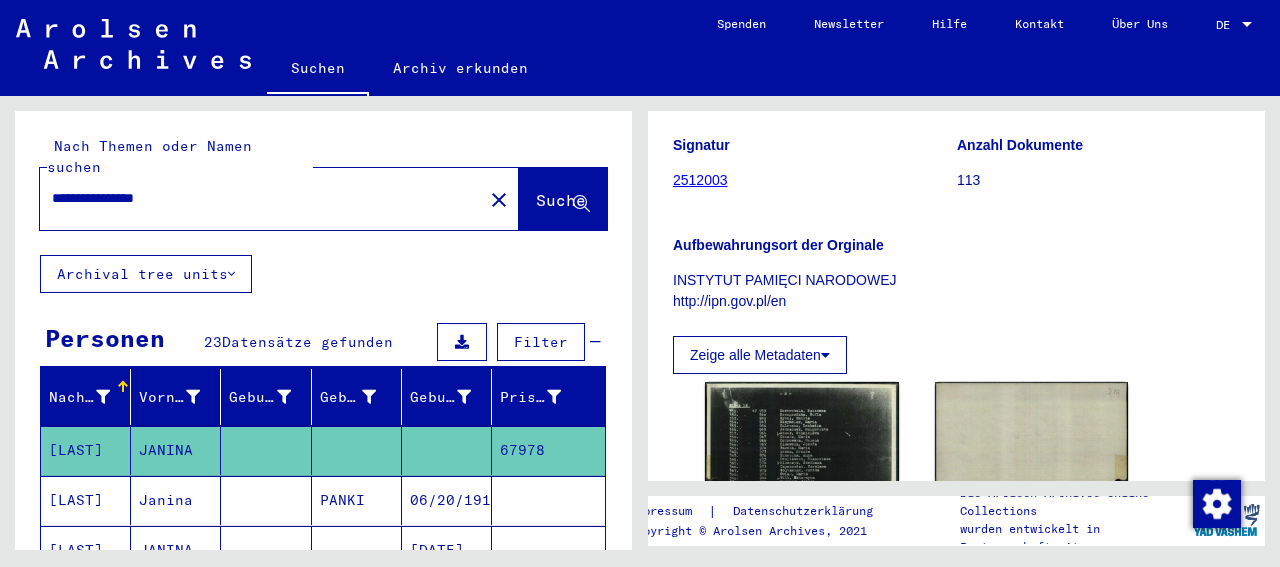 scroll, scrollTop: 416, scrollLeft: 0, axis: vertical 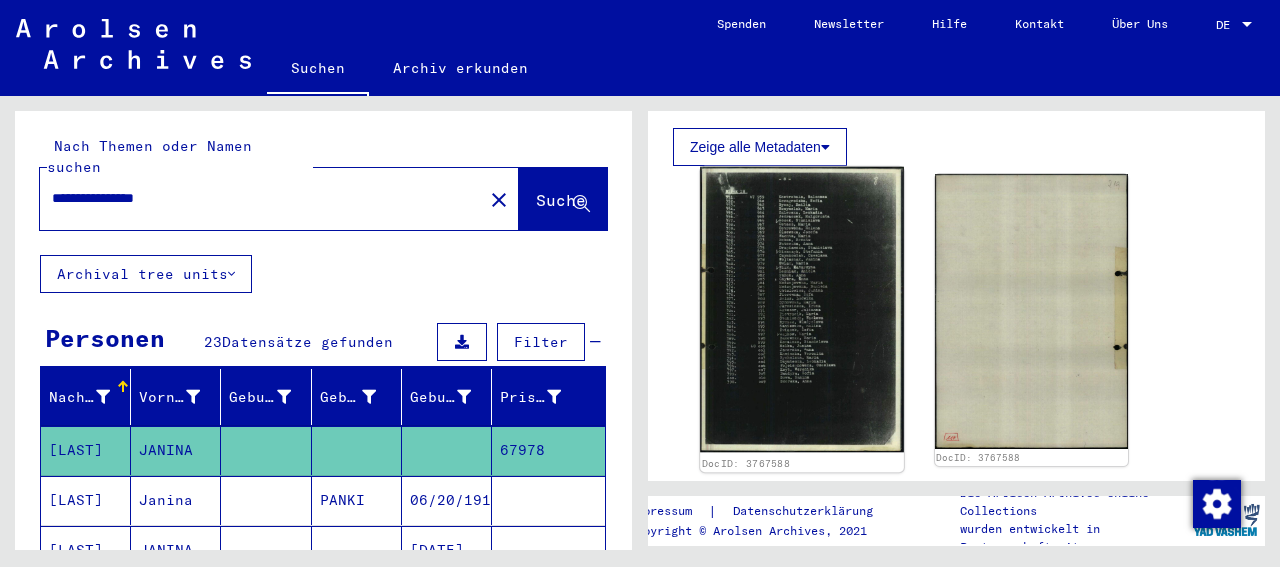 click 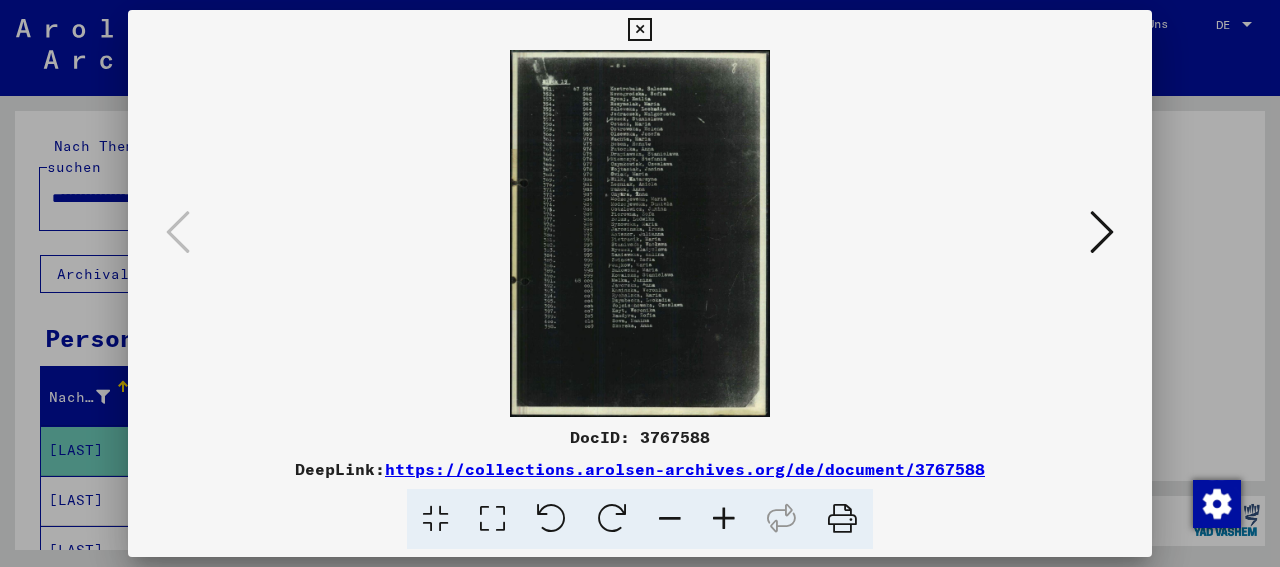click at bounding box center (724, 519) 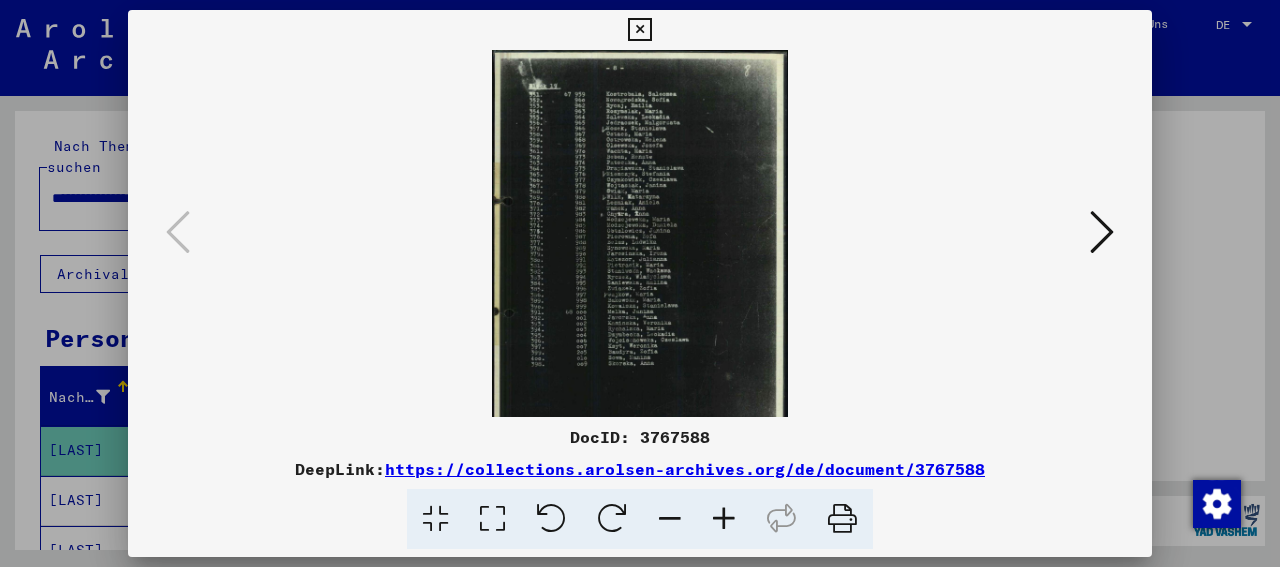click at bounding box center (724, 519) 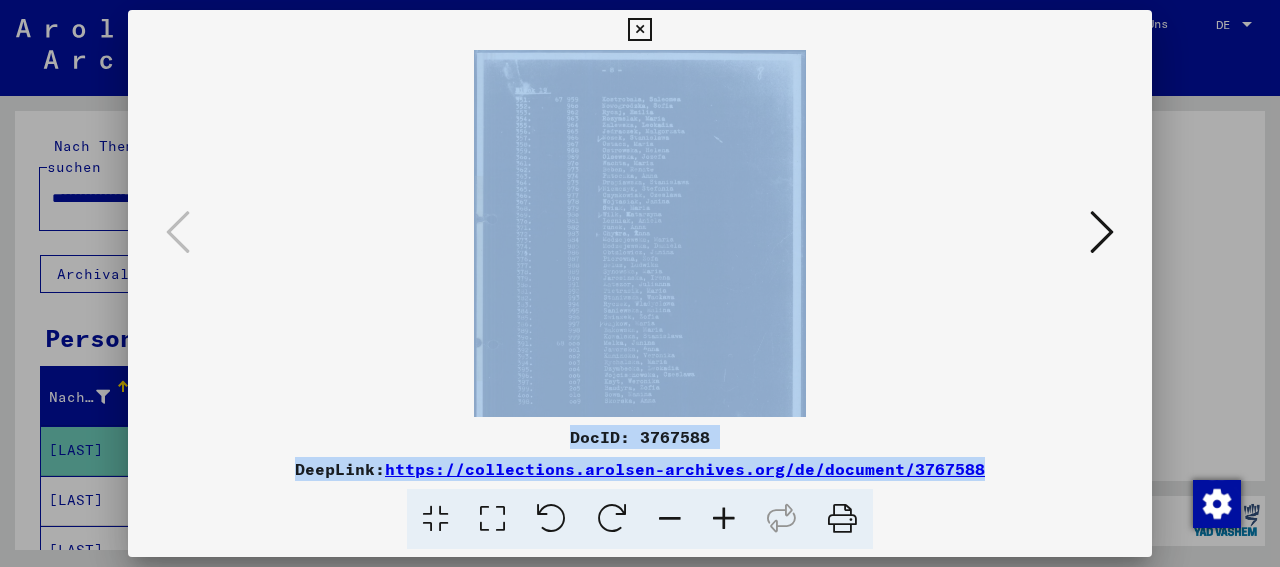 click at bounding box center (724, 519) 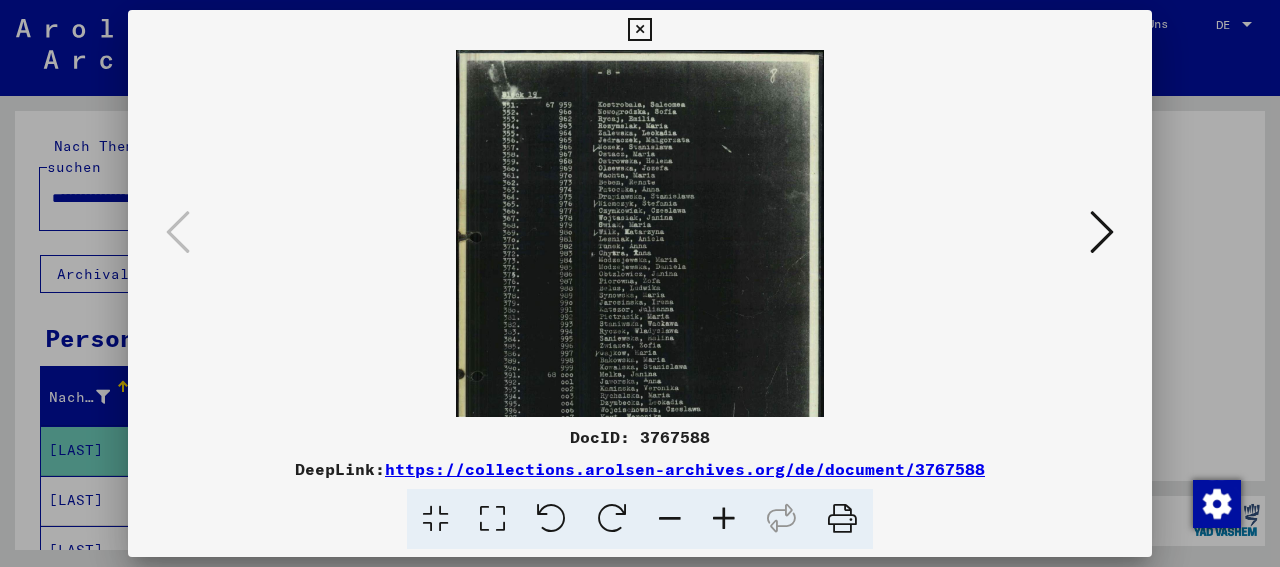 click at bounding box center (724, 519) 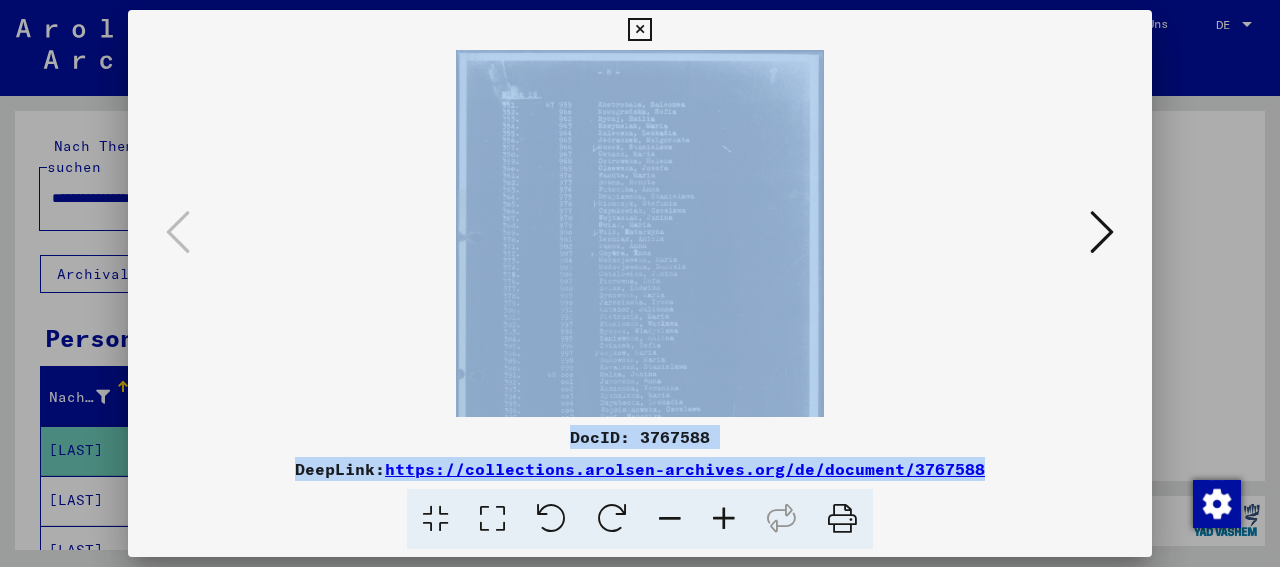 click at bounding box center (724, 519) 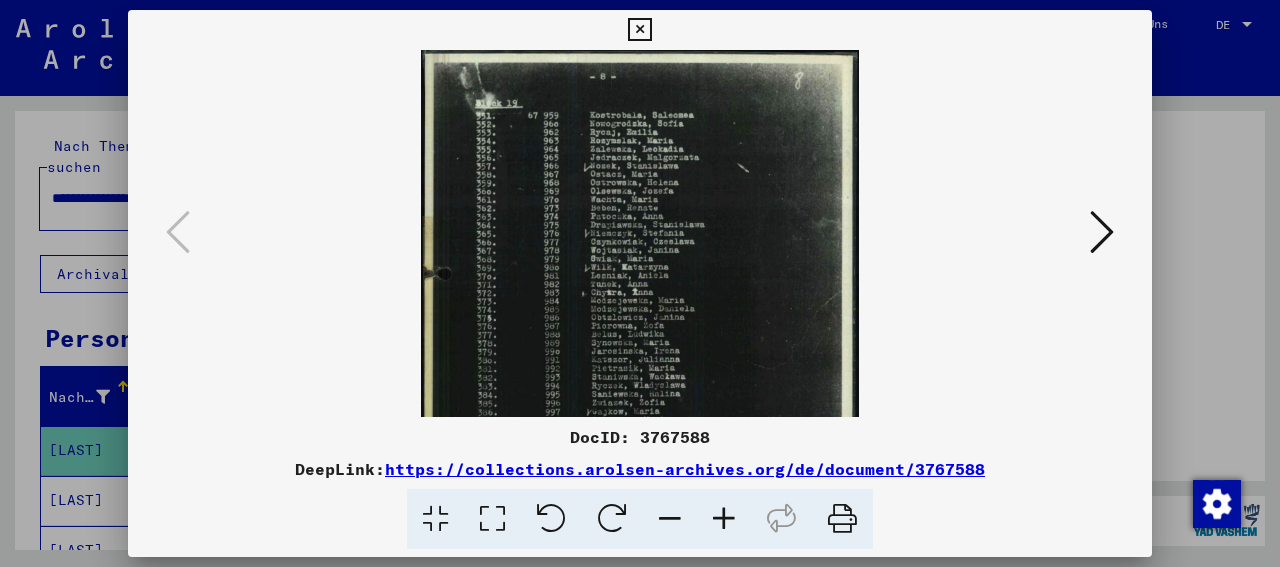 click at bounding box center [724, 519] 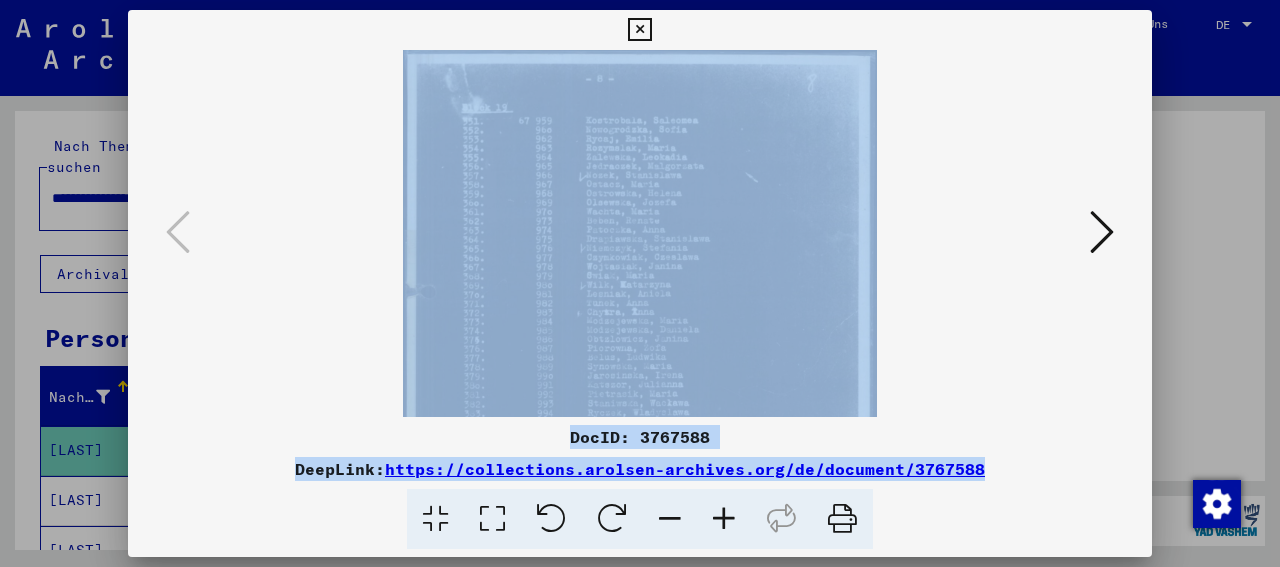 click at bounding box center (724, 519) 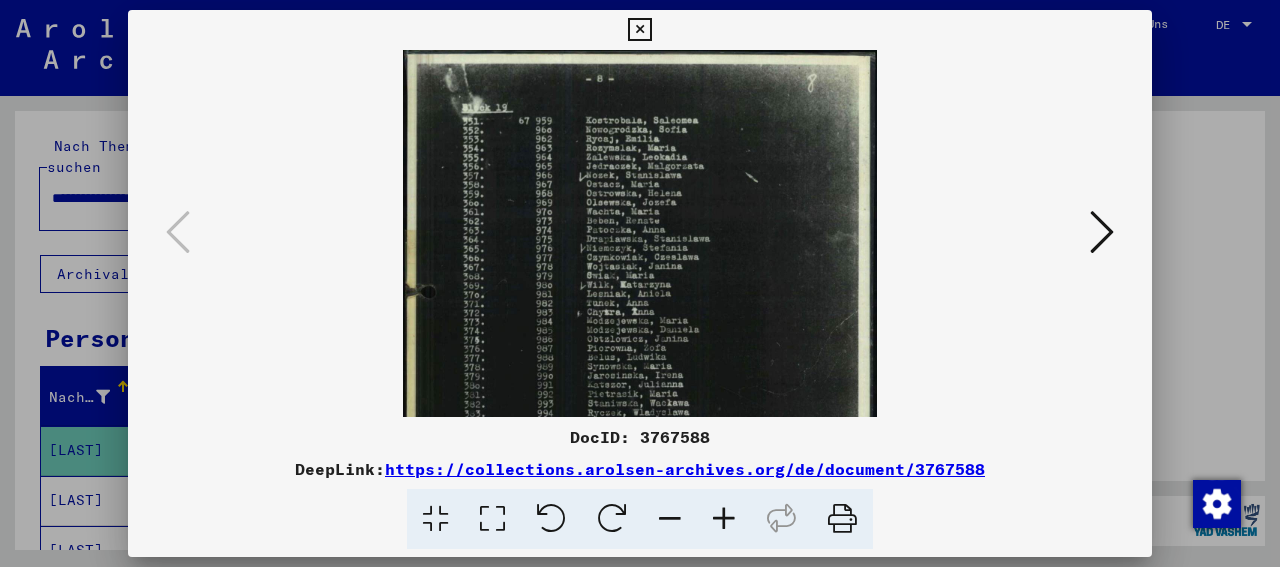 click at bounding box center (724, 519) 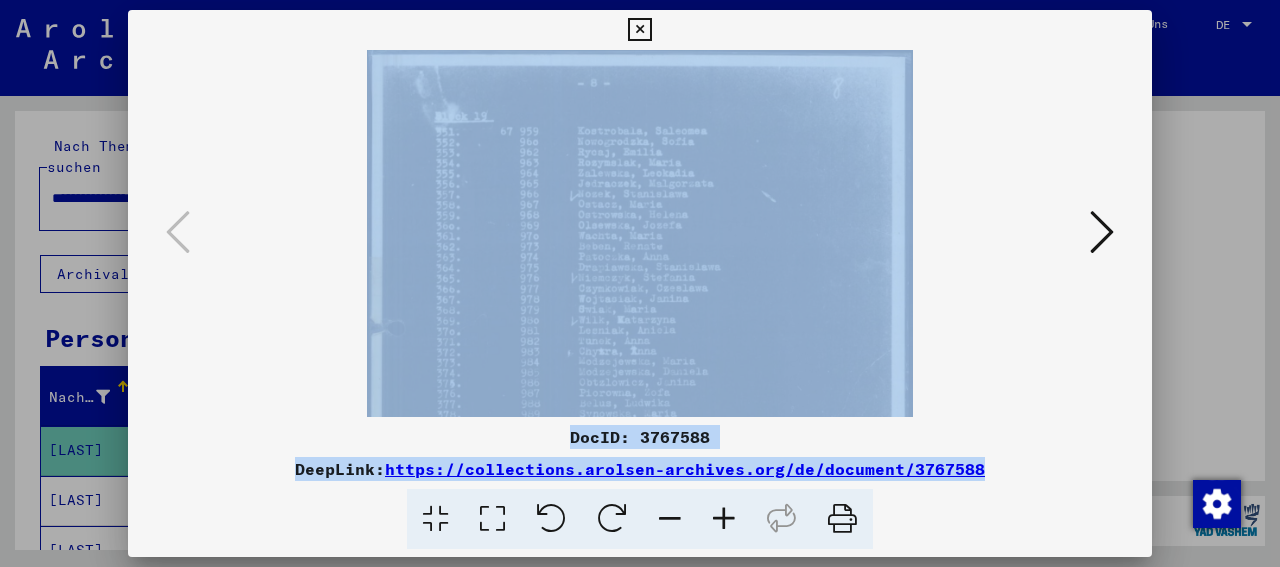 click at bounding box center (724, 519) 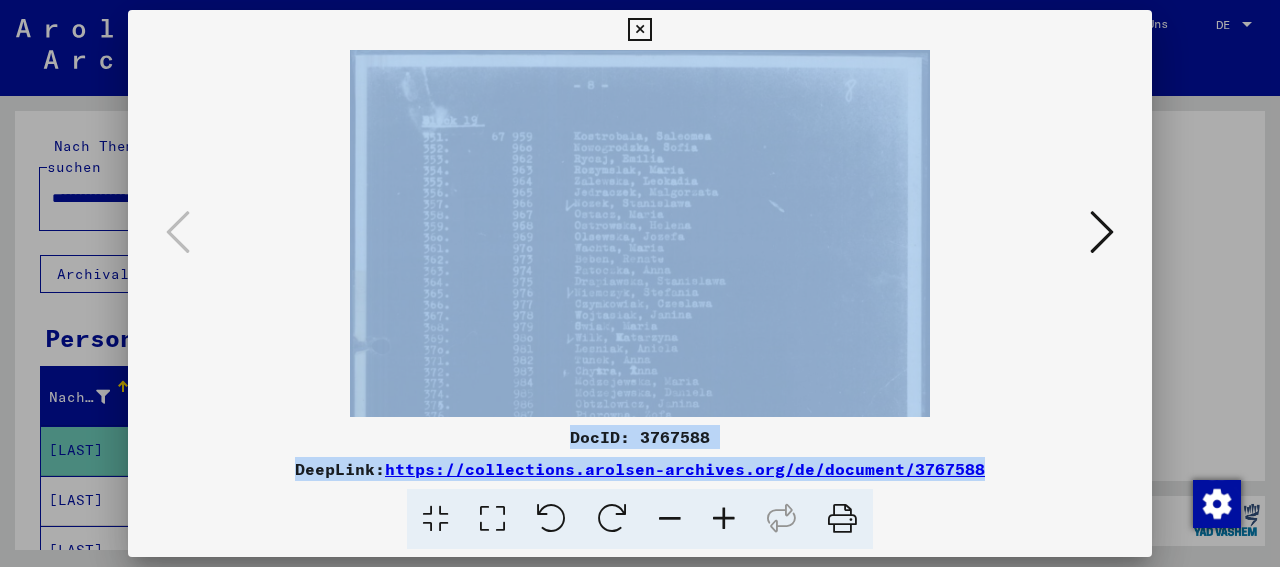 click at bounding box center (639, 30) 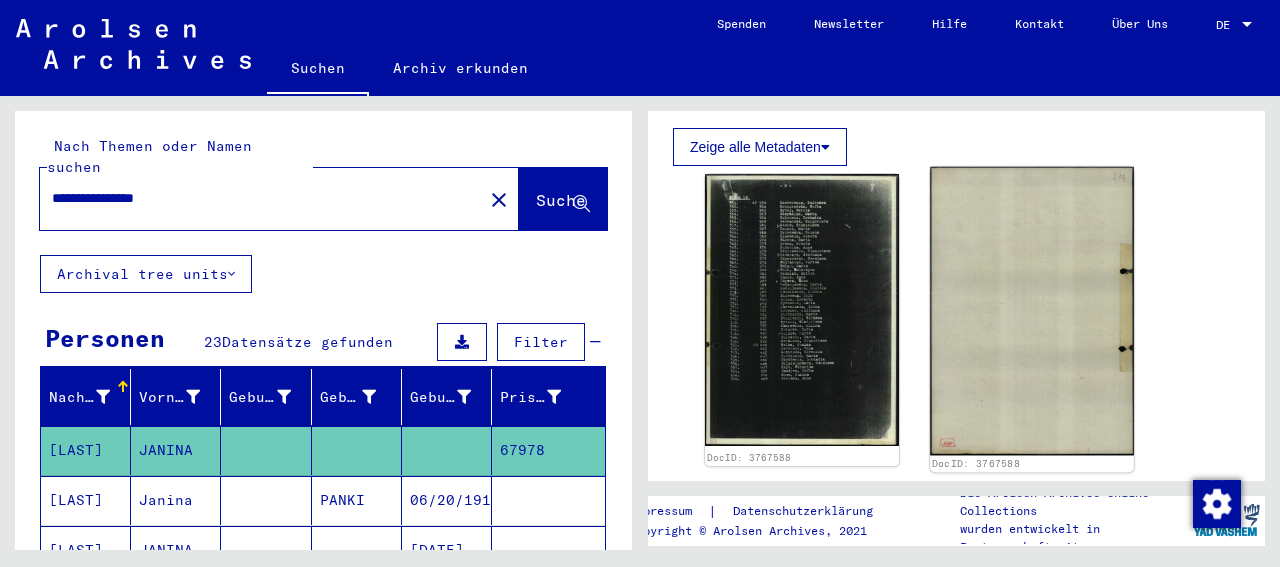 click 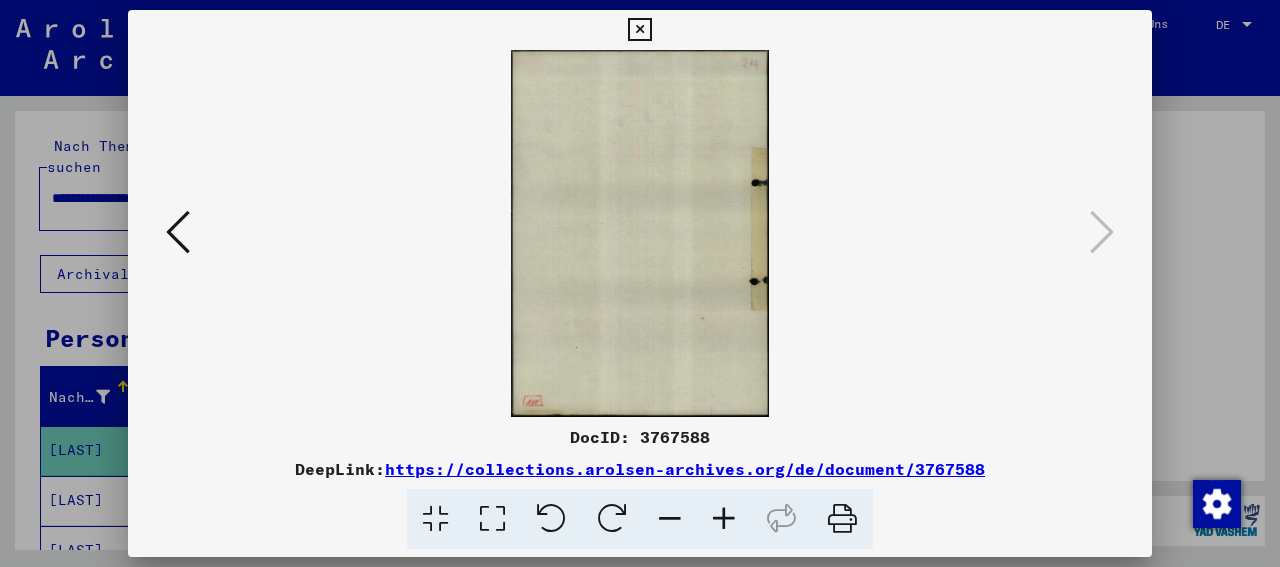click at bounding box center (639, 30) 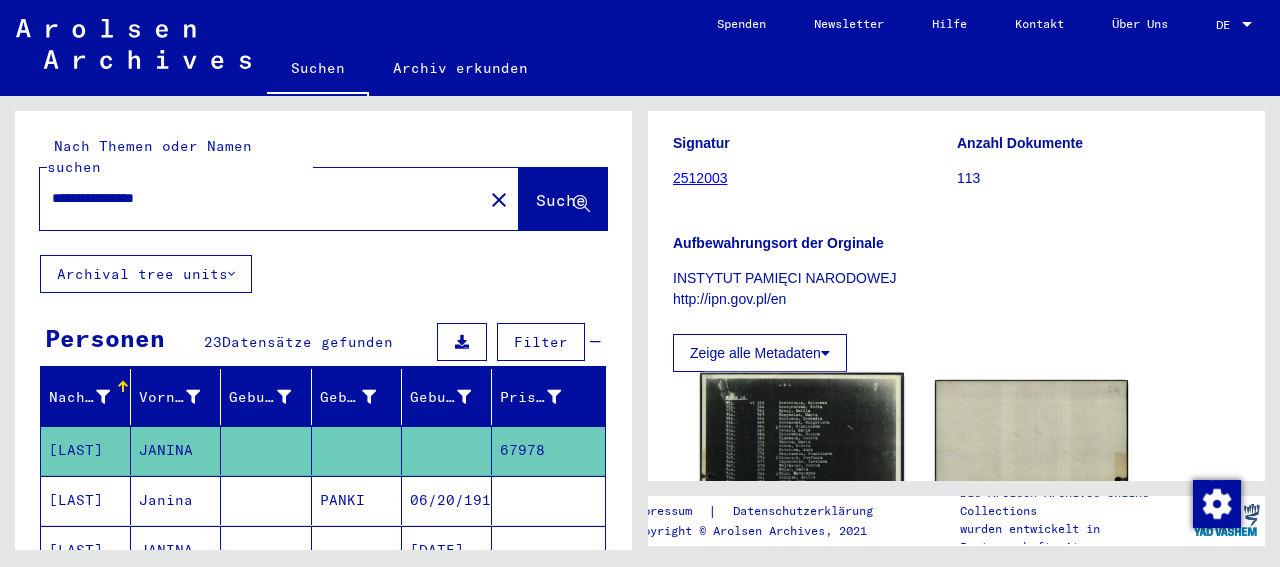 scroll, scrollTop: 208, scrollLeft: 0, axis: vertical 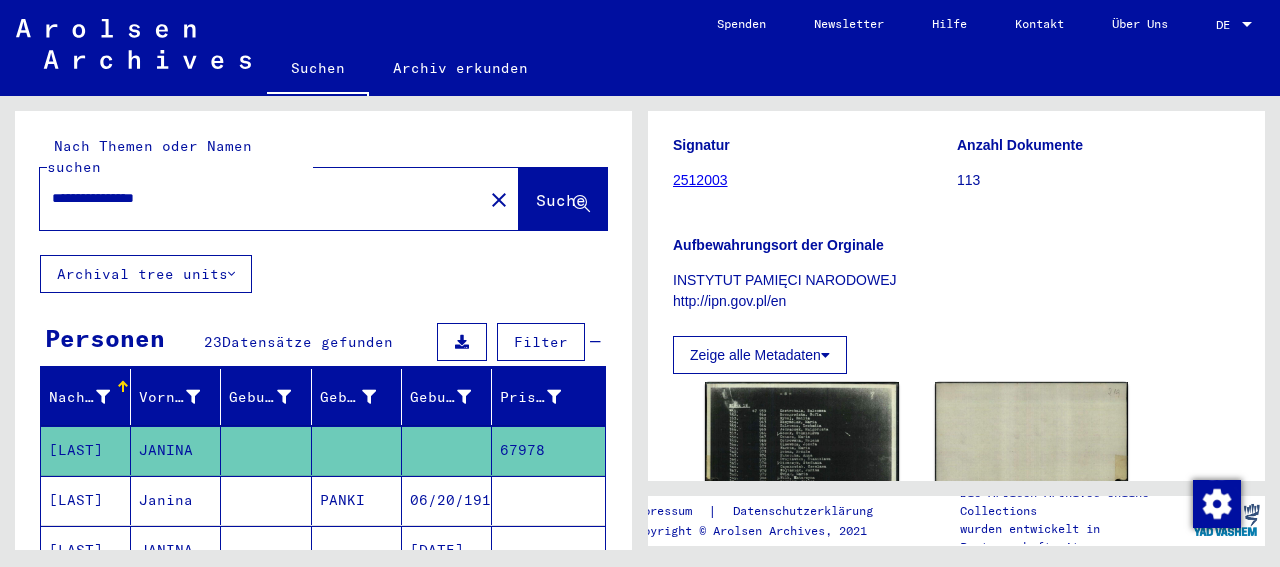 drag, startPoint x: 201, startPoint y: 173, endPoint x: 139, endPoint y: 179, distance: 62.289646 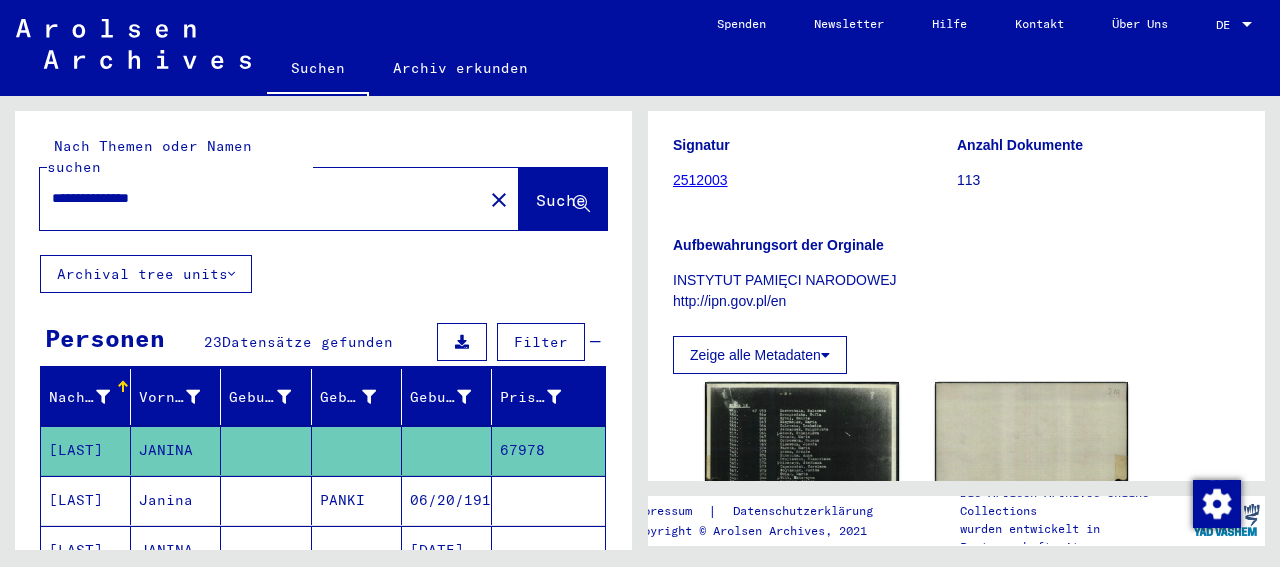 type on "**********" 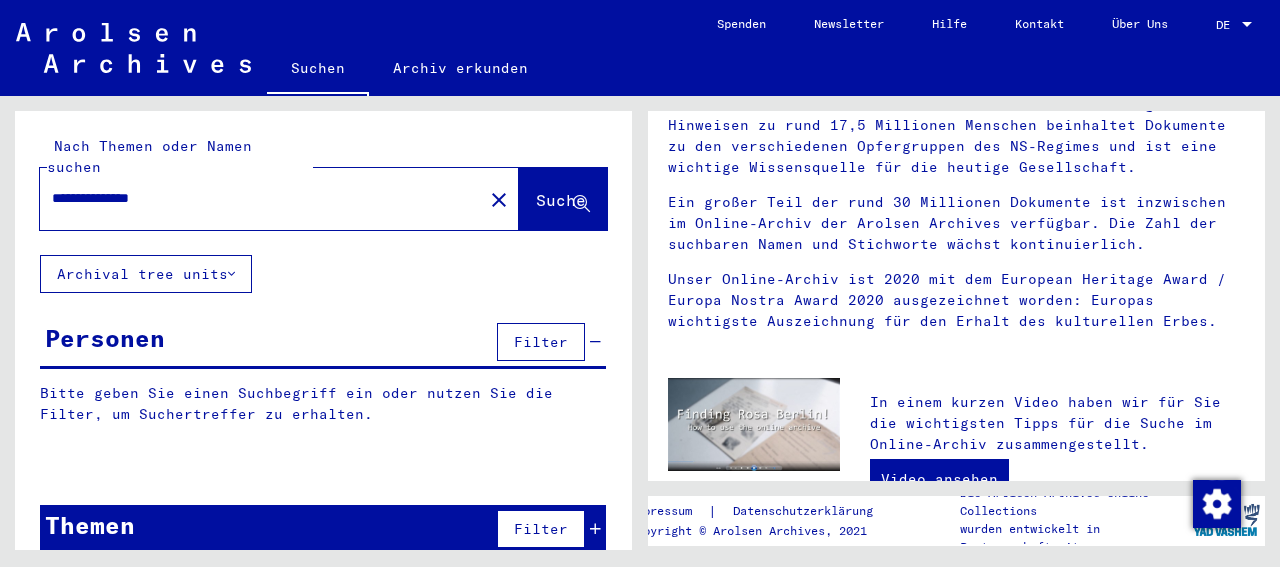 scroll, scrollTop: 0, scrollLeft: 0, axis: both 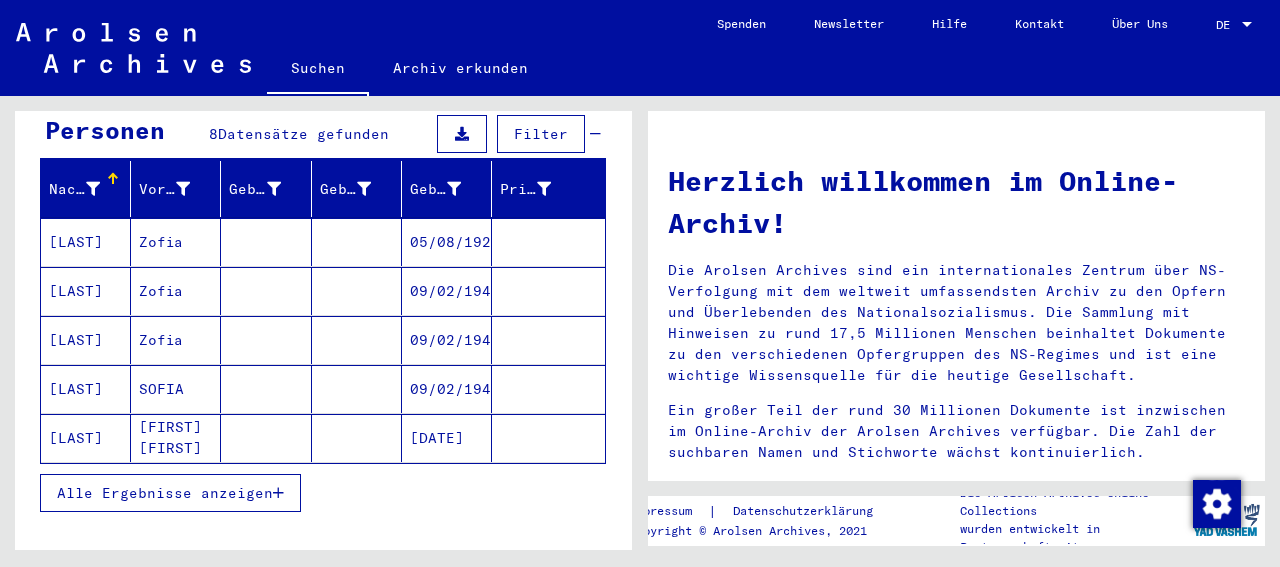 click on "Alle Ergebnisse anzeigen" at bounding box center (170, 493) 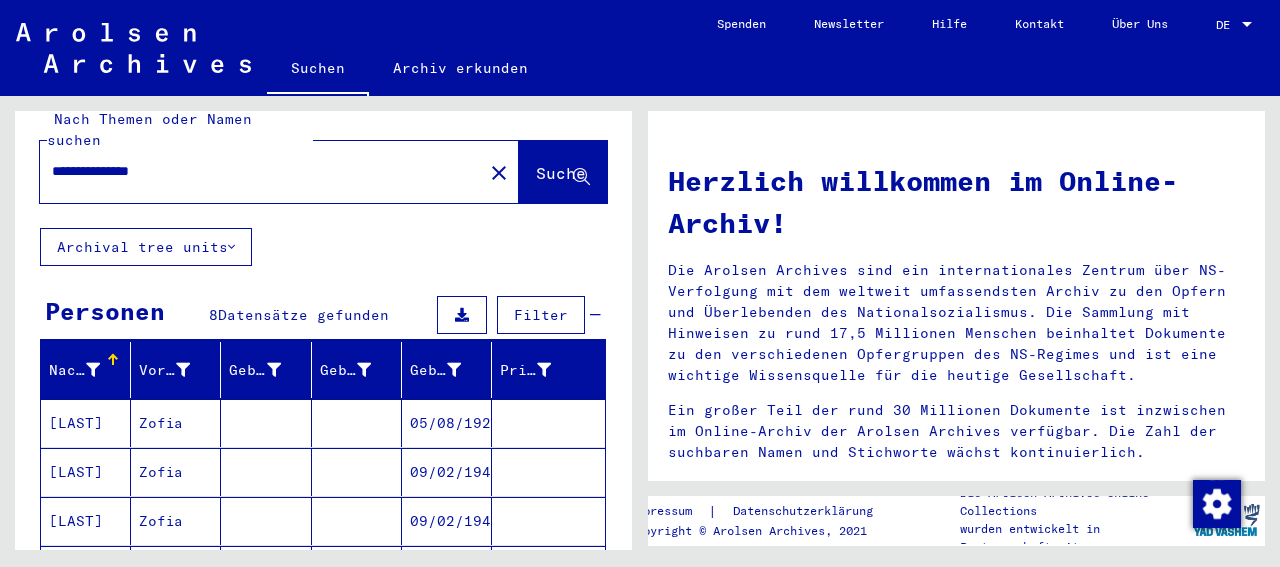 scroll, scrollTop: 0, scrollLeft: 0, axis: both 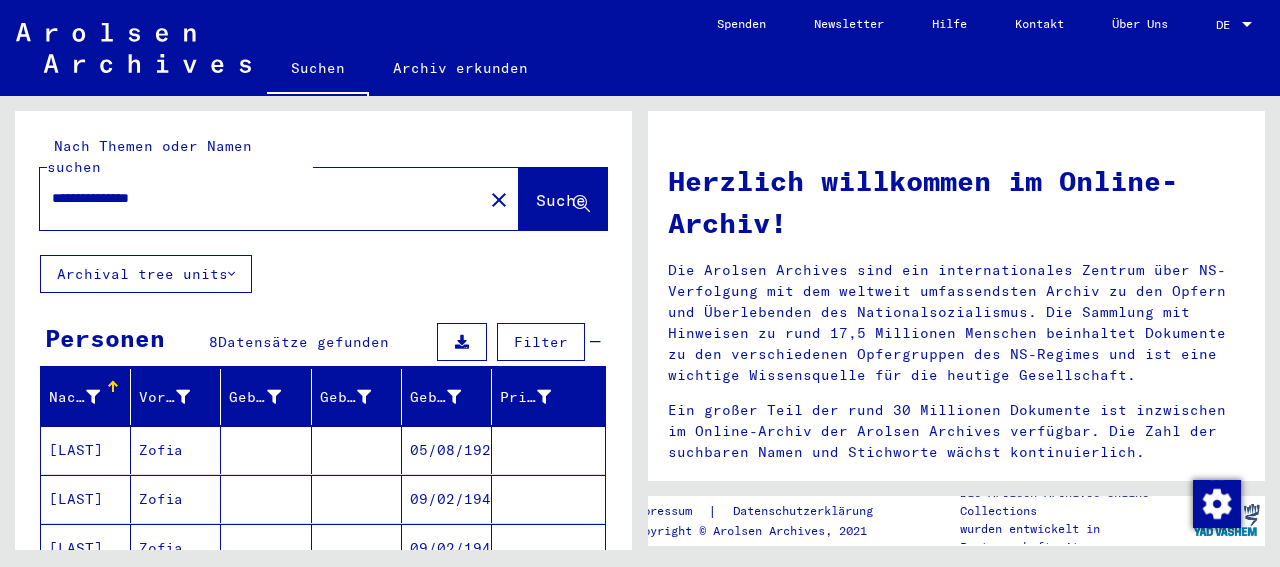 click on "**********" at bounding box center (255, 198) 